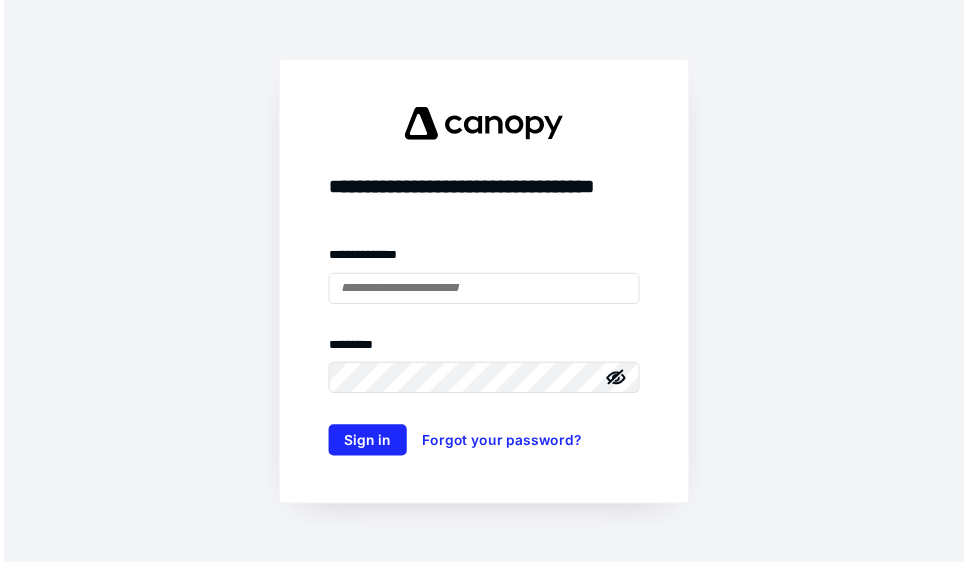 scroll, scrollTop: 0, scrollLeft: 0, axis: both 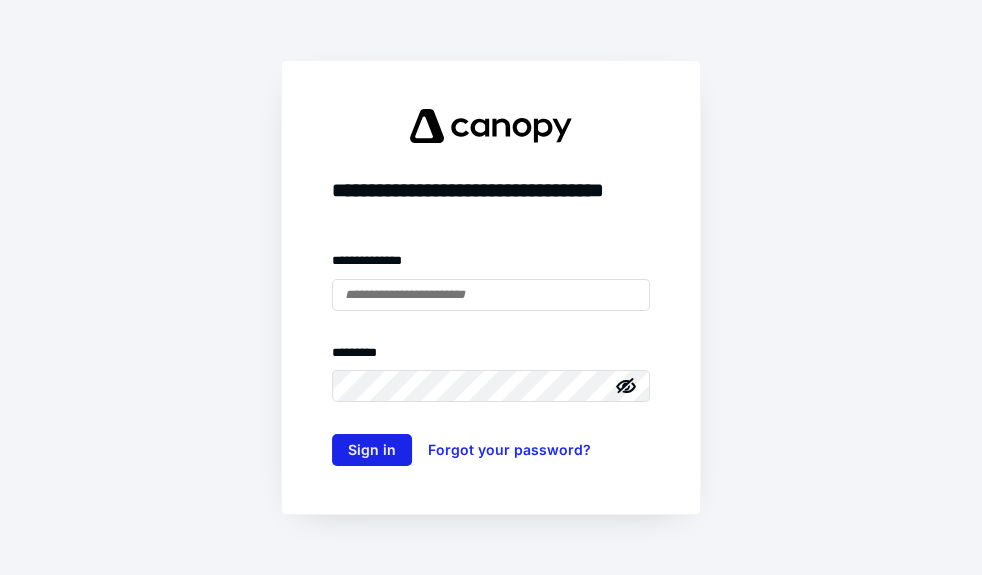 type on "**********" 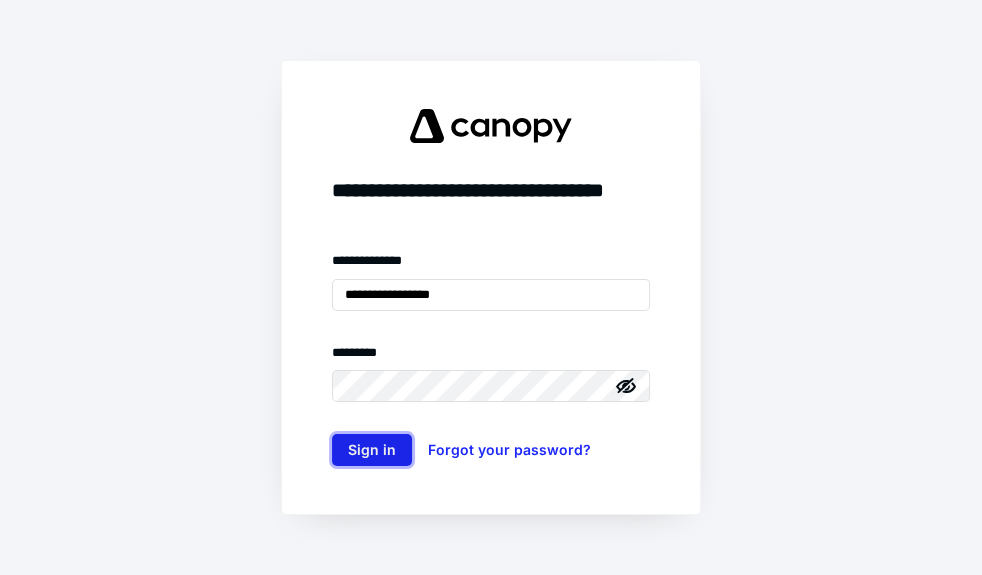 click on "Sign in" at bounding box center (372, 450) 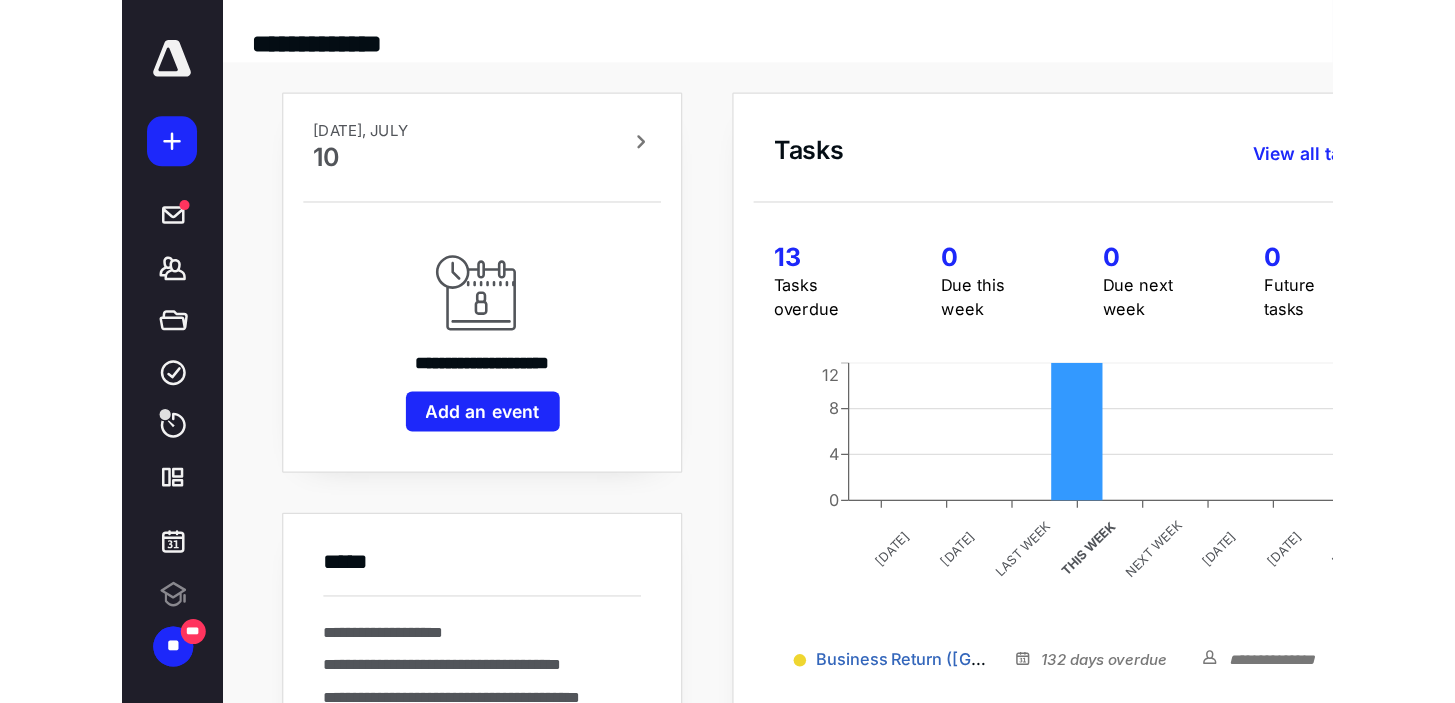 scroll, scrollTop: 0, scrollLeft: 0, axis: both 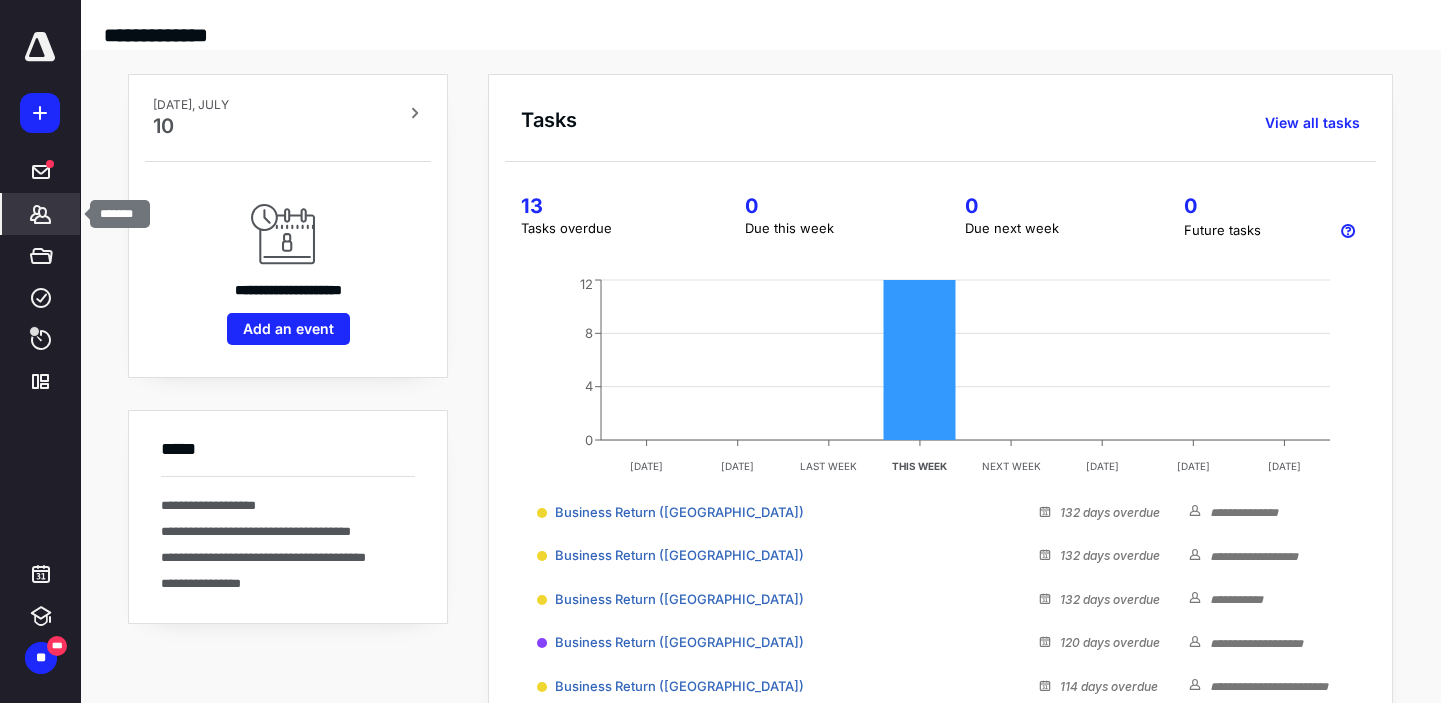 click 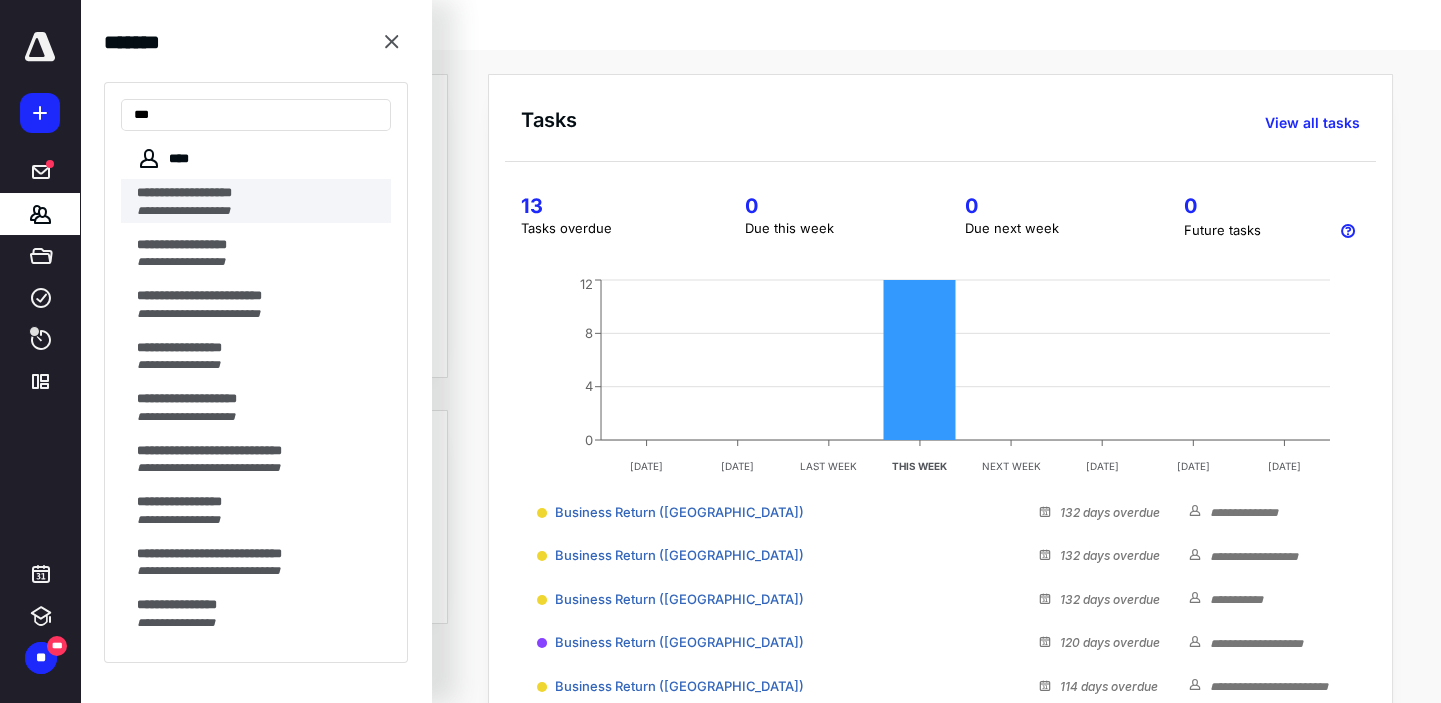 type on "**" 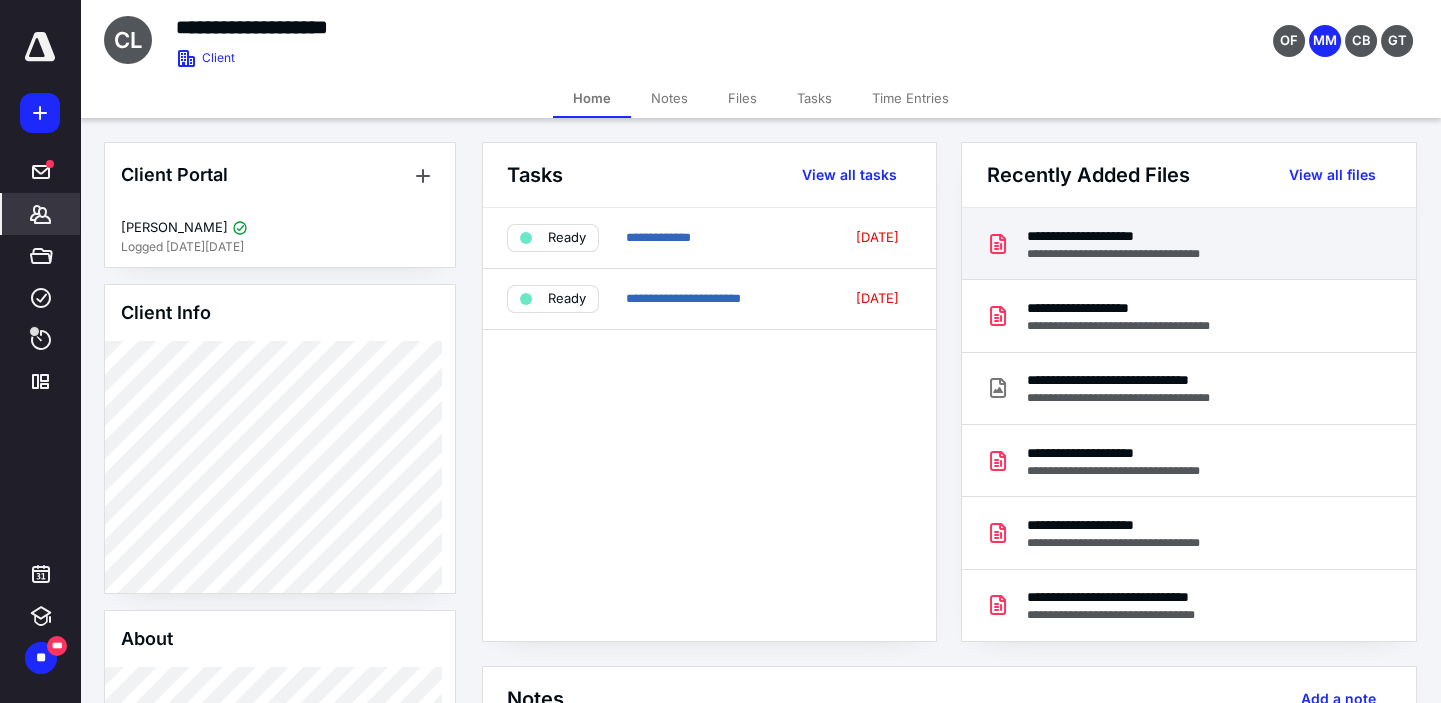 click on "**********" at bounding box center [1133, 236] 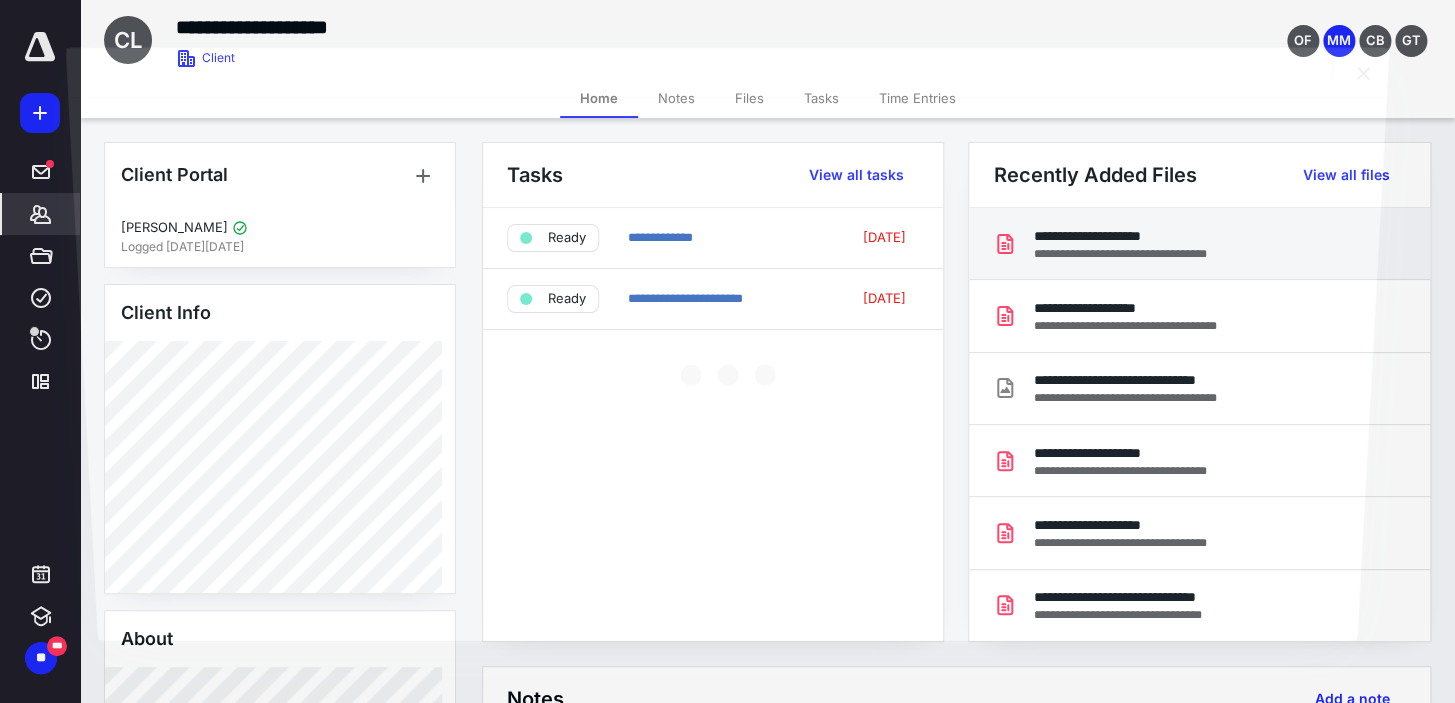 click at bounding box center (727, 368) 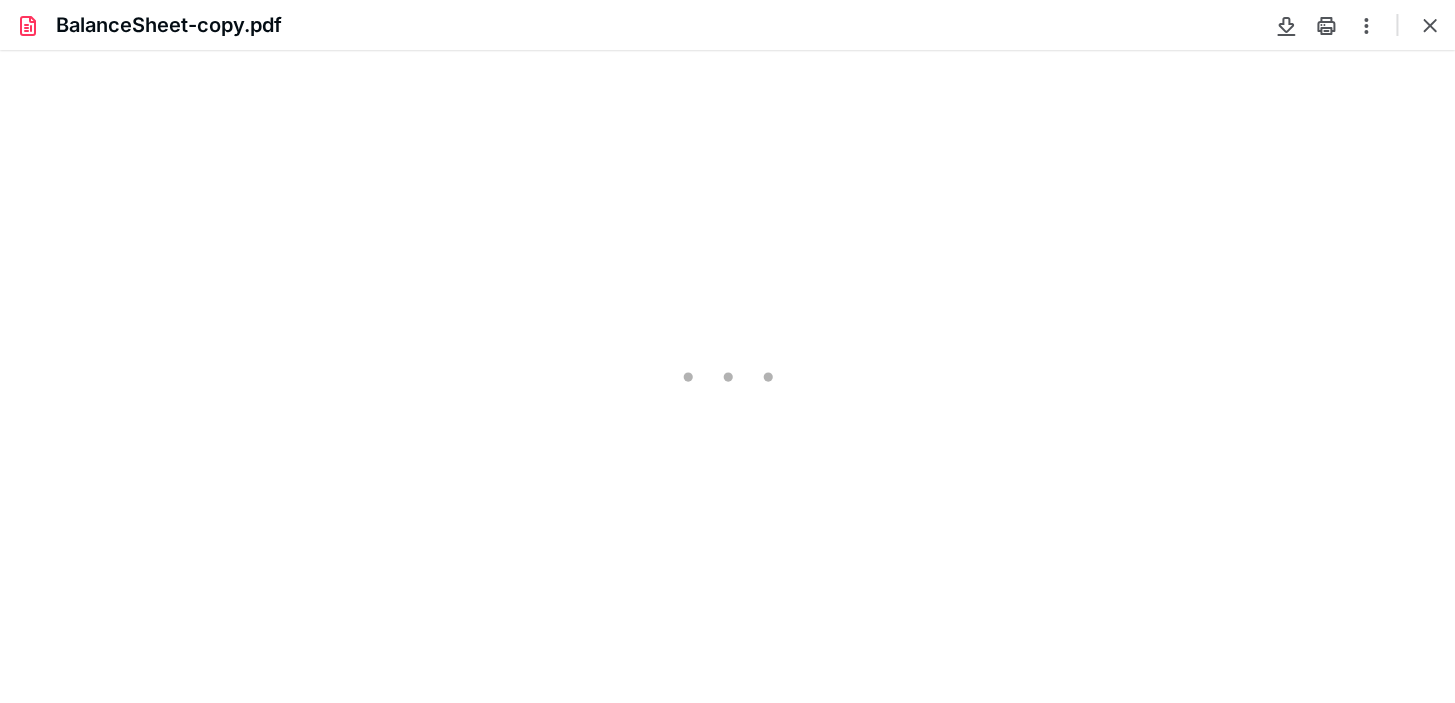 scroll, scrollTop: 0, scrollLeft: 0, axis: both 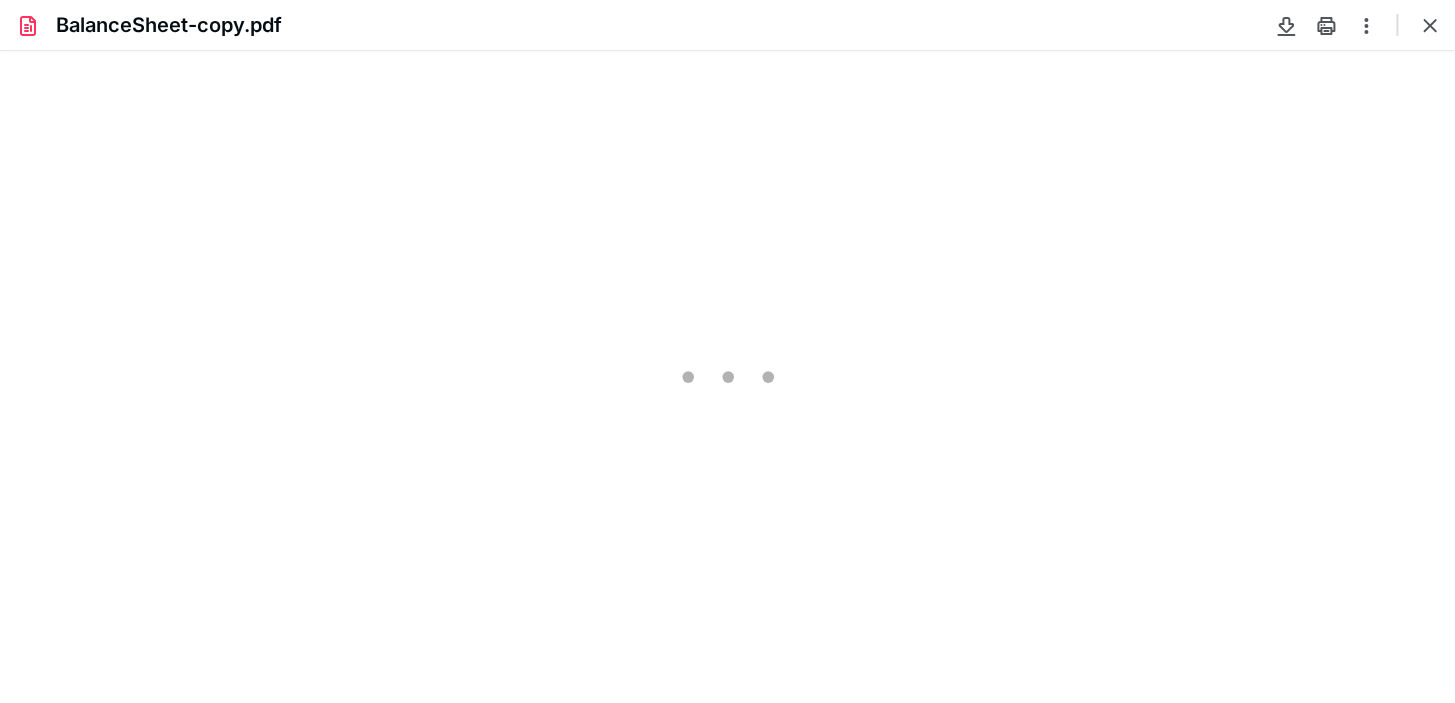 type on "219" 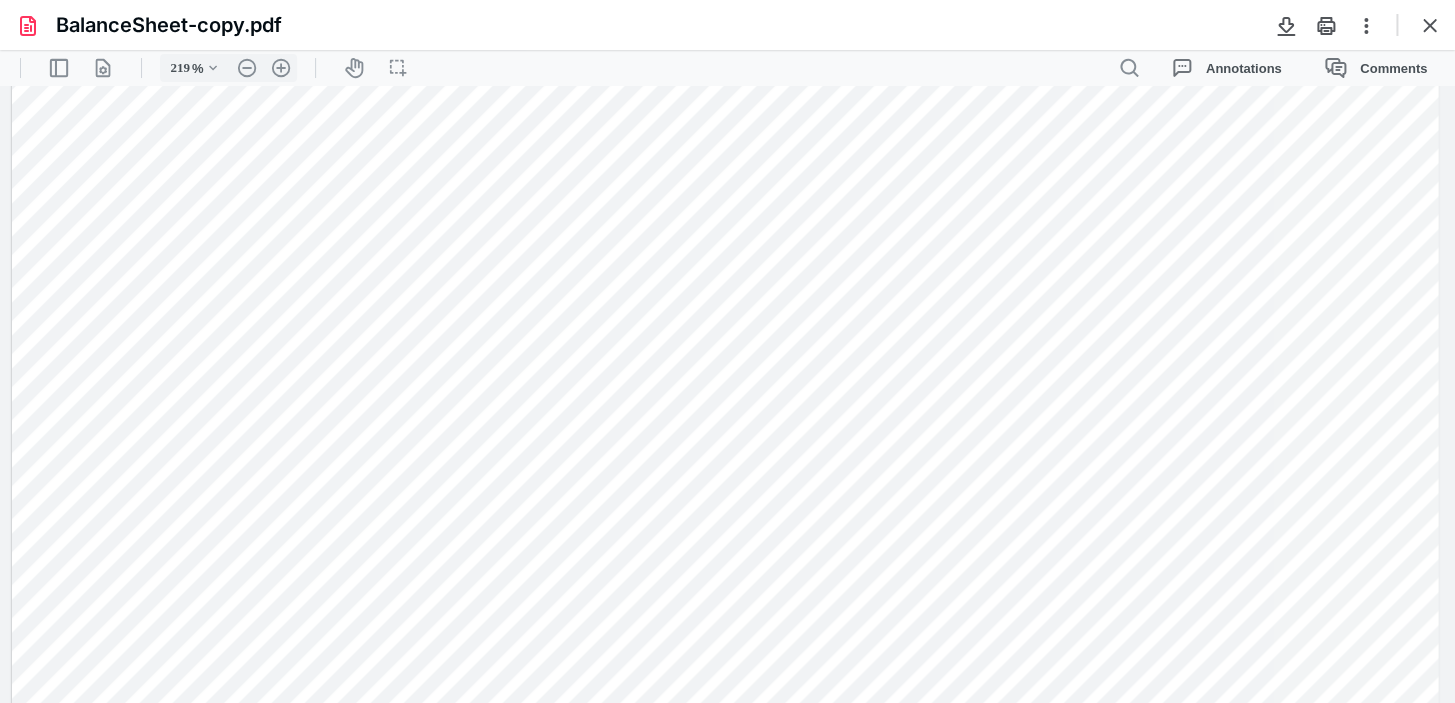scroll, scrollTop: 0, scrollLeft: 0, axis: both 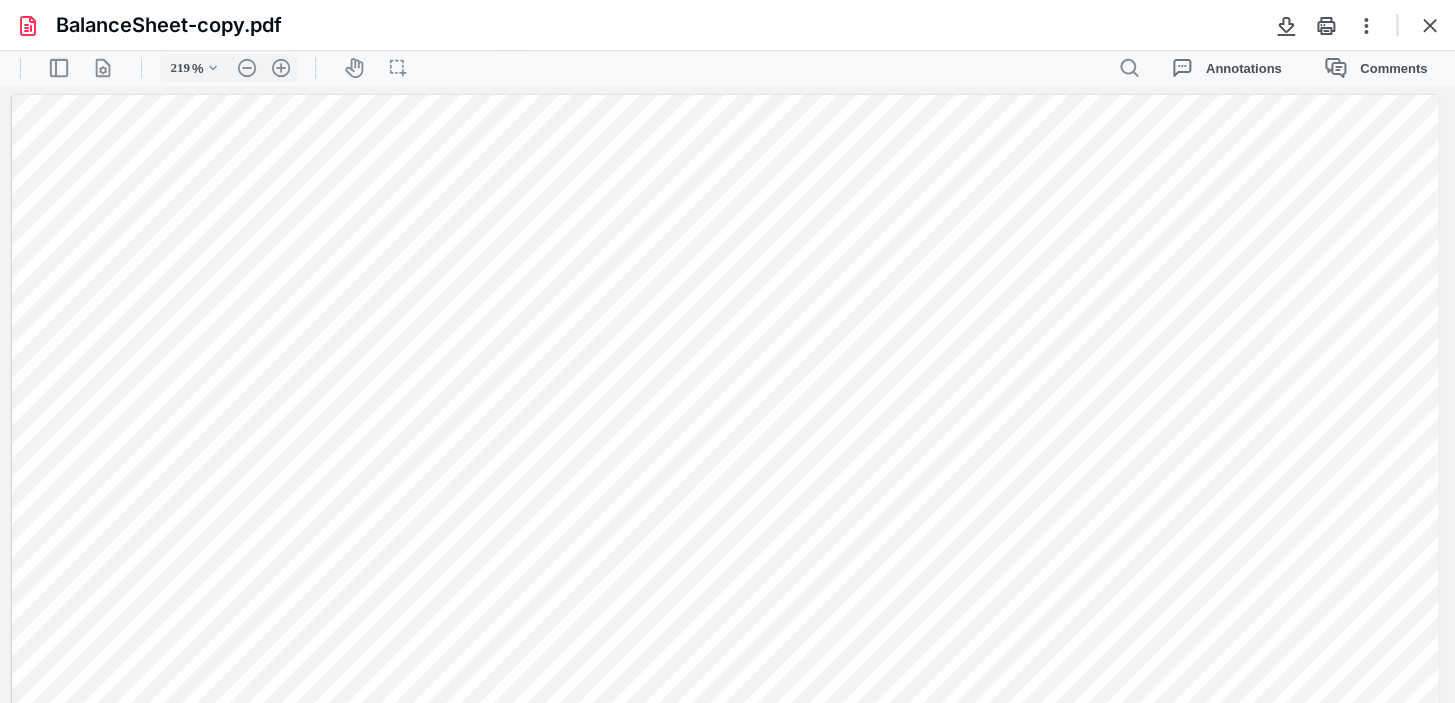 click at bounding box center [725, 1018] 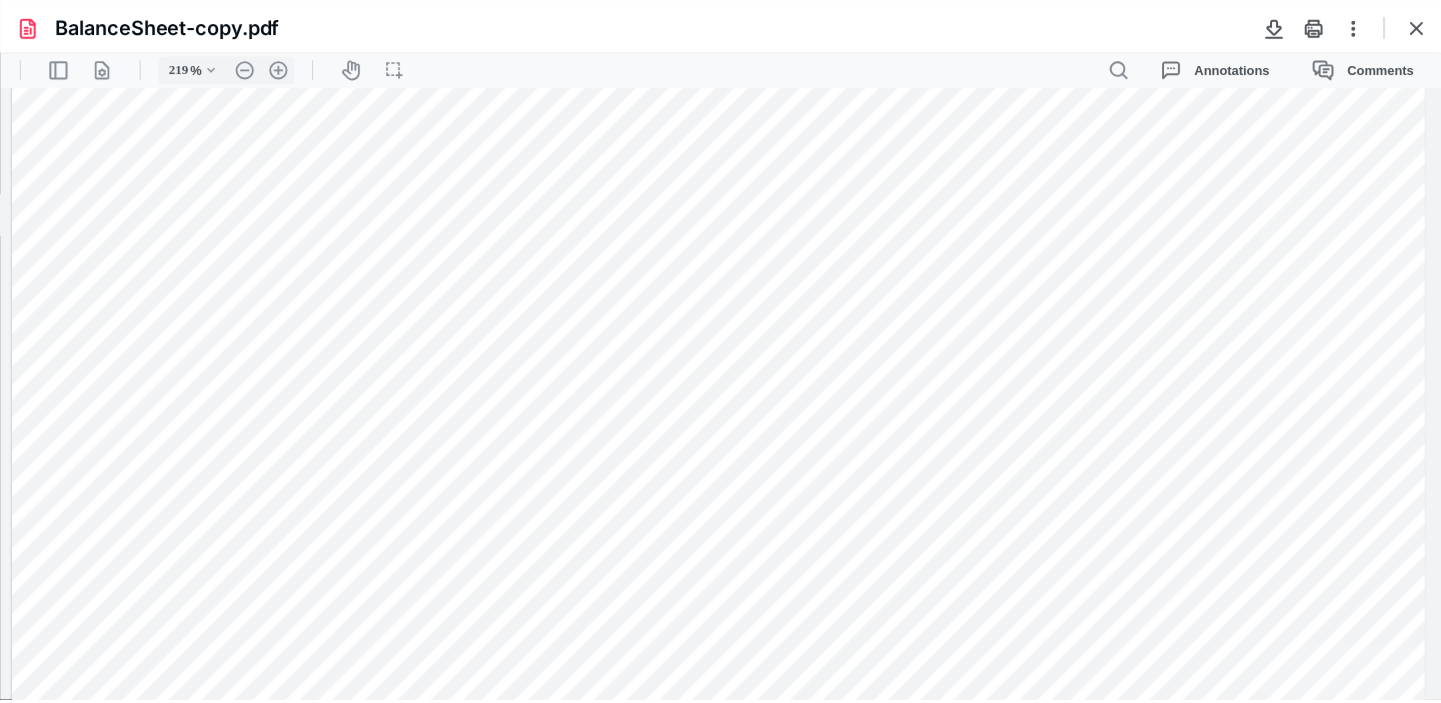 scroll, scrollTop: 272, scrollLeft: 0, axis: vertical 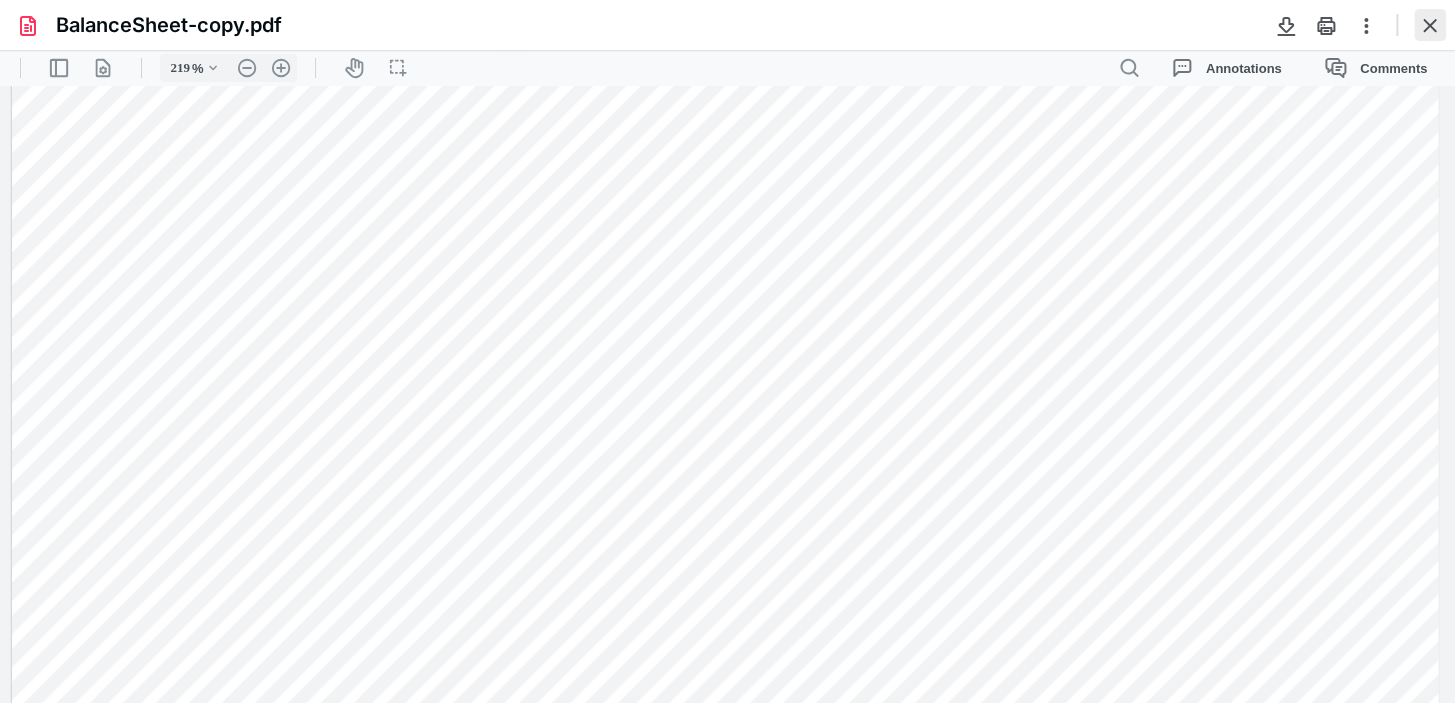 click at bounding box center [1430, 25] 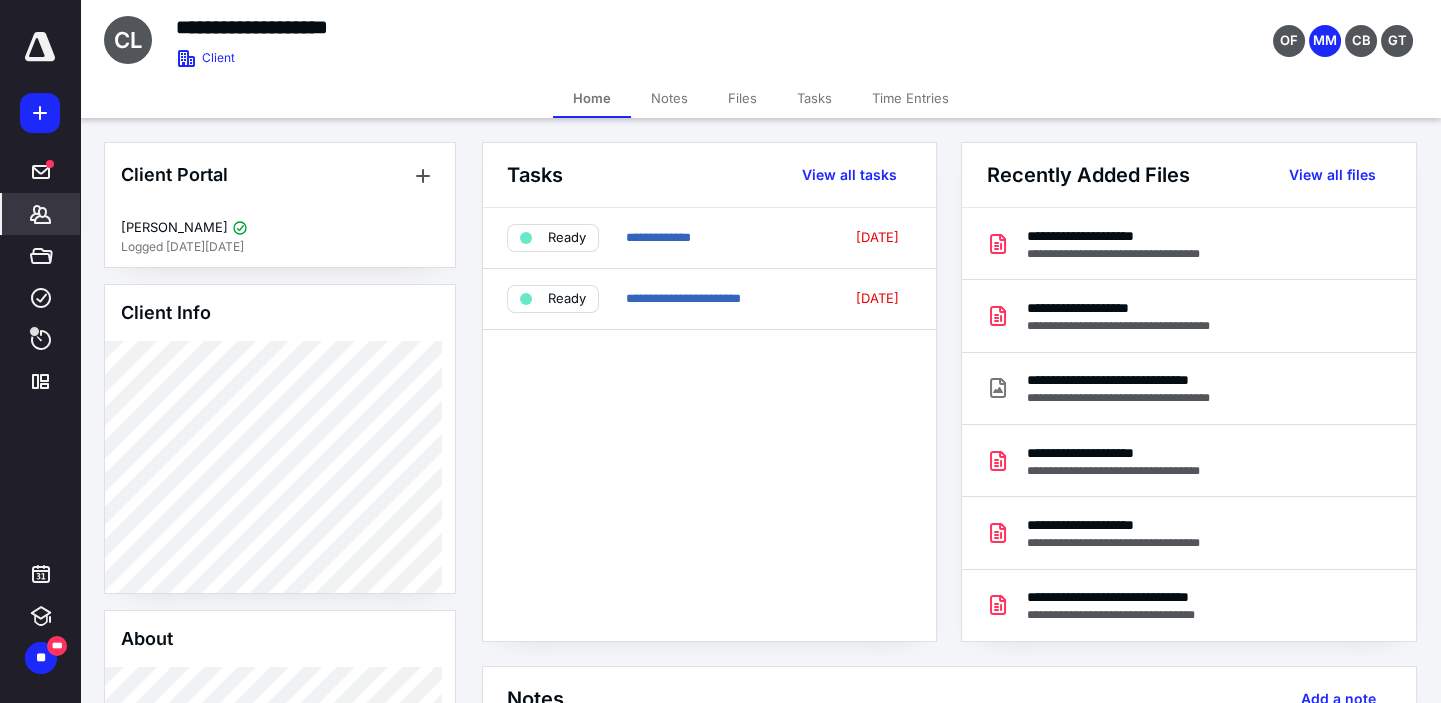 click on "Notes" at bounding box center (669, 98) 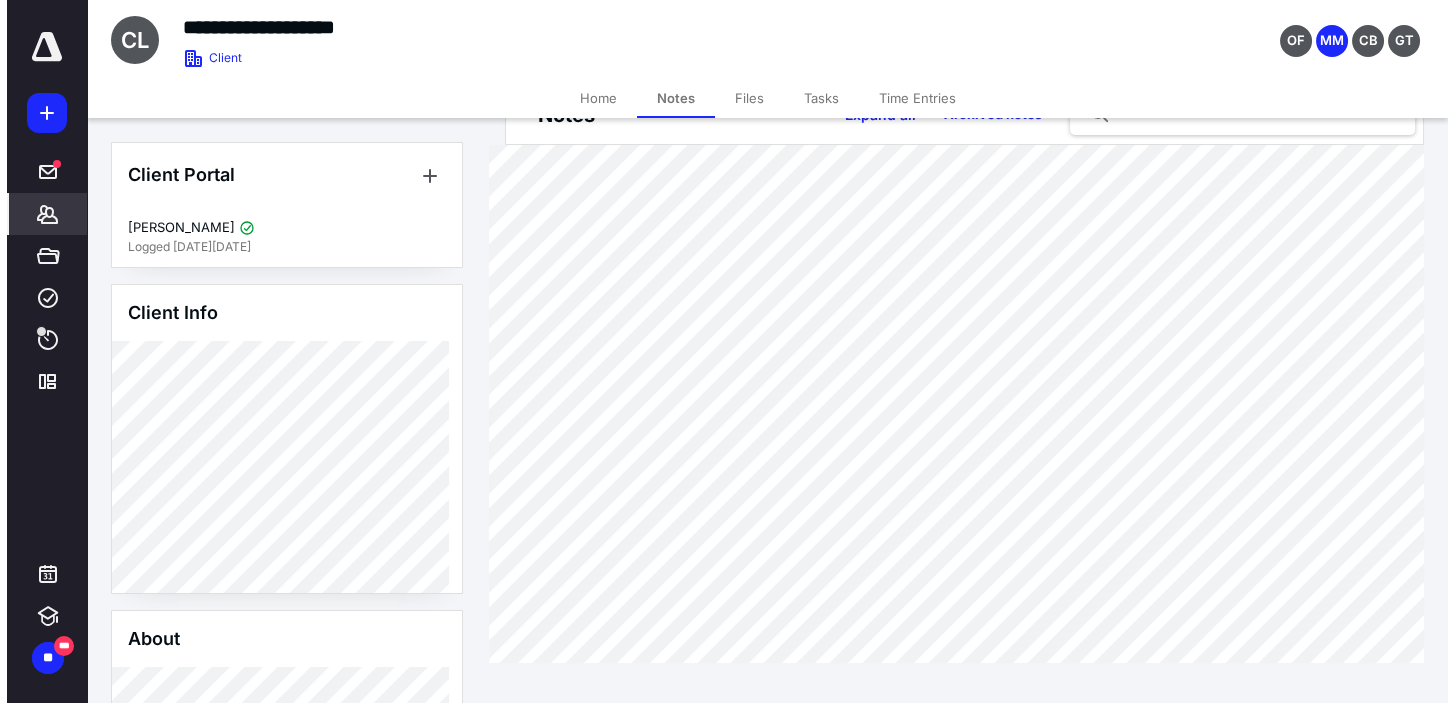 scroll, scrollTop: 0, scrollLeft: 0, axis: both 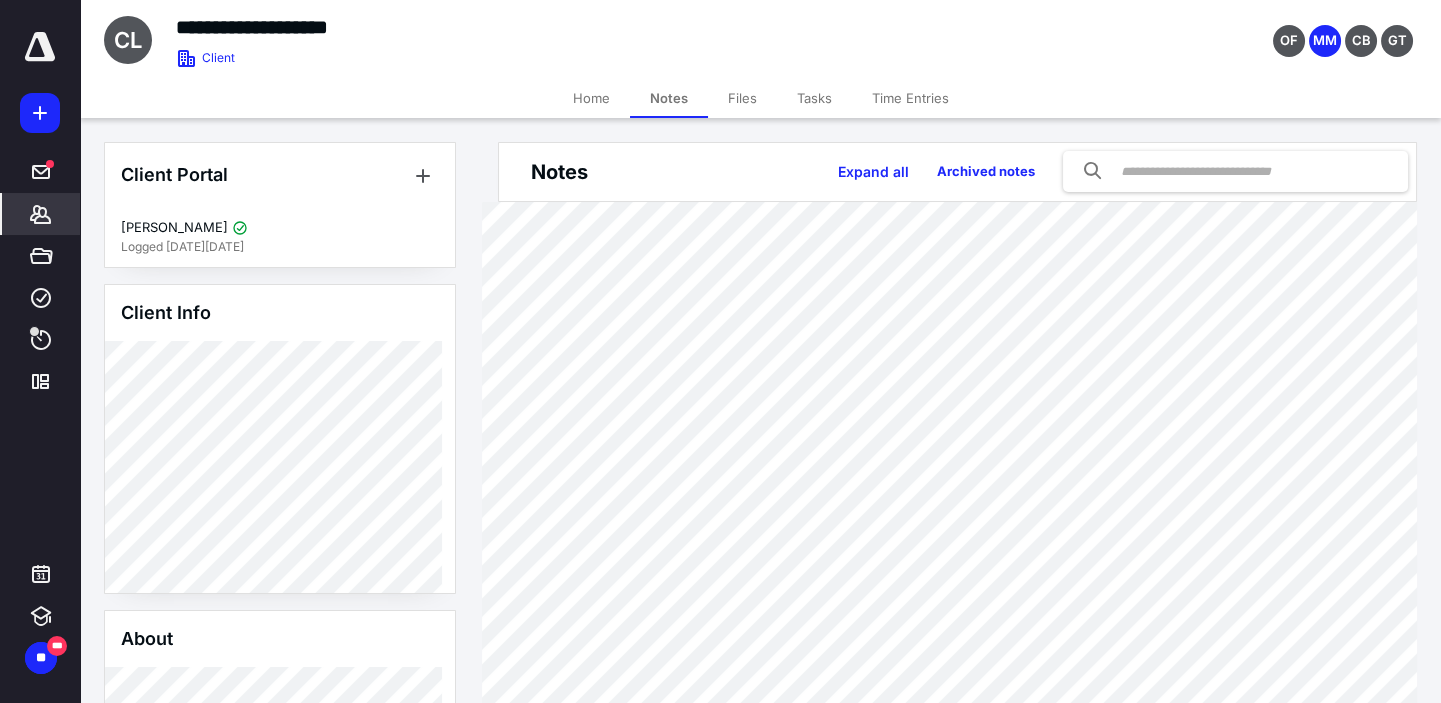 click on "Files" at bounding box center (742, 98) 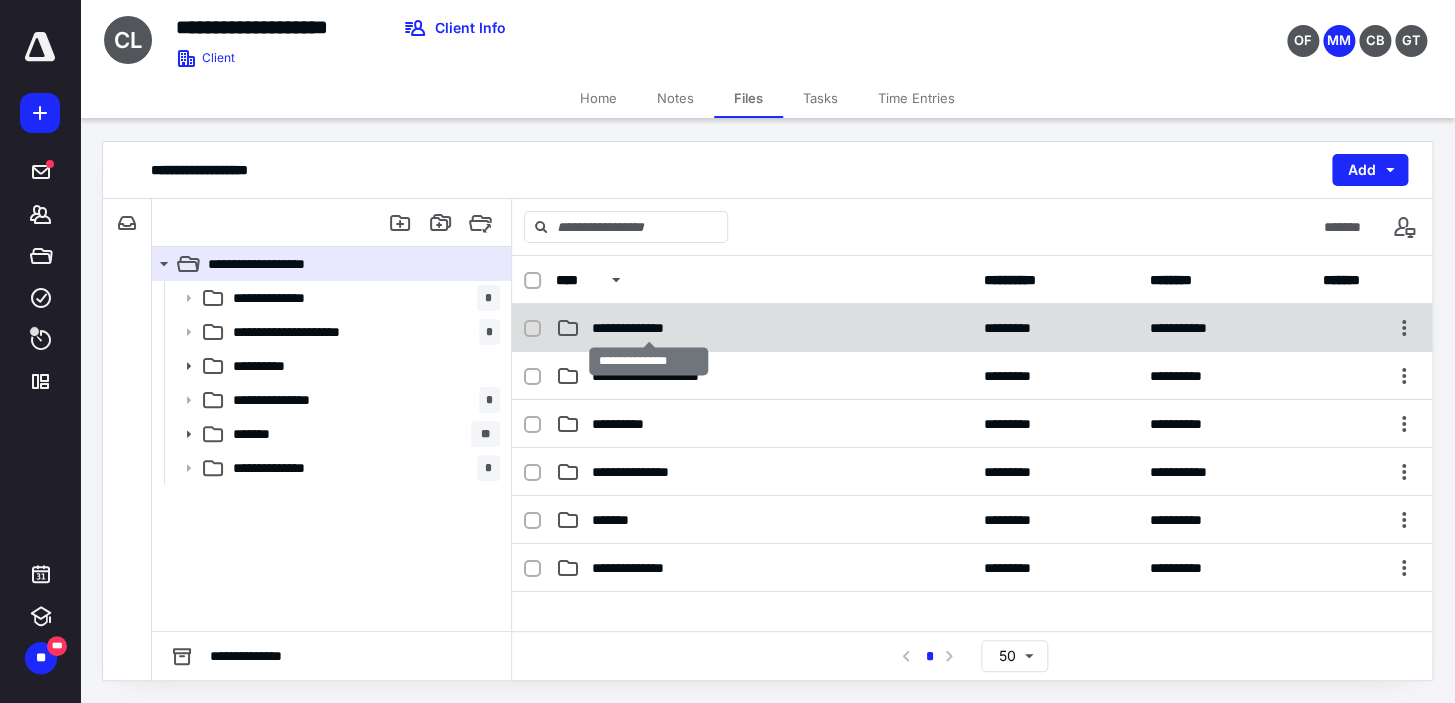 click on "**********" at bounding box center (649, 328) 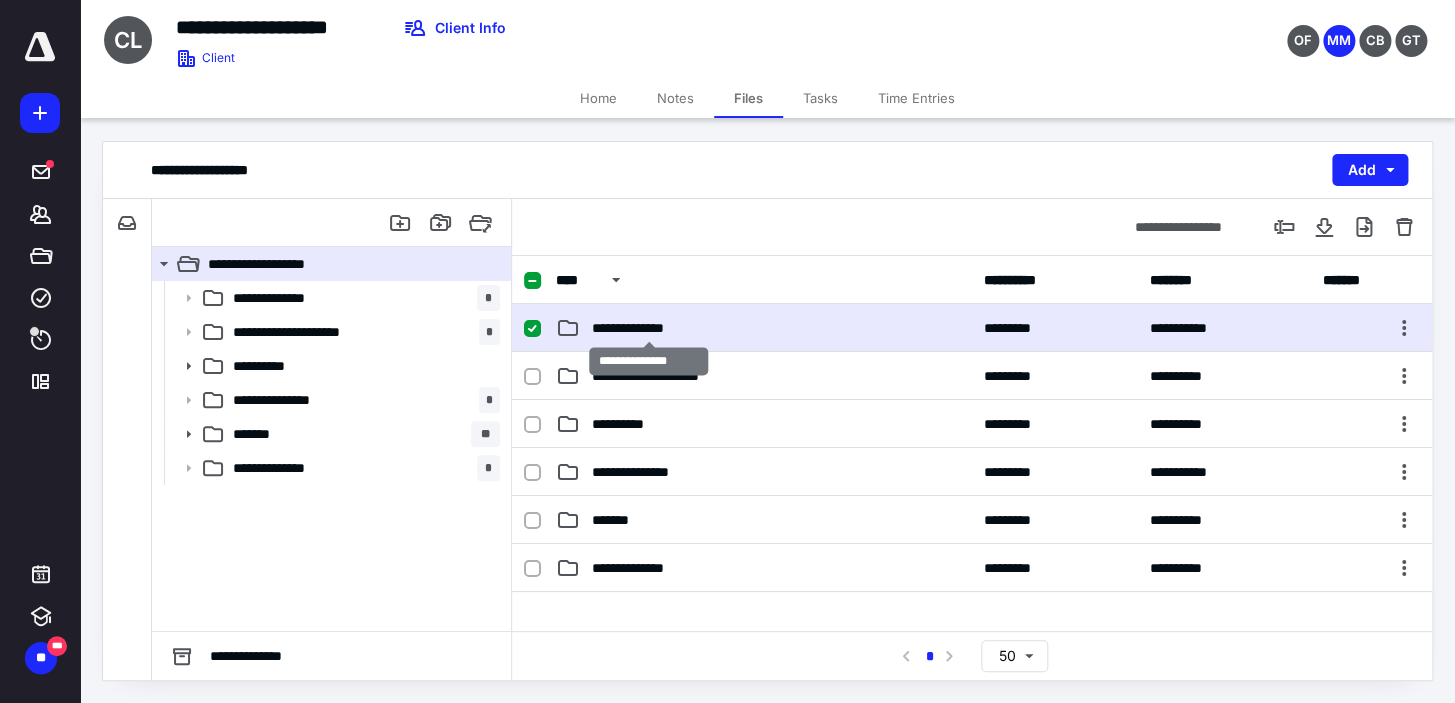 click on "**********" at bounding box center [649, 328] 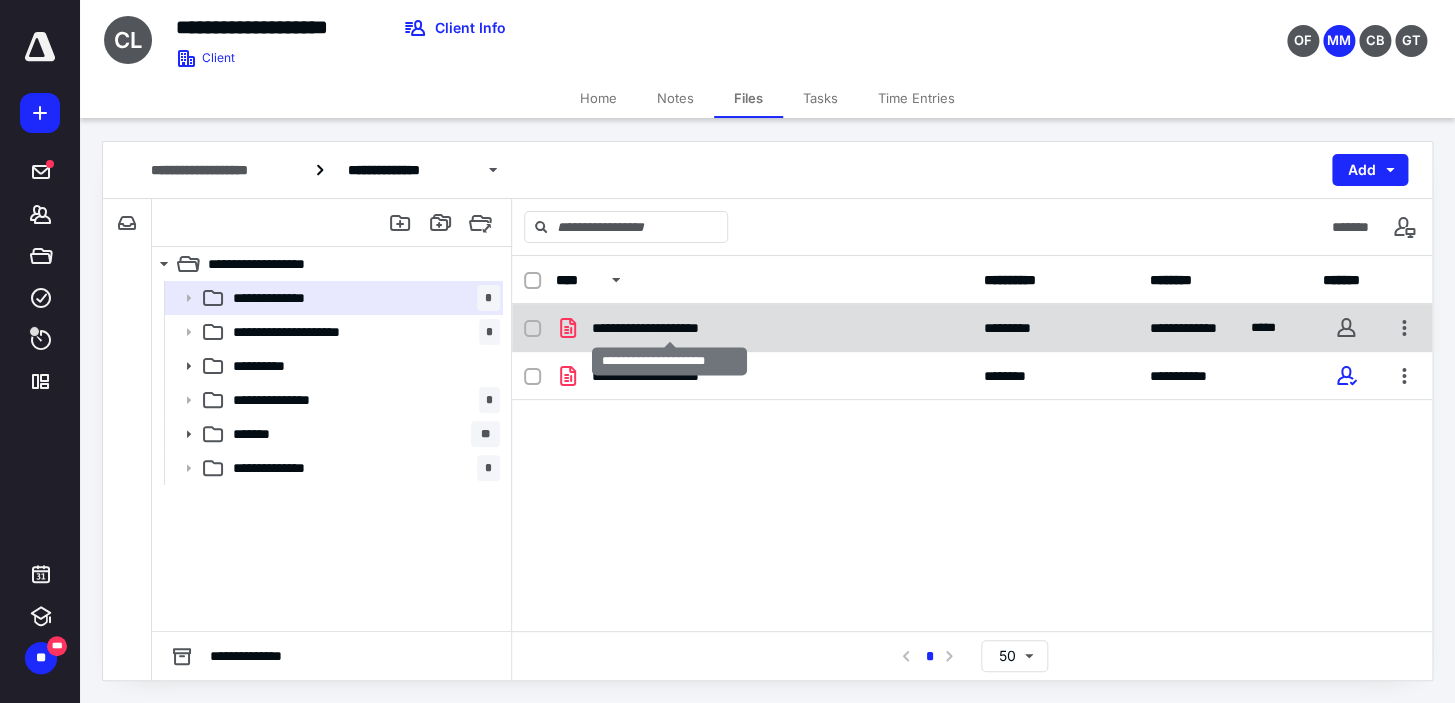 click on "**********" at bounding box center (669, 328) 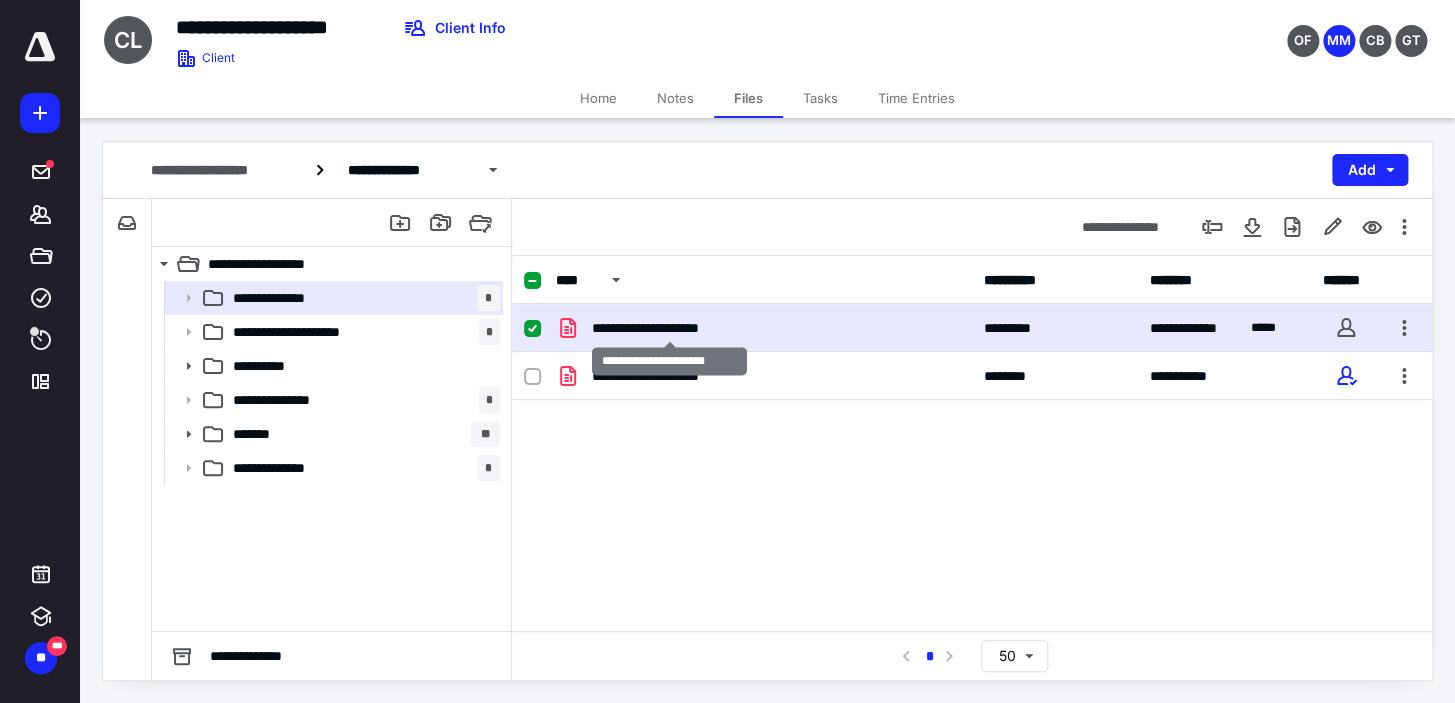 click on "**********" at bounding box center (669, 328) 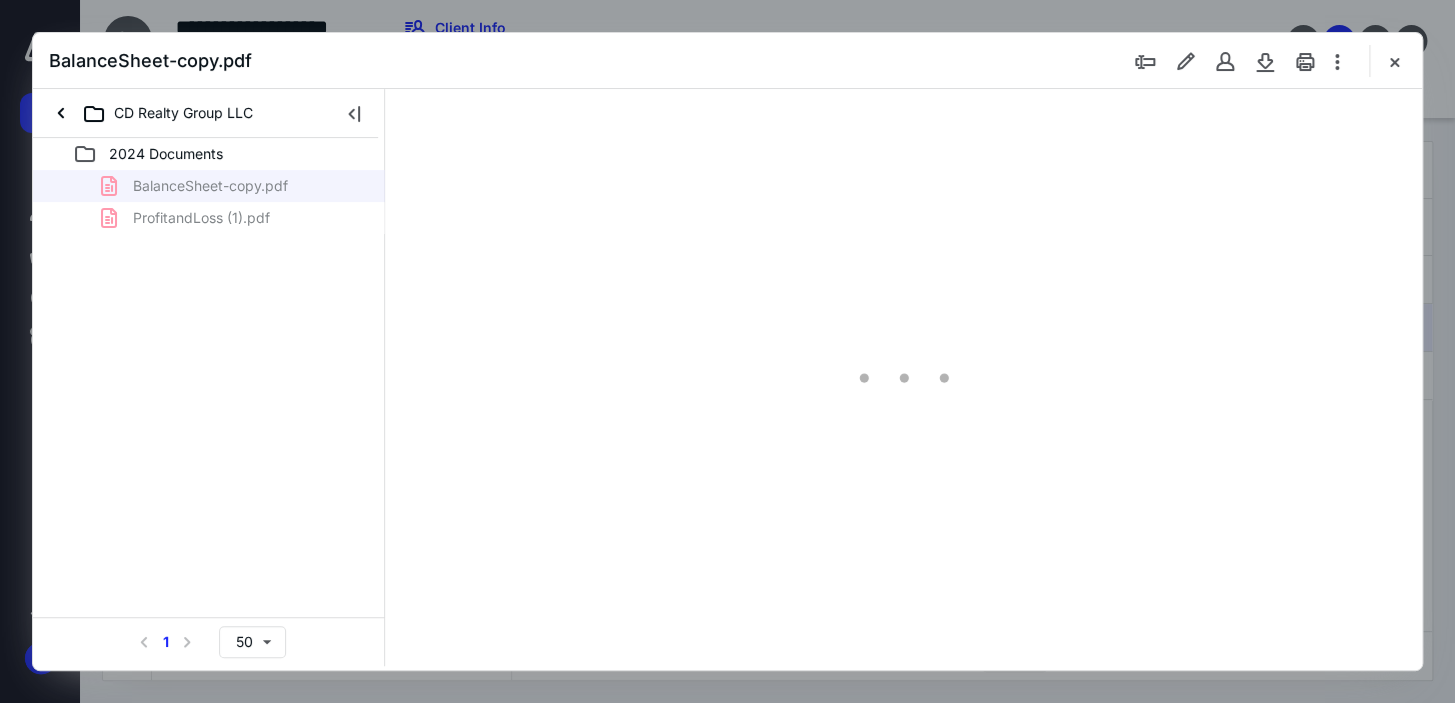 scroll, scrollTop: 0, scrollLeft: 0, axis: both 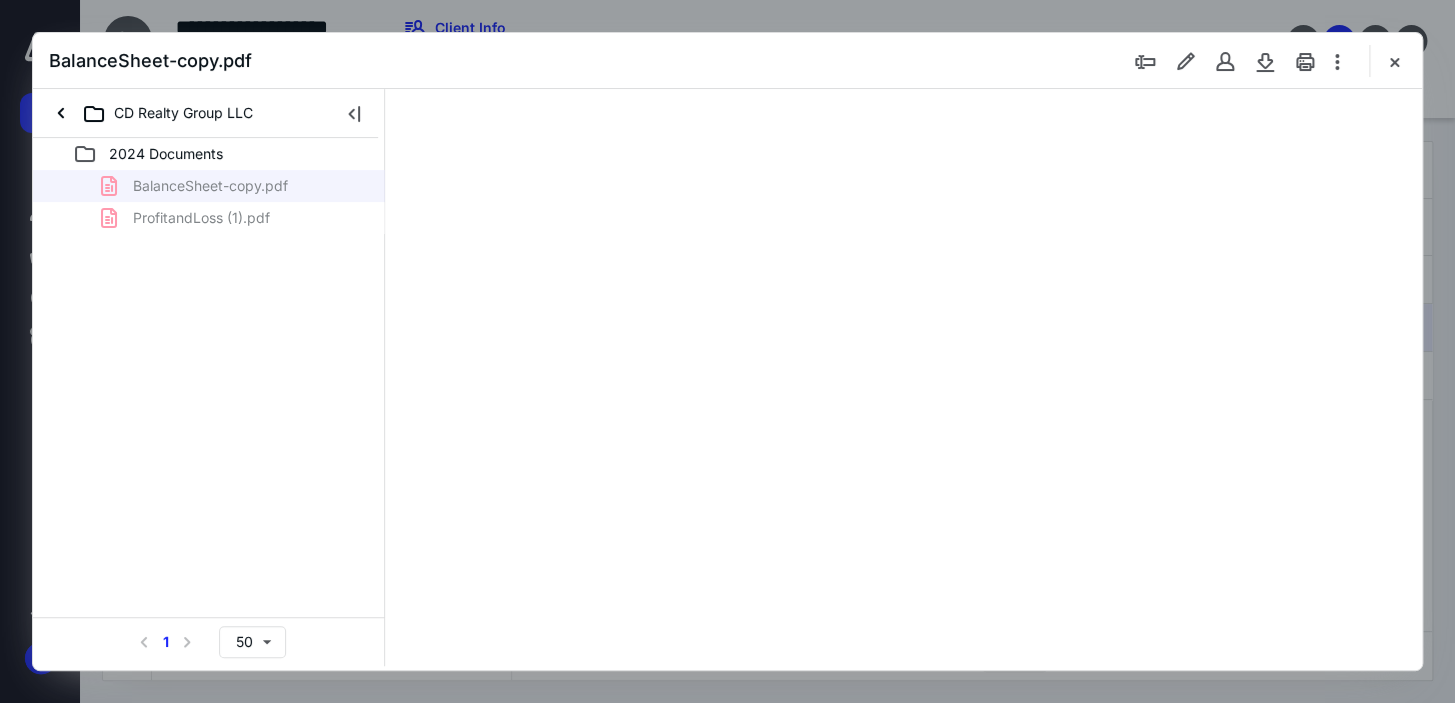 type on "156" 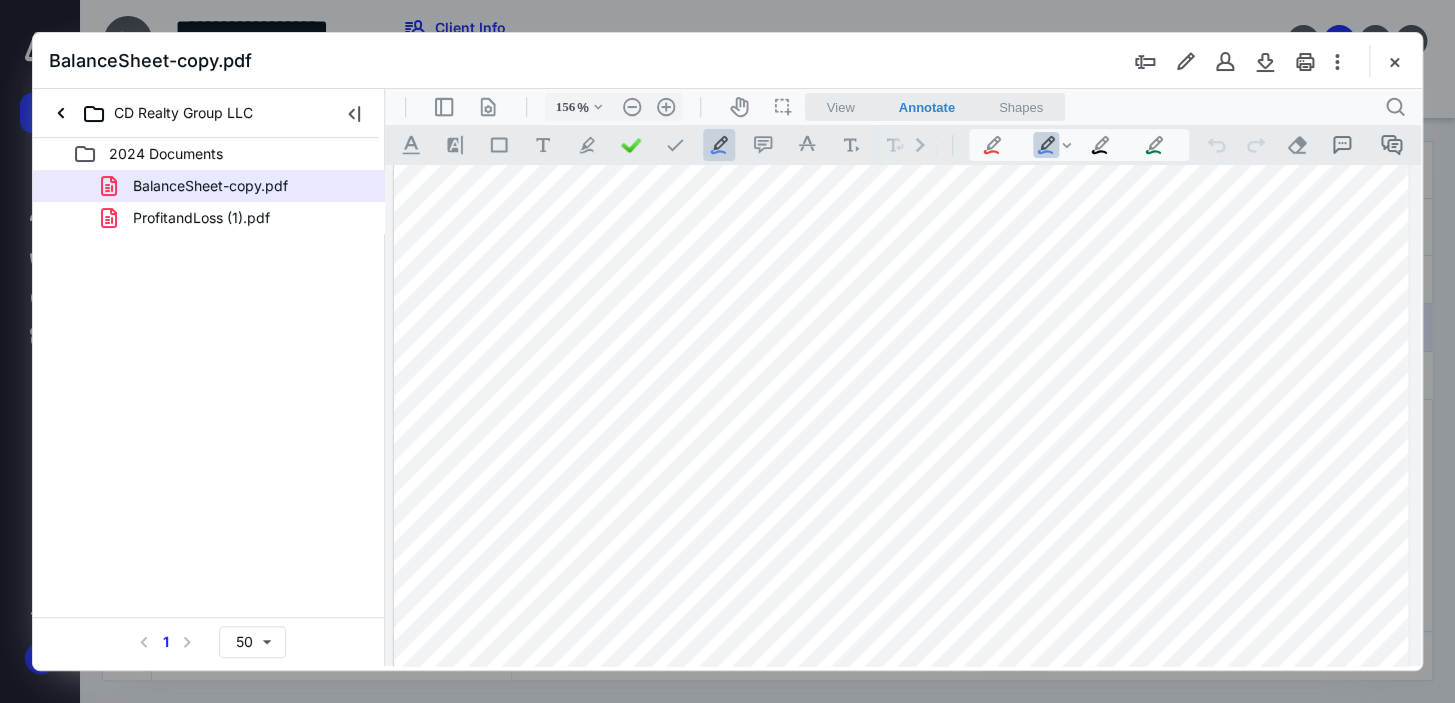 scroll, scrollTop: 545, scrollLeft: 0, axis: vertical 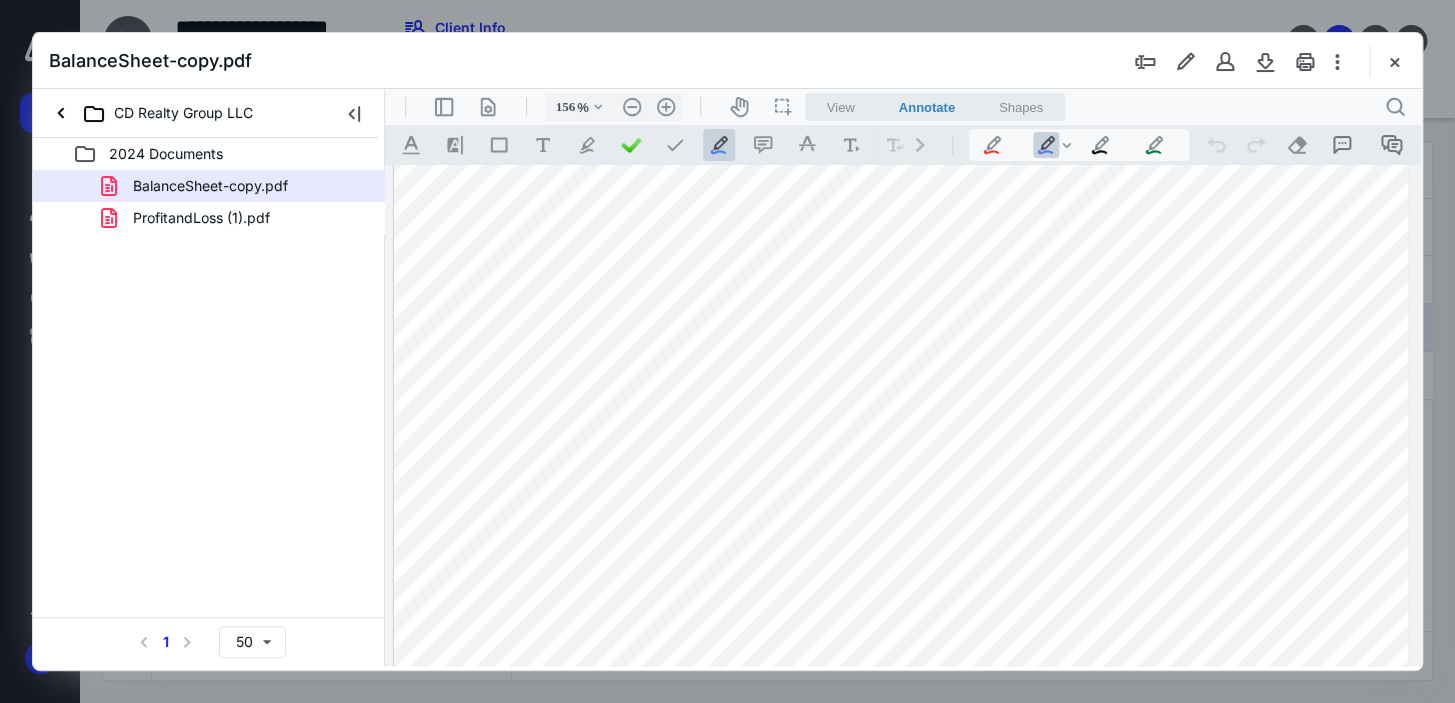 click at bounding box center (1394, 61) 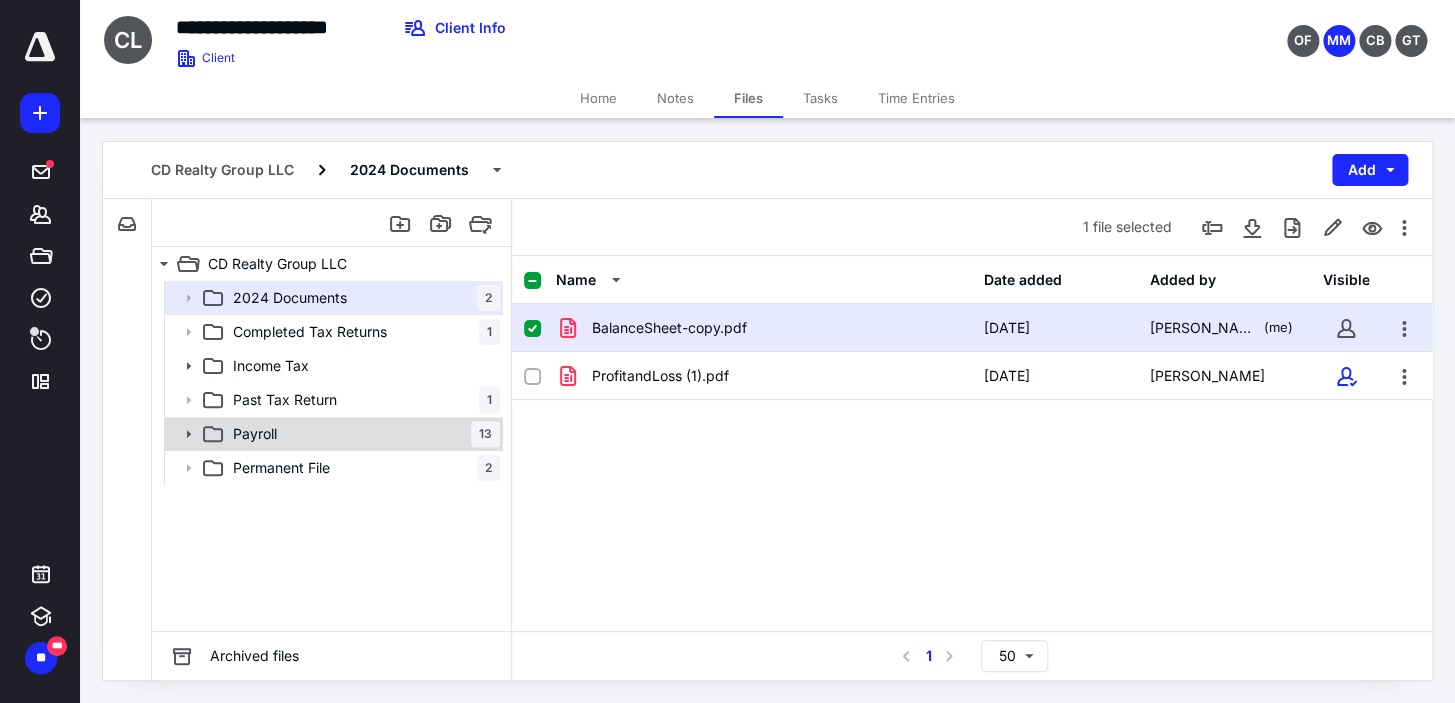 click on "Payroll 13" at bounding box center (362, 434) 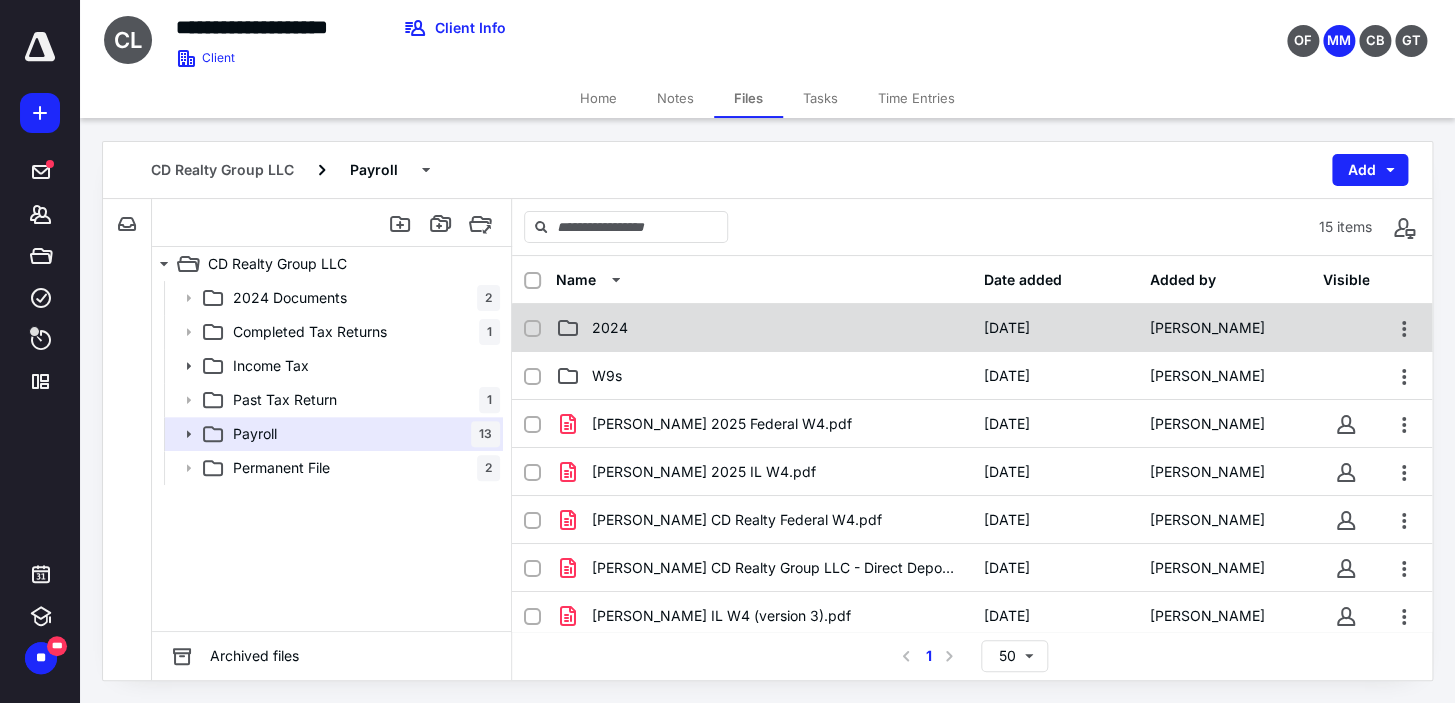 click on "2024" at bounding box center [764, 328] 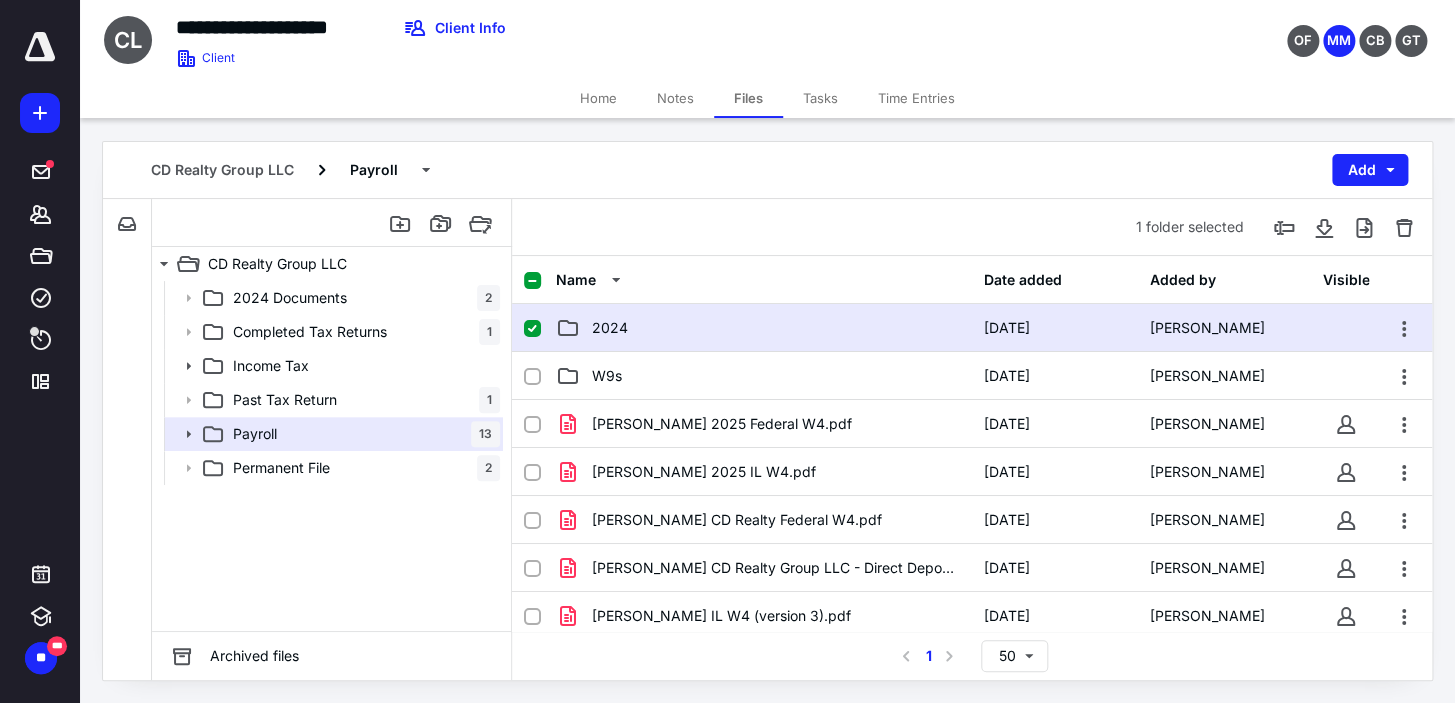 click on "2024" at bounding box center (764, 328) 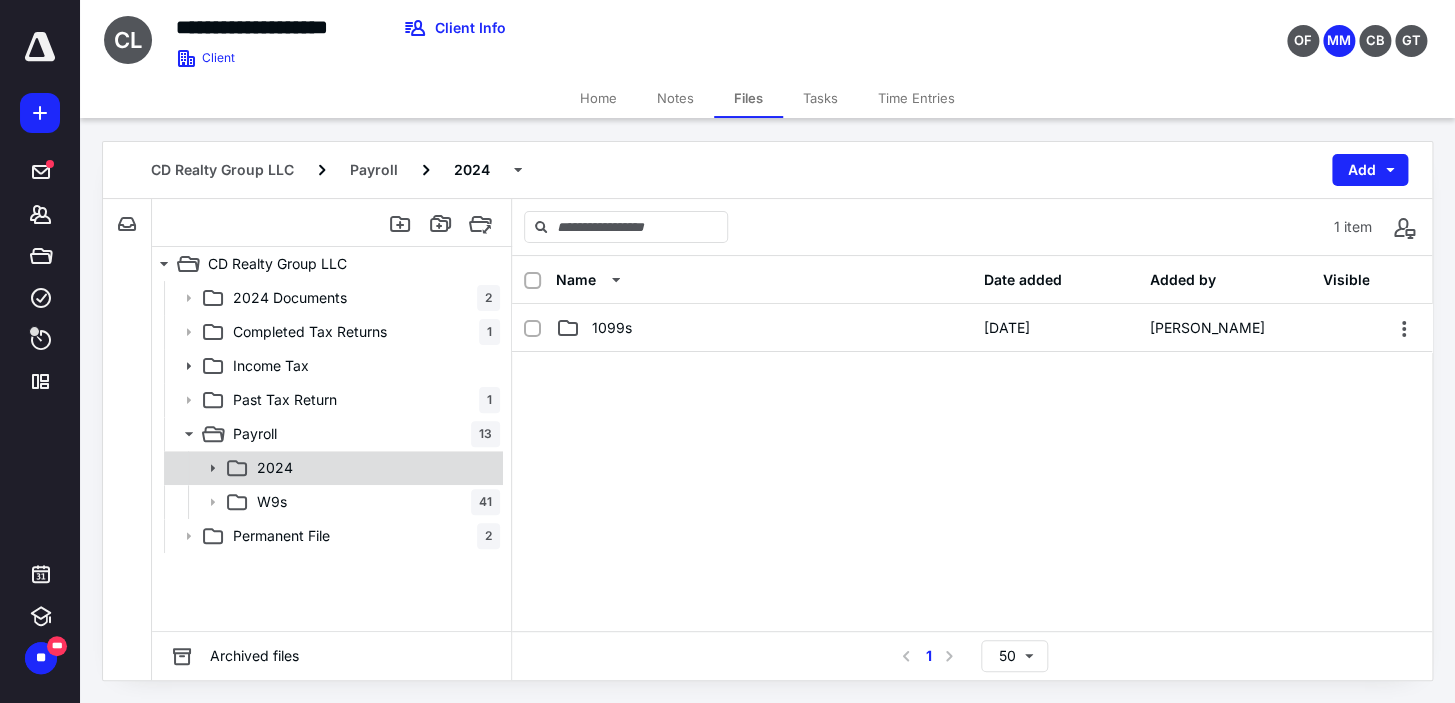 click on "2024" at bounding box center [374, 468] 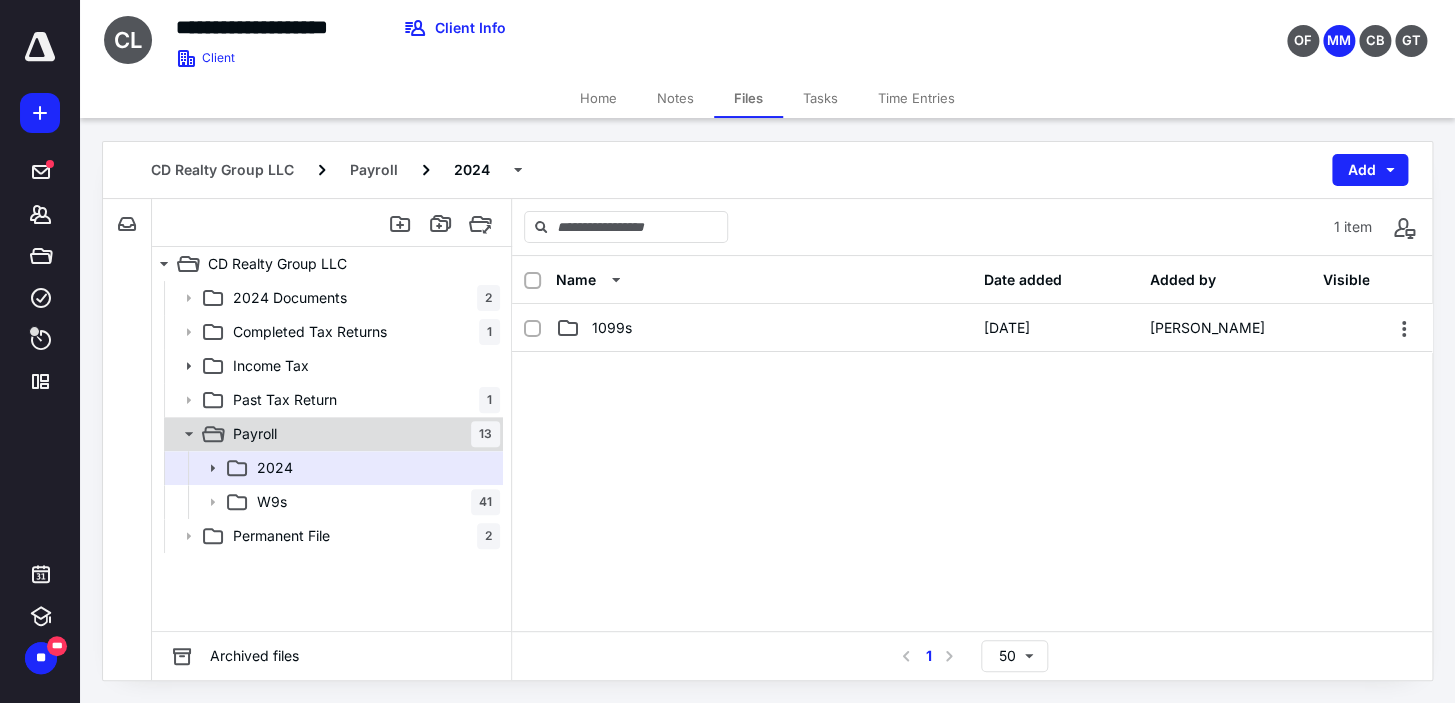 click on "Payroll 13" at bounding box center [362, 434] 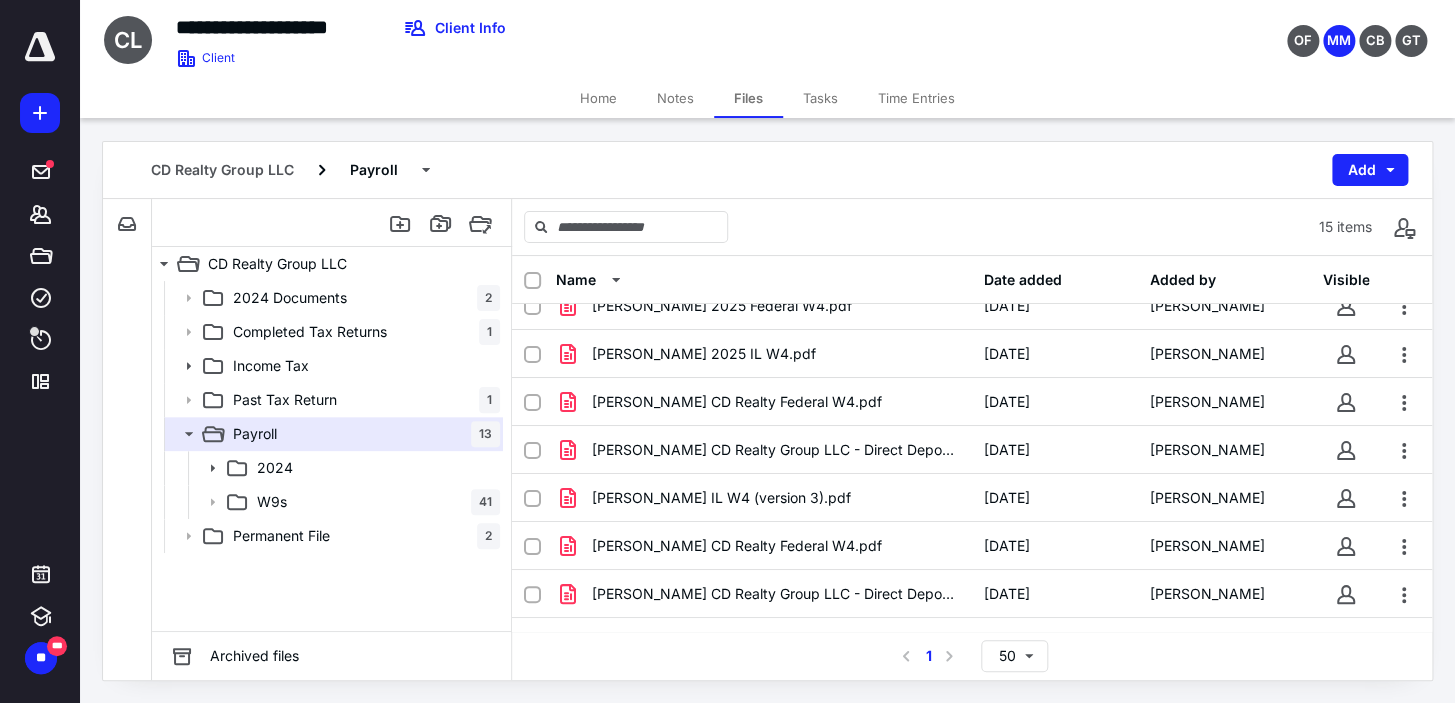 scroll, scrollTop: 27, scrollLeft: 0, axis: vertical 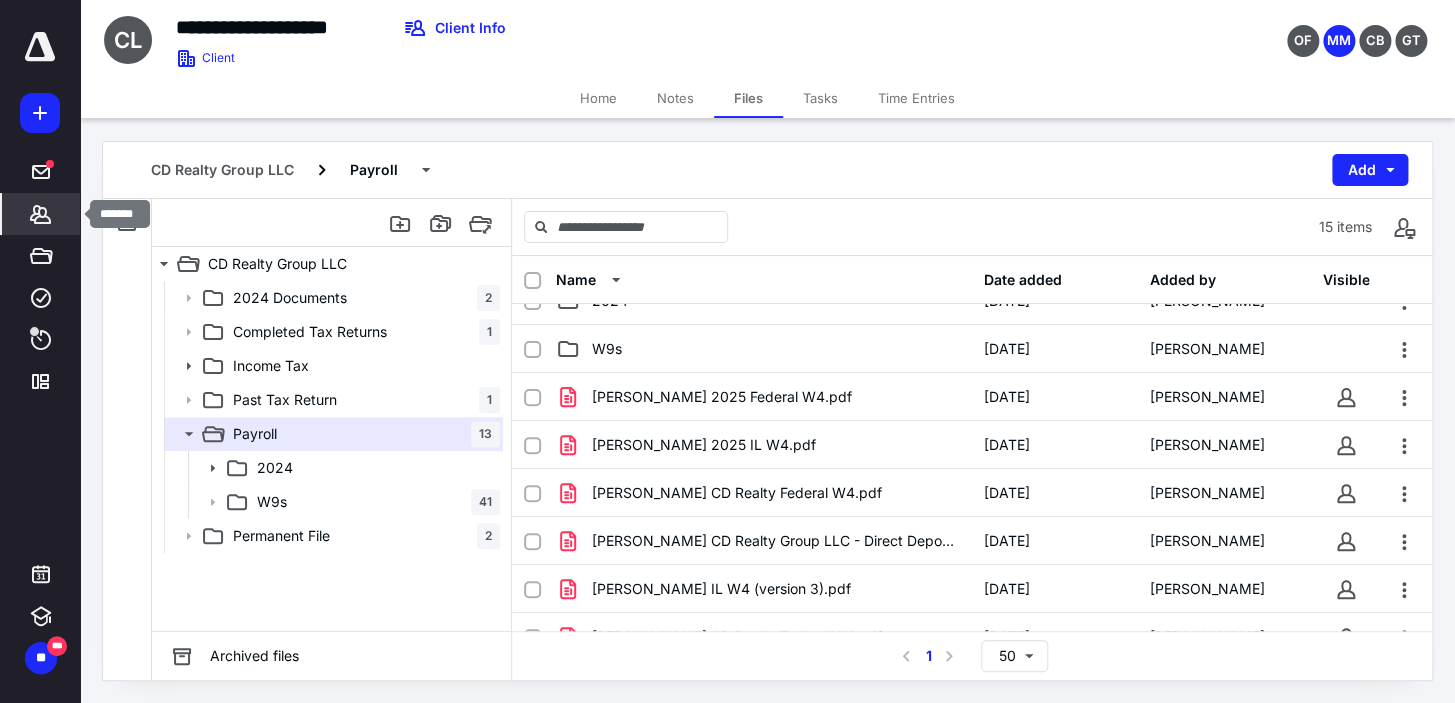 click on "*******" at bounding box center (41, 214) 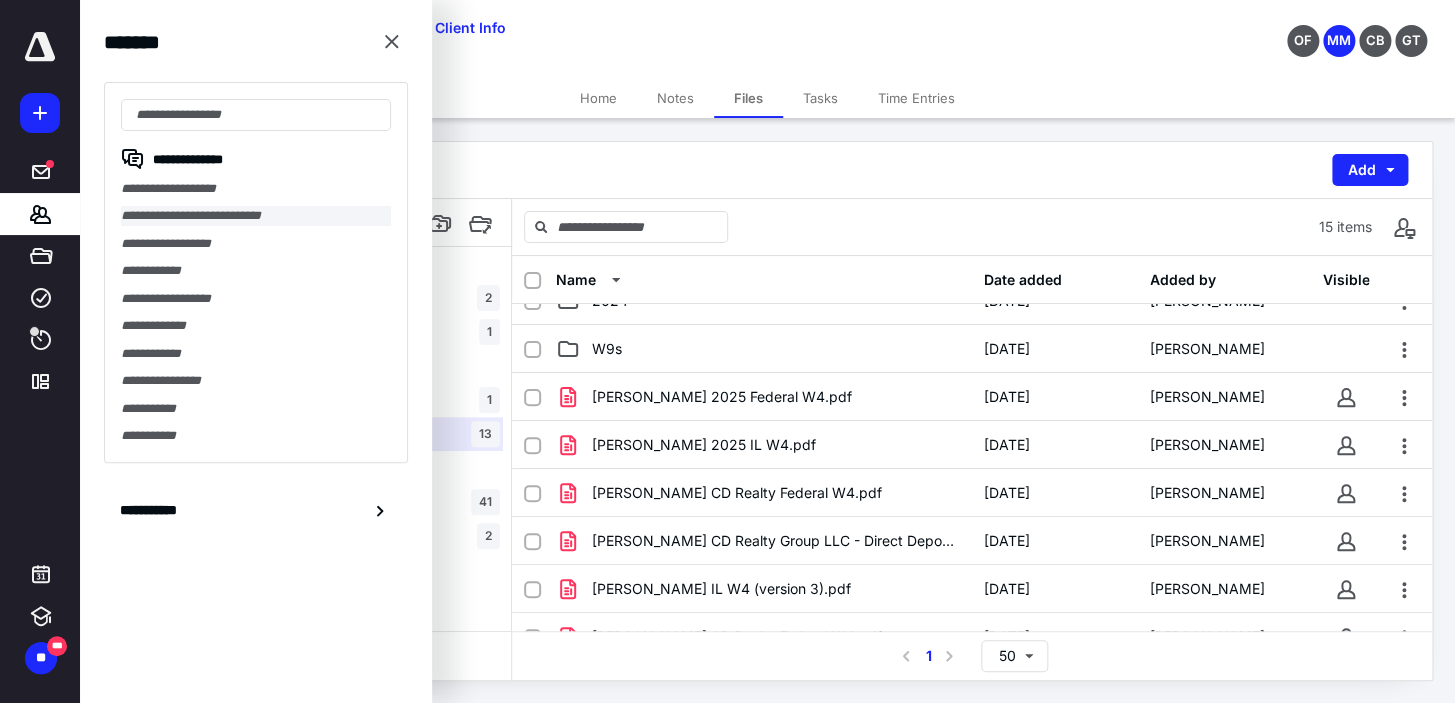 click on "**********" at bounding box center [256, 215] 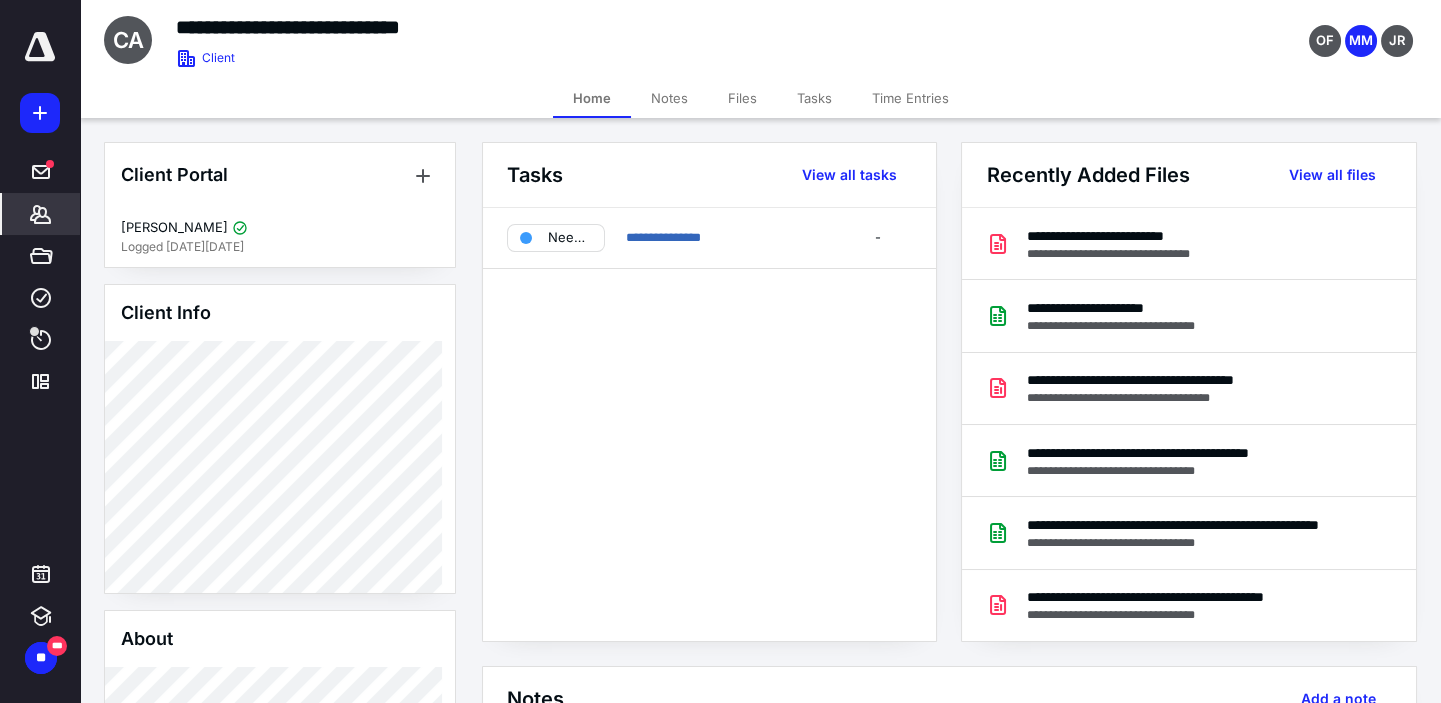 click on "Files" at bounding box center (742, 98) 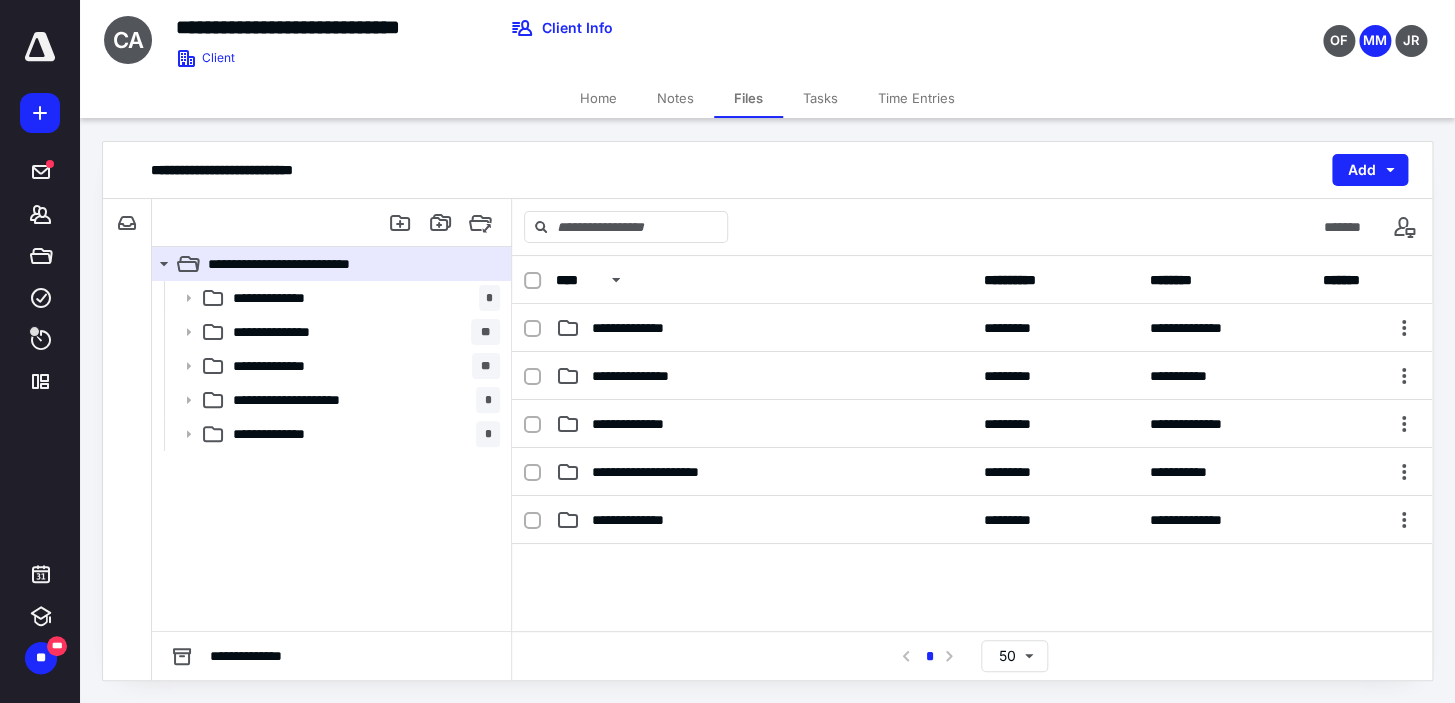 click on "Files" at bounding box center (748, 98) 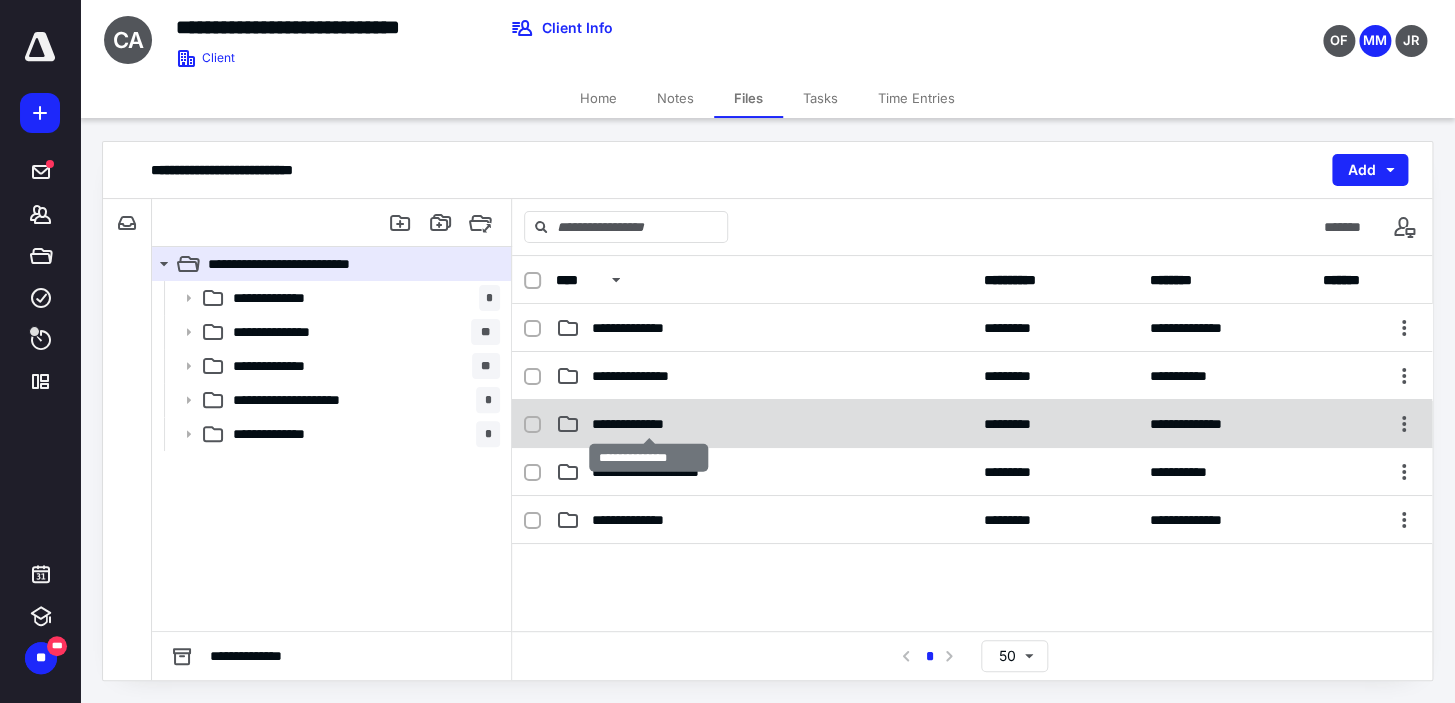click on "**********" at bounding box center (649, 424) 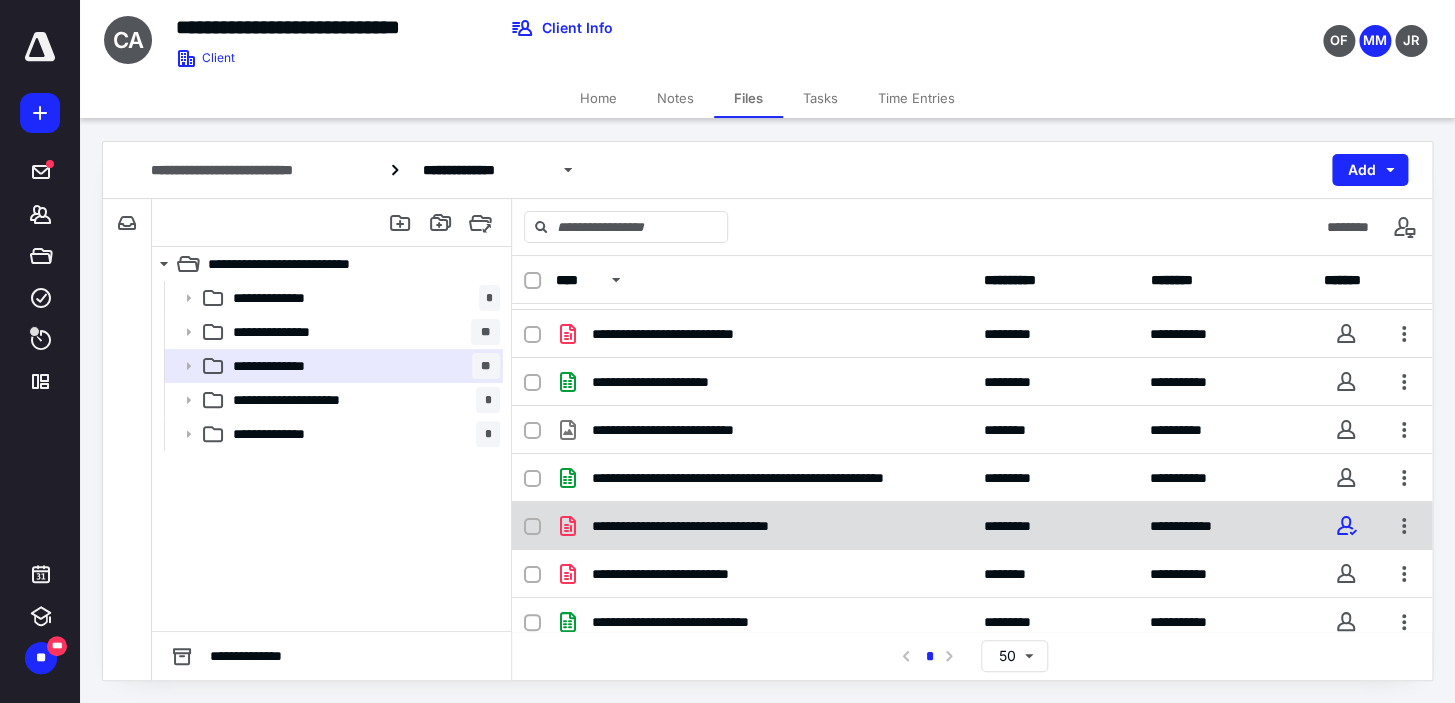 scroll, scrollTop: 181, scrollLeft: 0, axis: vertical 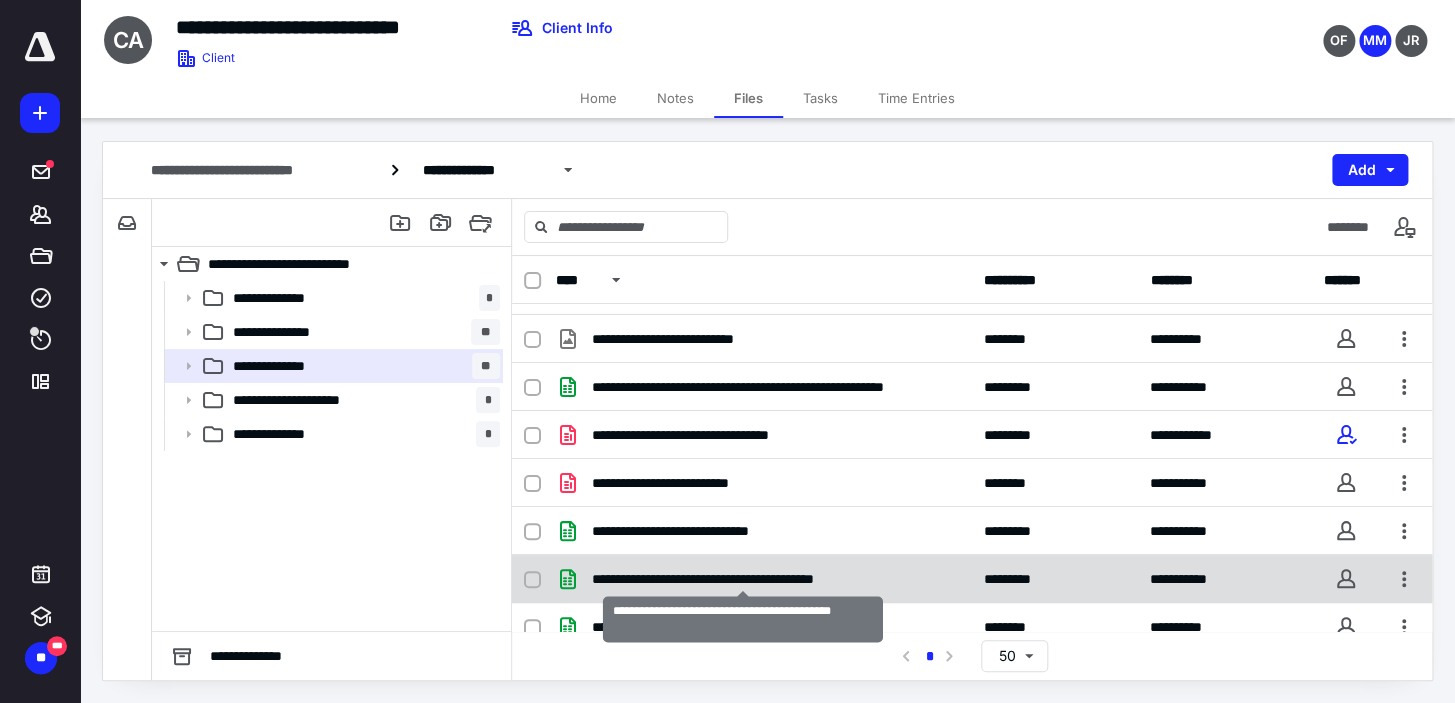click on "**********" at bounding box center [743, 579] 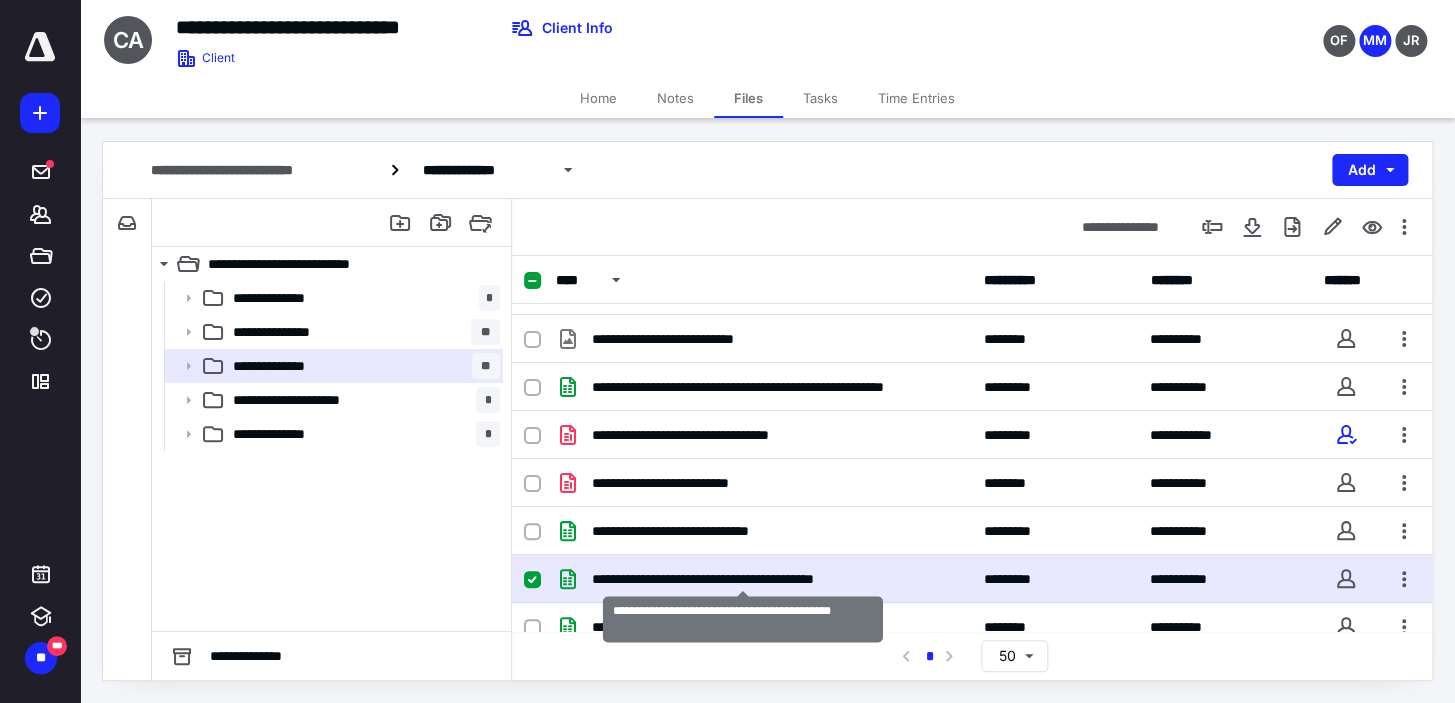 click on "**********" at bounding box center [743, 579] 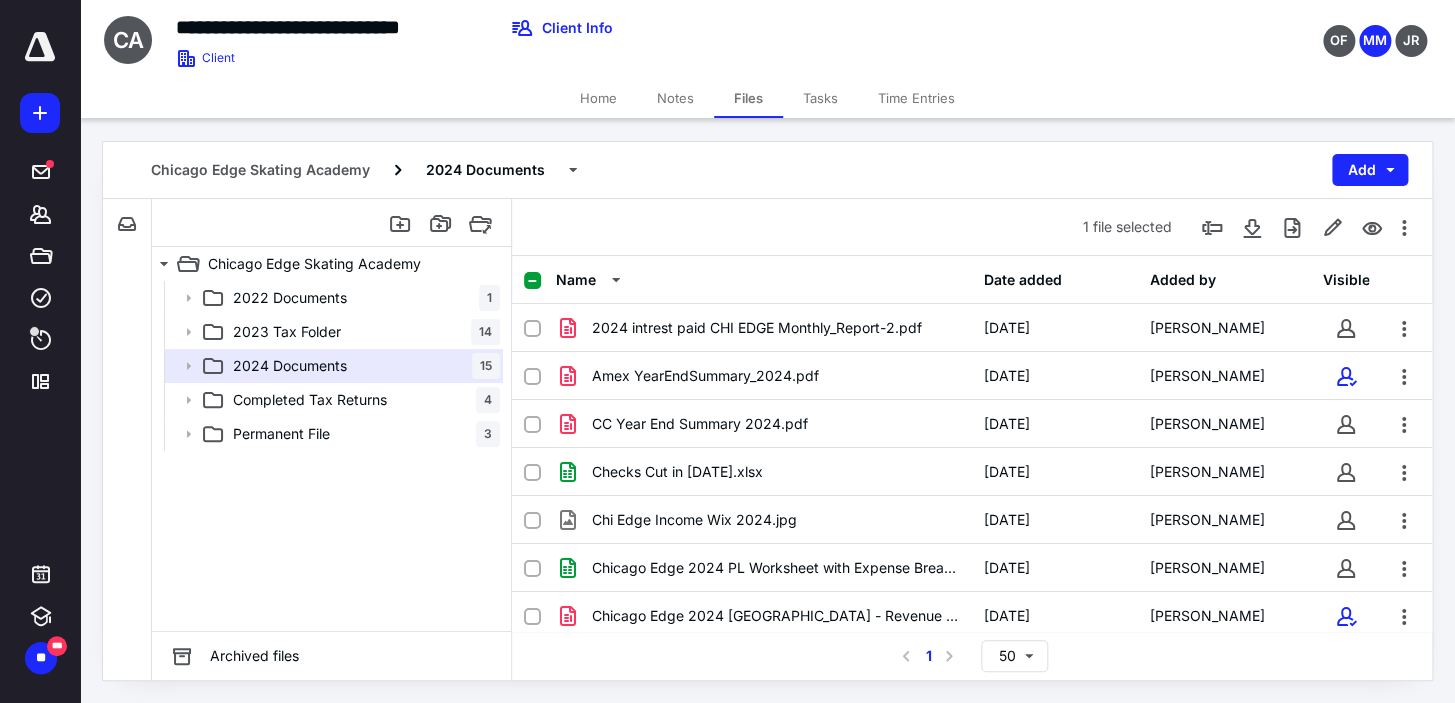 scroll, scrollTop: 181, scrollLeft: 0, axis: vertical 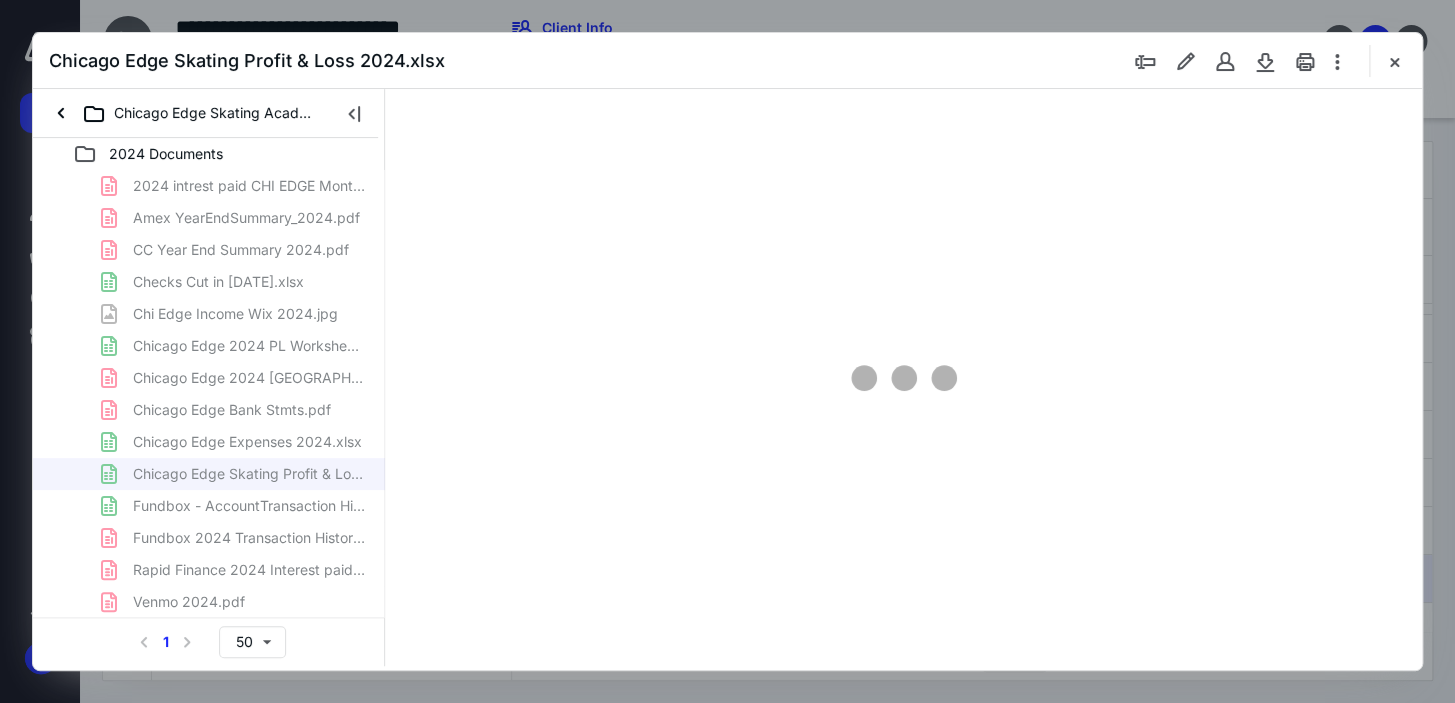 type on "188" 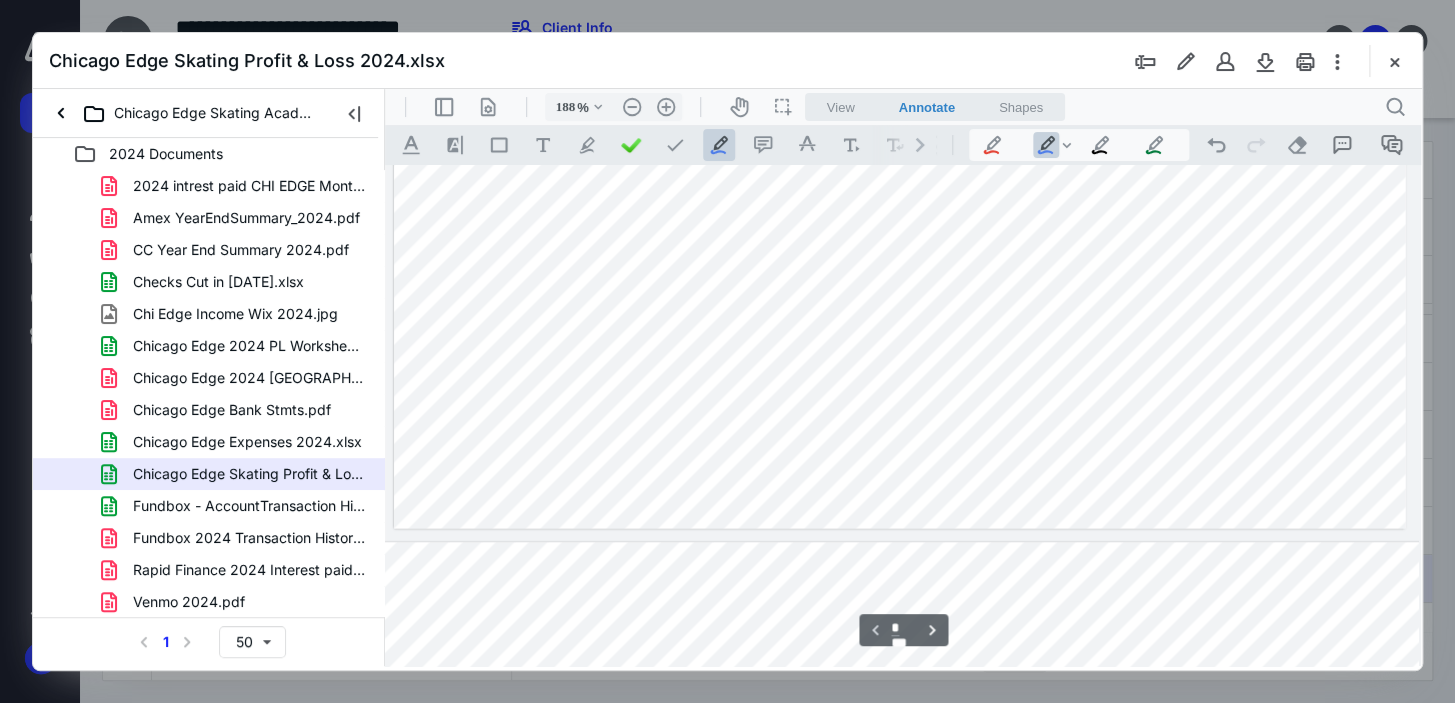 scroll, scrollTop: 1173, scrollLeft: 557, axis: both 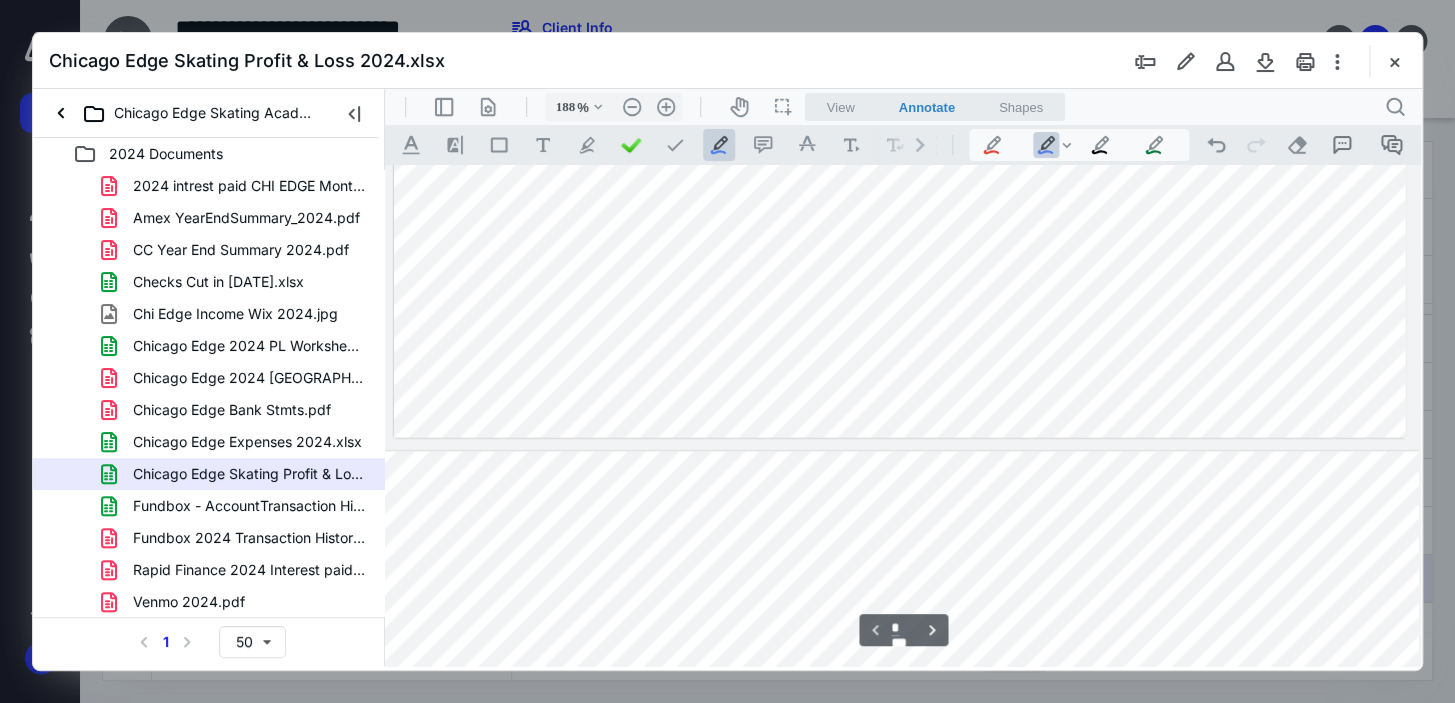 type on "*" 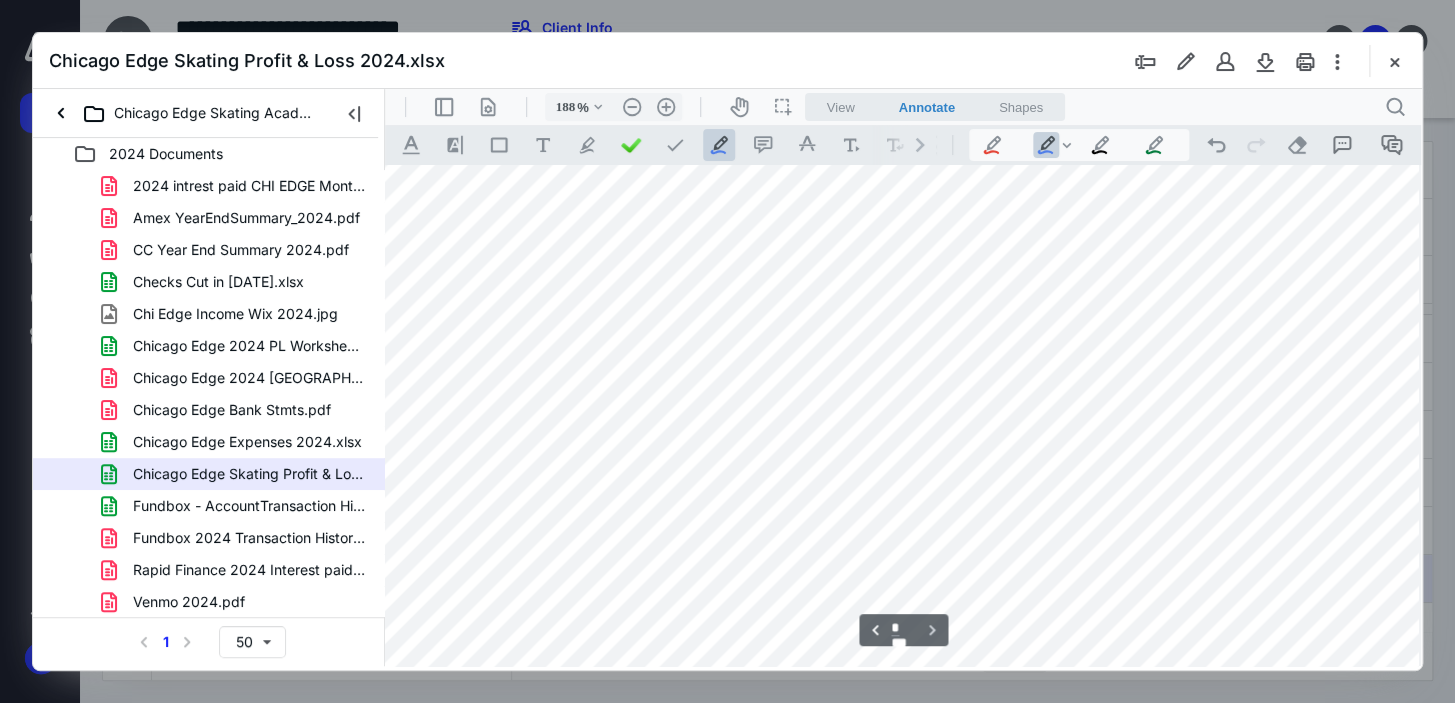 scroll, scrollTop: 1430, scrollLeft: 557, axis: both 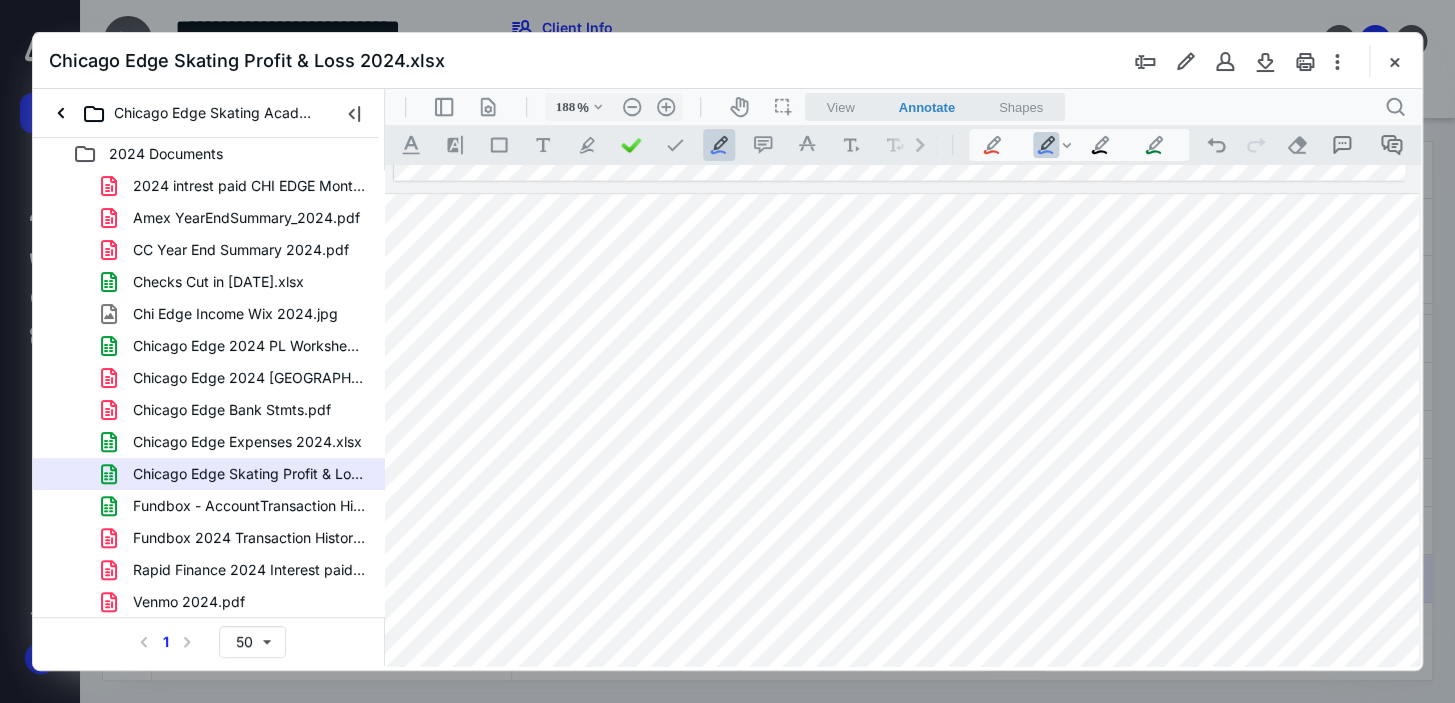 drag, startPoint x: 766, startPoint y: 271, endPoint x: 406, endPoint y: 182, distance: 370.83823 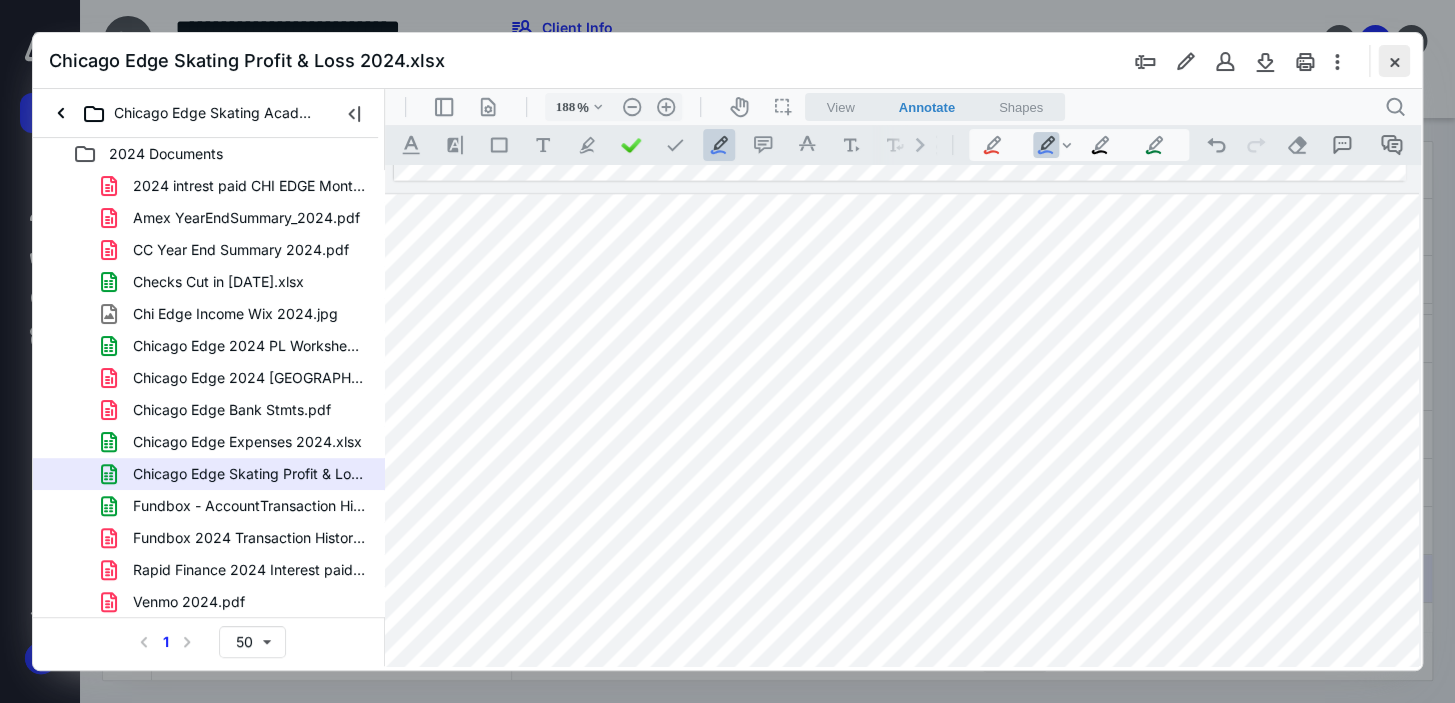 click at bounding box center (1394, 61) 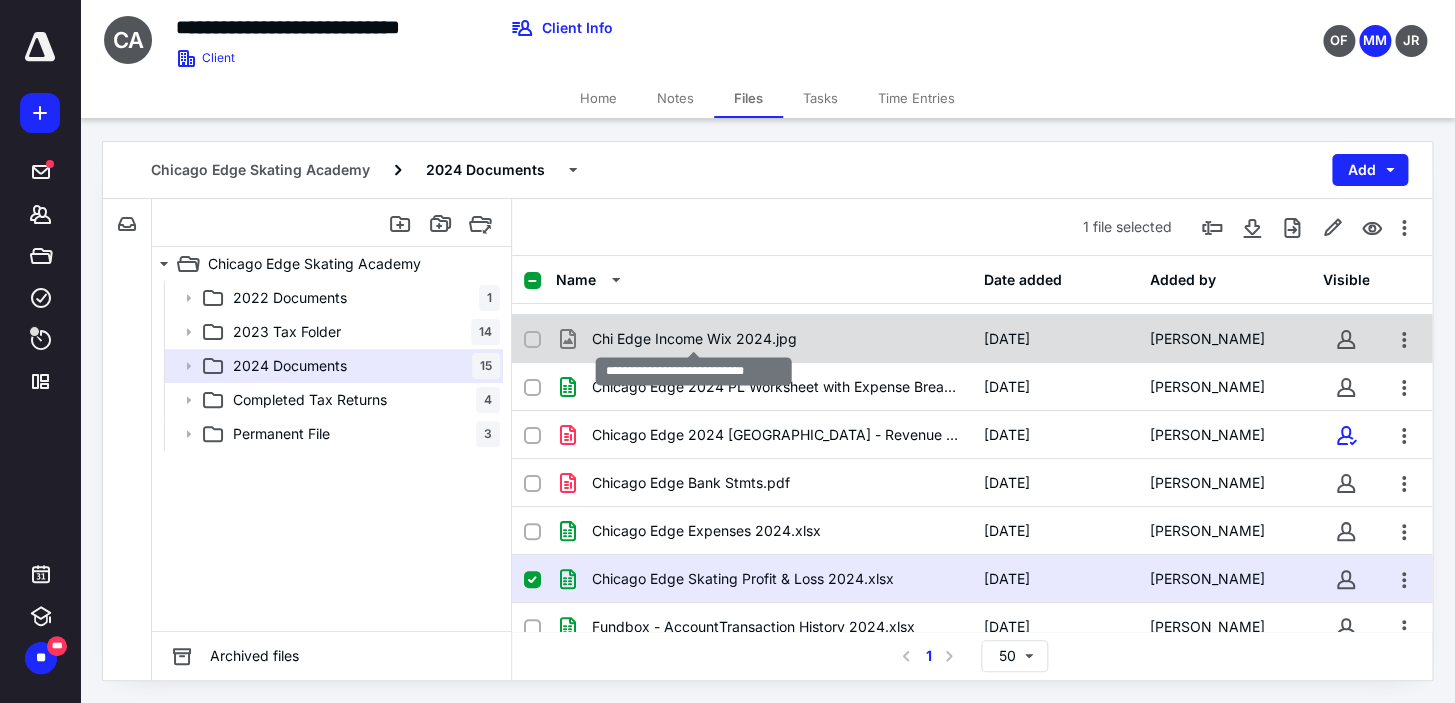 click on "Chi Edge Income Wix 2024.jpg" at bounding box center [694, 339] 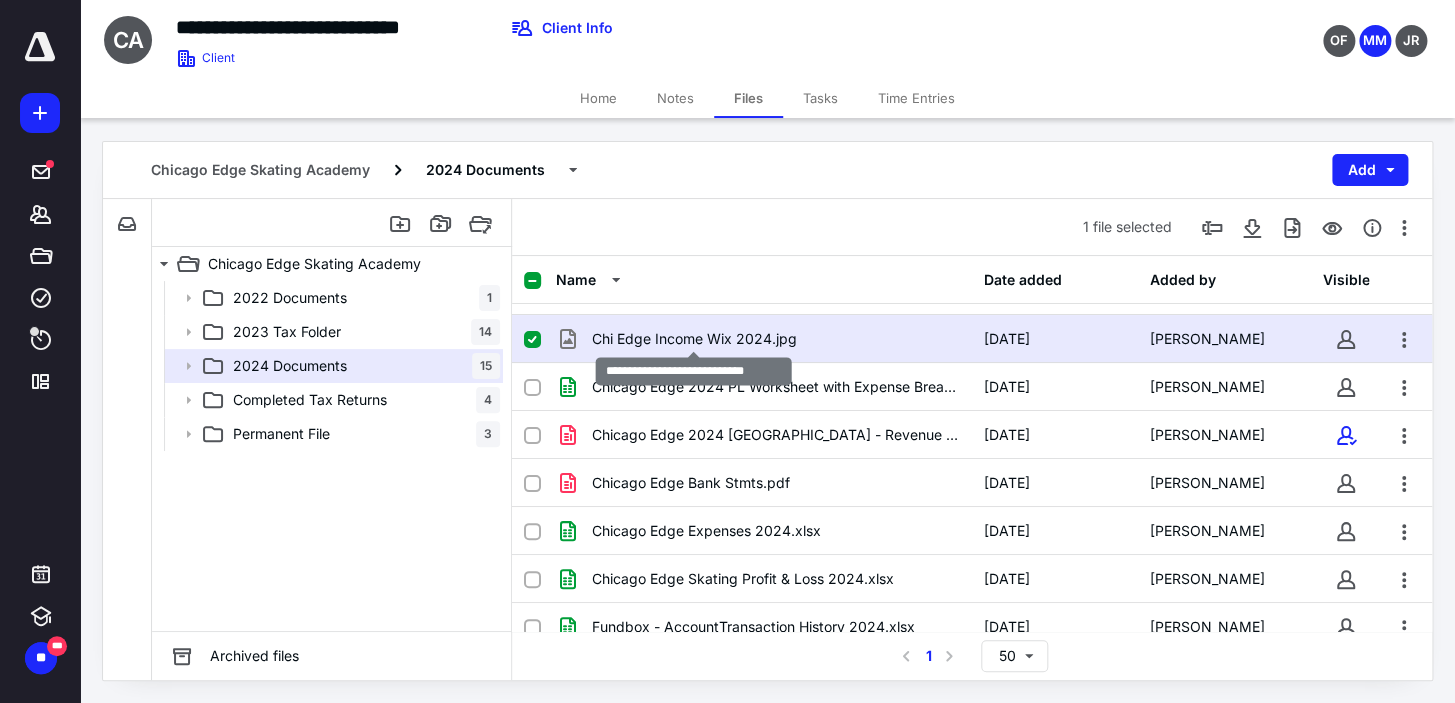 click on "Chi Edge Income Wix 2024.jpg" at bounding box center (694, 339) 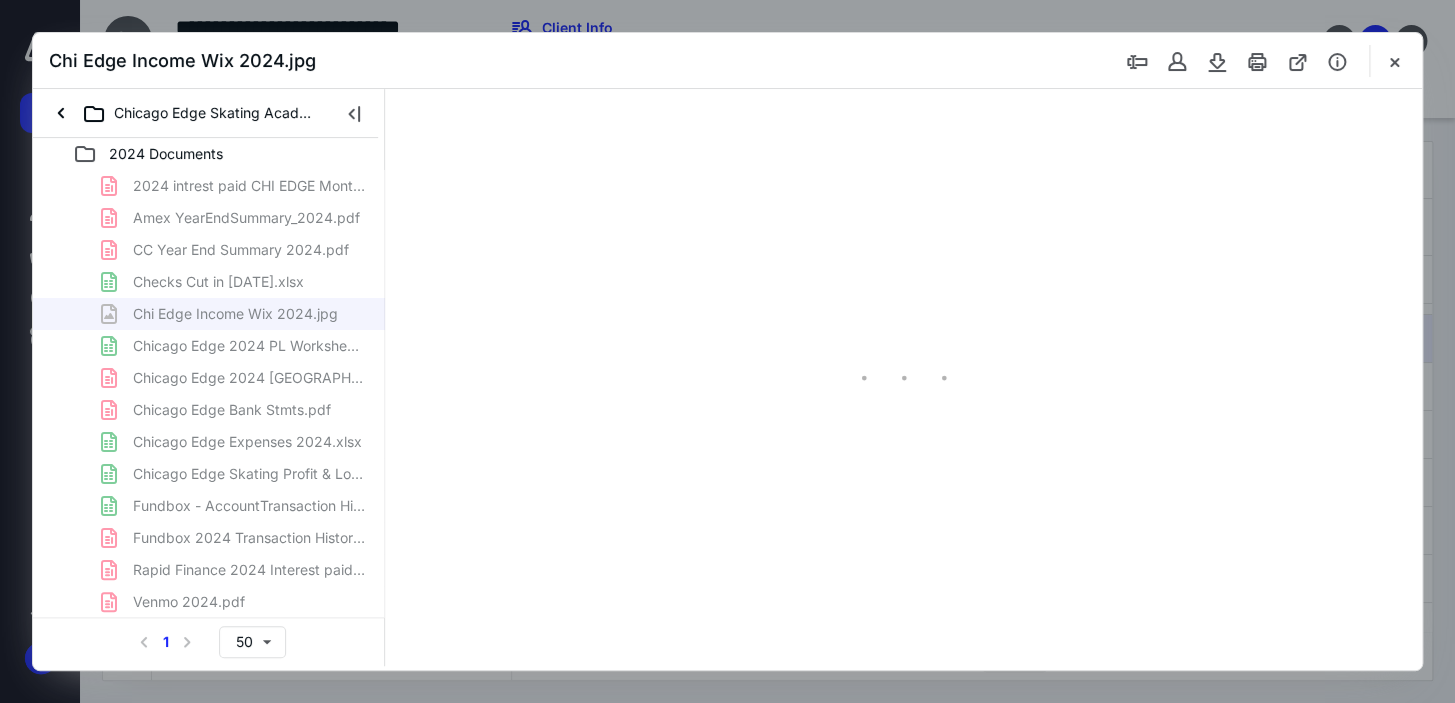 scroll, scrollTop: 0, scrollLeft: 0, axis: both 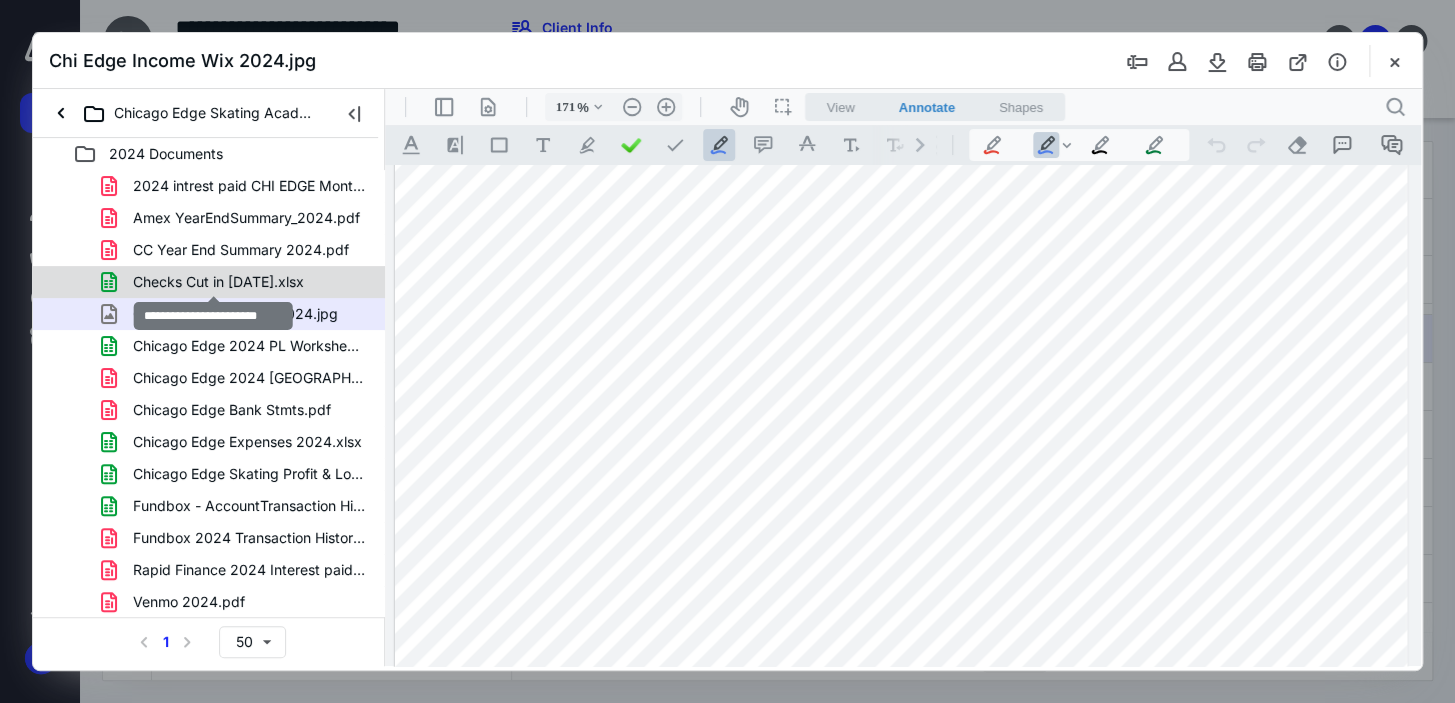 click on "Checks Cut in [DATE].xlsx" at bounding box center (218, 282) 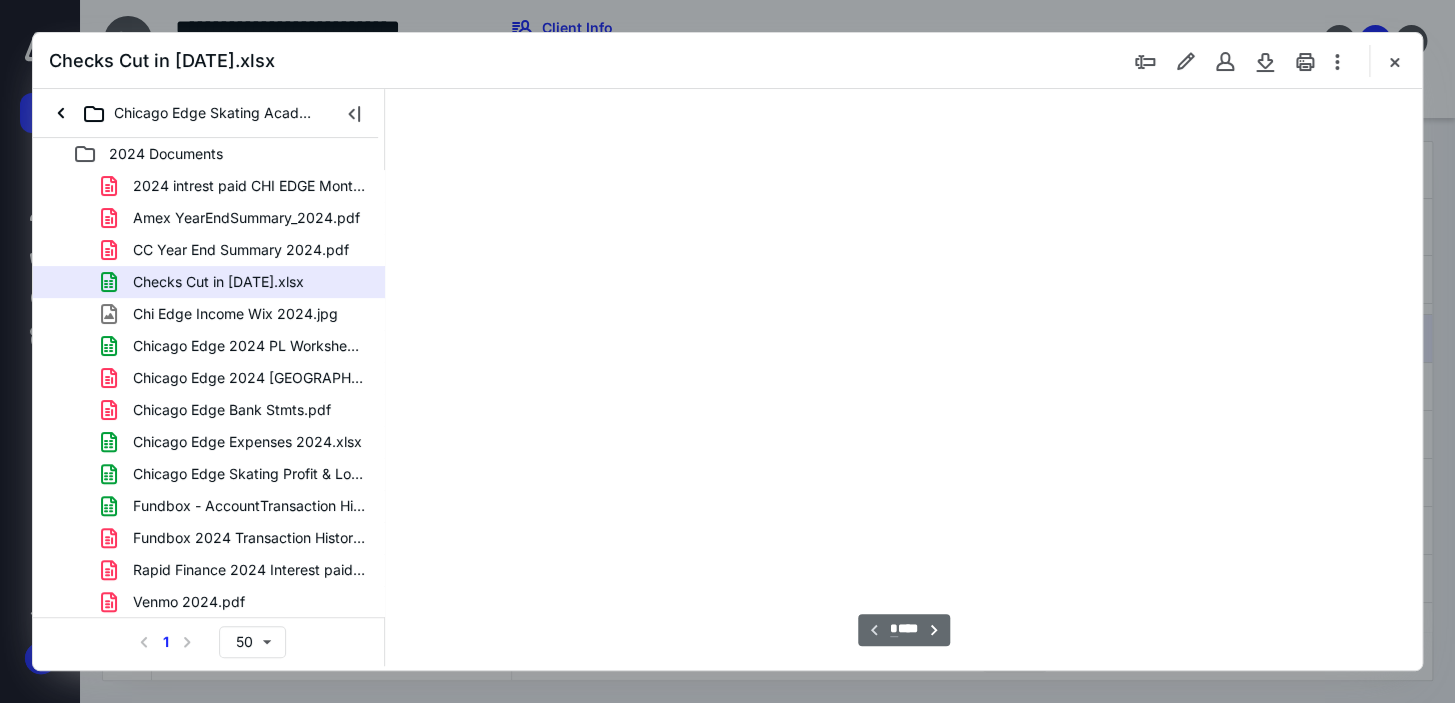 scroll, scrollTop: 78, scrollLeft: 0, axis: vertical 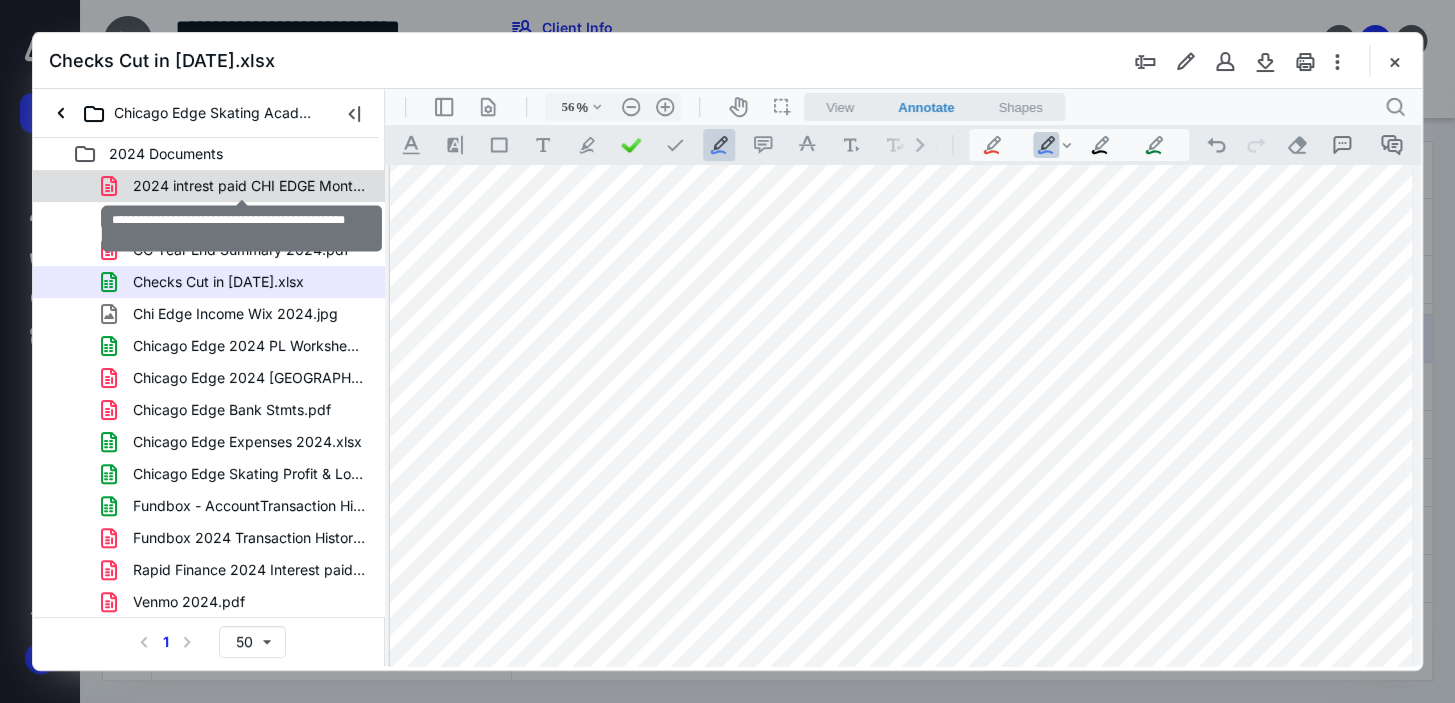 click on "2024 intrest paid CHI EDGE Monthly_Report-2.pdf" at bounding box center [249, 186] 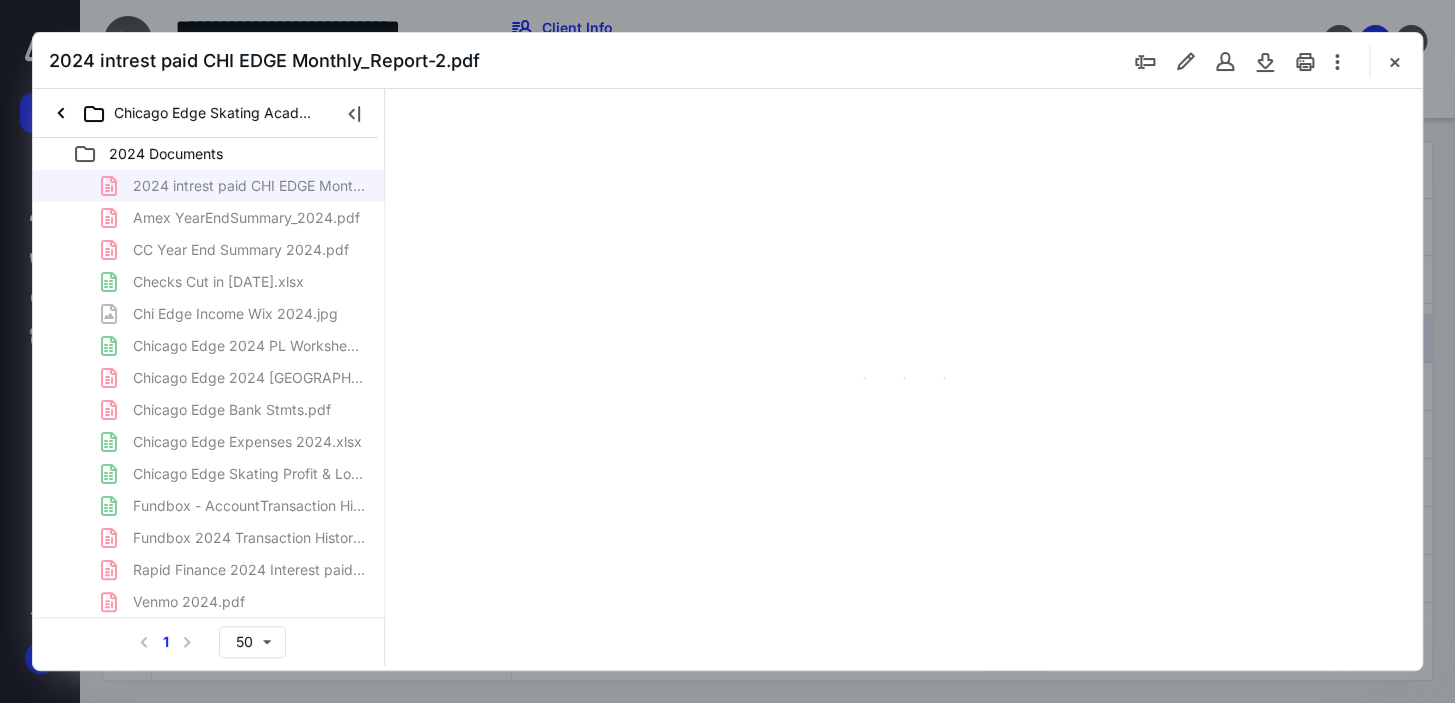 type on "166" 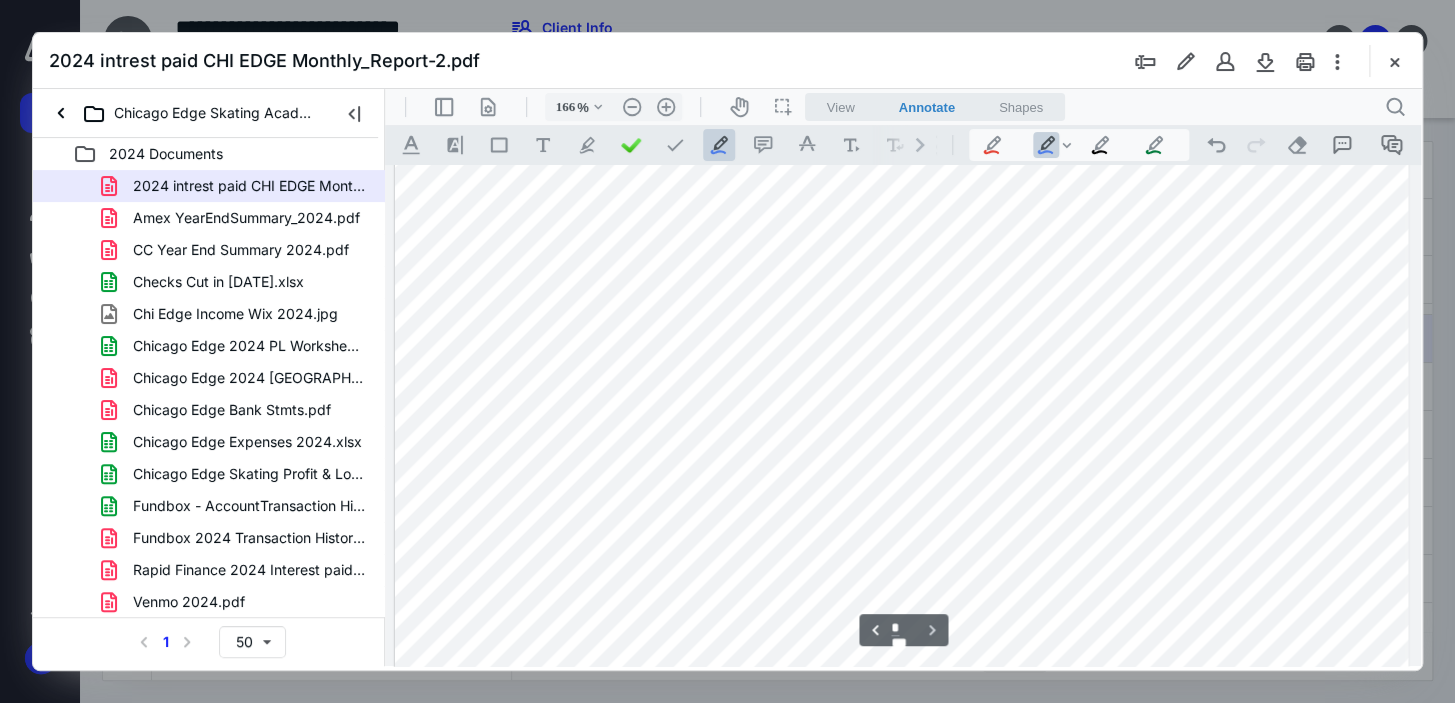 scroll, scrollTop: 909, scrollLeft: 0, axis: vertical 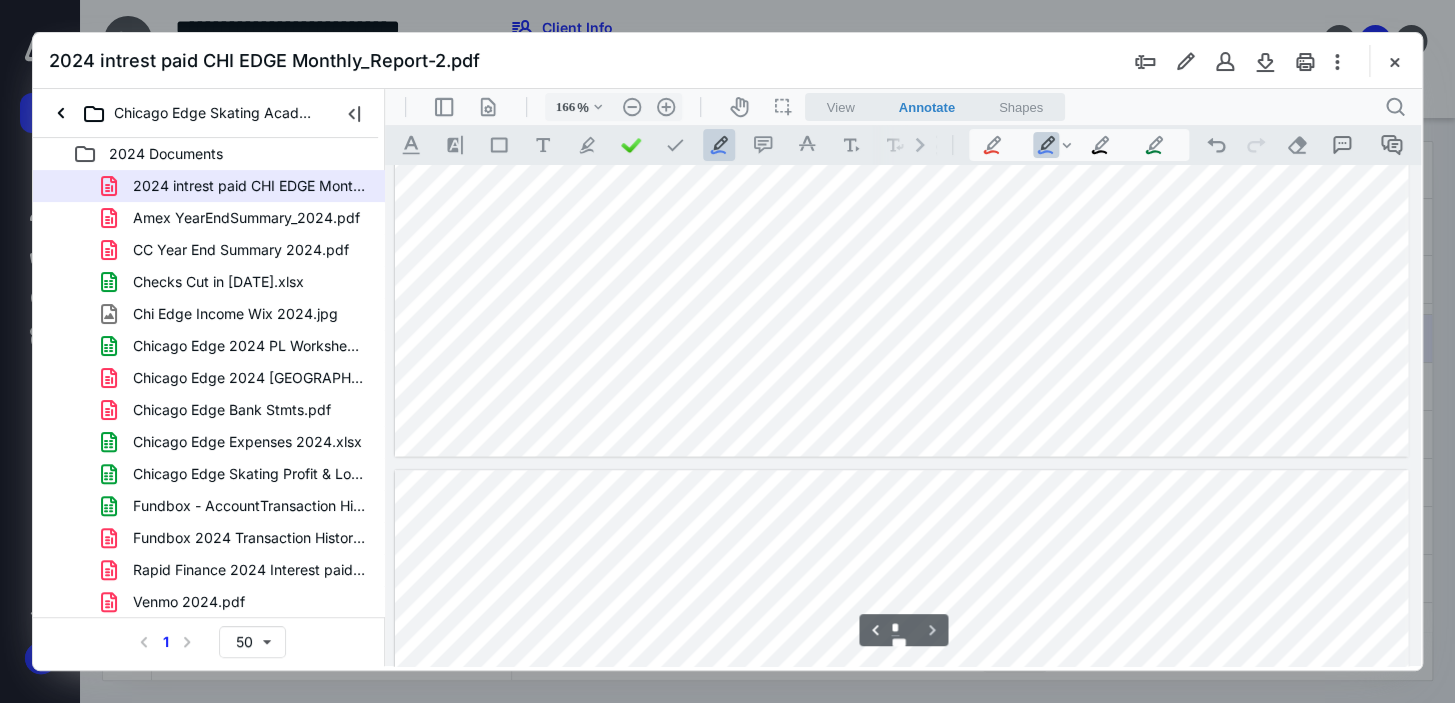 type on "*" 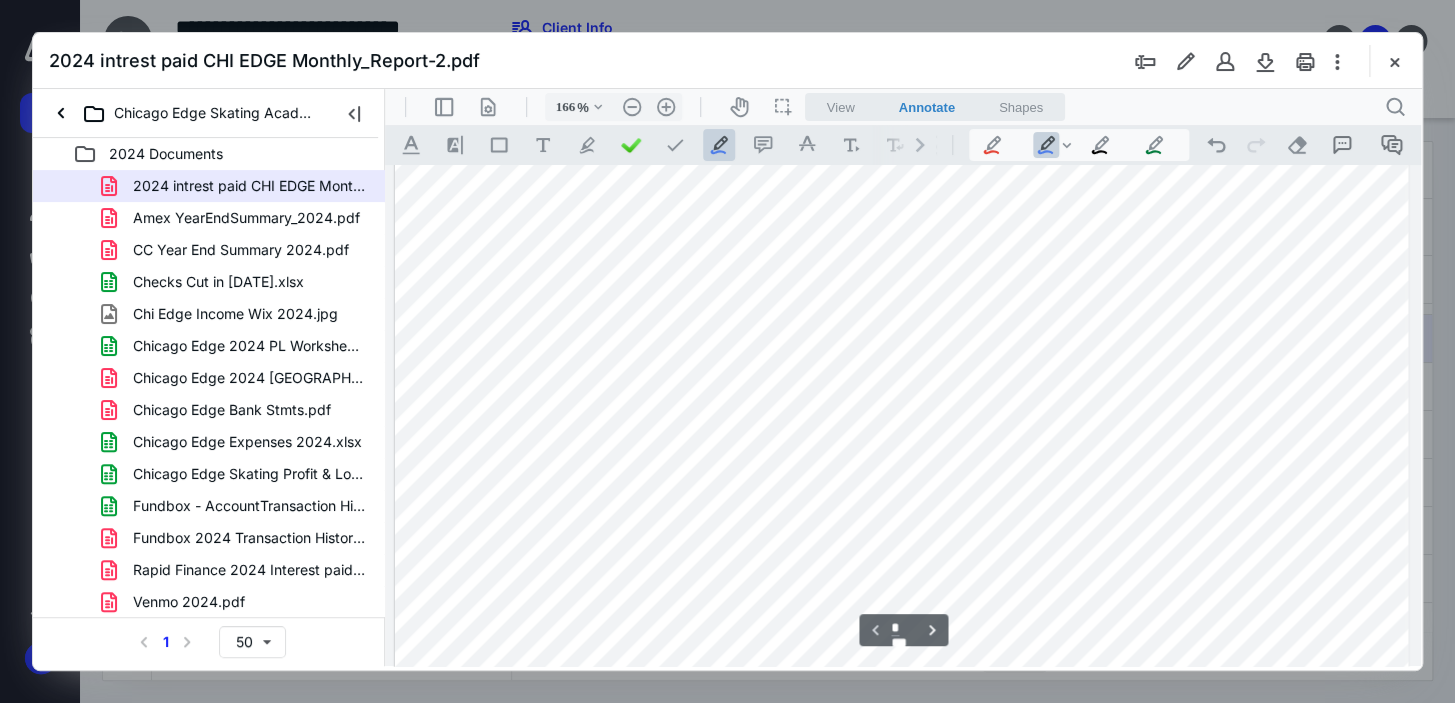 scroll, scrollTop: 636, scrollLeft: 0, axis: vertical 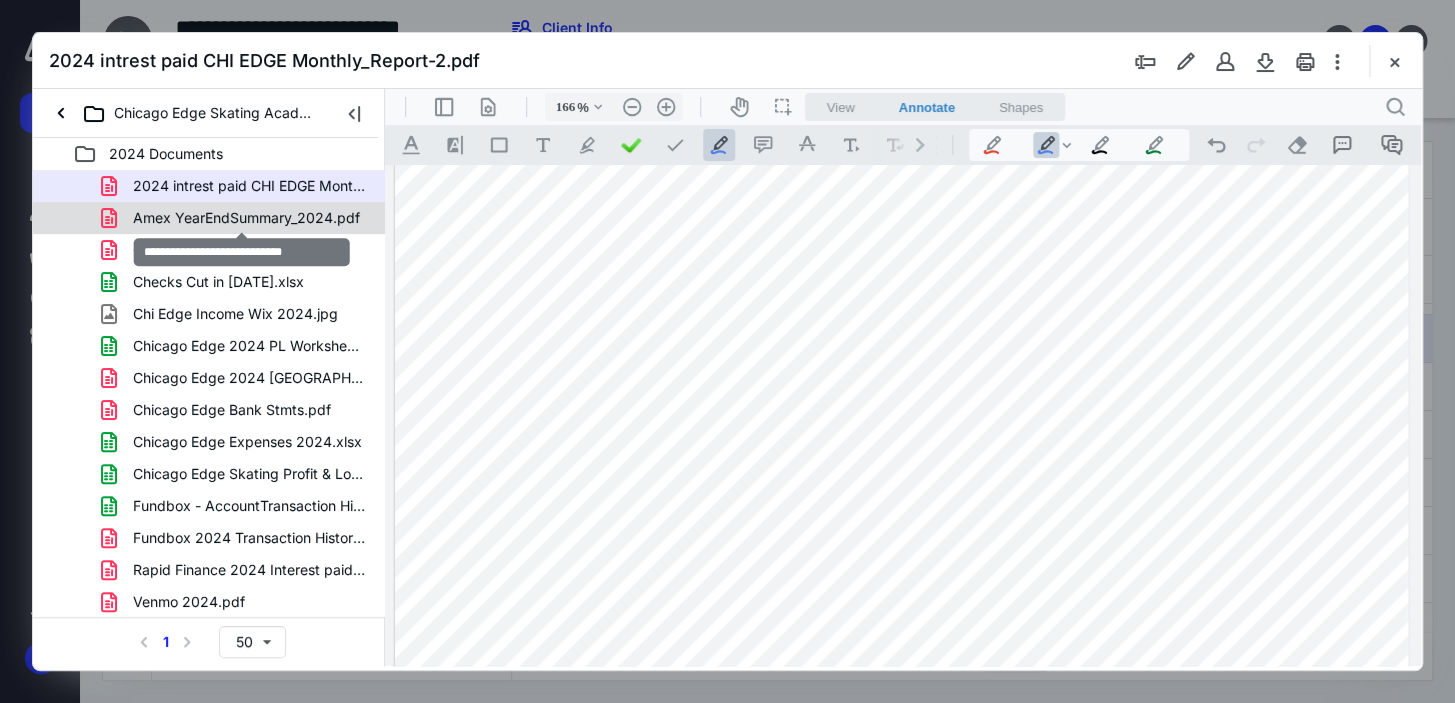 click on "Amex YearEndSummary_2024.pdf" at bounding box center (246, 218) 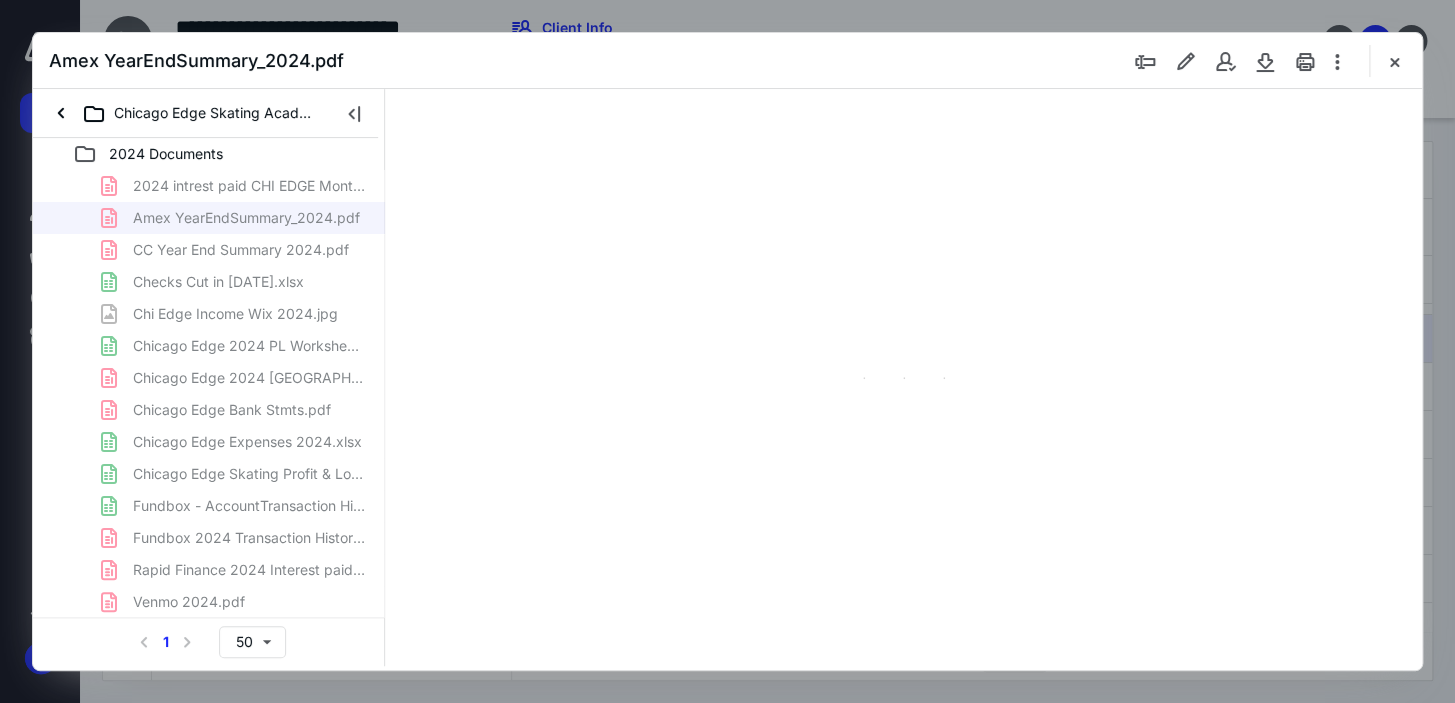 scroll, scrollTop: 82, scrollLeft: 0, axis: vertical 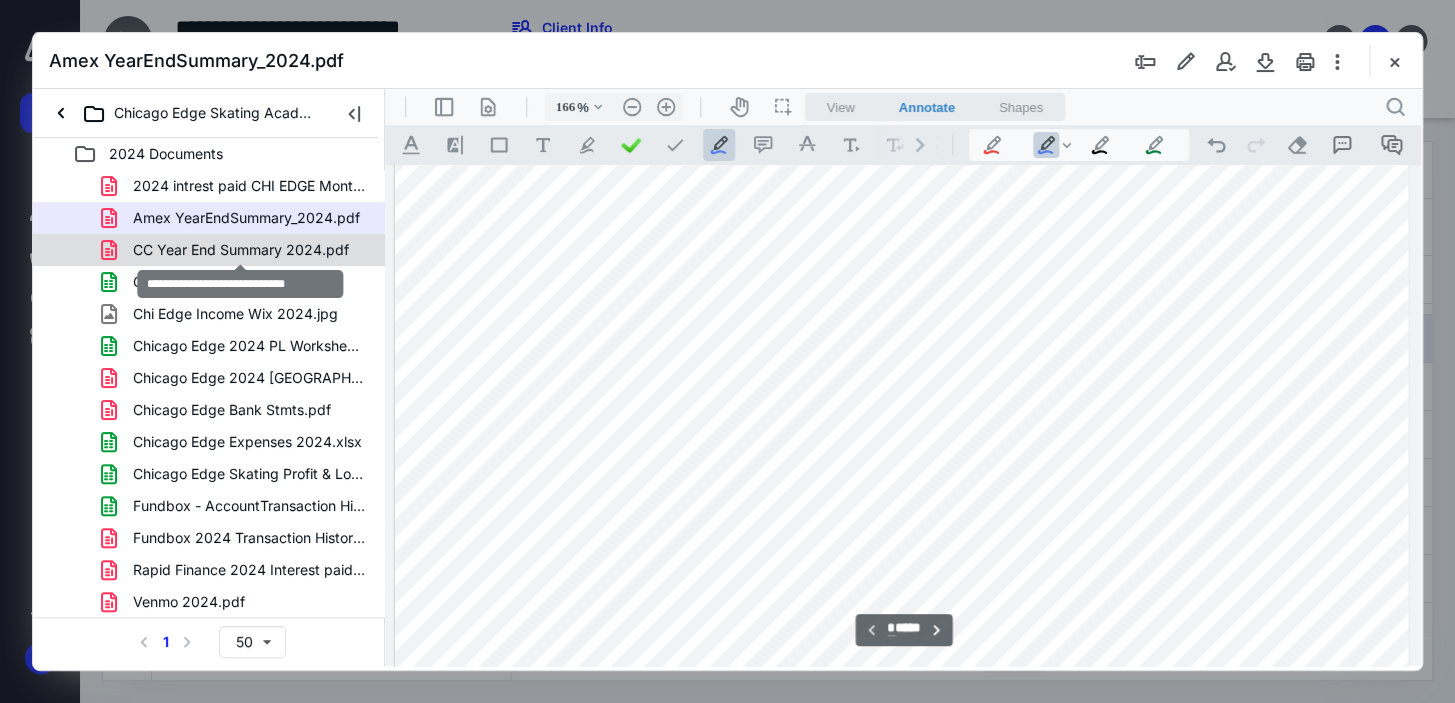 click on "CC Year End Summary 2024.pdf" at bounding box center [241, 250] 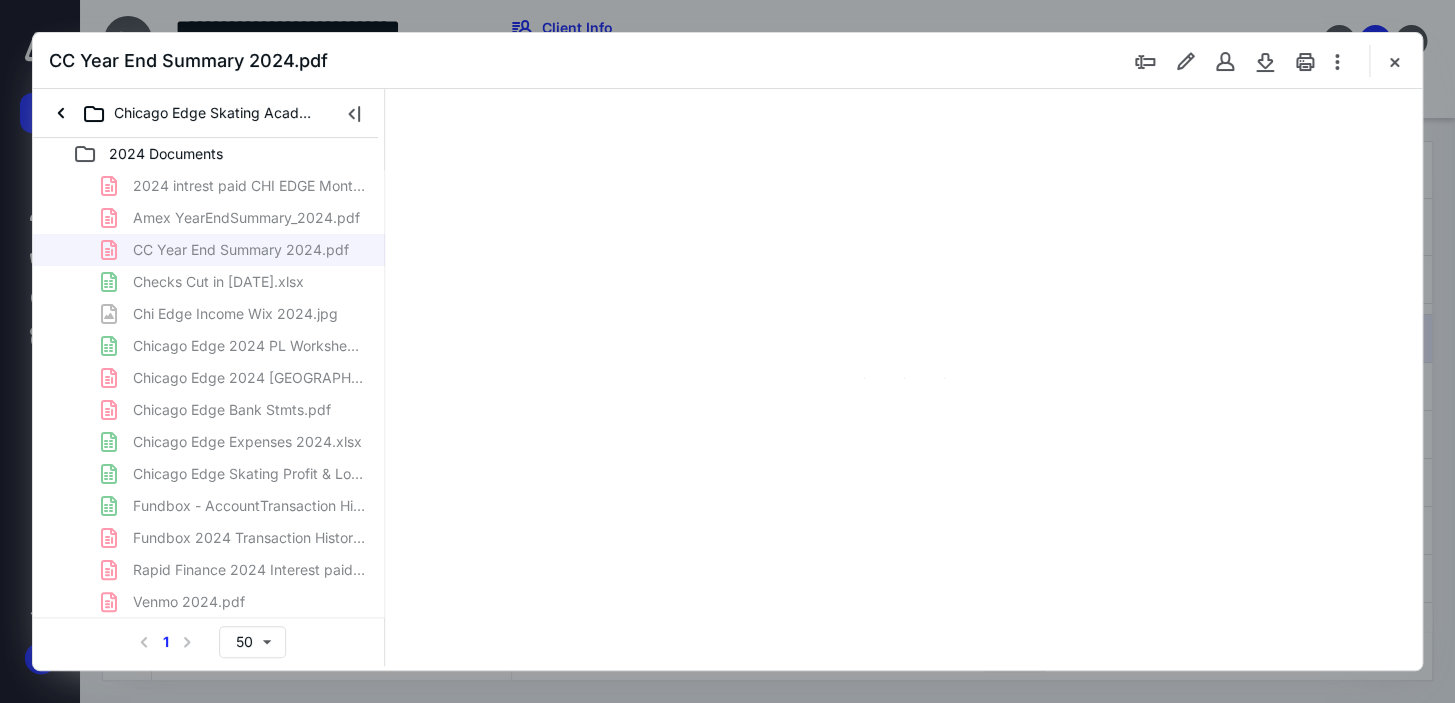 scroll, scrollTop: 82, scrollLeft: 0, axis: vertical 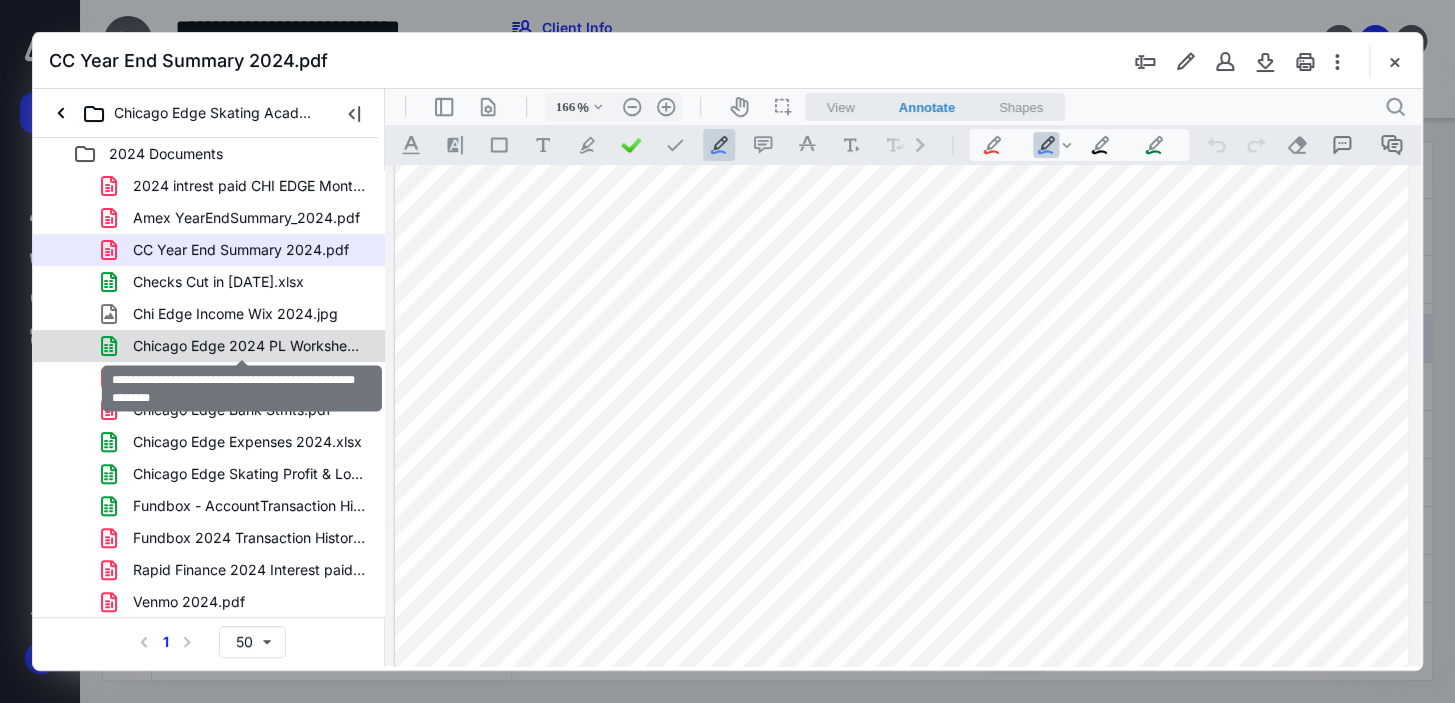 click on "Chicago Edge 2024 PL Worksheet with Expense Breakdown.xlsx" at bounding box center [249, 346] 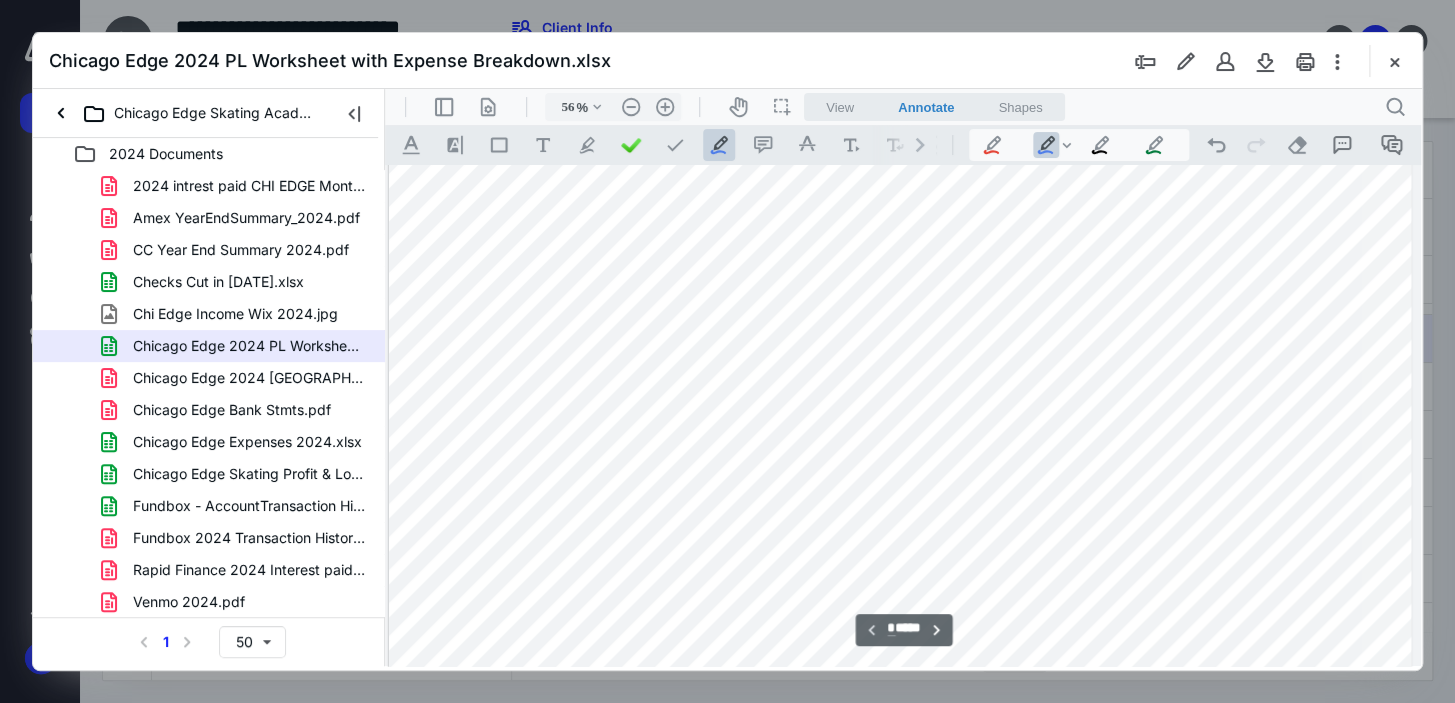 scroll, scrollTop: 0, scrollLeft: 40, axis: horizontal 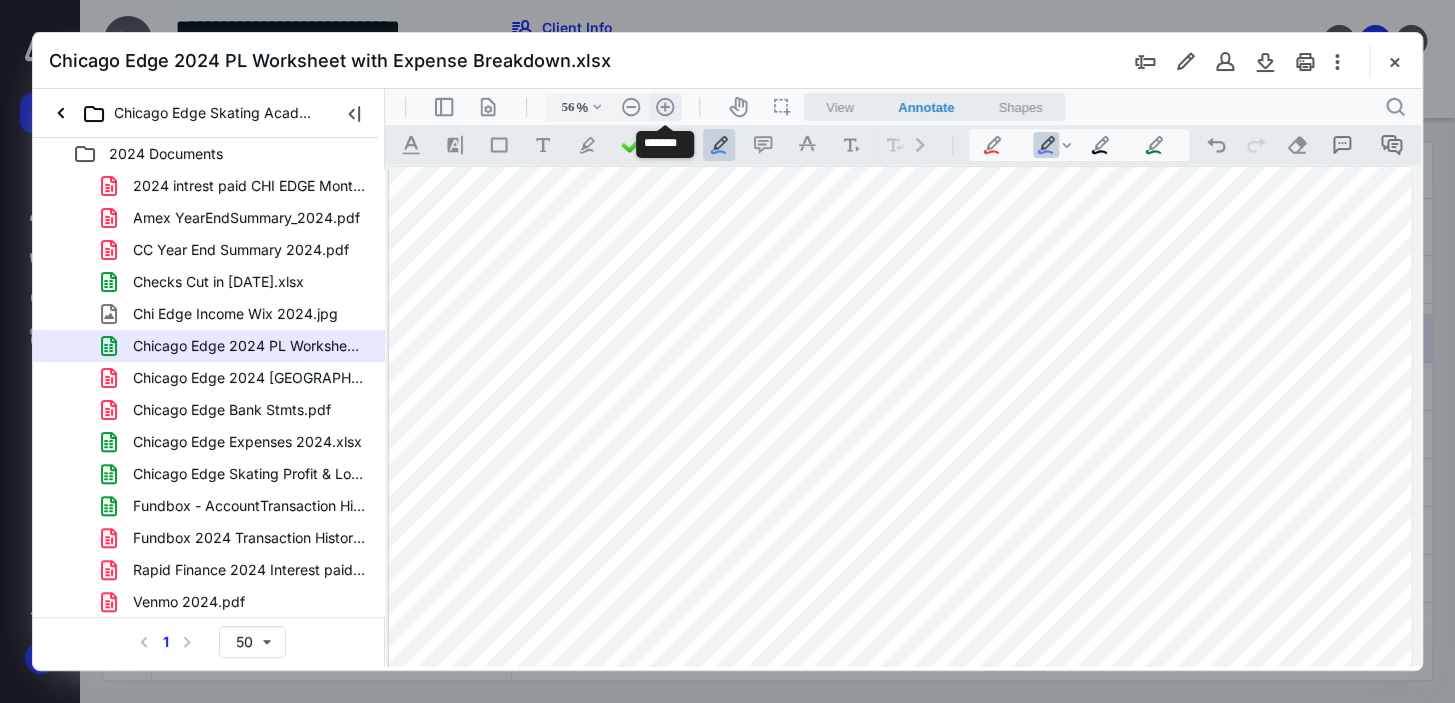 click on ".cls-1{fill:#abb0c4;} icon - header - zoom - in - line" at bounding box center [665, 107] 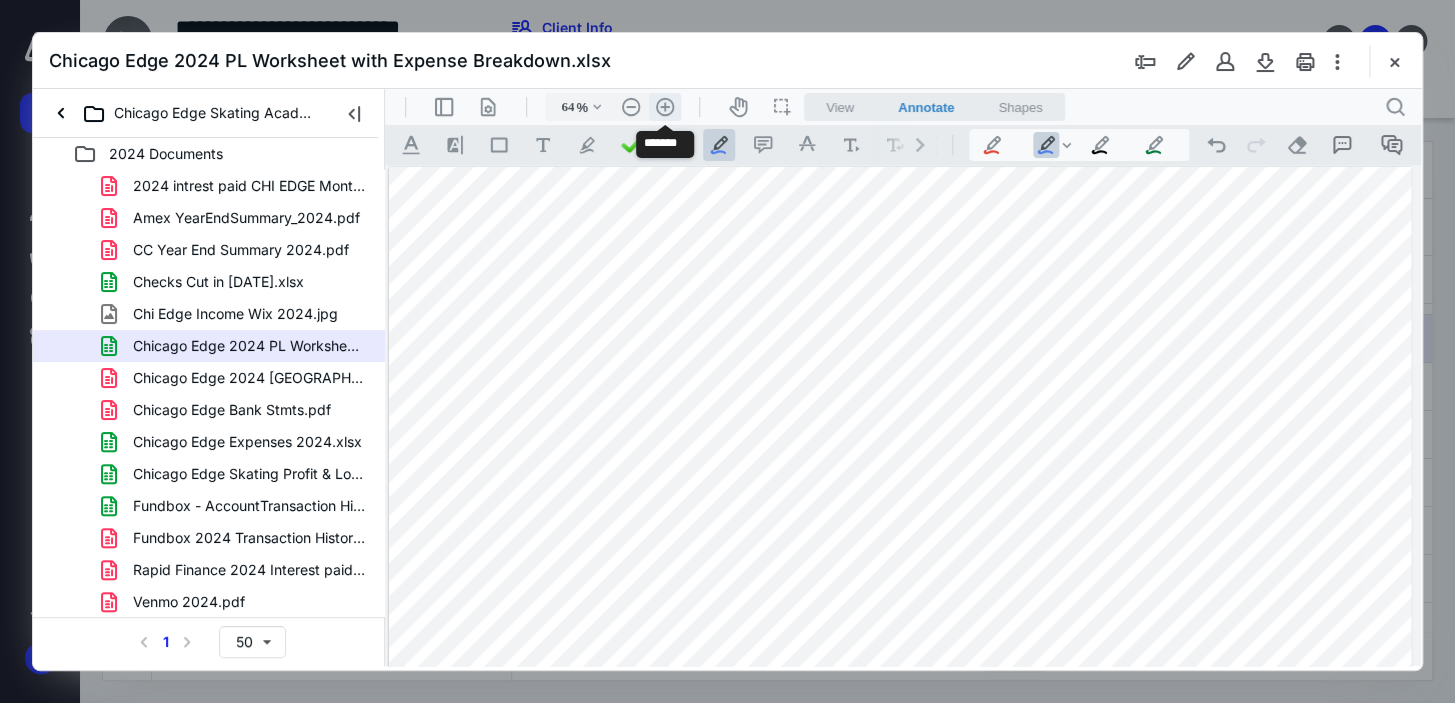 scroll, scrollTop: 29, scrollLeft: 115, axis: both 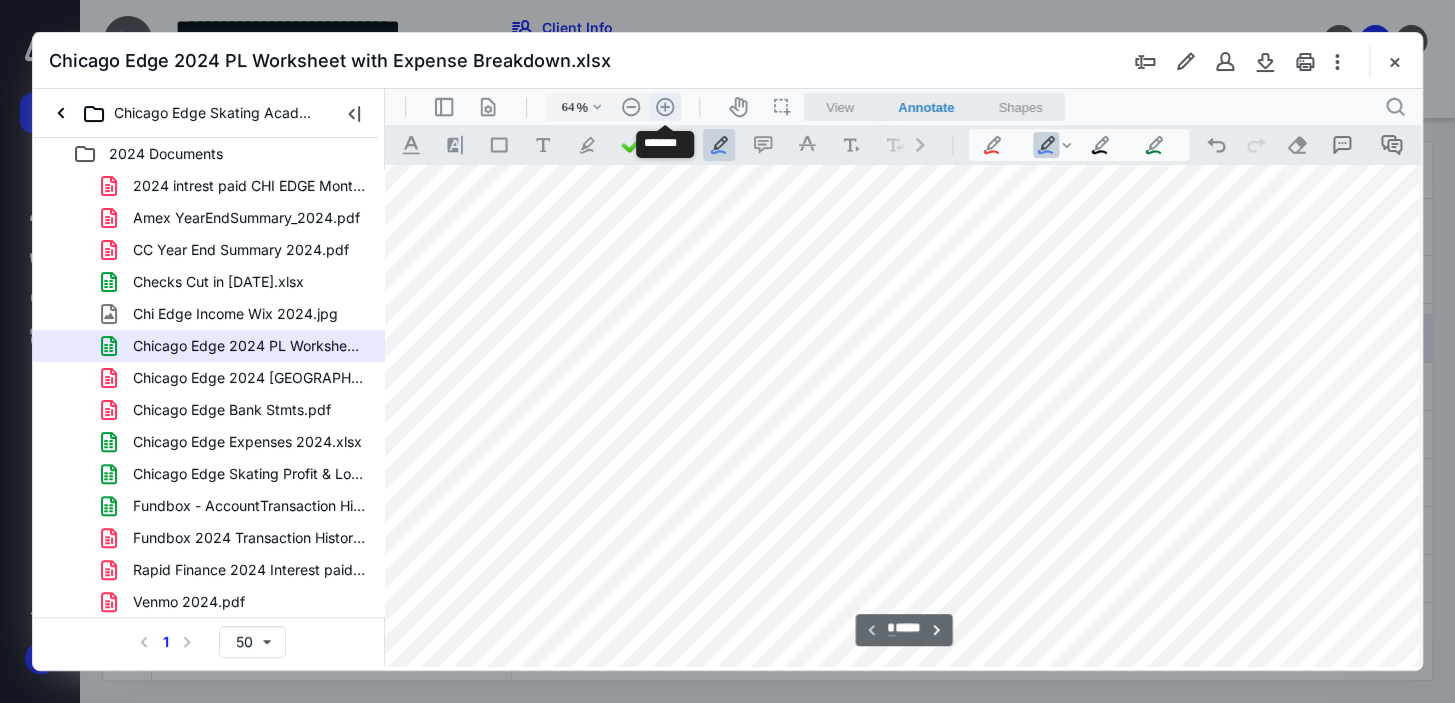 click on ".cls-1{fill:#abb0c4;} icon - header - zoom - in - line" at bounding box center (665, 107) 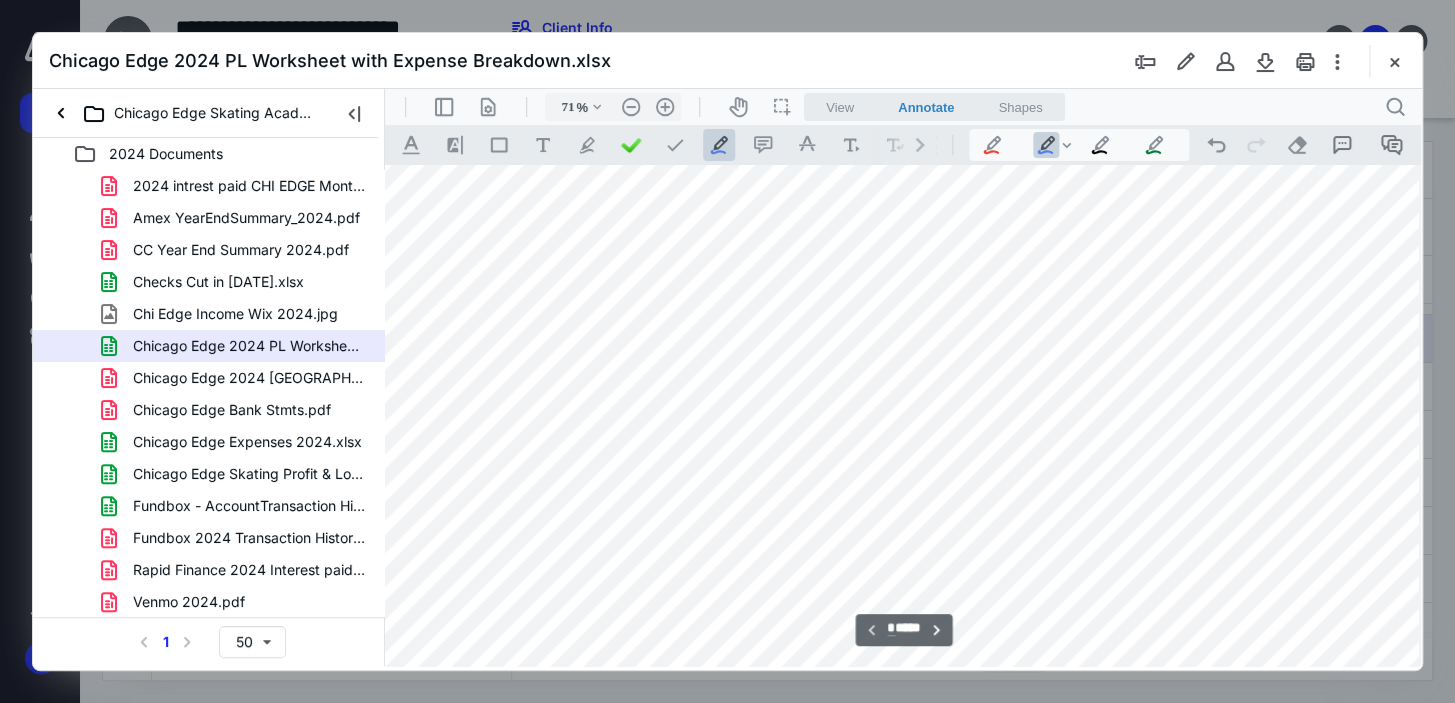 scroll, scrollTop: 2090, scrollLeft: 190, axis: both 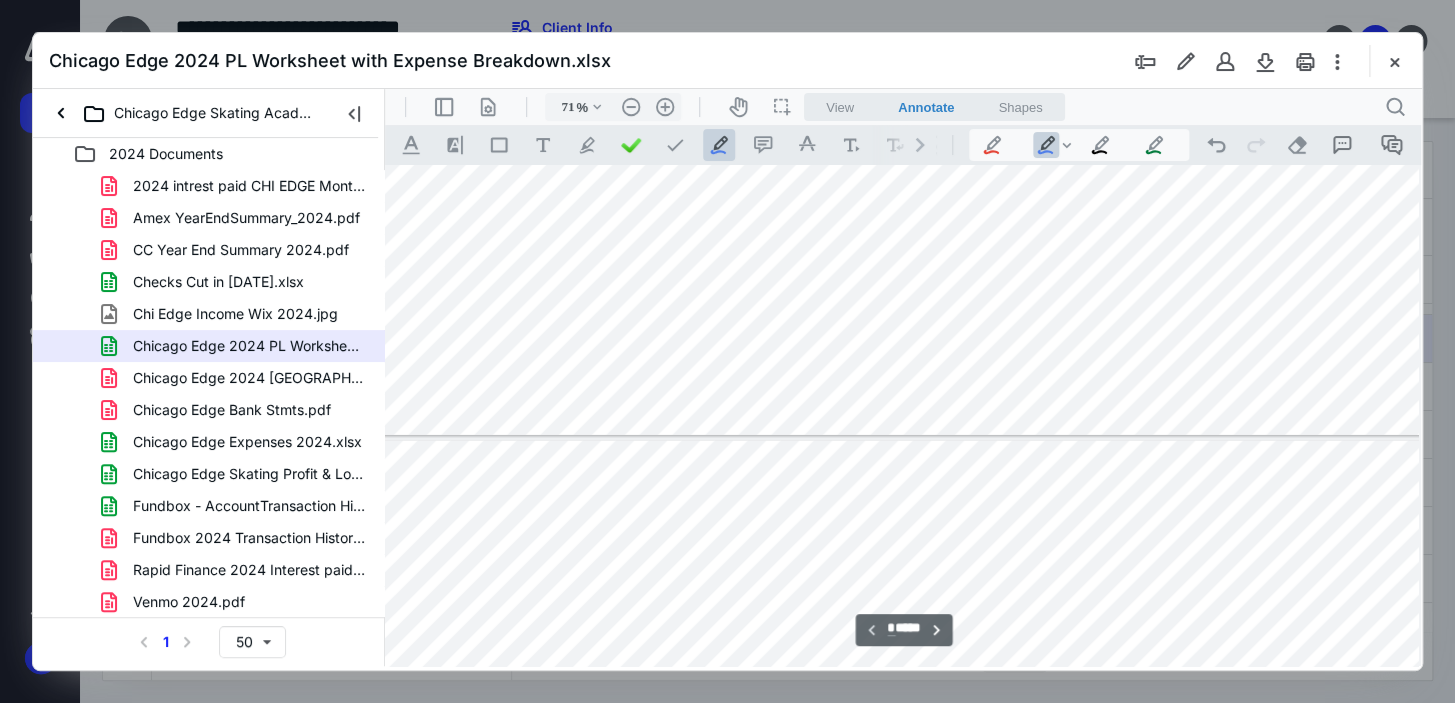 type on "*" 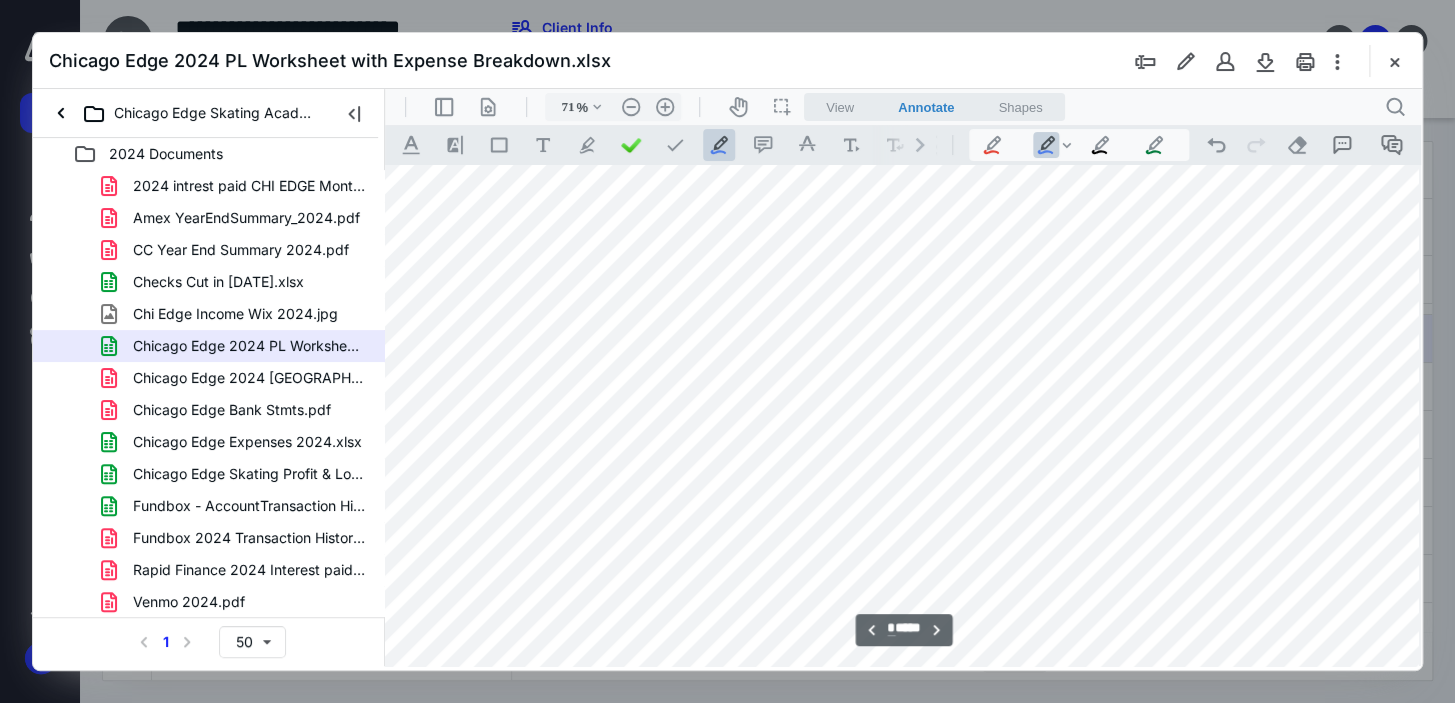 scroll, scrollTop: 3181, scrollLeft: 190, axis: both 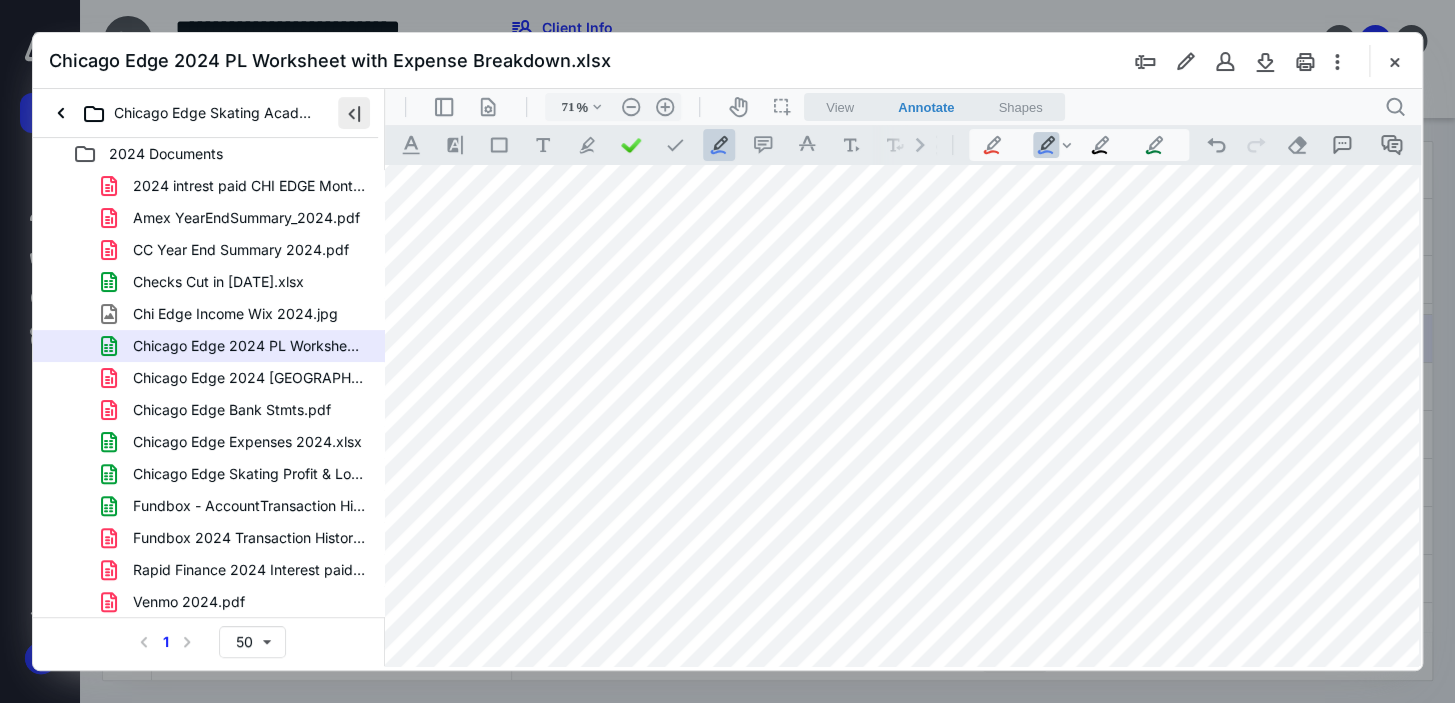 click at bounding box center [354, 113] 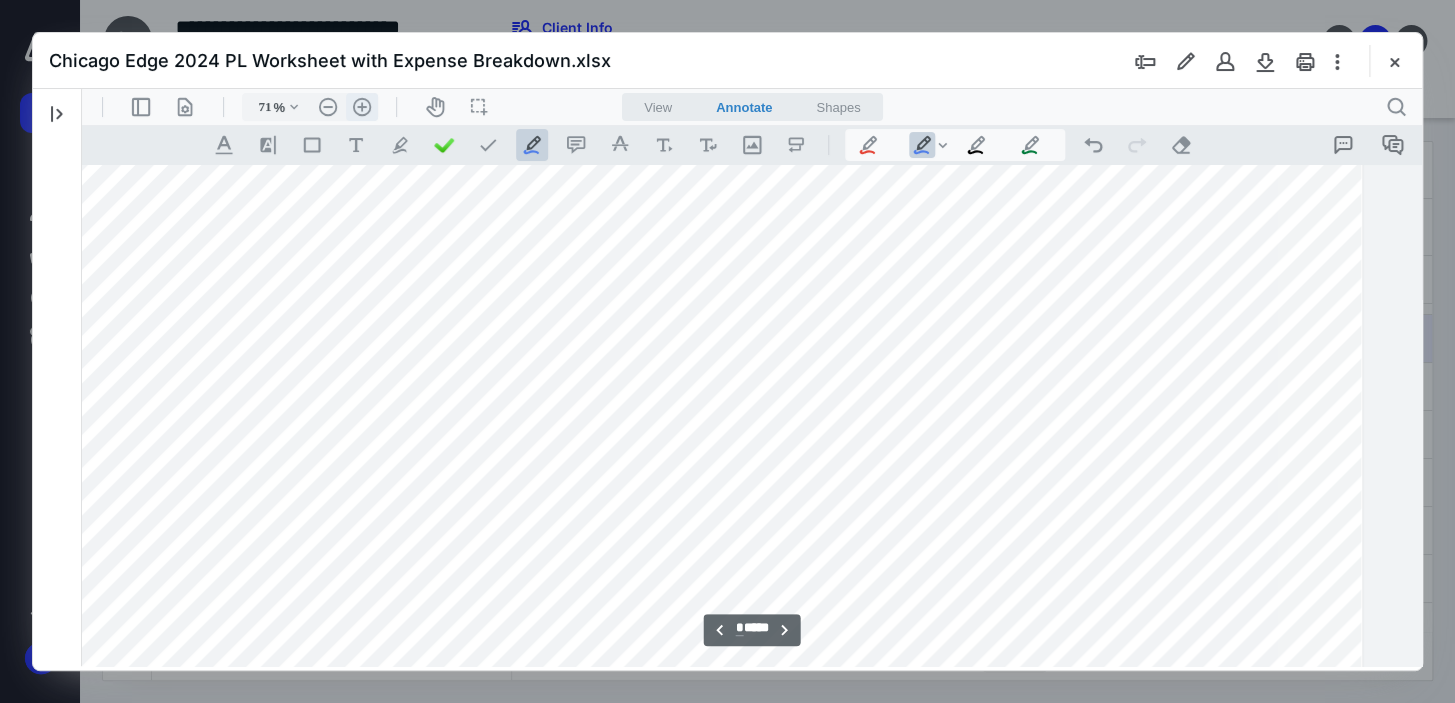 scroll, scrollTop: 3181, scrollLeft: 80, axis: both 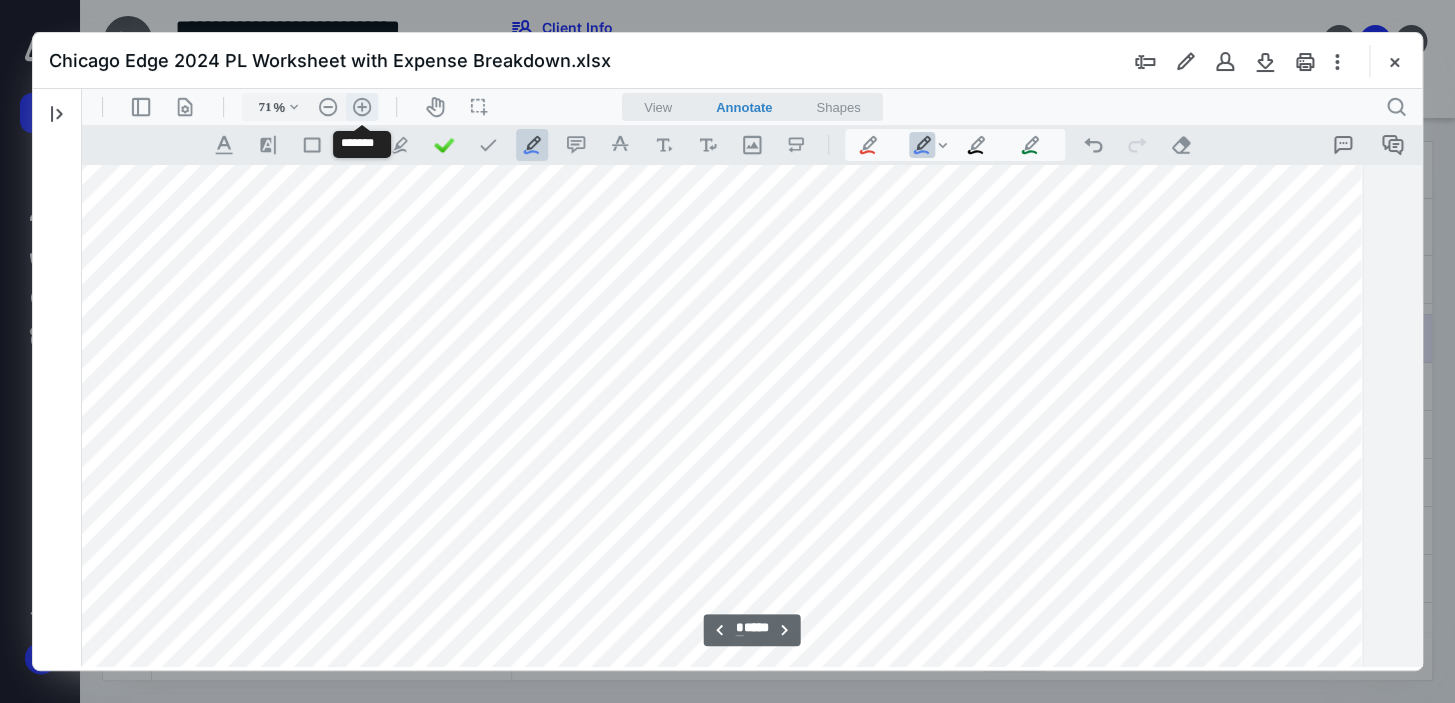 click on ".cls-1{fill:#abb0c4;} icon - header - zoom - in - line" at bounding box center [362, 107] 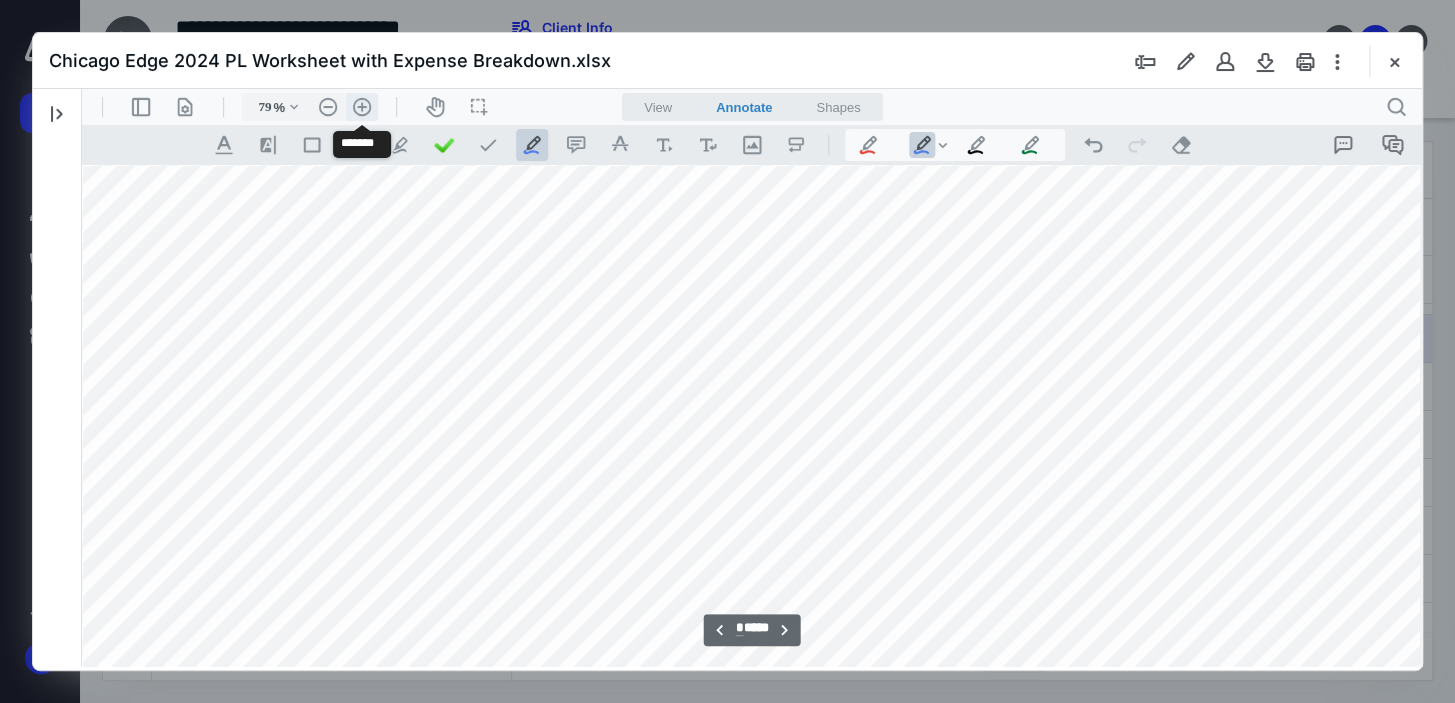 click on ".cls-1{fill:#abb0c4;} icon - header - zoom - in - line" at bounding box center [362, 107] 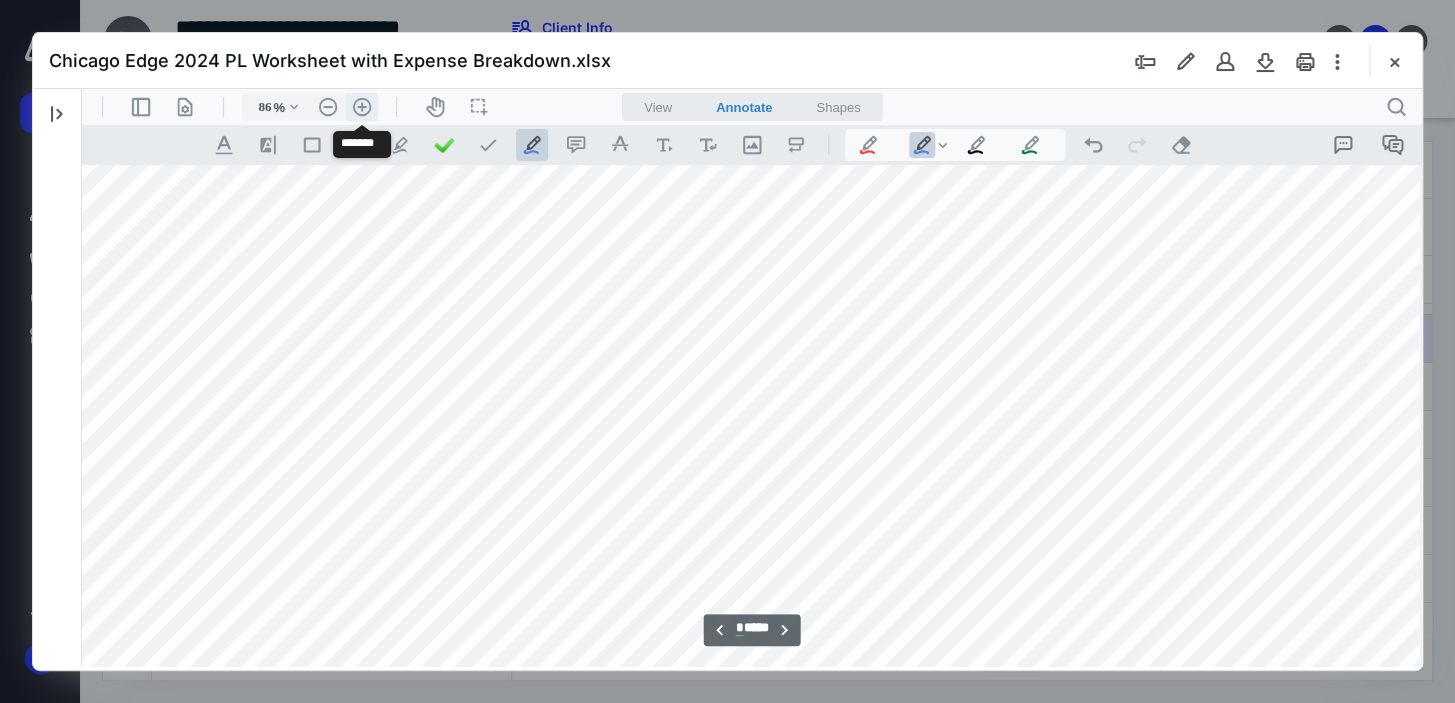 click on ".cls-1{fill:#abb0c4;} icon - header - zoom - in - line" at bounding box center (362, 107) 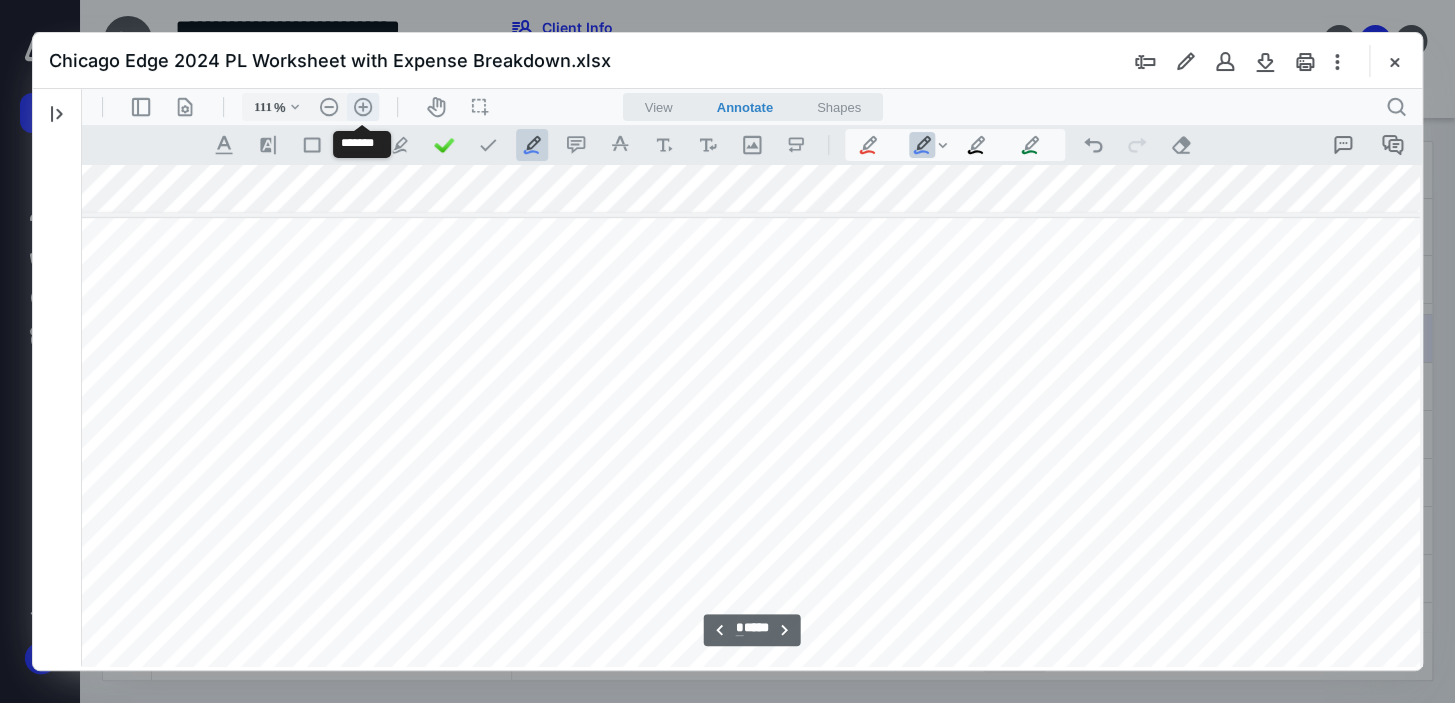 scroll, scrollTop: 5102, scrollLeft: 507, axis: both 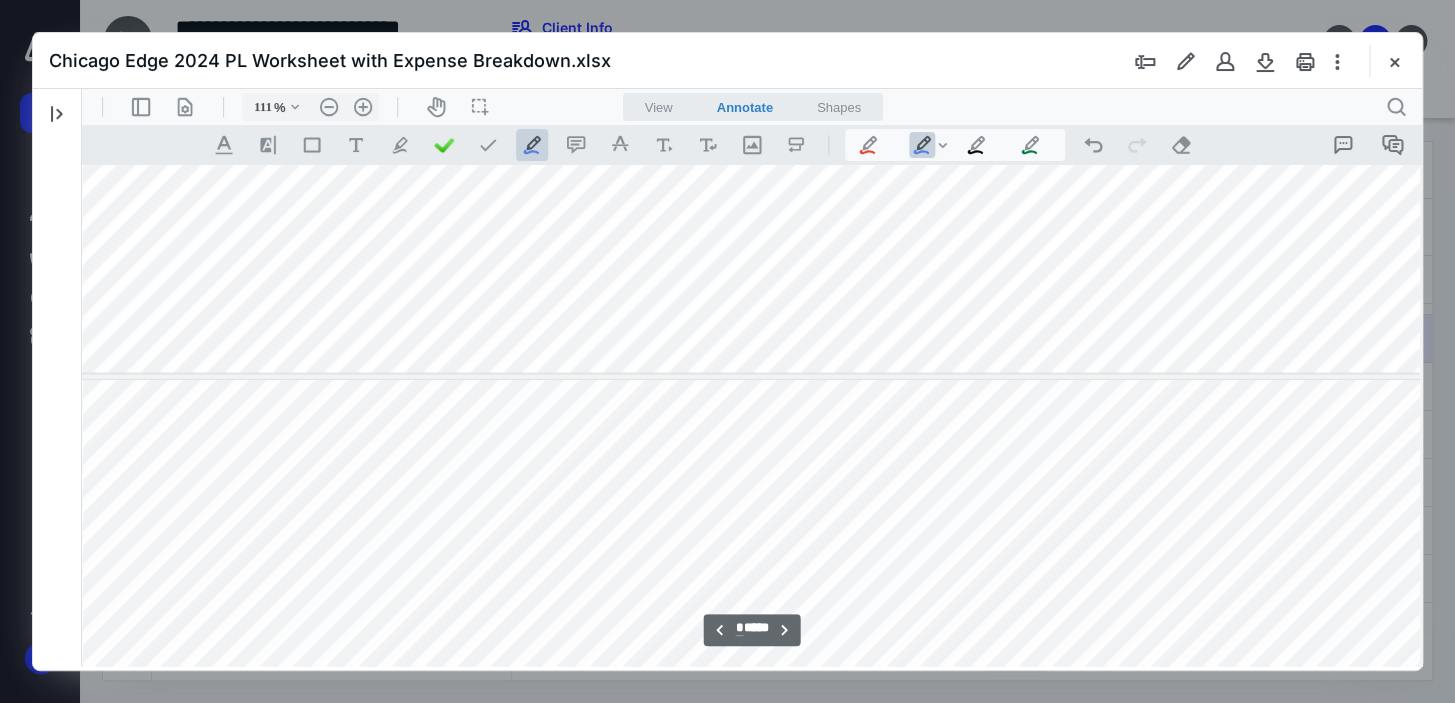 type on "*" 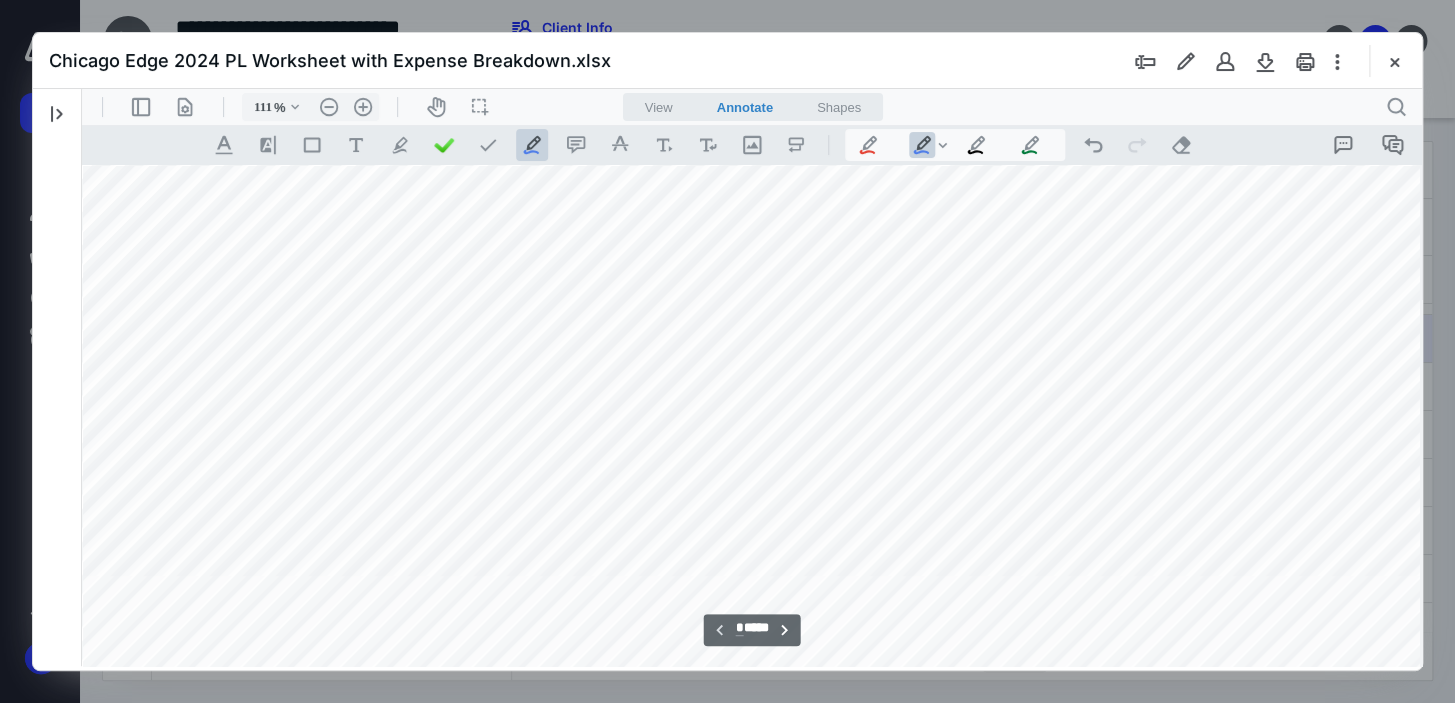 scroll, scrollTop: 3193, scrollLeft: 111, axis: both 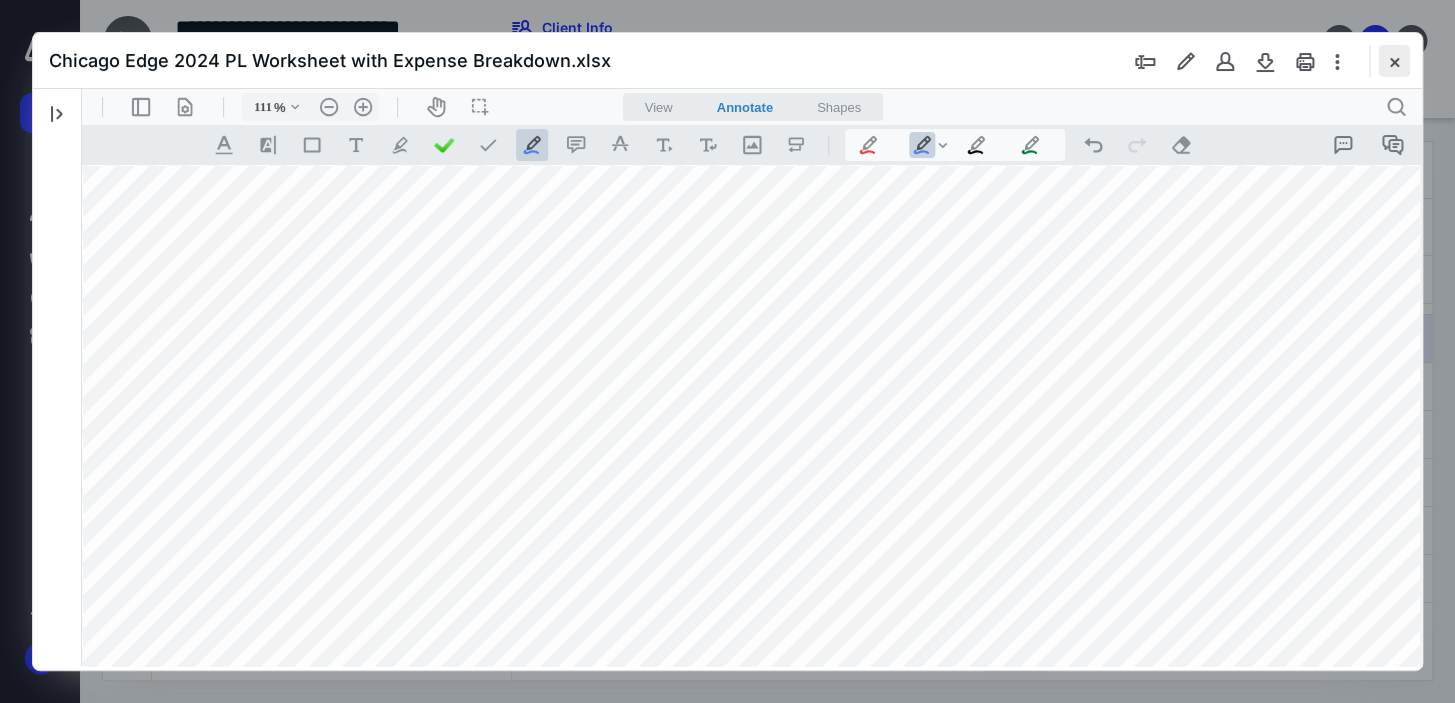 click at bounding box center [1394, 61] 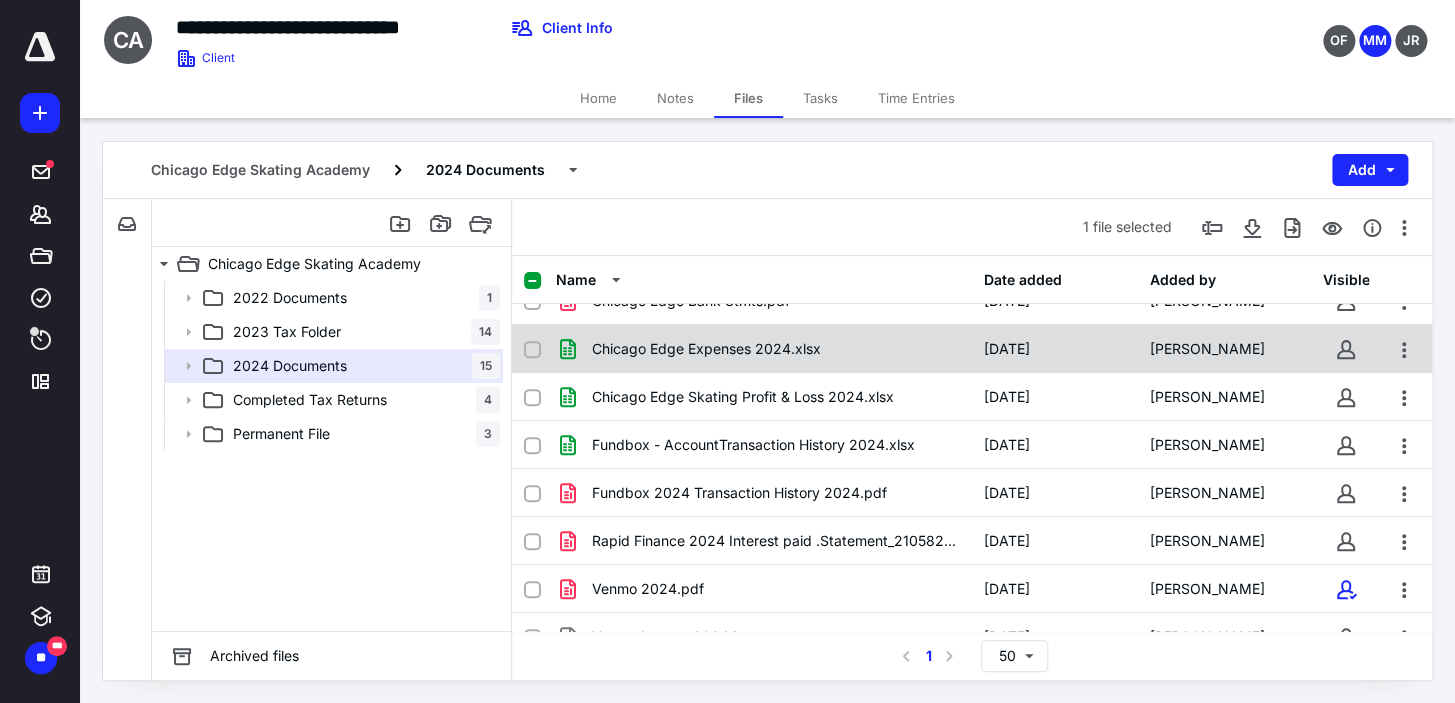 scroll, scrollTop: 390, scrollLeft: 0, axis: vertical 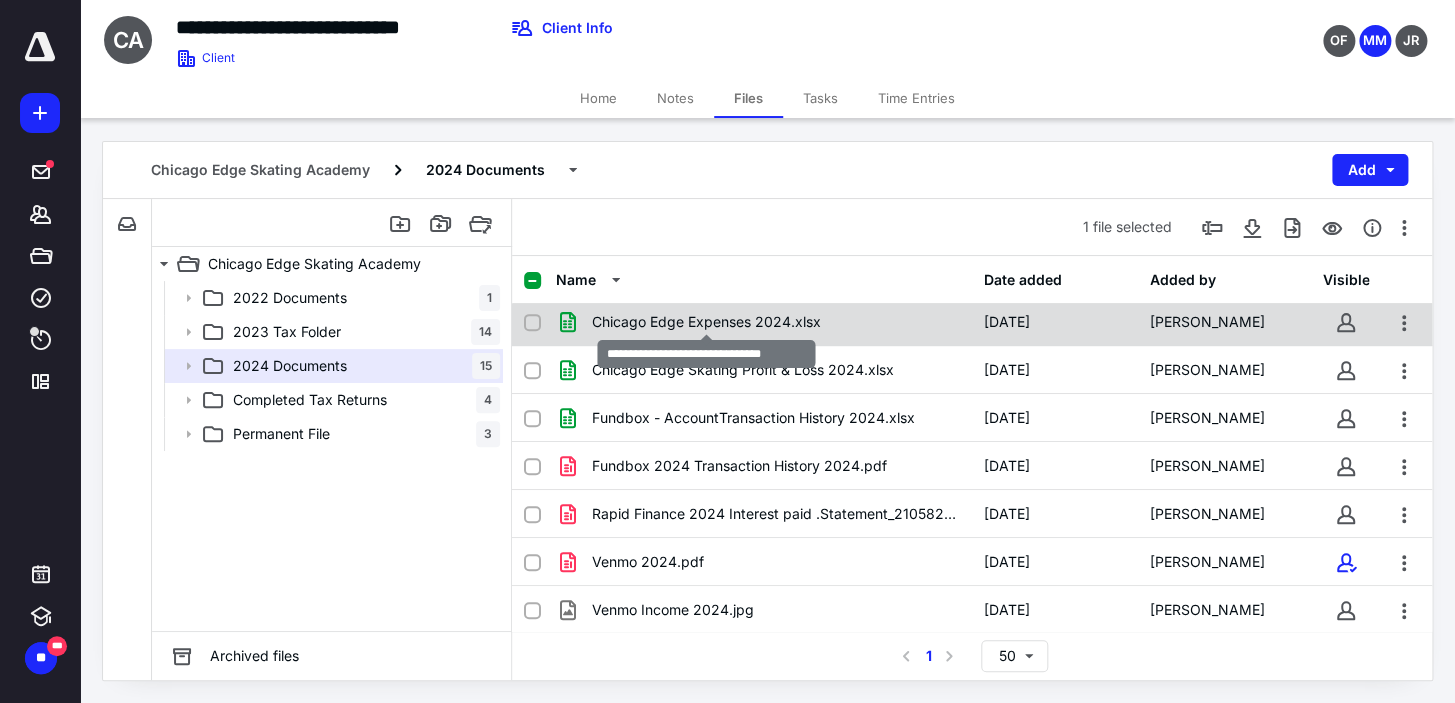 click on "Chicago Edge Expenses 2024.xlsx" at bounding box center [706, 322] 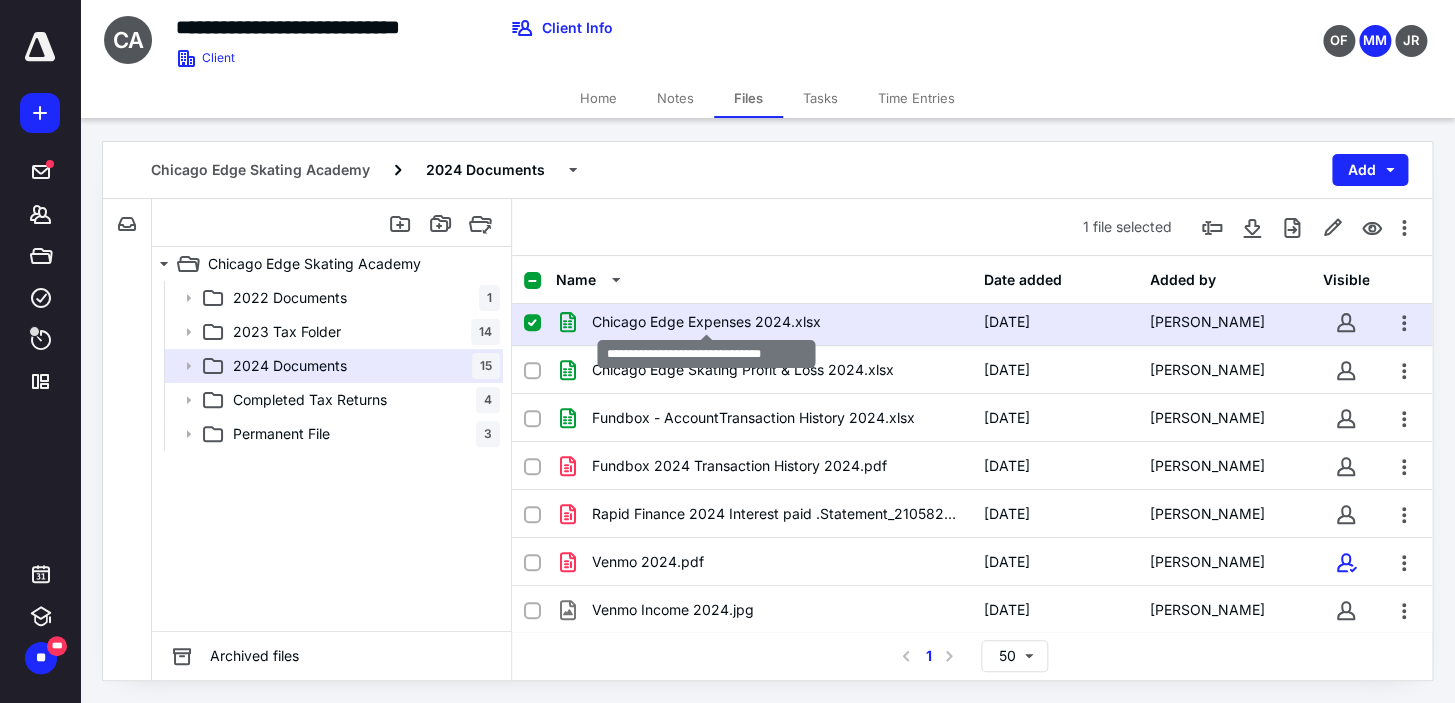 click on "Chicago Edge Expenses 2024.xlsx" at bounding box center [706, 322] 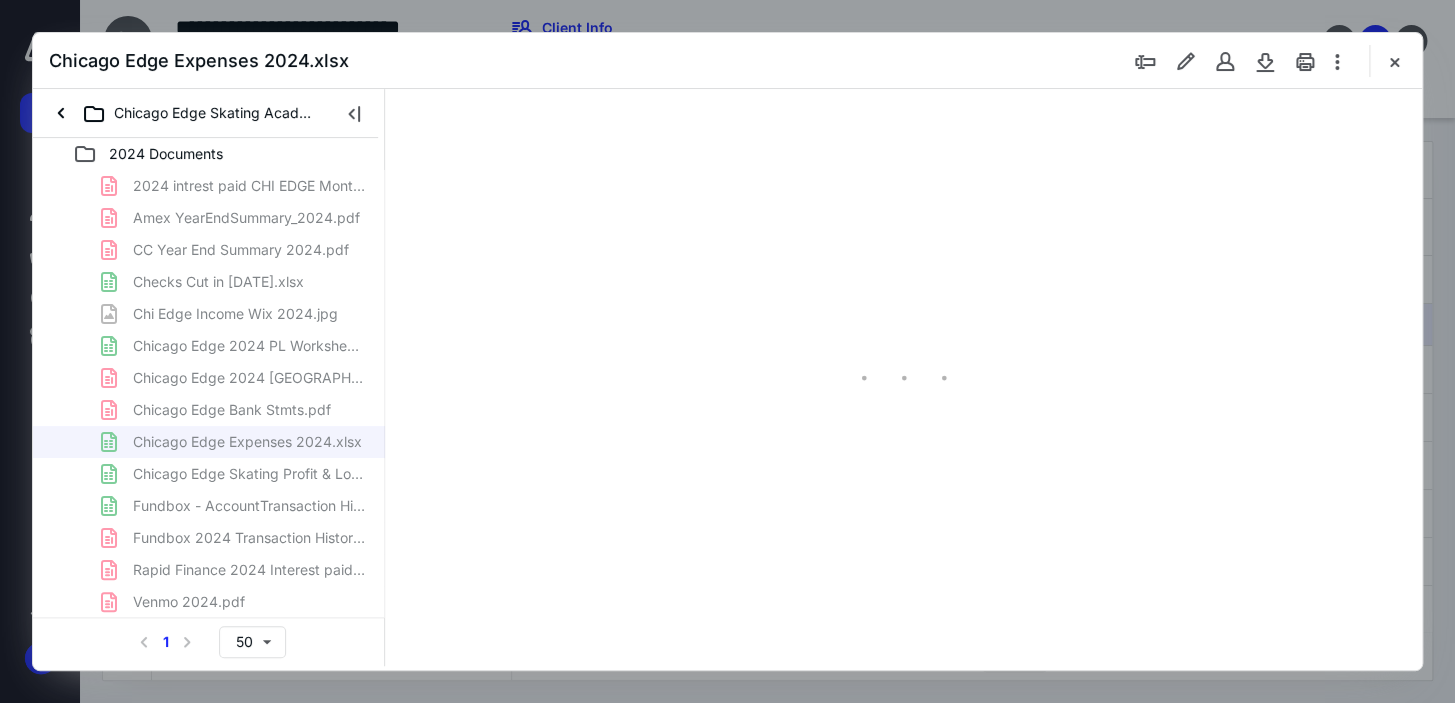 scroll, scrollTop: 0, scrollLeft: 0, axis: both 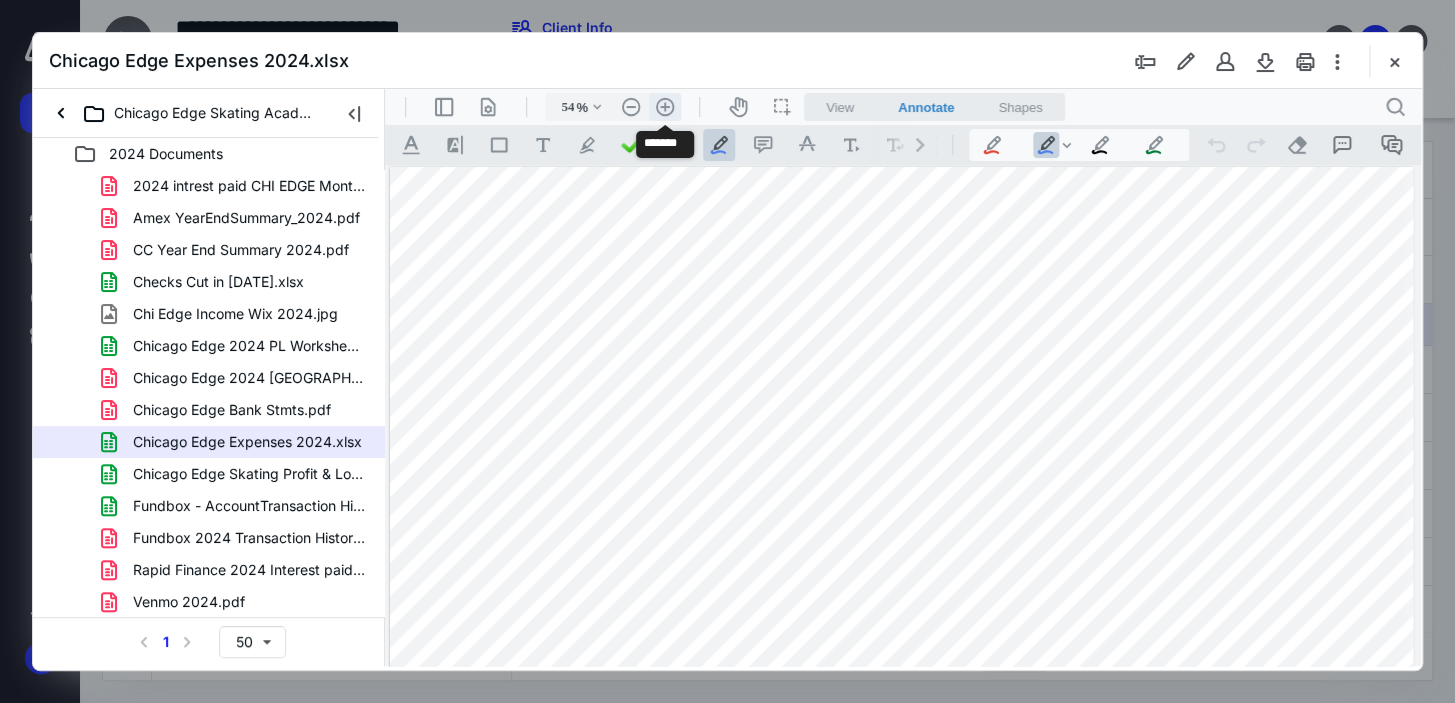 click on ".cls-1{fill:#abb0c4;} icon - header - zoom - in - line" at bounding box center [665, 107] 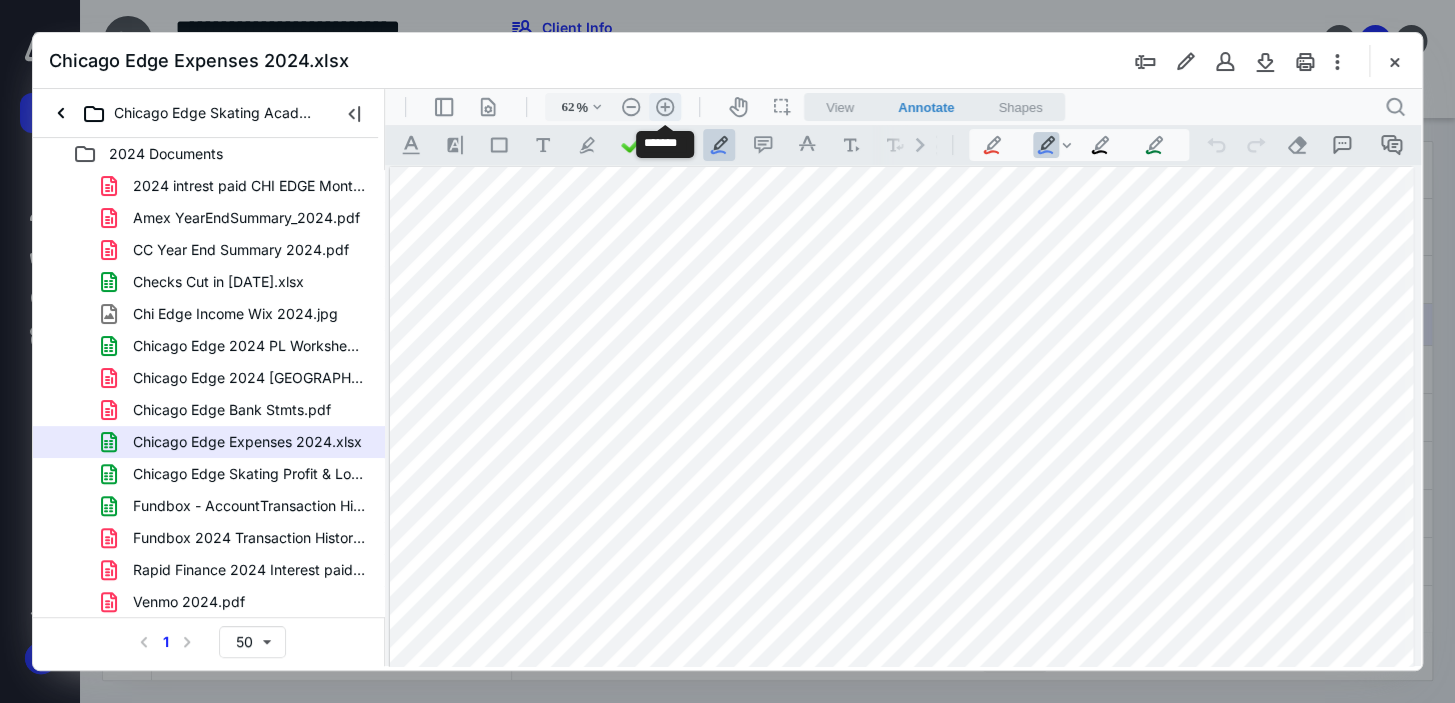 scroll, scrollTop: 30, scrollLeft: 72, axis: both 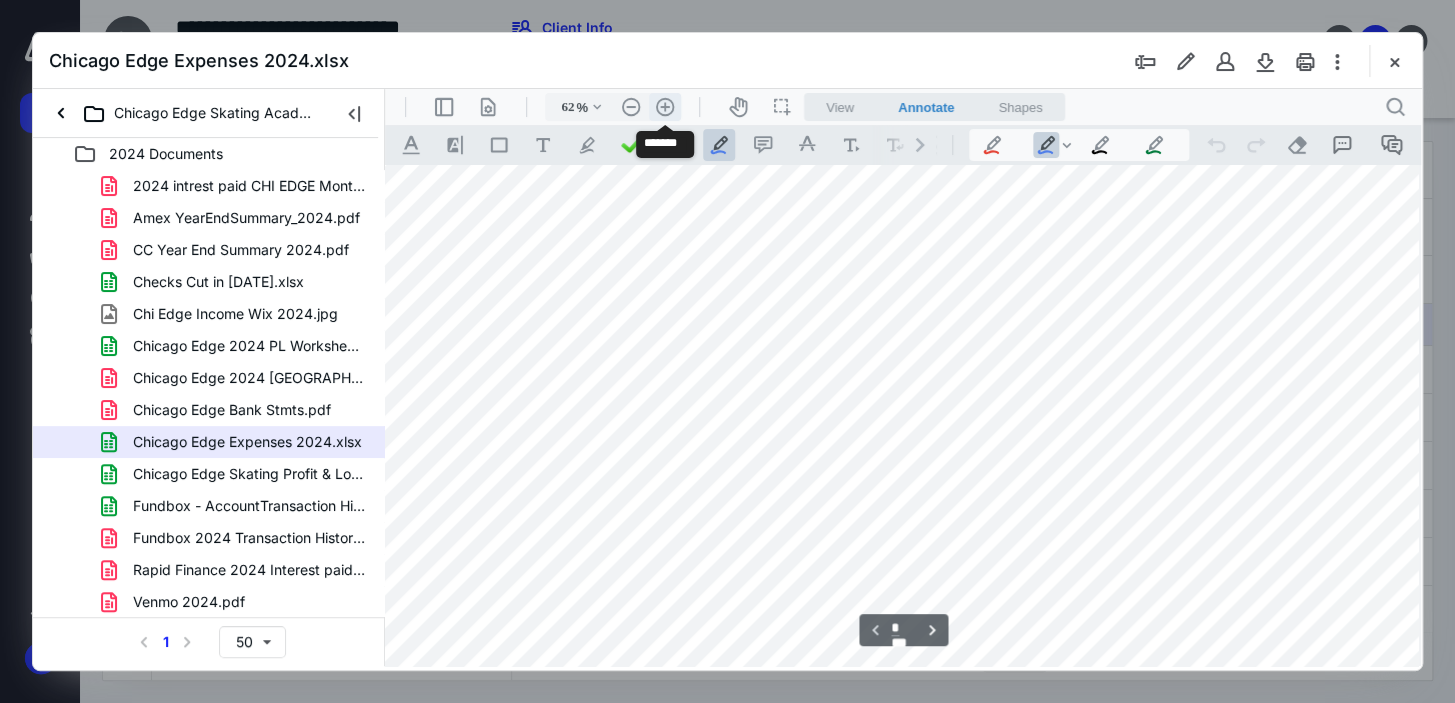 click on ".cls-1{fill:#abb0c4;} icon - header - zoom - in - line" at bounding box center [665, 107] 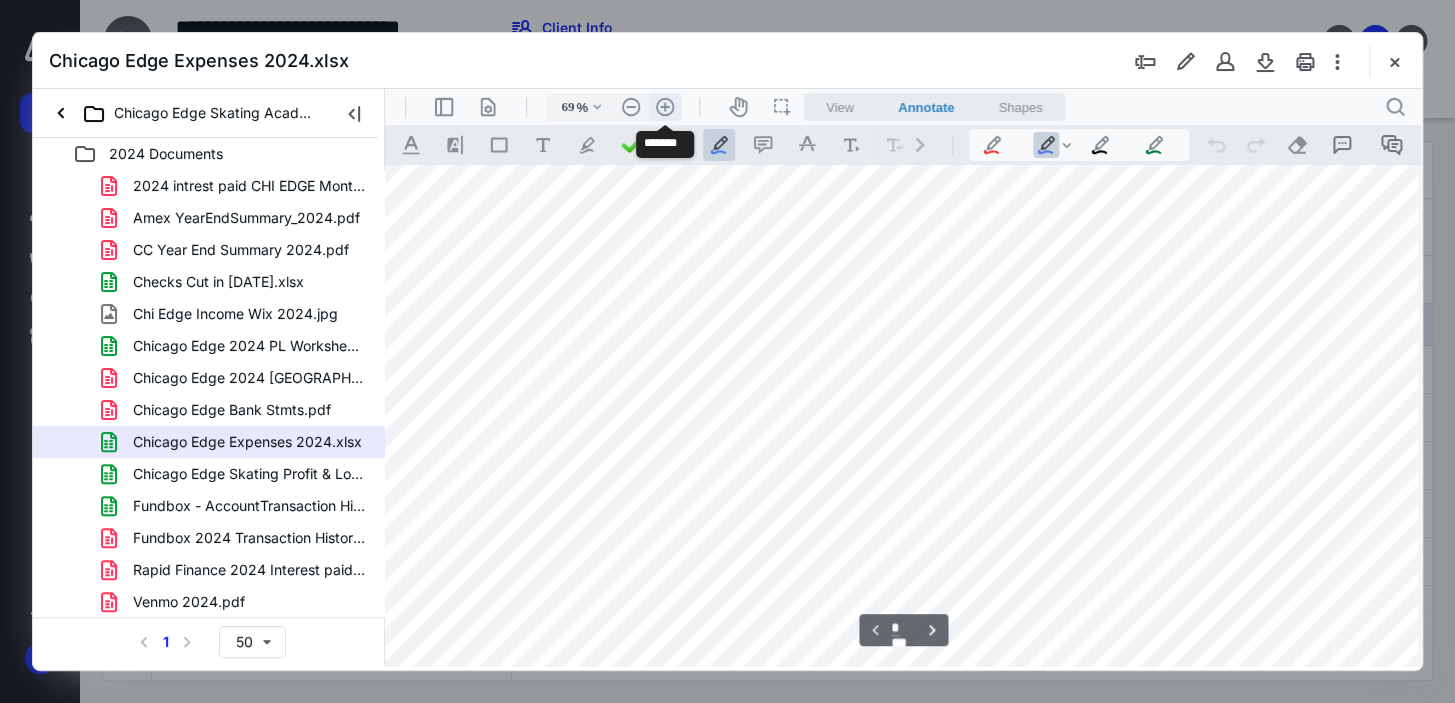 scroll, scrollTop: 60, scrollLeft: 145, axis: both 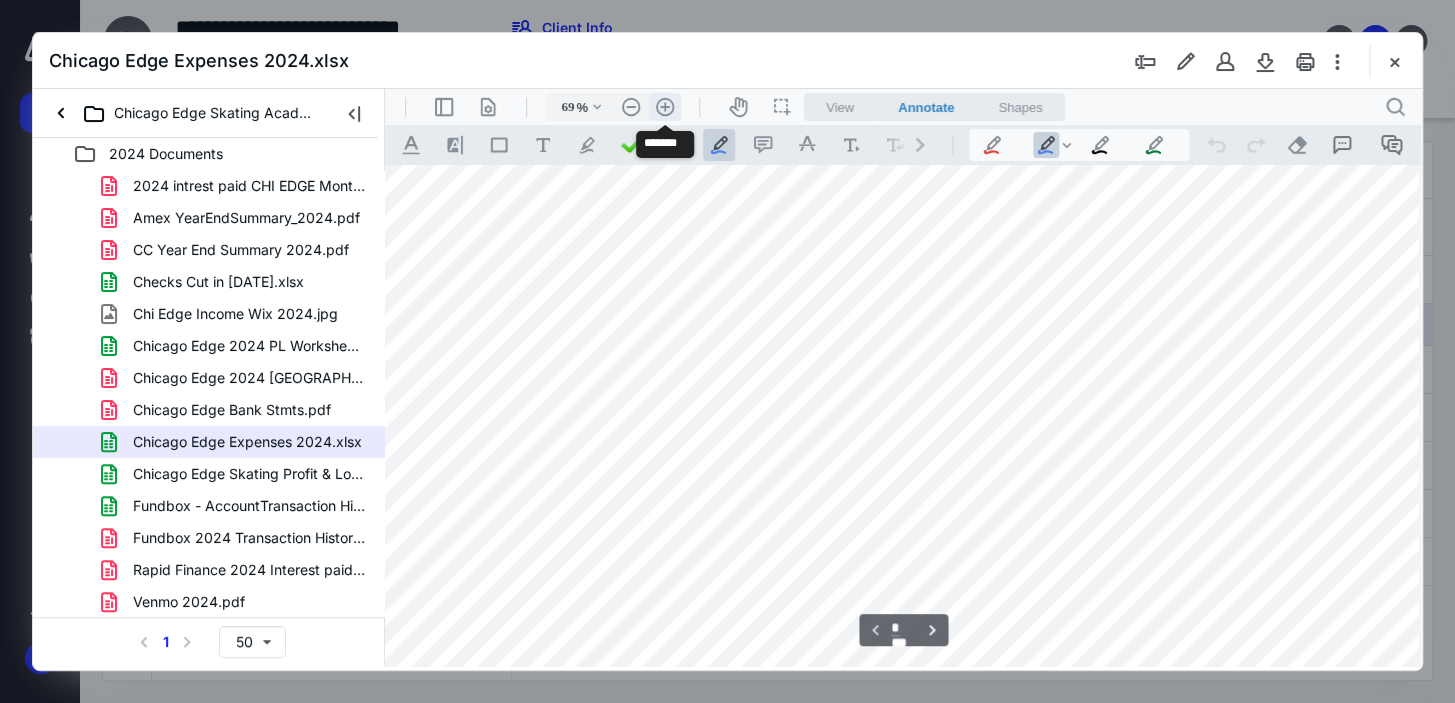 click on ".cls-1{fill:#abb0c4;} icon - header - zoom - in - line" at bounding box center [665, 107] 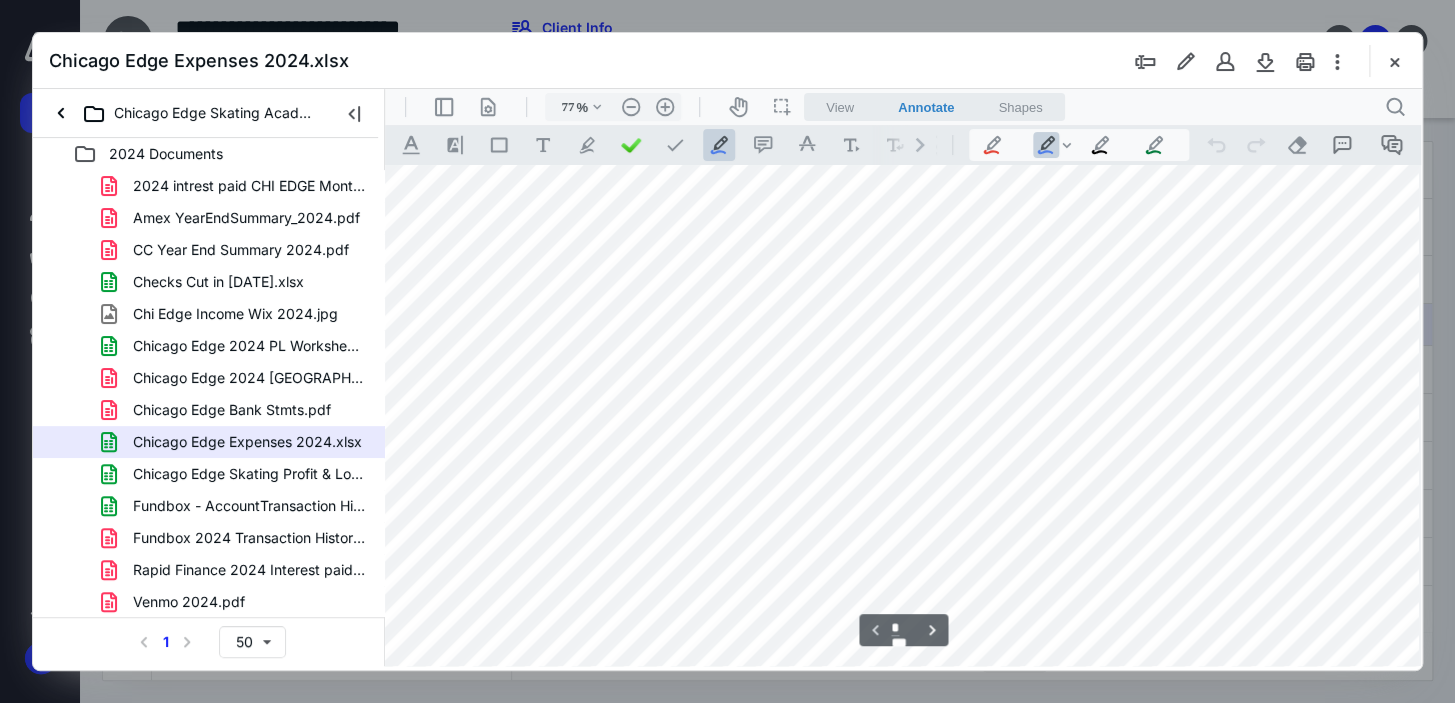 scroll, scrollTop: 0, scrollLeft: 218, axis: horizontal 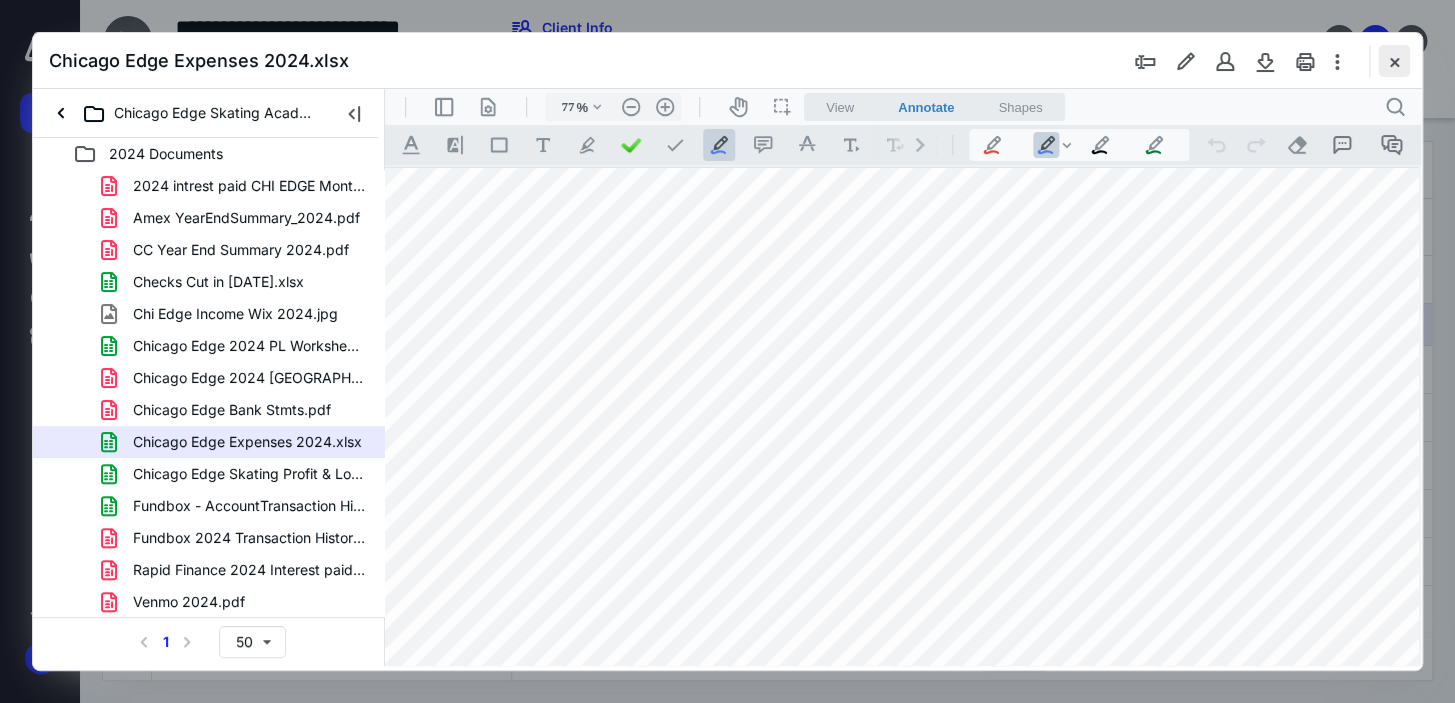click at bounding box center [1394, 61] 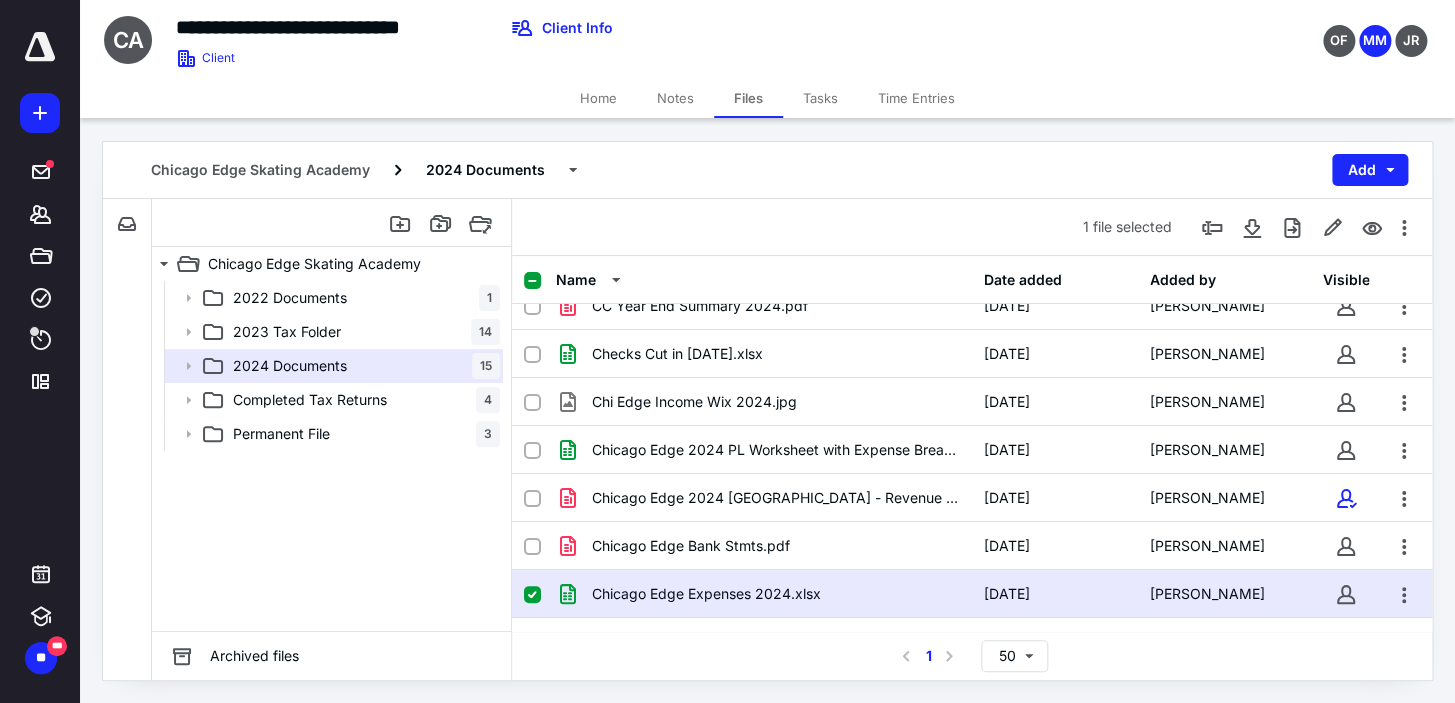 scroll, scrollTop: 390, scrollLeft: 0, axis: vertical 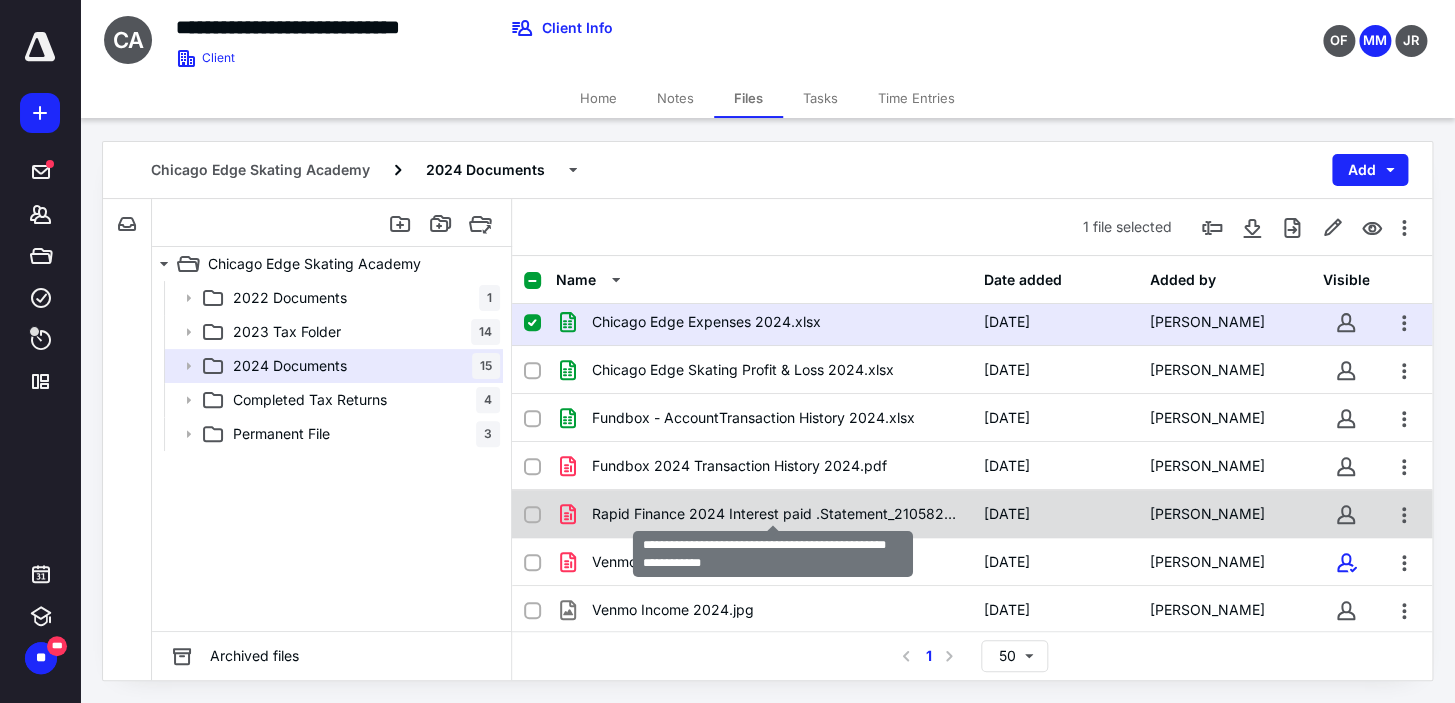 click on "Rapid Finance 2024 Interest paid .Statement_2105825_010120.pdf" at bounding box center [776, 514] 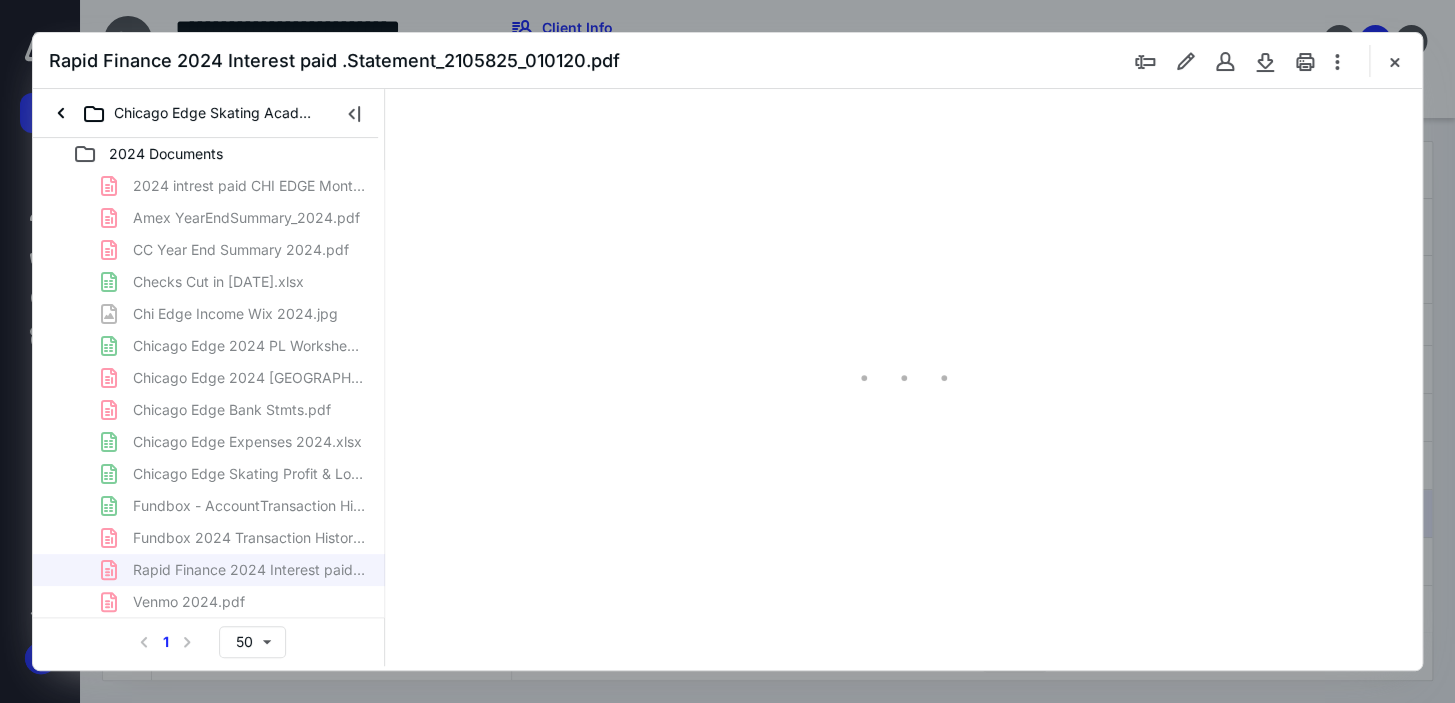 scroll, scrollTop: 0, scrollLeft: 0, axis: both 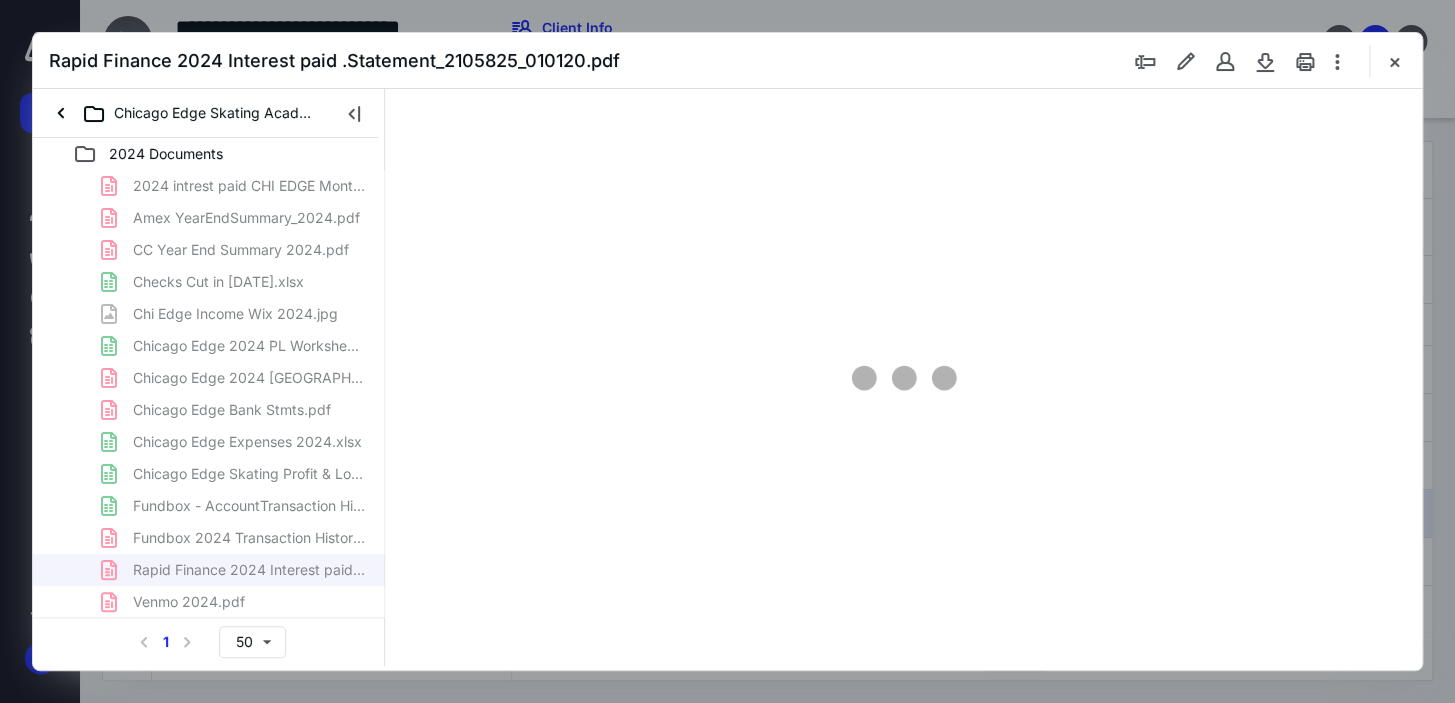 type on "171" 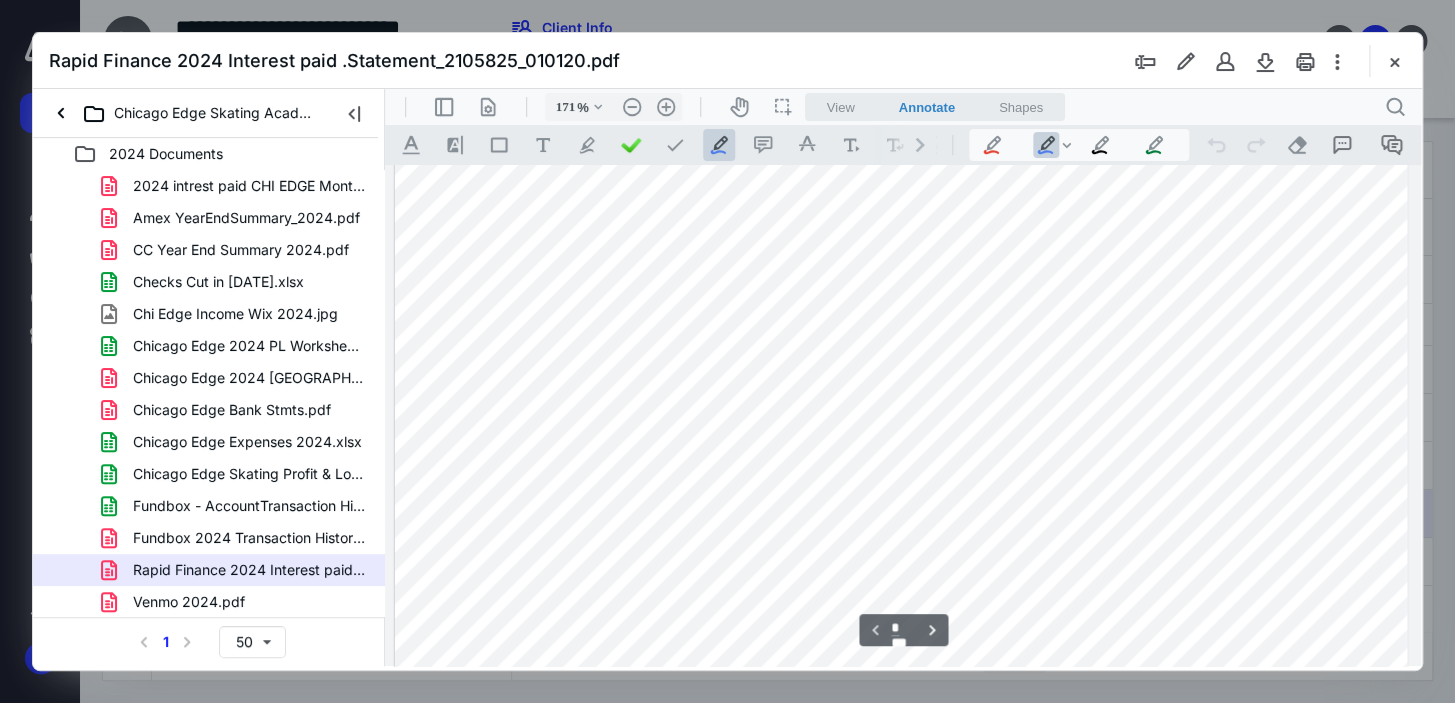 scroll, scrollTop: 90, scrollLeft: 0, axis: vertical 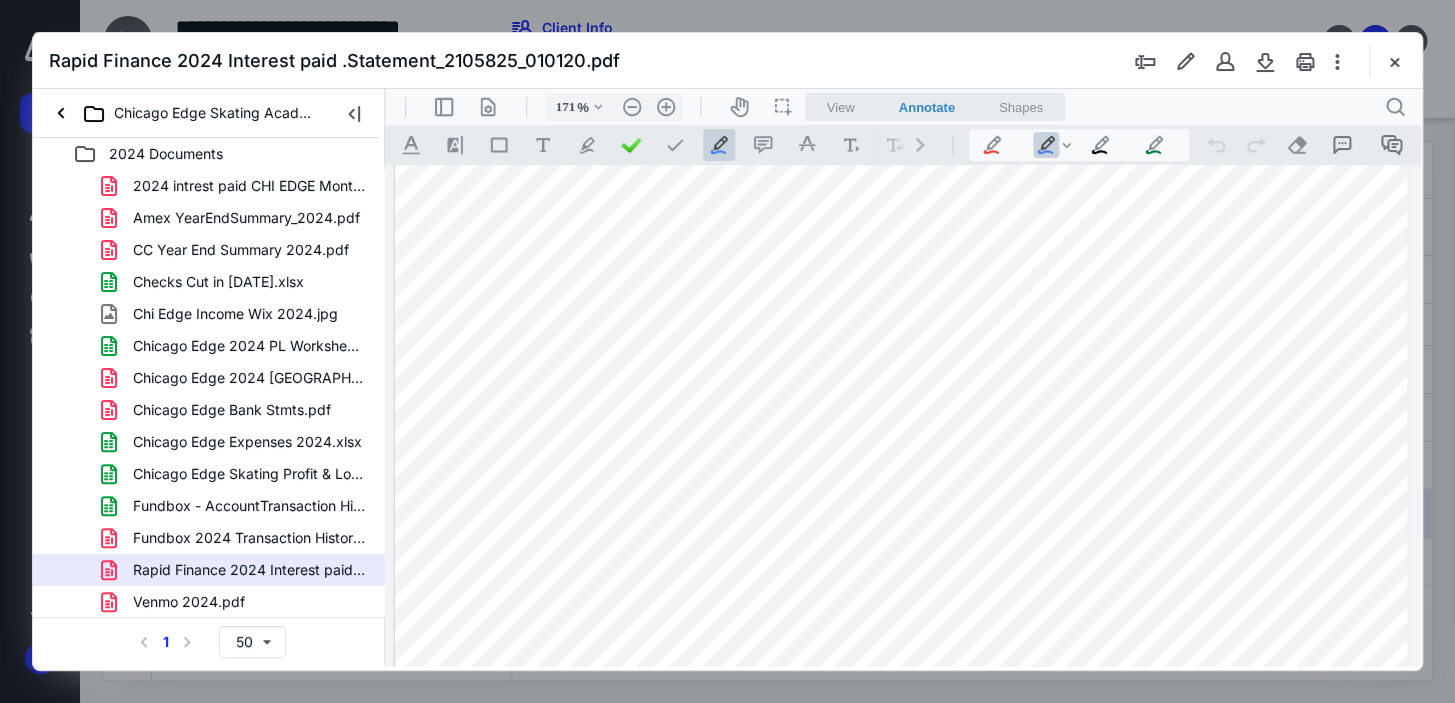 drag, startPoint x: 1231, startPoint y: 450, endPoint x: 1224, endPoint y: 437, distance: 14.764823 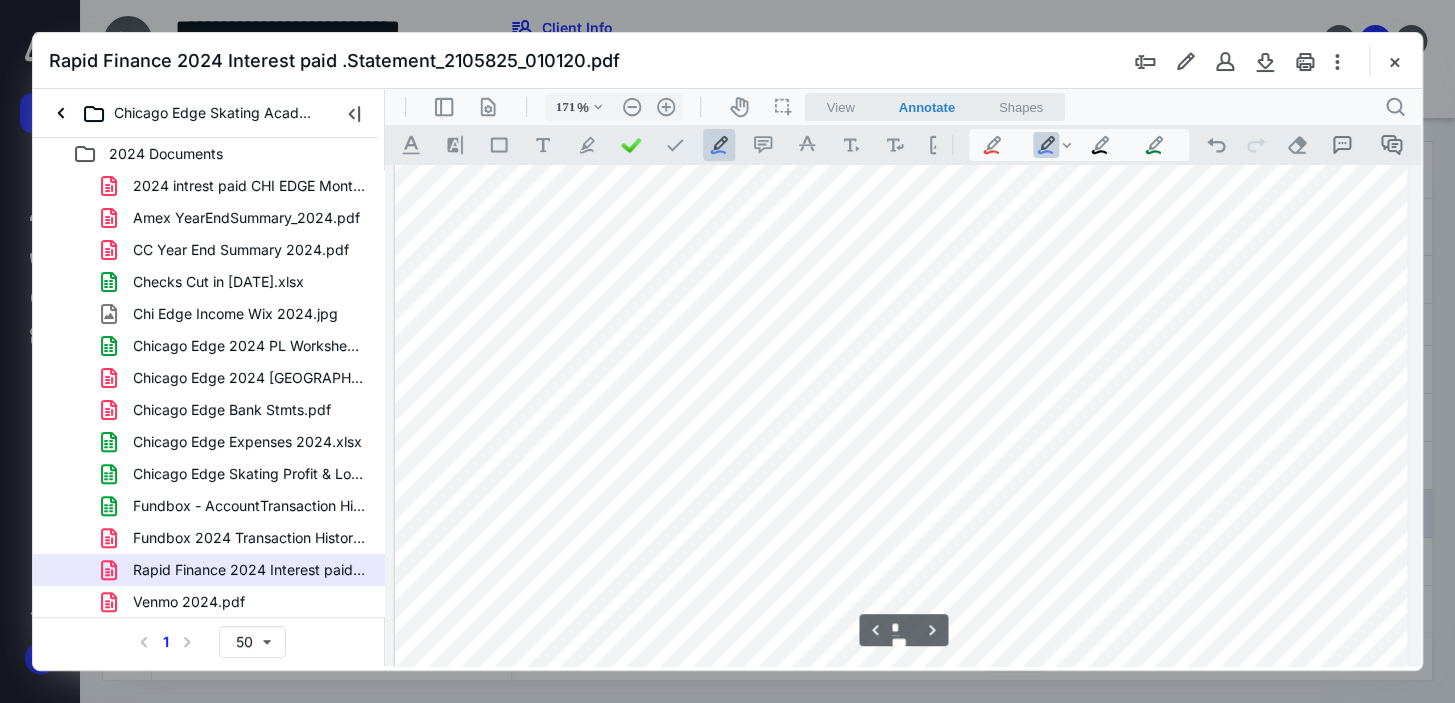 scroll, scrollTop: 2000, scrollLeft: 0, axis: vertical 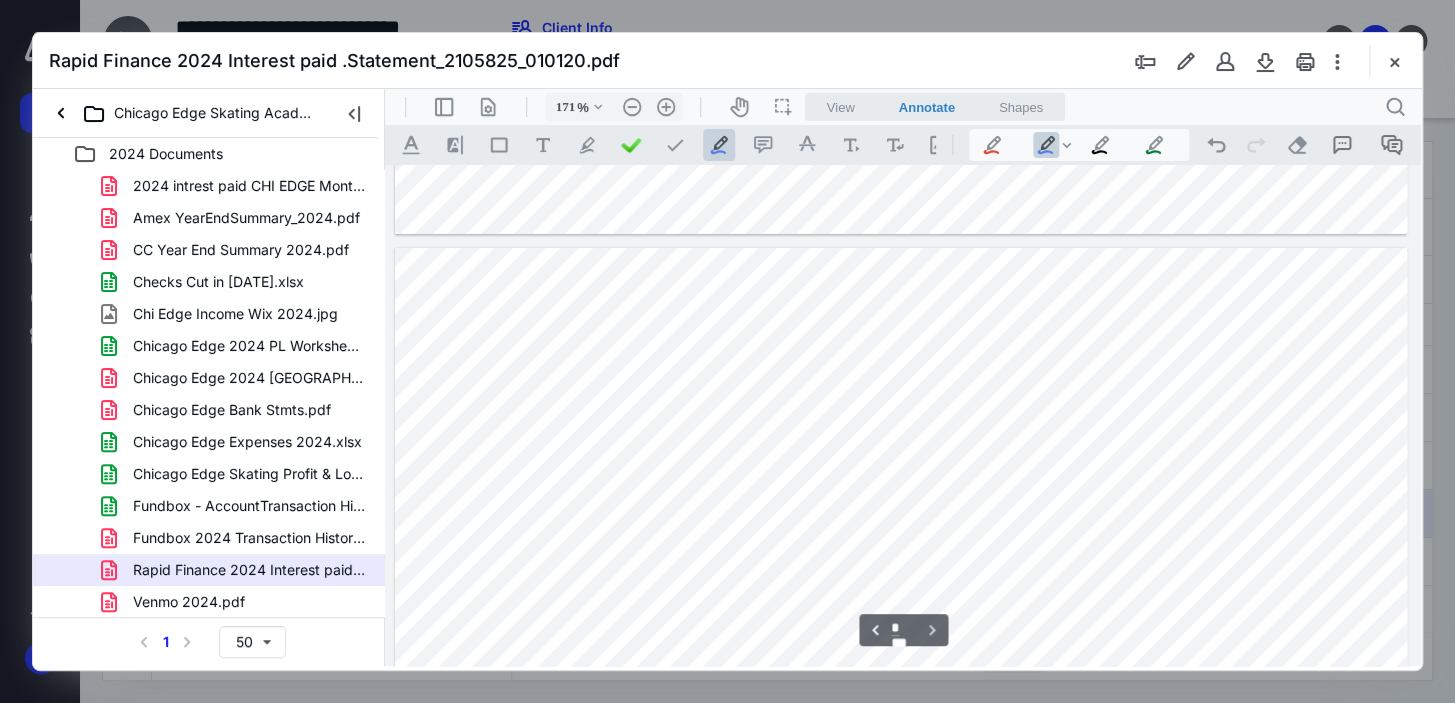 type on "*" 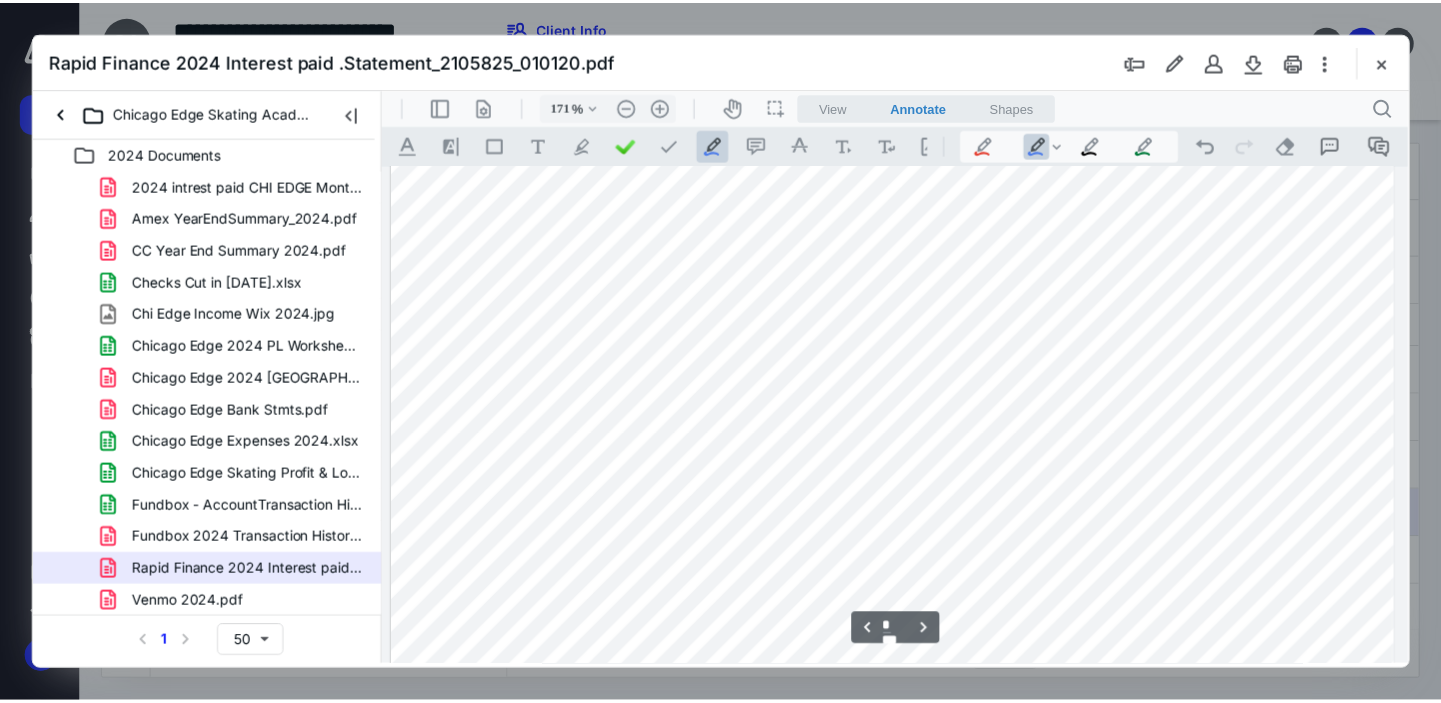 scroll, scrollTop: 2090, scrollLeft: 0, axis: vertical 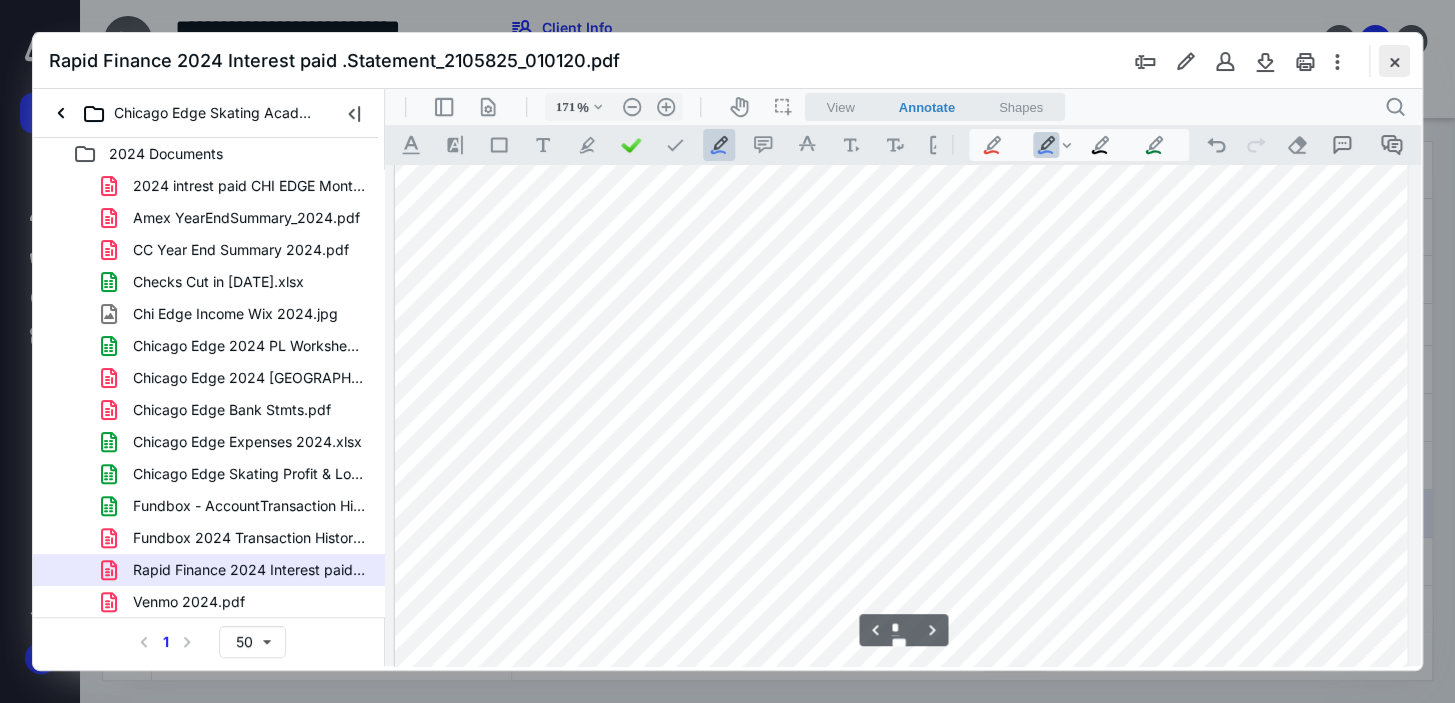 click at bounding box center (1394, 61) 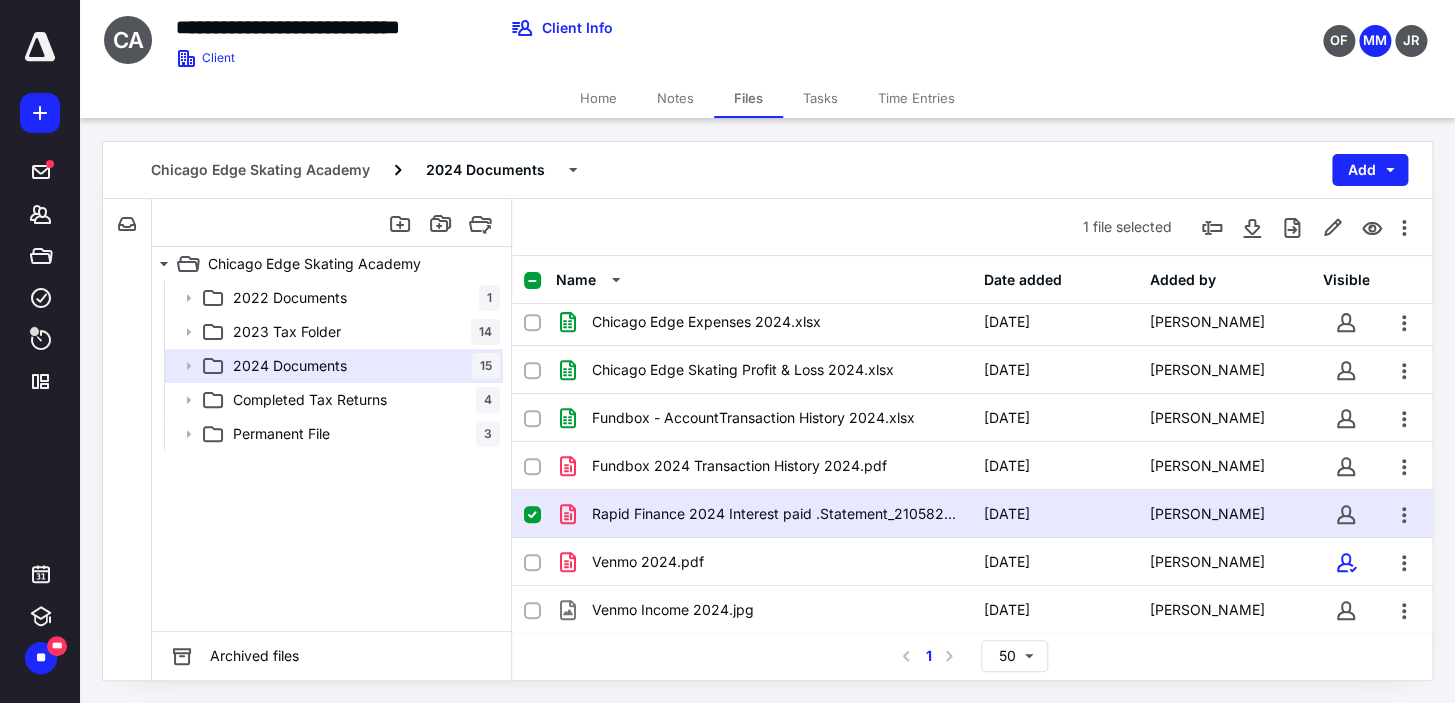 click on "Notes" at bounding box center (675, 98) 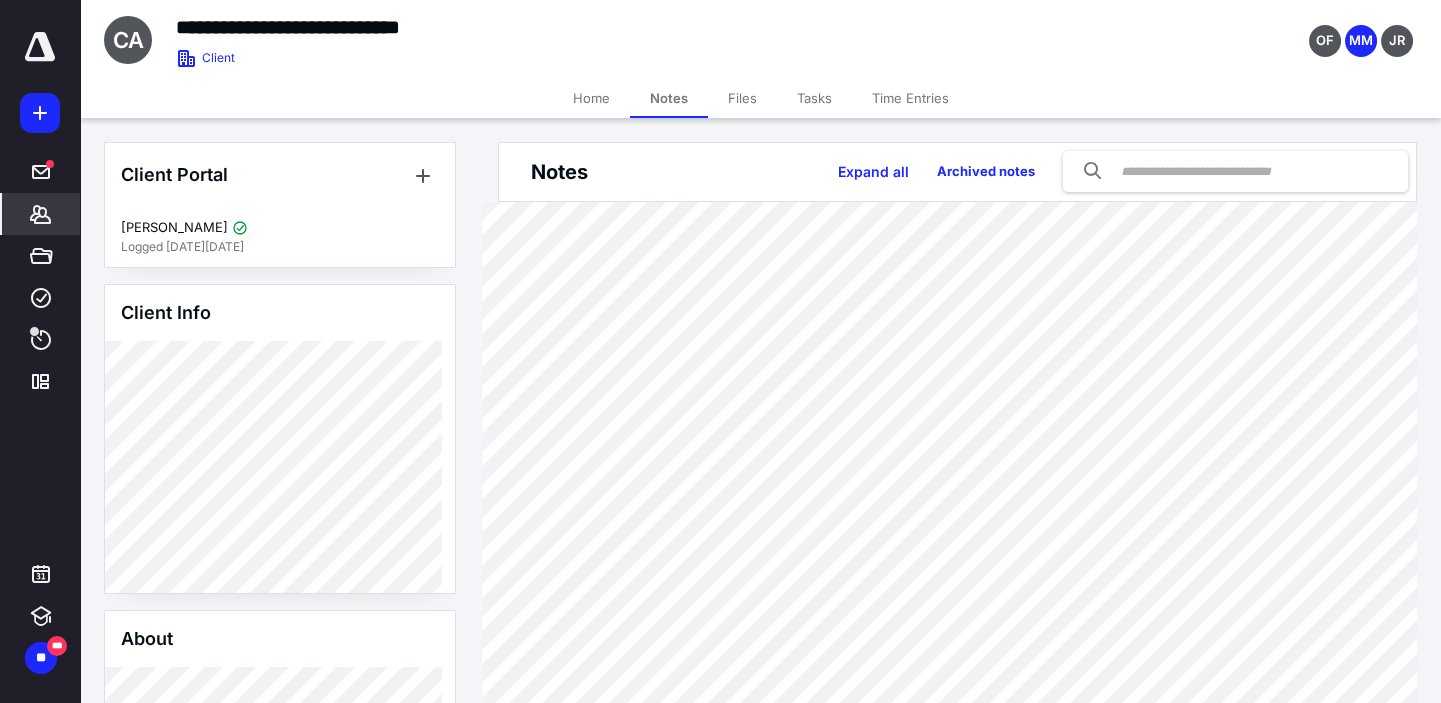 scroll, scrollTop: 90, scrollLeft: 0, axis: vertical 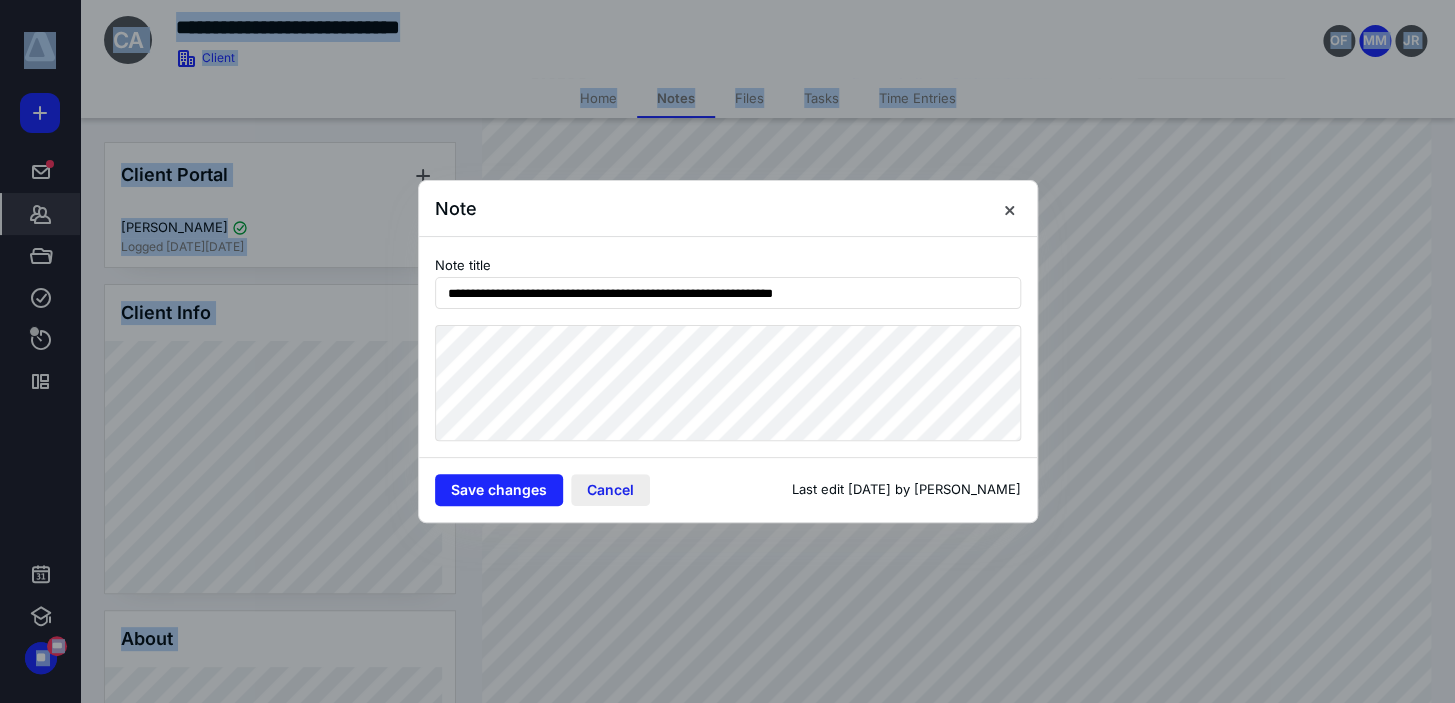 click on "Cancel" at bounding box center [610, 490] 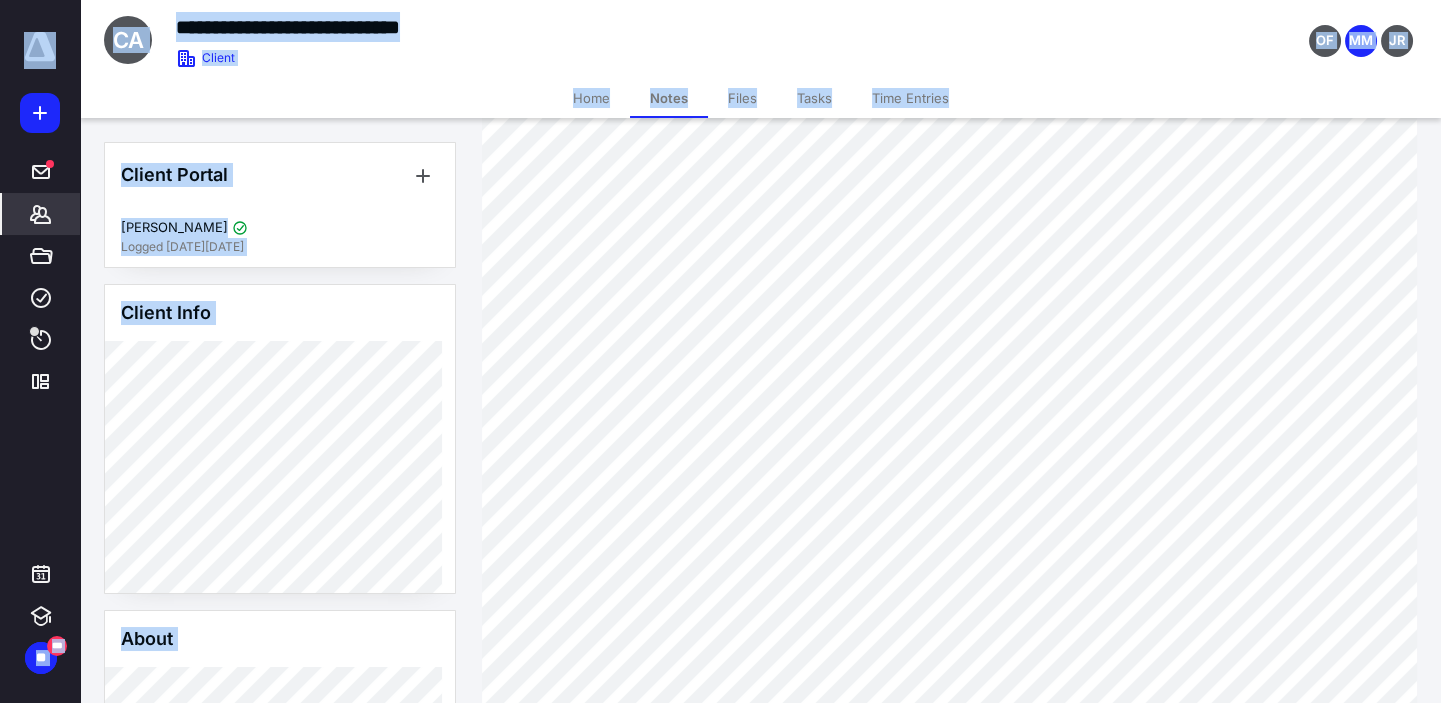 click on "Home" at bounding box center (591, 98) 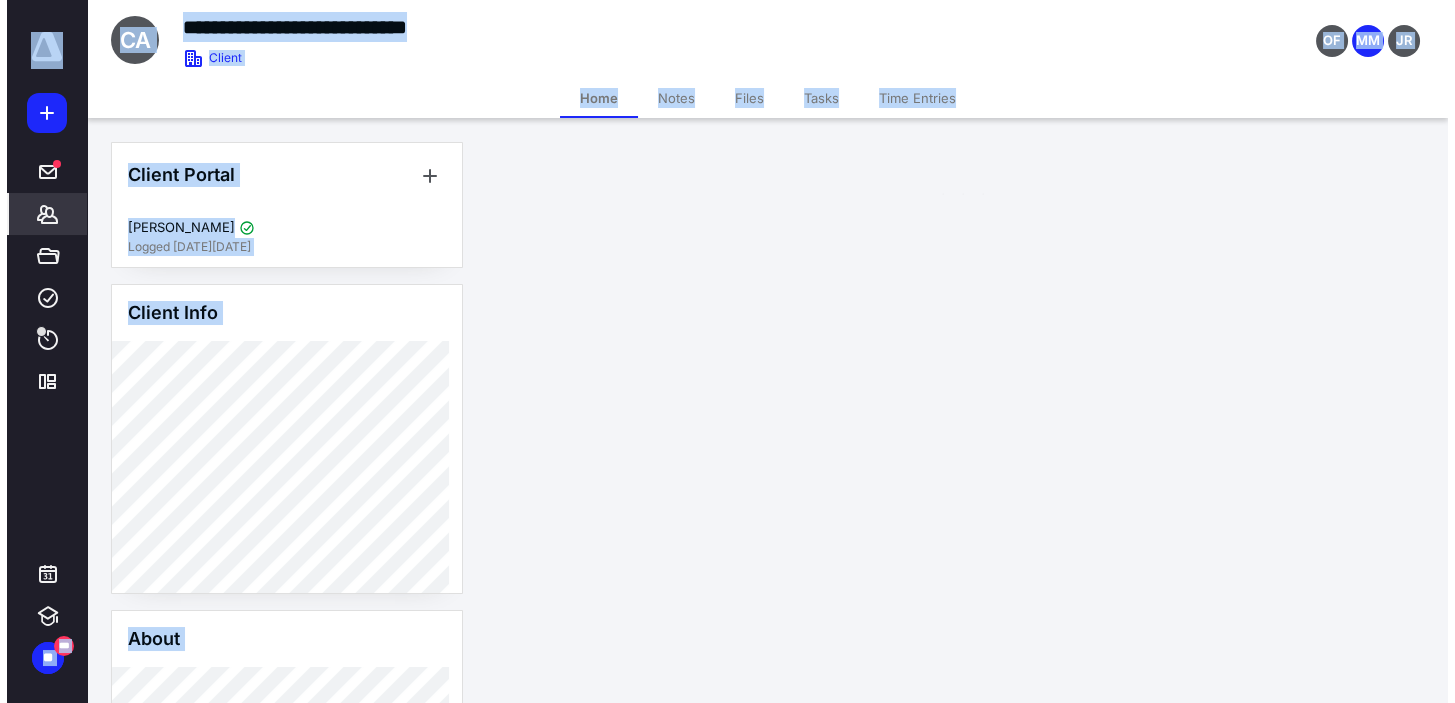 scroll, scrollTop: 0, scrollLeft: 0, axis: both 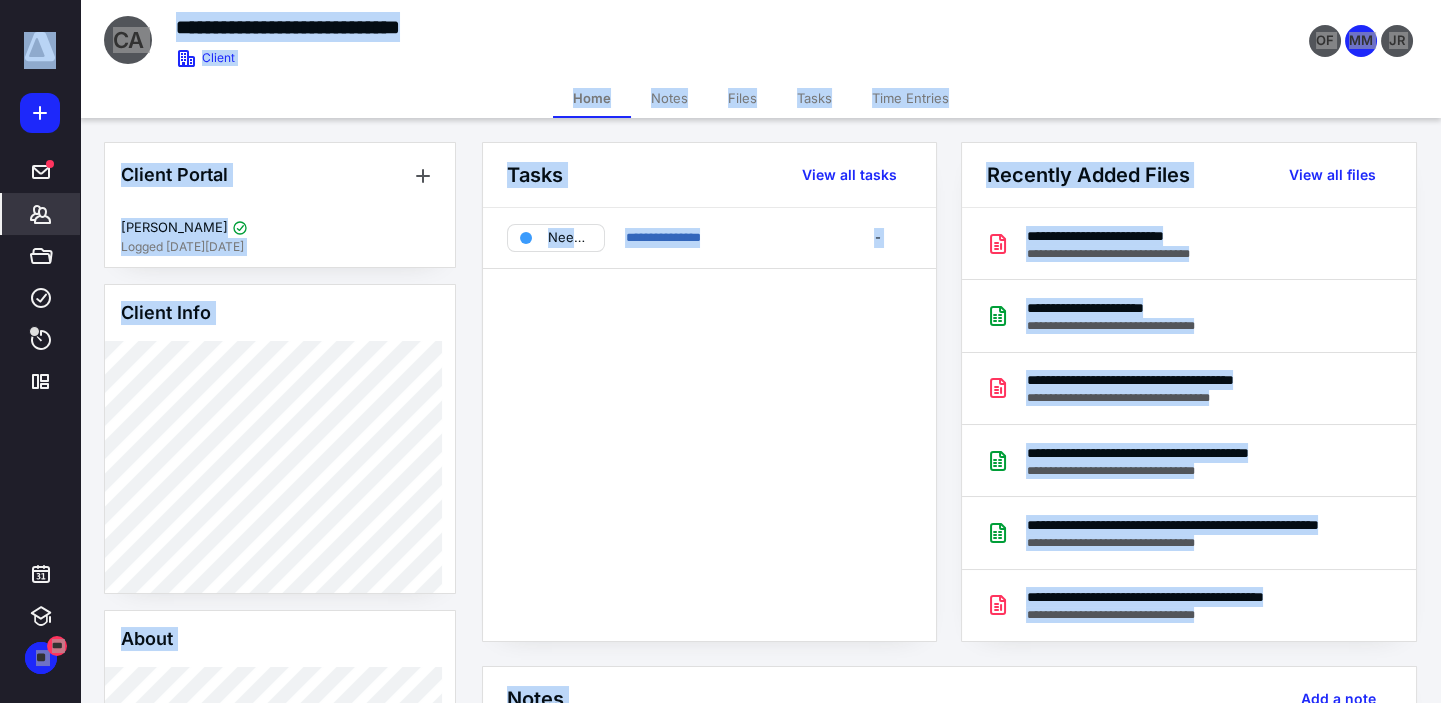 click on "Files" at bounding box center (742, 98) 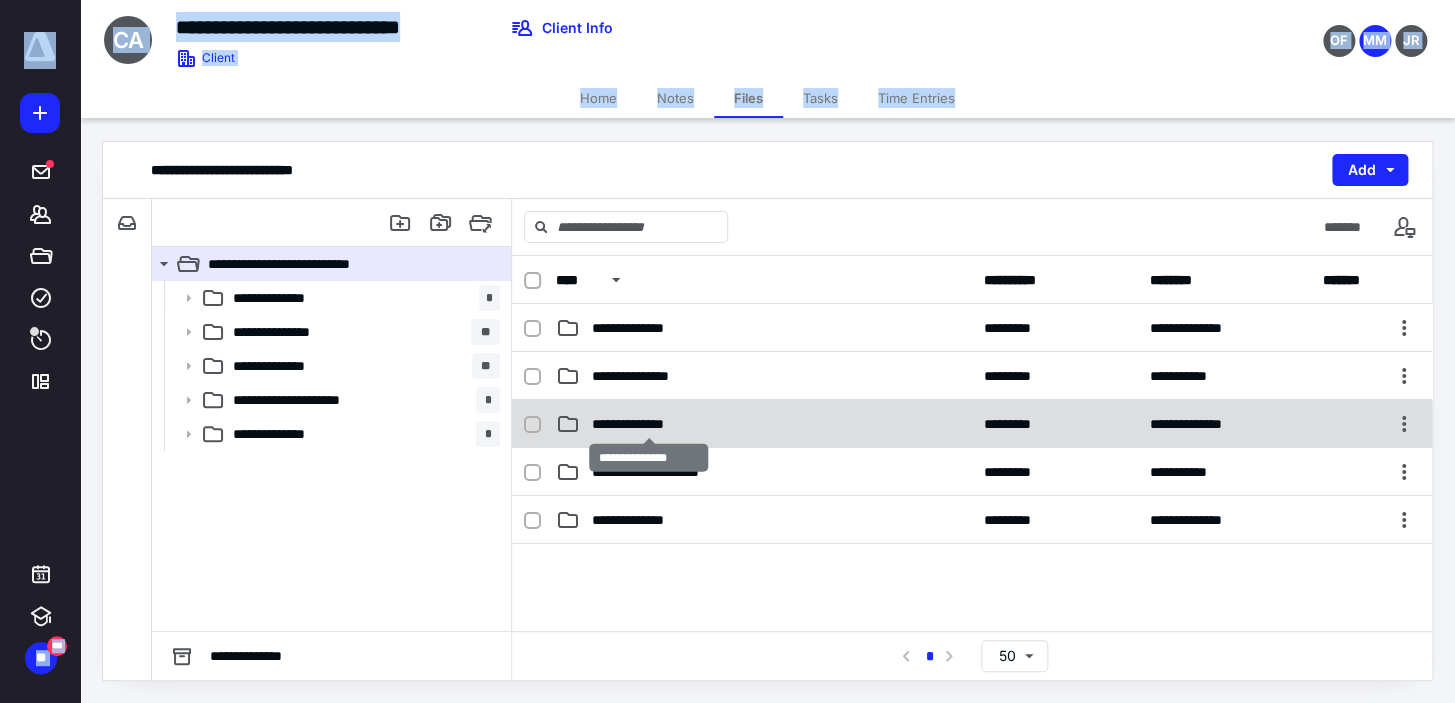 click on "**********" at bounding box center [649, 424] 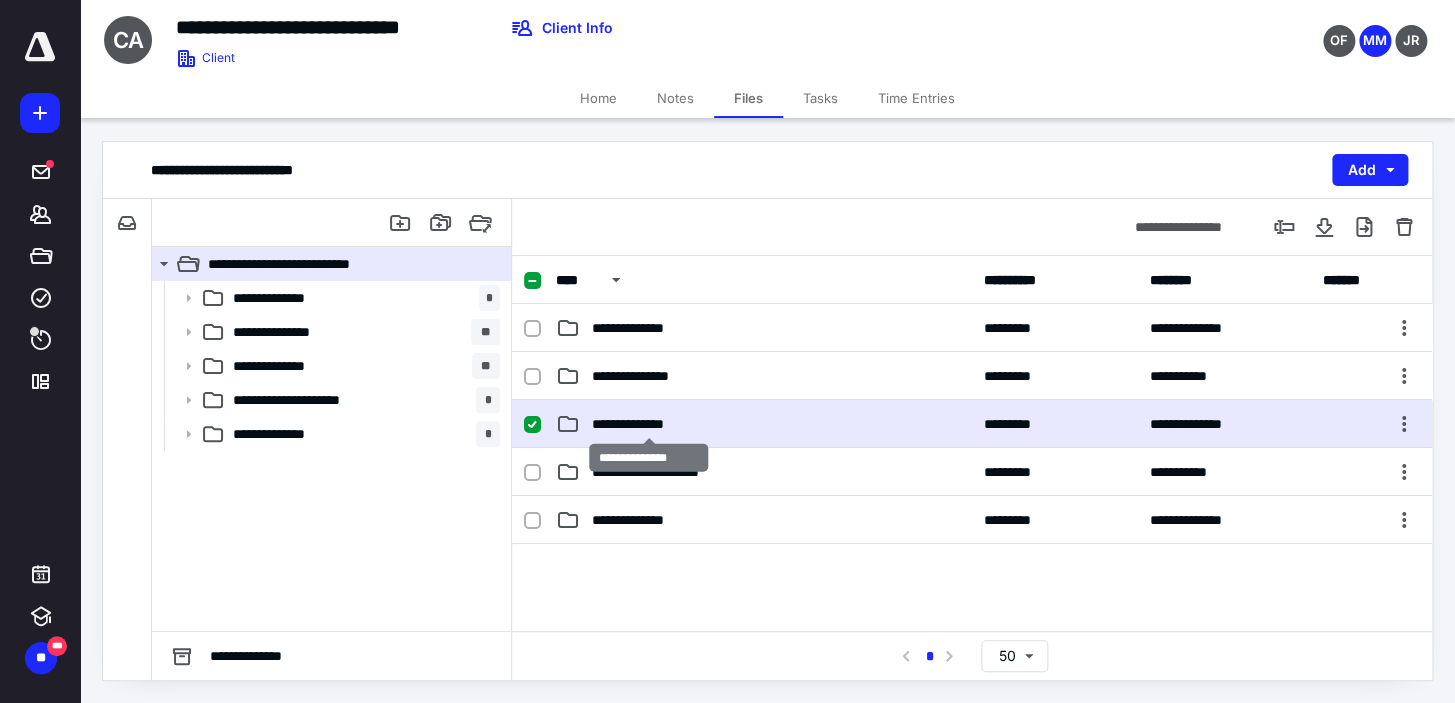 click on "**********" at bounding box center [649, 424] 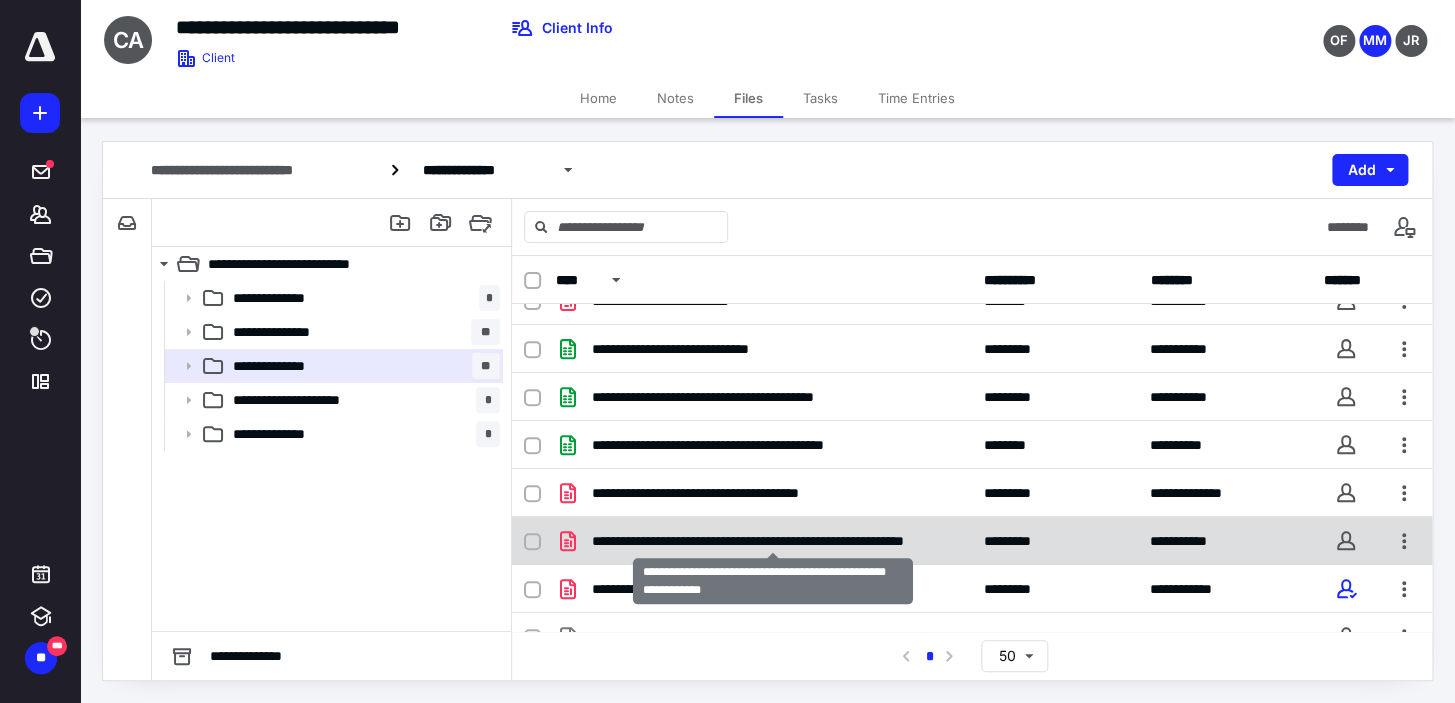 scroll, scrollTop: 390, scrollLeft: 0, axis: vertical 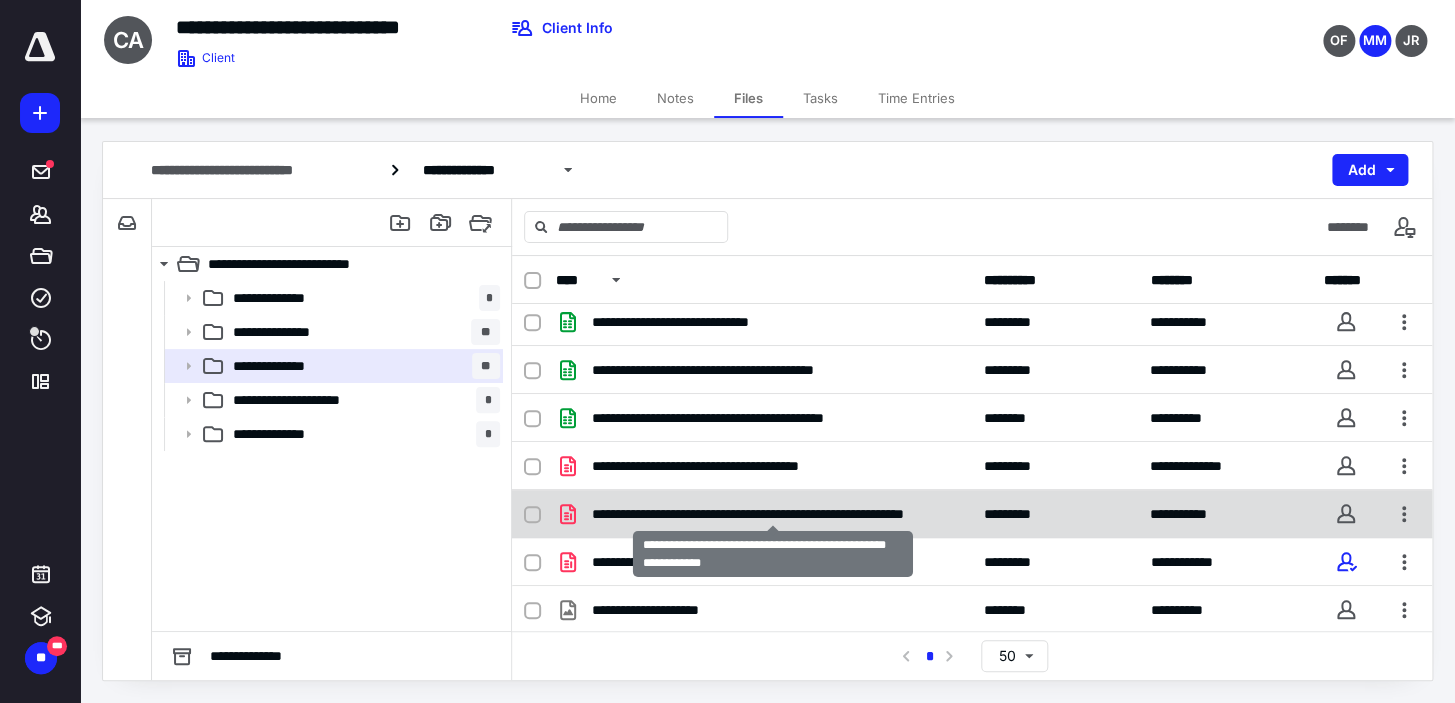click on "**********" at bounding box center [772, 514] 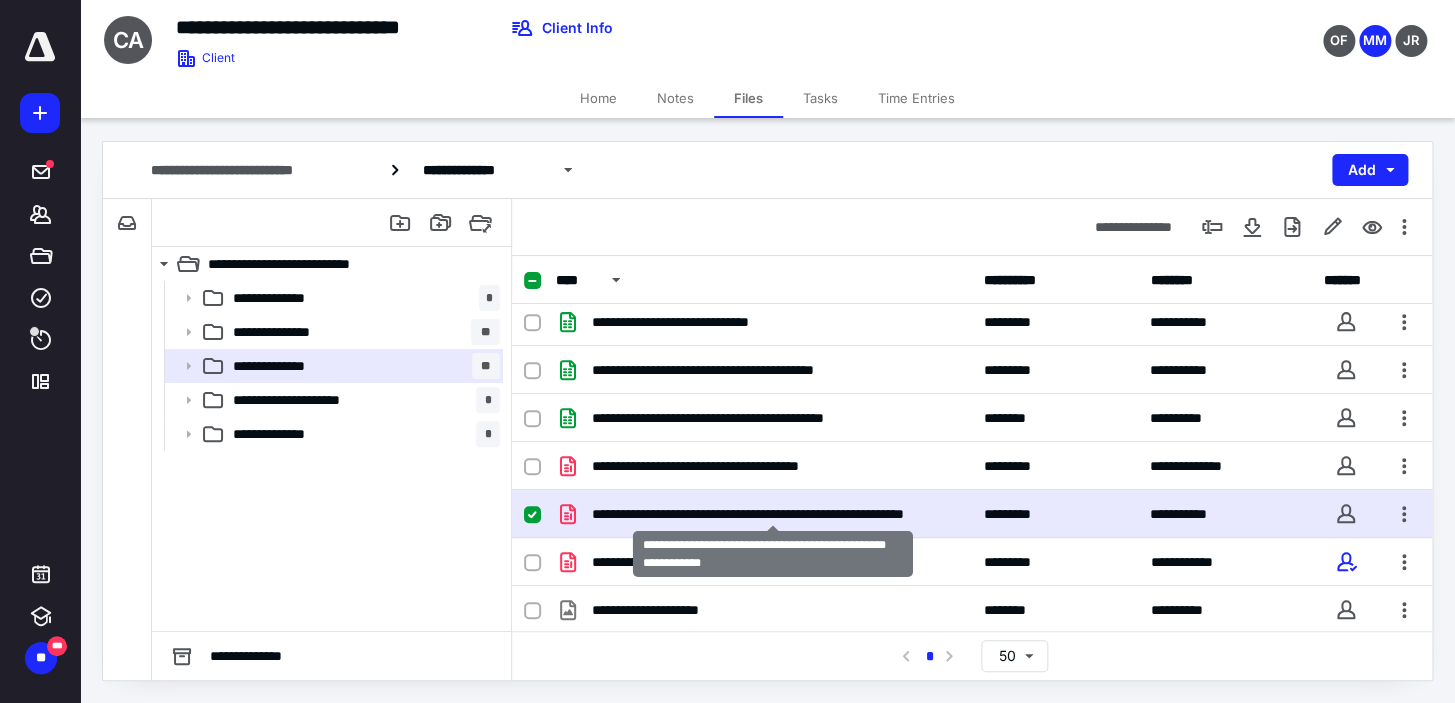 click on "**********" at bounding box center [772, 514] 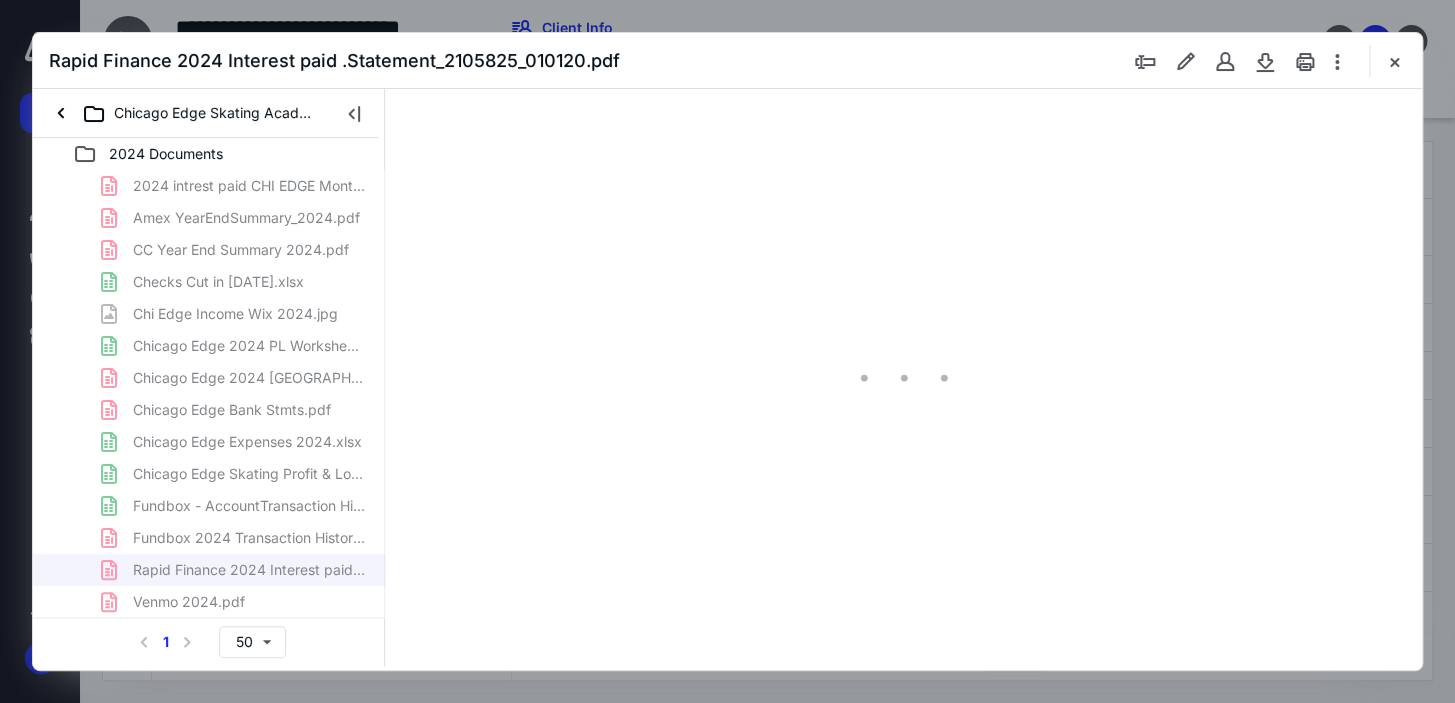 scroll, scrollTop: 390, scrollLeft: 0, axis: vertical 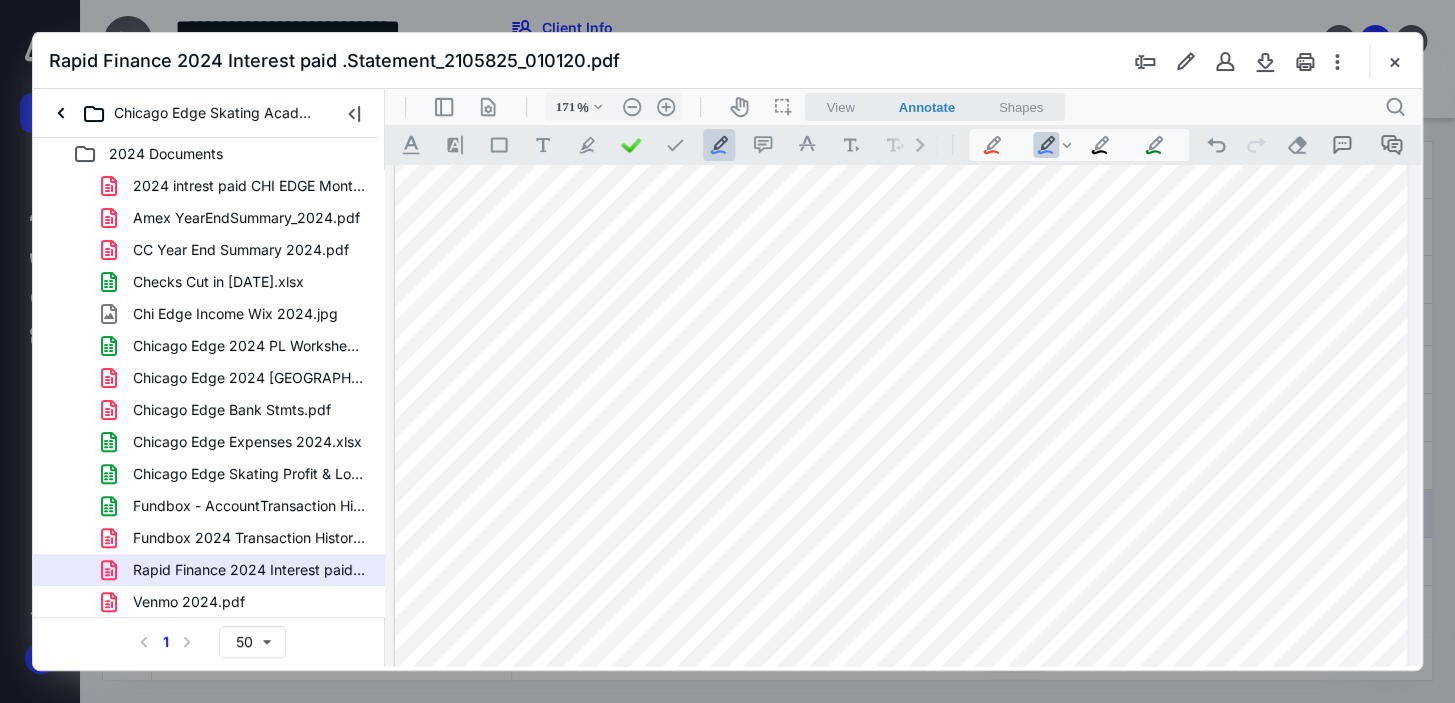 drag, startPoint x: 1255, startPoint y: 504, endPoint x: 1288, endPoint y: 506, distance: 33.06055 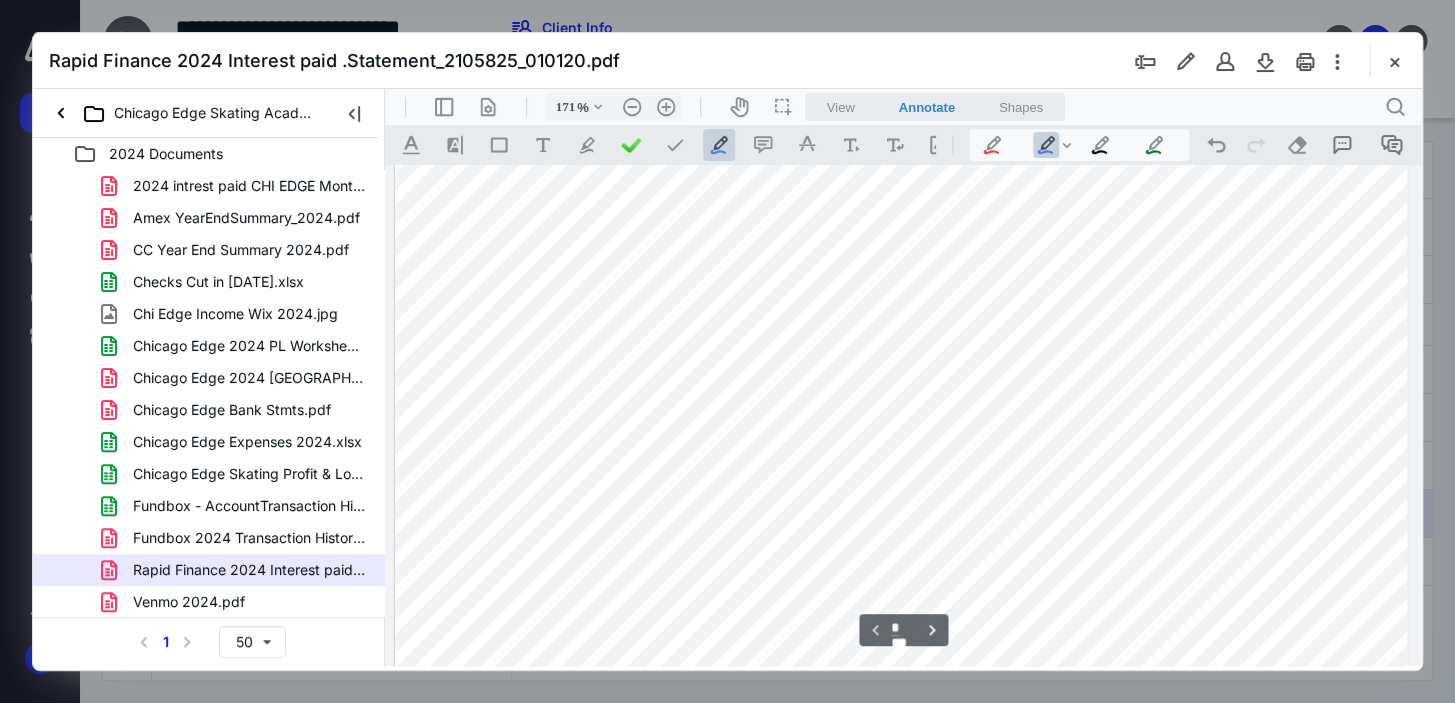 scroll, scrollTop: 82, scrollLeft: 0, axis: vertical 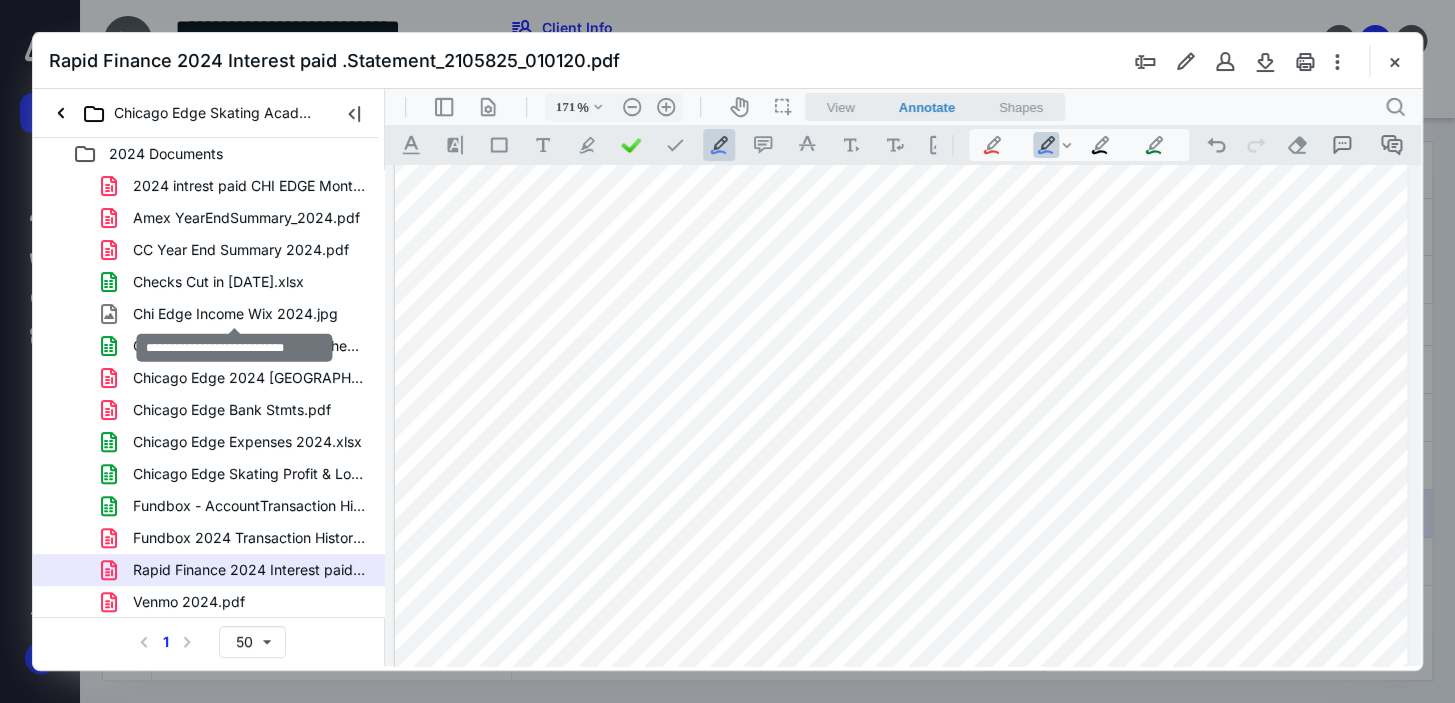 click on "Chi Edge Income Wix 2024.jpg" at bounding box center (235, 314) 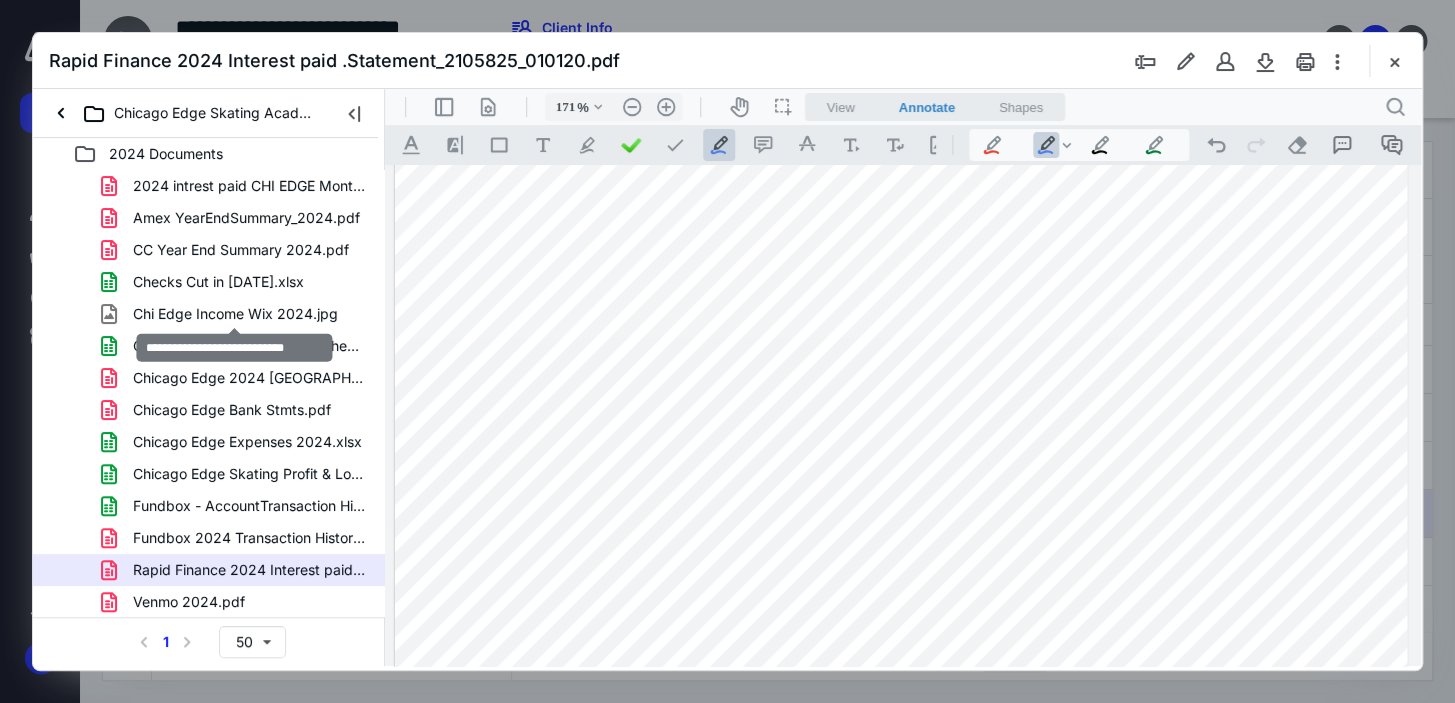 click on "2024 intrest paid CHI EDGE Monthly_Report-2.pdf Amex YearEndSummary_2024.pdf CC Year End Summary 2024.pdf Checks Cut in [DATE].xlsx Chi Edge Income Wix 2024.jpg Chicago Edge 2024 PL Worksheet with Expense Breakdown.xlsx [GEOGRAPHIC_DATA] Edge 2024 [GEOGRAPHIC_DATA] - Revenue .pdf Chicago Edge Bank Stmts.pdf Chicago Edge Expenses 2024.xlsx [GEOGRAPHIC_DATA] Edge Skating Profit & Loss 2024.xlsx Fundbox - AccountTransaction History 2024.xlsx Fundbox 2024 Transaction History 2024.pdf Rapid Finance 2024 Interest paid .Statement_2105825_010120.pdf Venmo 2024.pdf Venmo Income 2024.jpg" at bounding box center (209, 410) 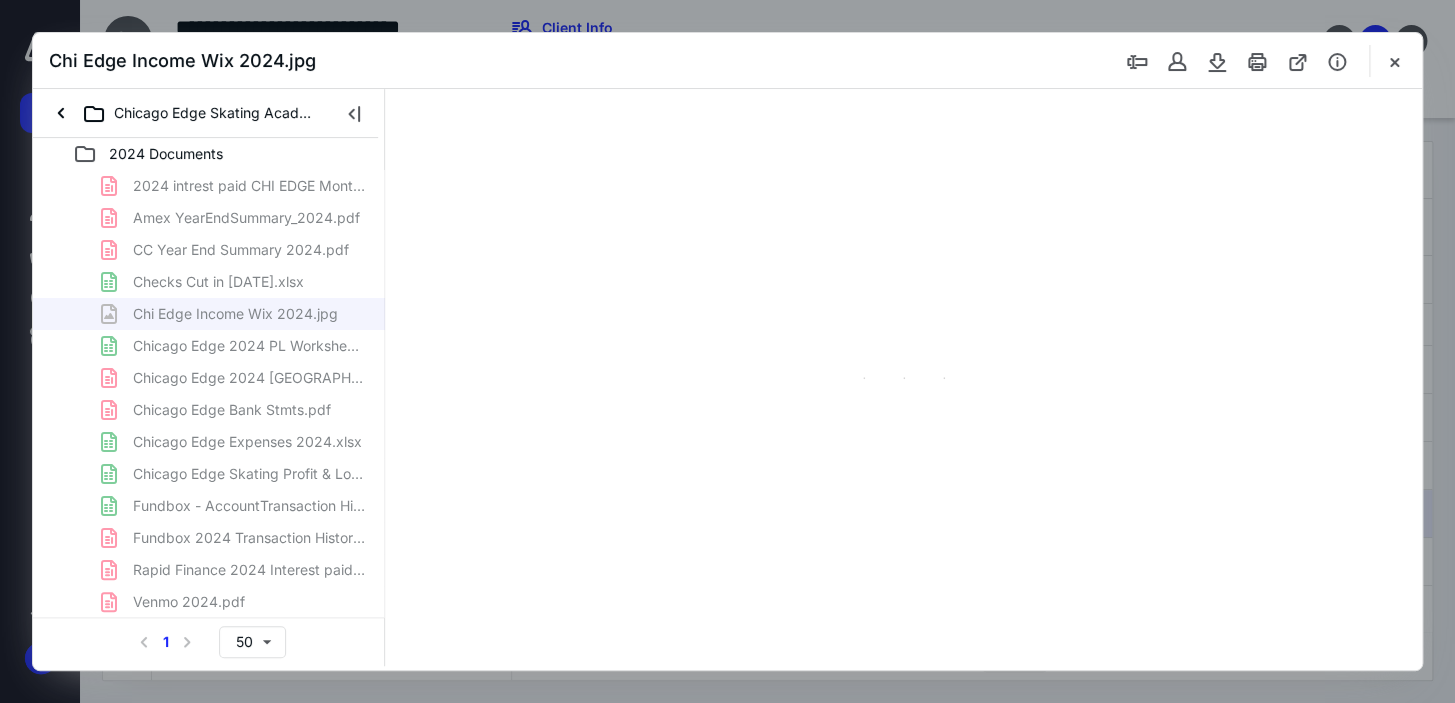 type on "170" 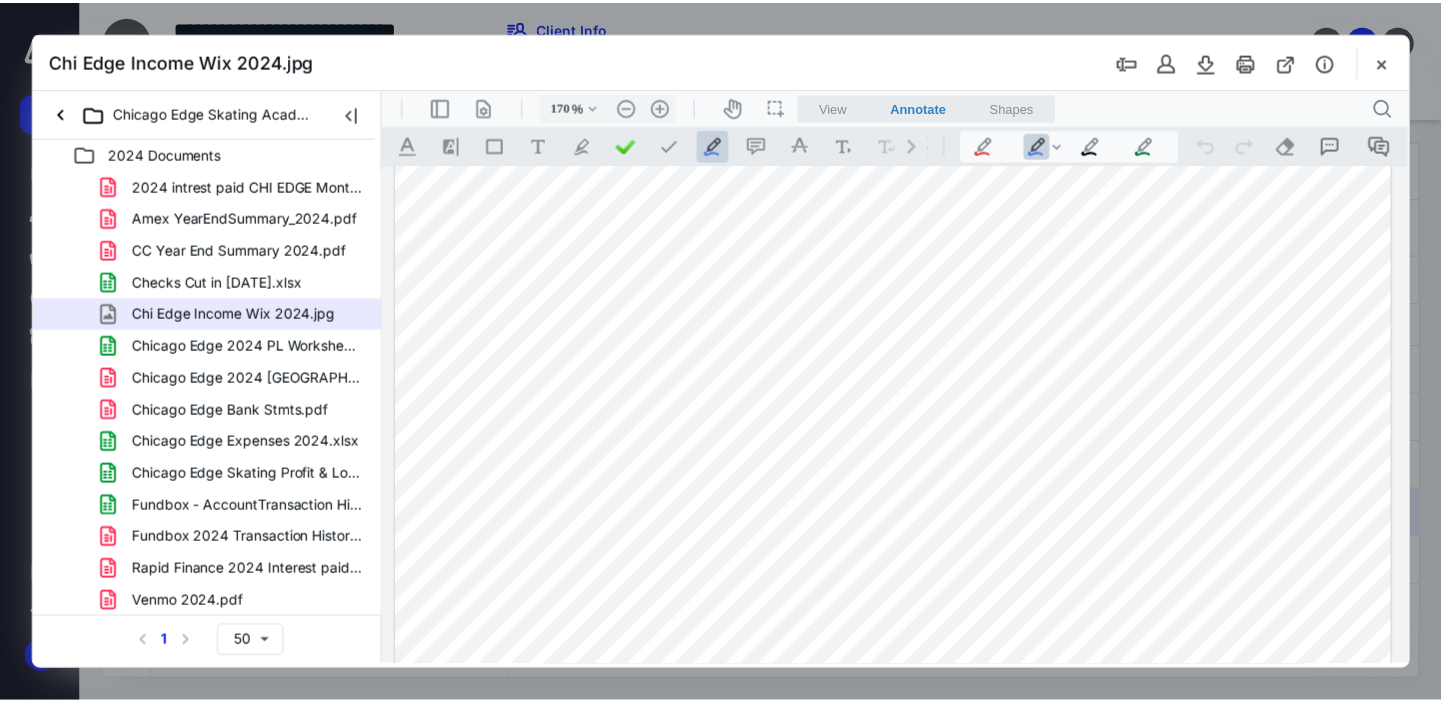 scroll, scrollTop: 0, scrollLeft: 0, axis: both 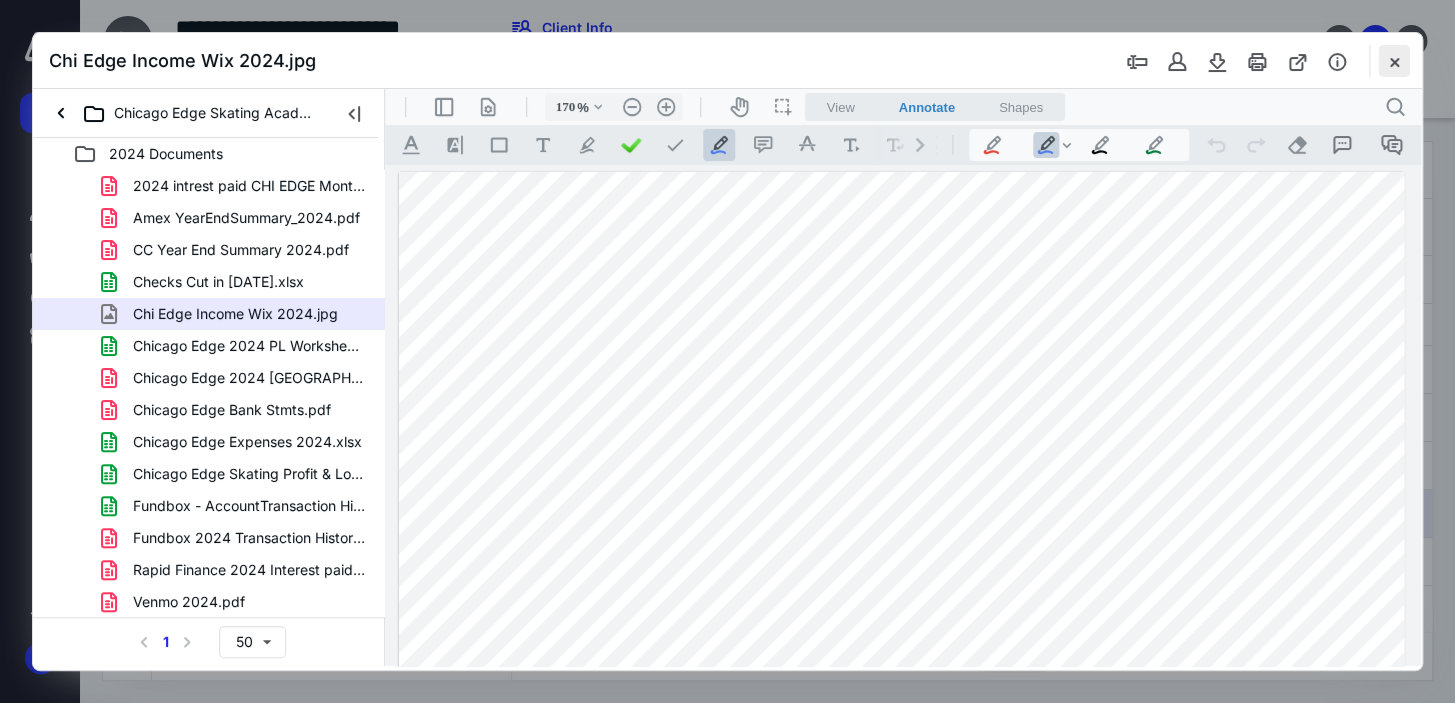click at bounding box center [1394, 61] 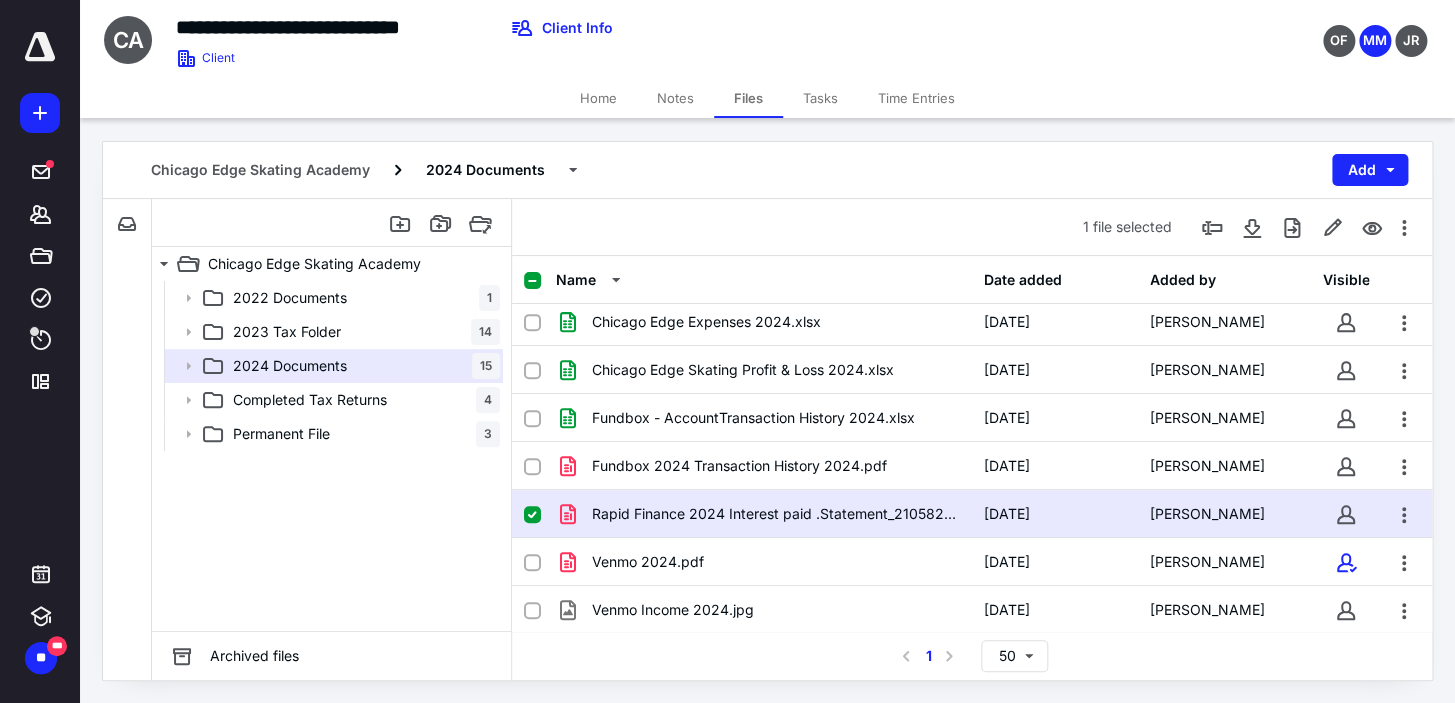 click on "Notes" at bounding box center (675, 98) 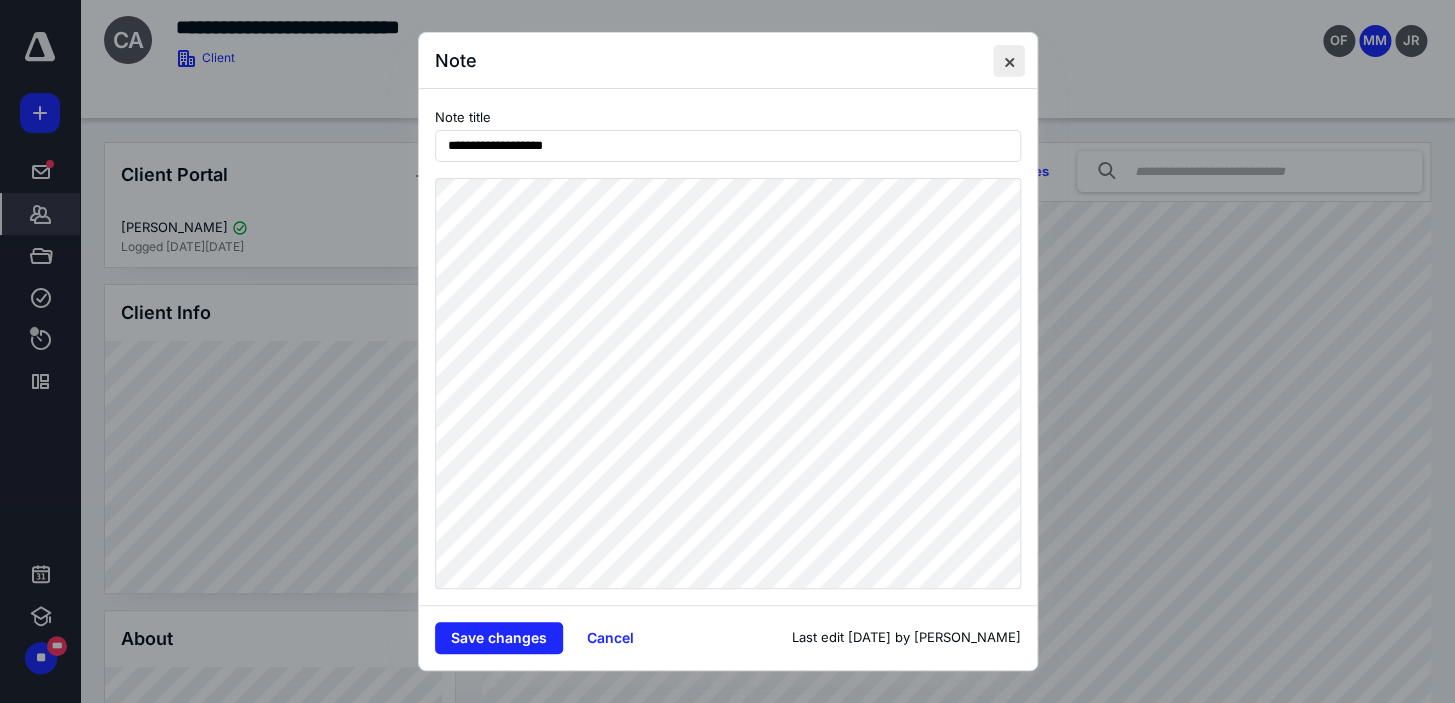 click at bounding box center [1009, 61] 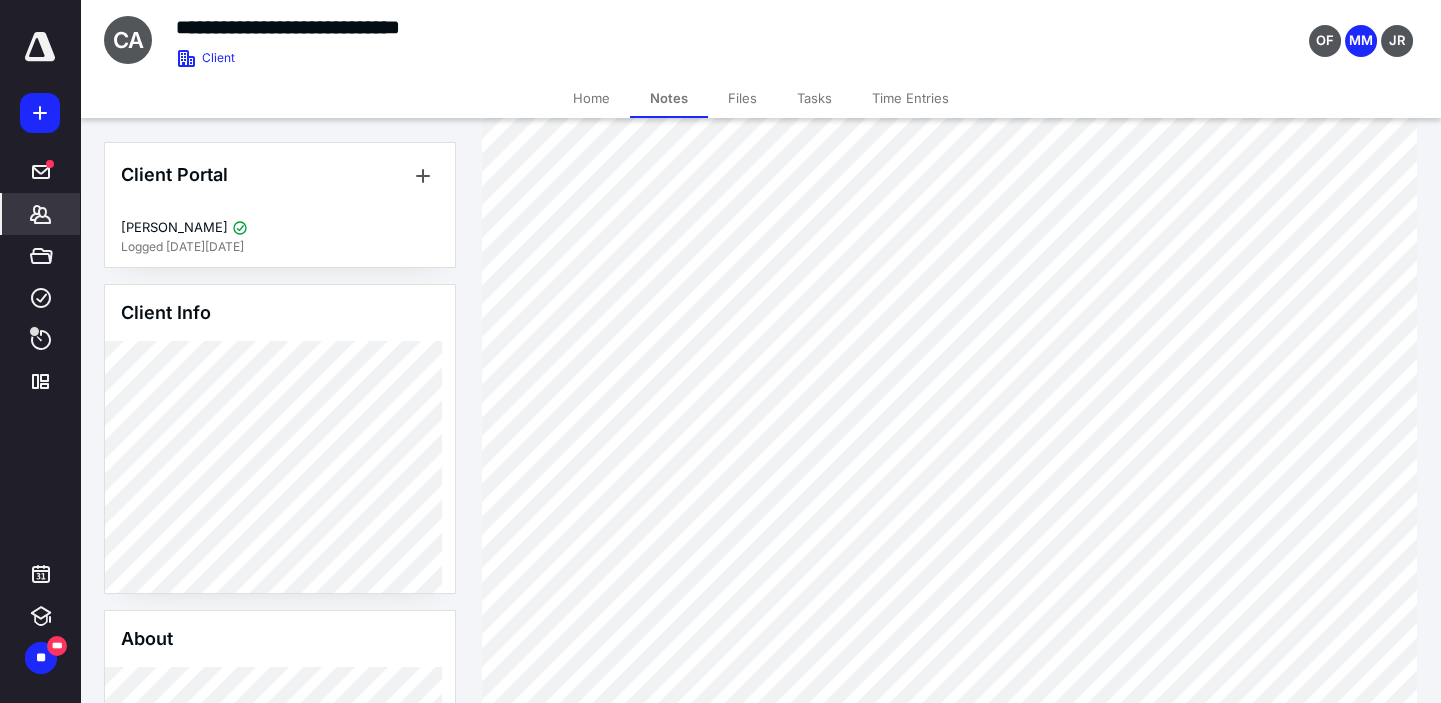 scroll, scrollTop: 272, scrollLeft: 0, axis: vertical 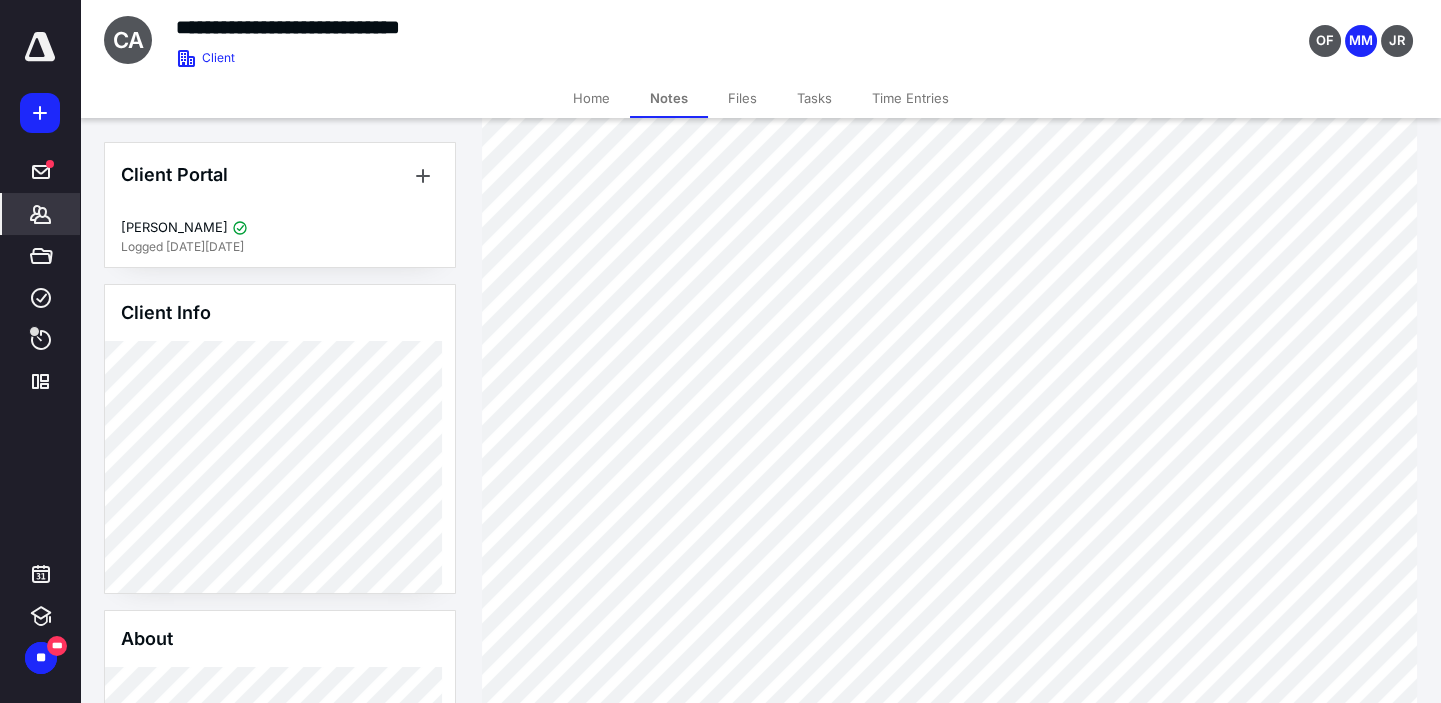 click on "Files" at bounding box center (742, 98) 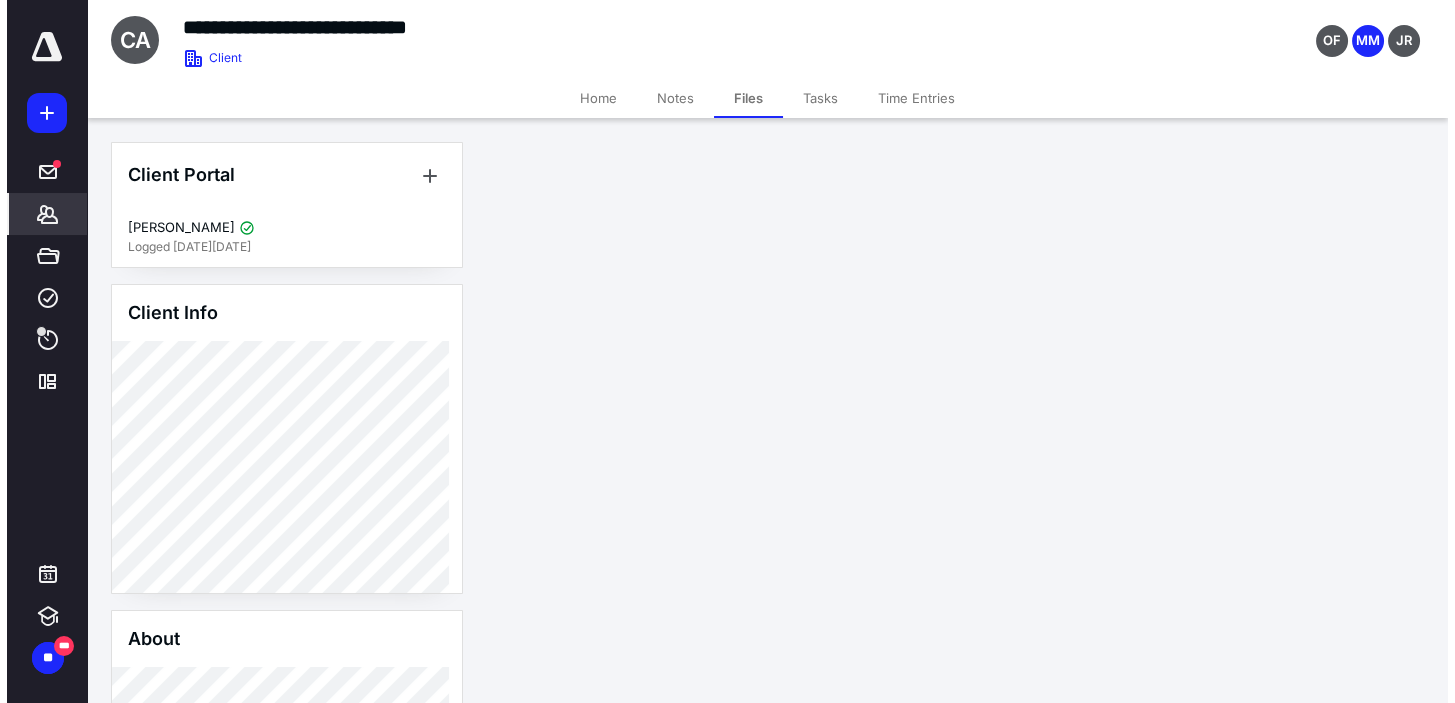 scroll, scrollTop: 0, scrollLeft: 0, axis: both 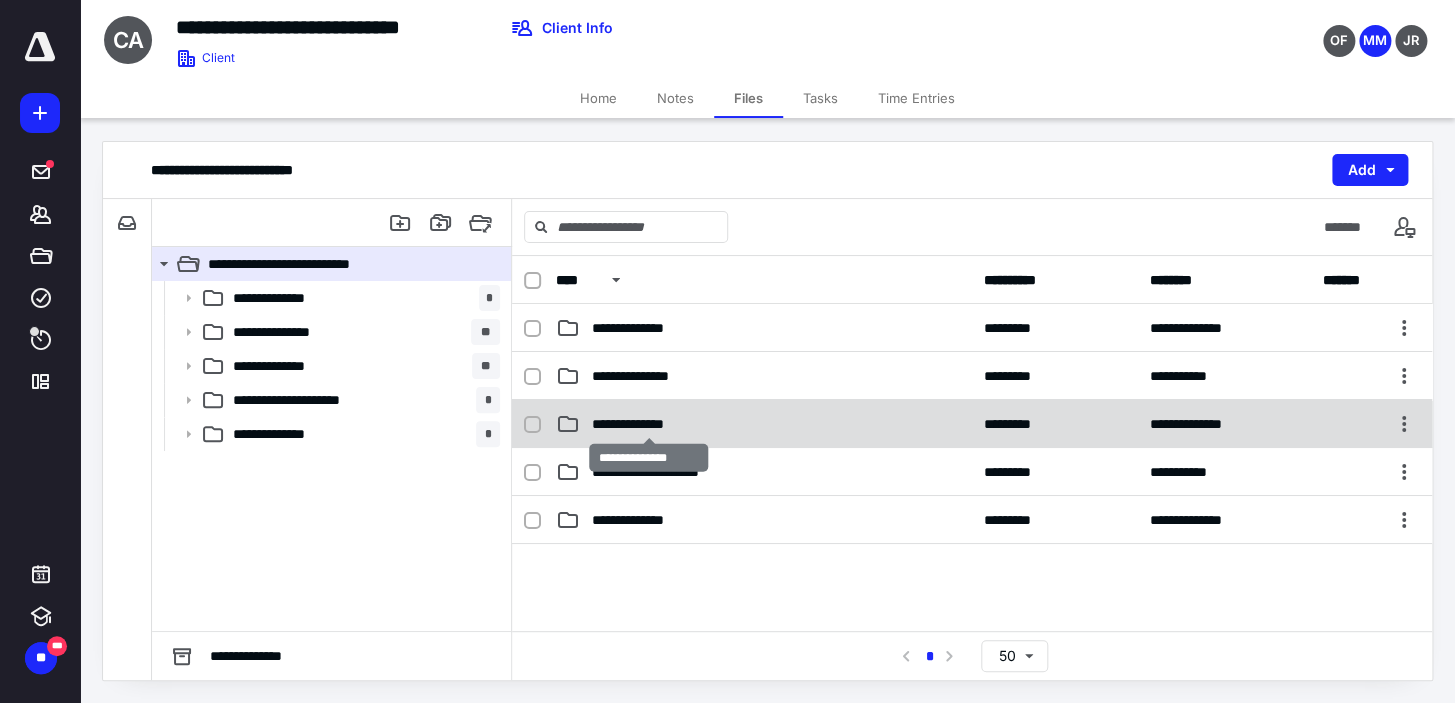 click on "**********" at bounding box center [649, 424] 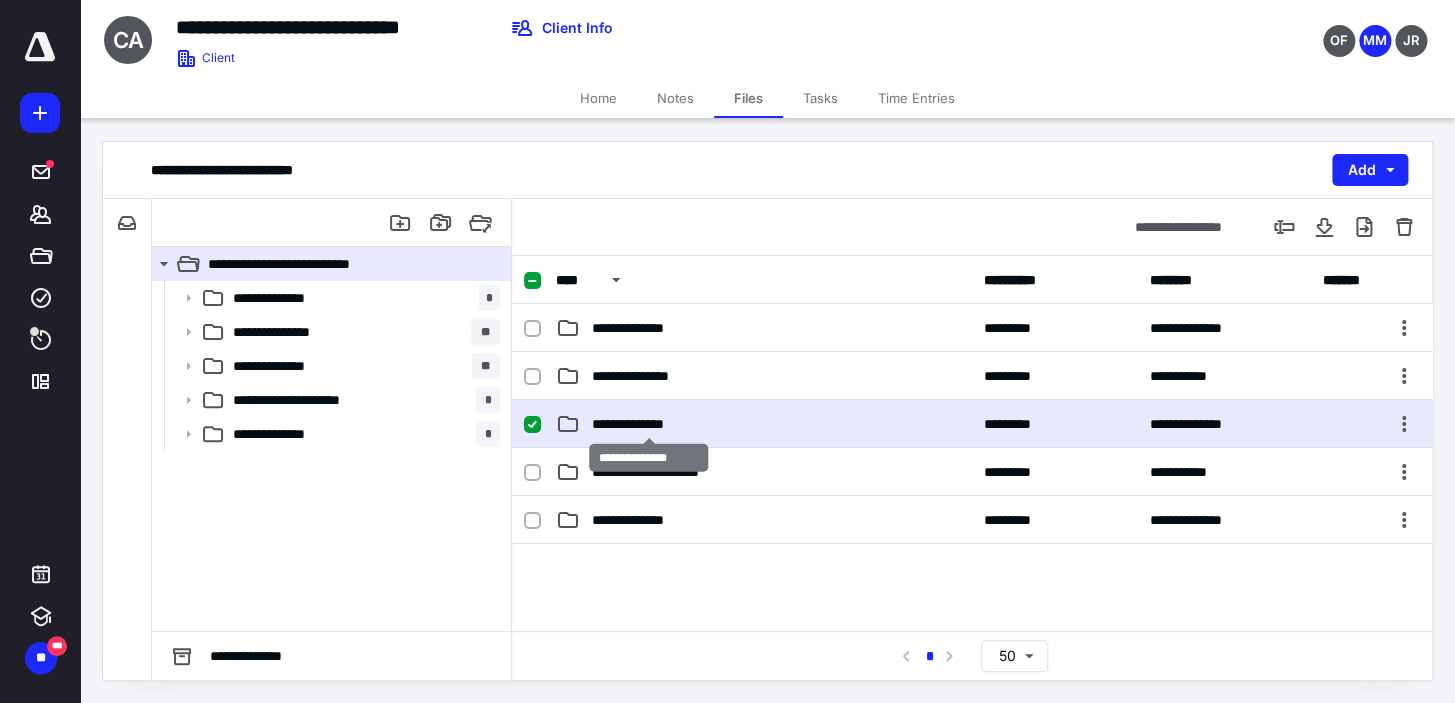 click on "**********" at bounding box center [649, 424] 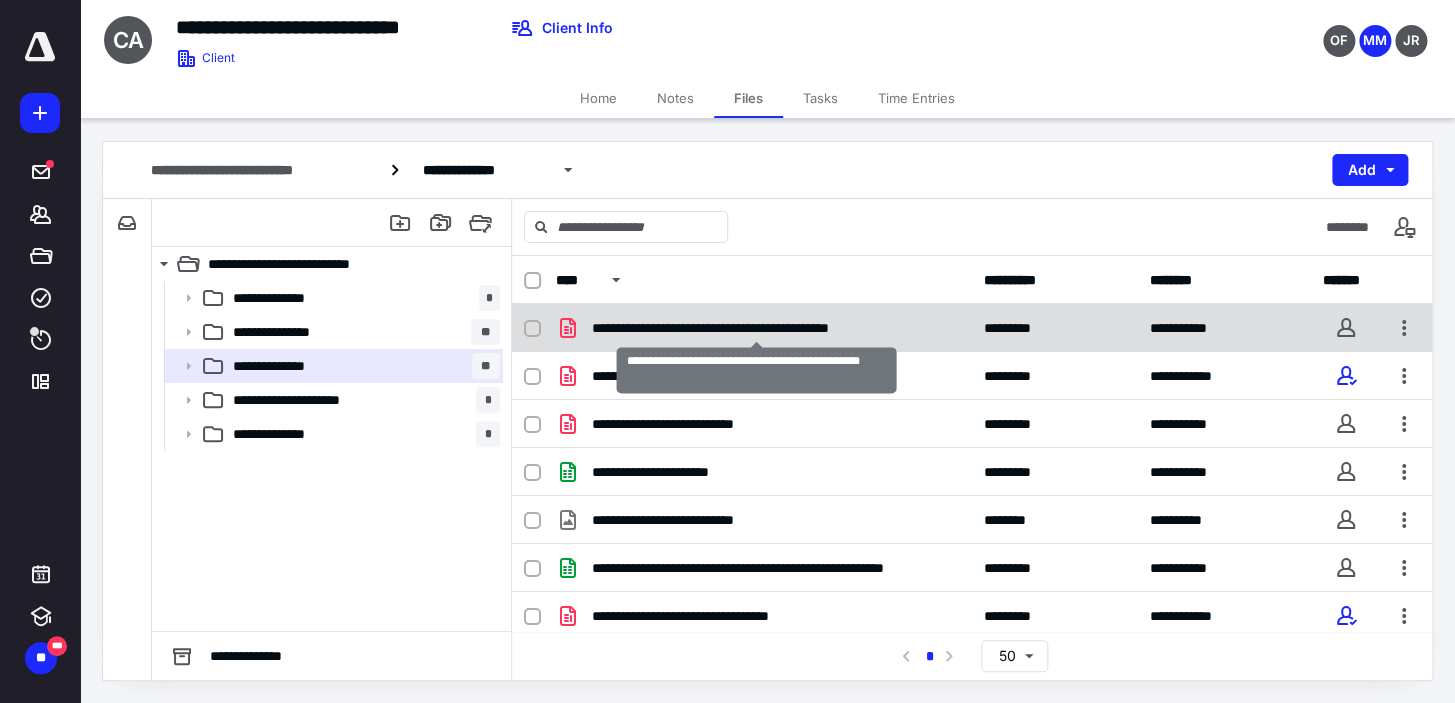 click on "**********" at bounding box center (757, 328) 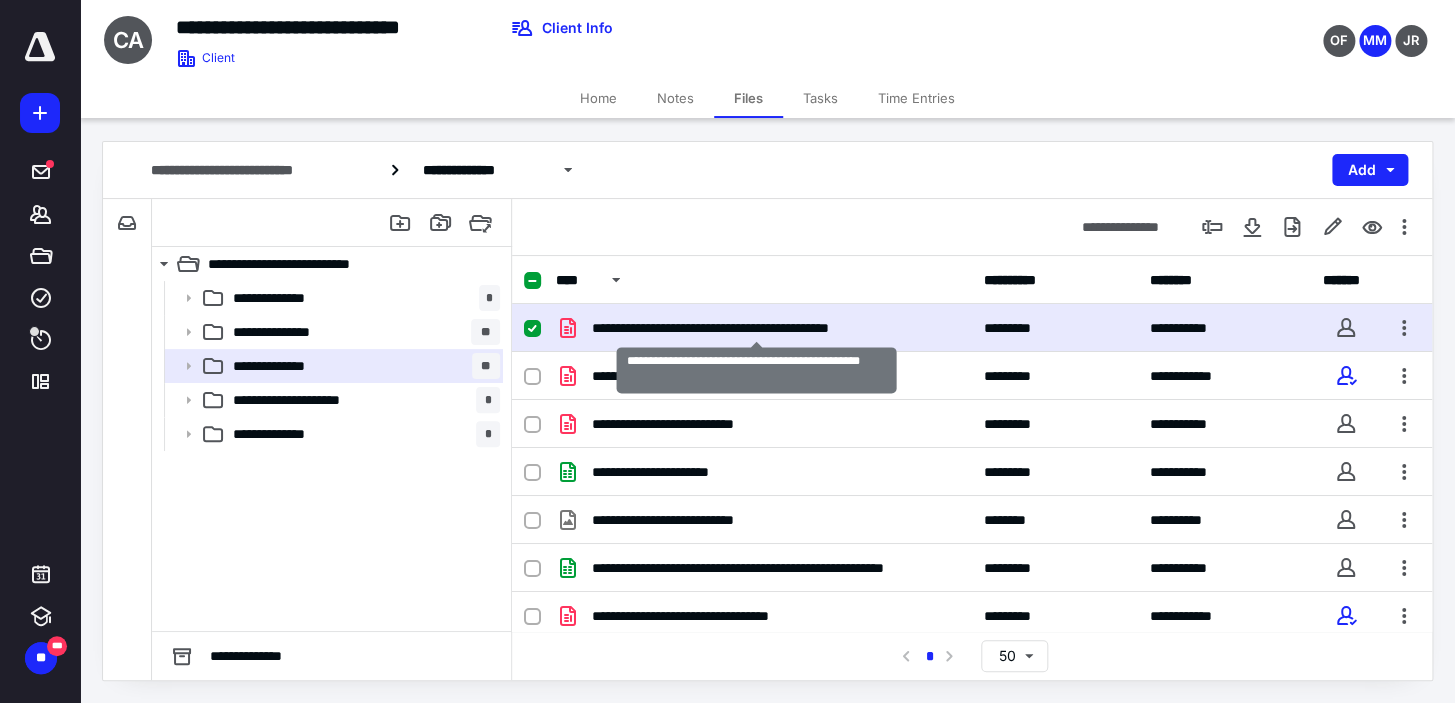 click on "**********" at bounding box center [757, 328] 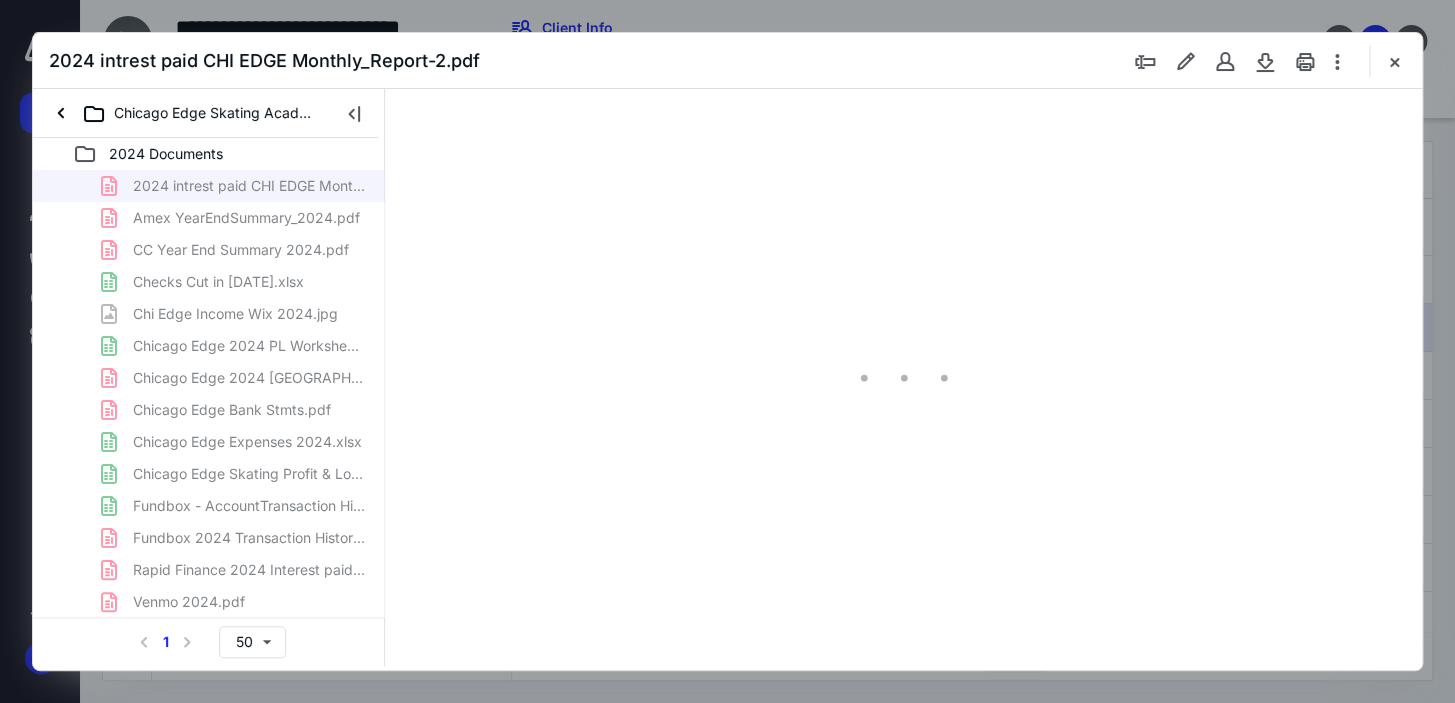 scroll, scrollTop: 0, scrollLeft: 0, axis: both 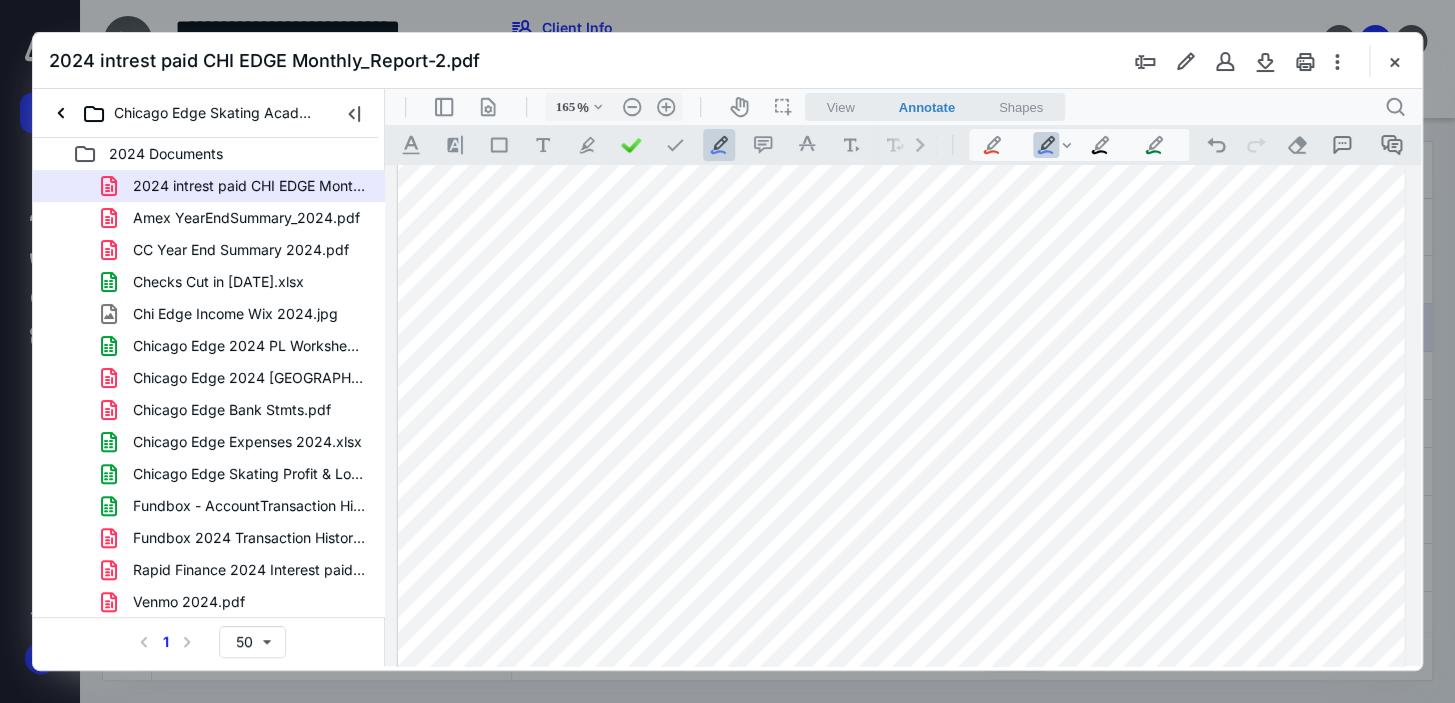drag, startPoint x: 463, startPoint y: 361, endPoint x: 473, endPoint y: 321, distance: 41.231056 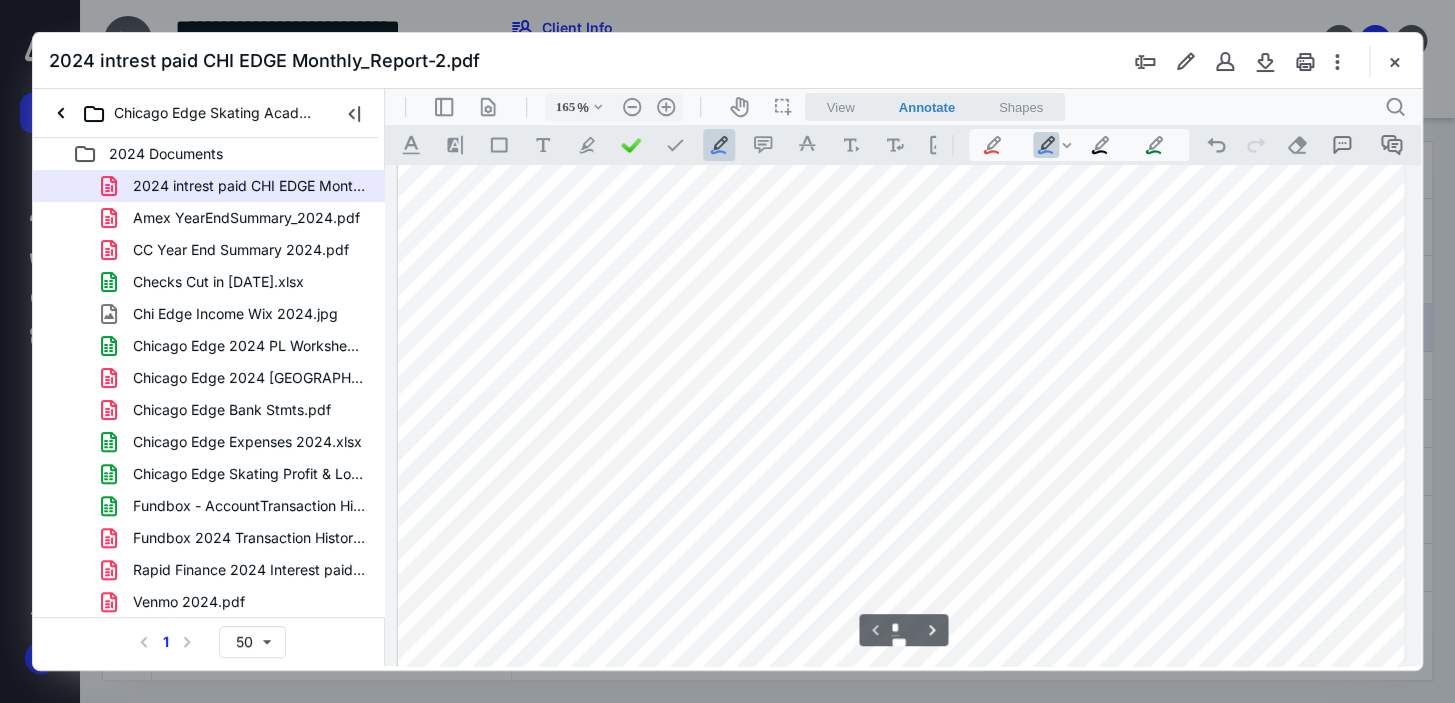 scroll, scrollTop: 0, scrollLeft: 0, axis: both 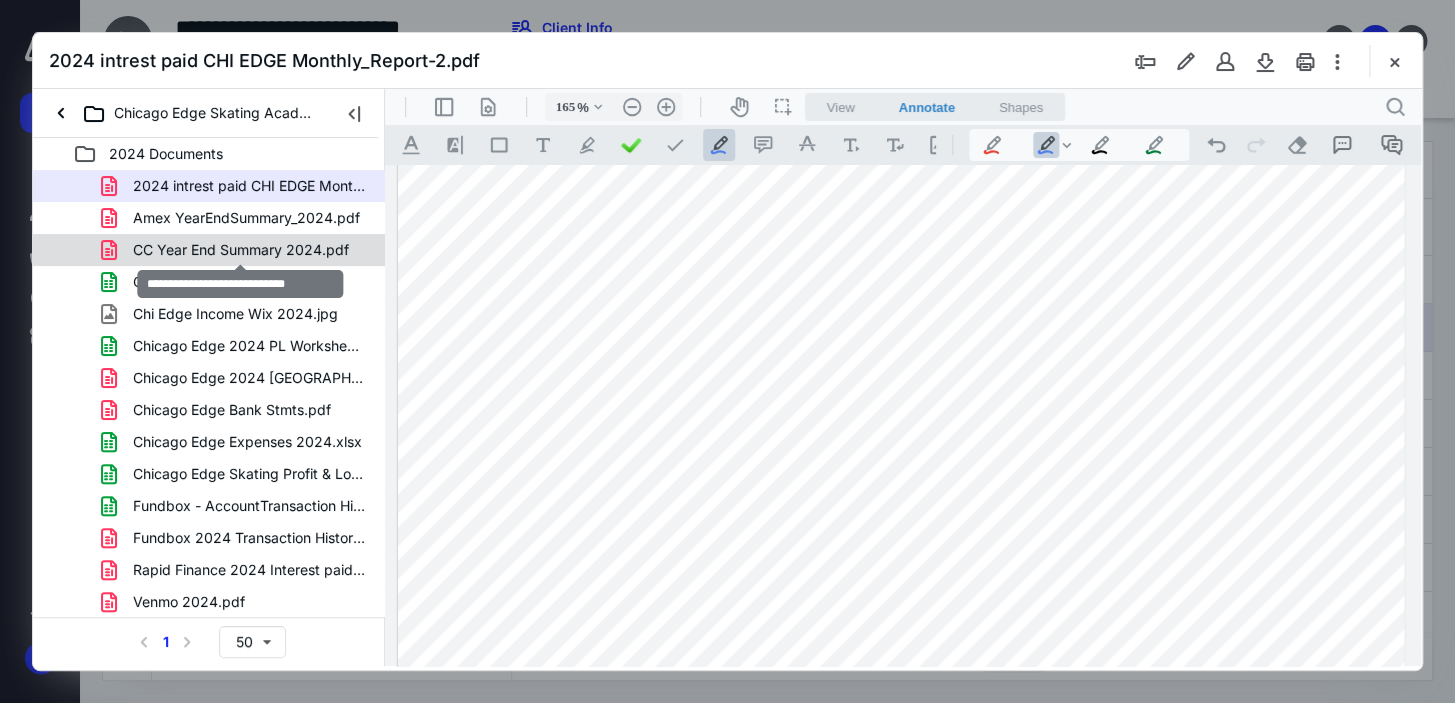 click on "CC Year End Summary 2024.pdf" at bounding box center [241, 250] 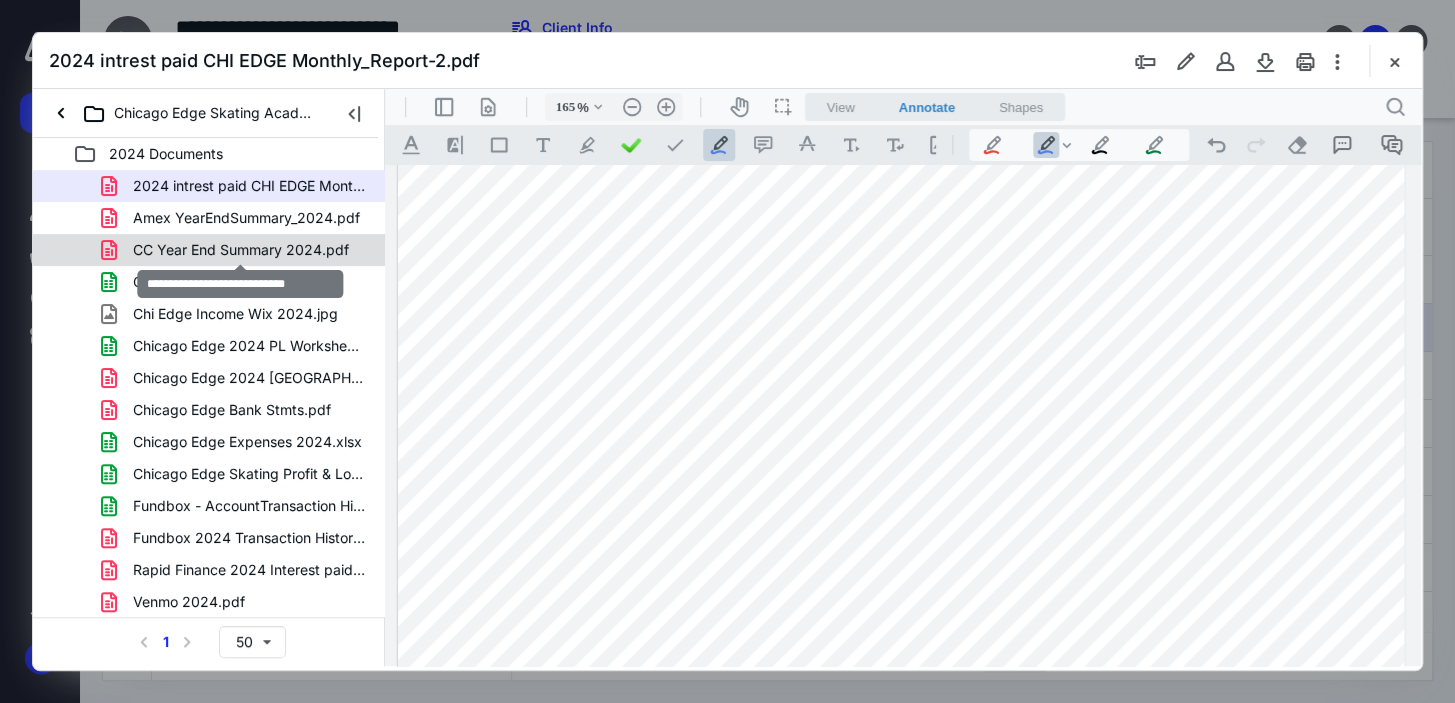 click on "2024 intrest paid CHI EDGE Monthly_Report-2.pdf Amex YearEndSummary_2024.pdf CC Year End Summary 2024.pdf Checks Cut in [DATE].xlsx Chi Edge Income Wix 2024.jpg Chicago Edge 2024 PL Worksheet with Expense Breakdown.xlsx [GEOGRAPHIC_DATA] Edge 2024 [GEOGRAPHIC_DATA] - Revenue .pdf Chicago Edge Bank Stmts.pdf Chicago Edge Expenses 2024.xlsx [GEOGRAPHIC_DATA] Edge Skating Profit & Loss 2024.xlsx Fundbox - AccountTransaction History 2024.xlsx Fundbox 2024 Transaction History 2024.pdf Rapid Finance 2024 Interest paid .Statement_2105825_010120.pdf Venmo 2024.pdf Venmo Income 2024.jpg" at bounding box center (209, 410) 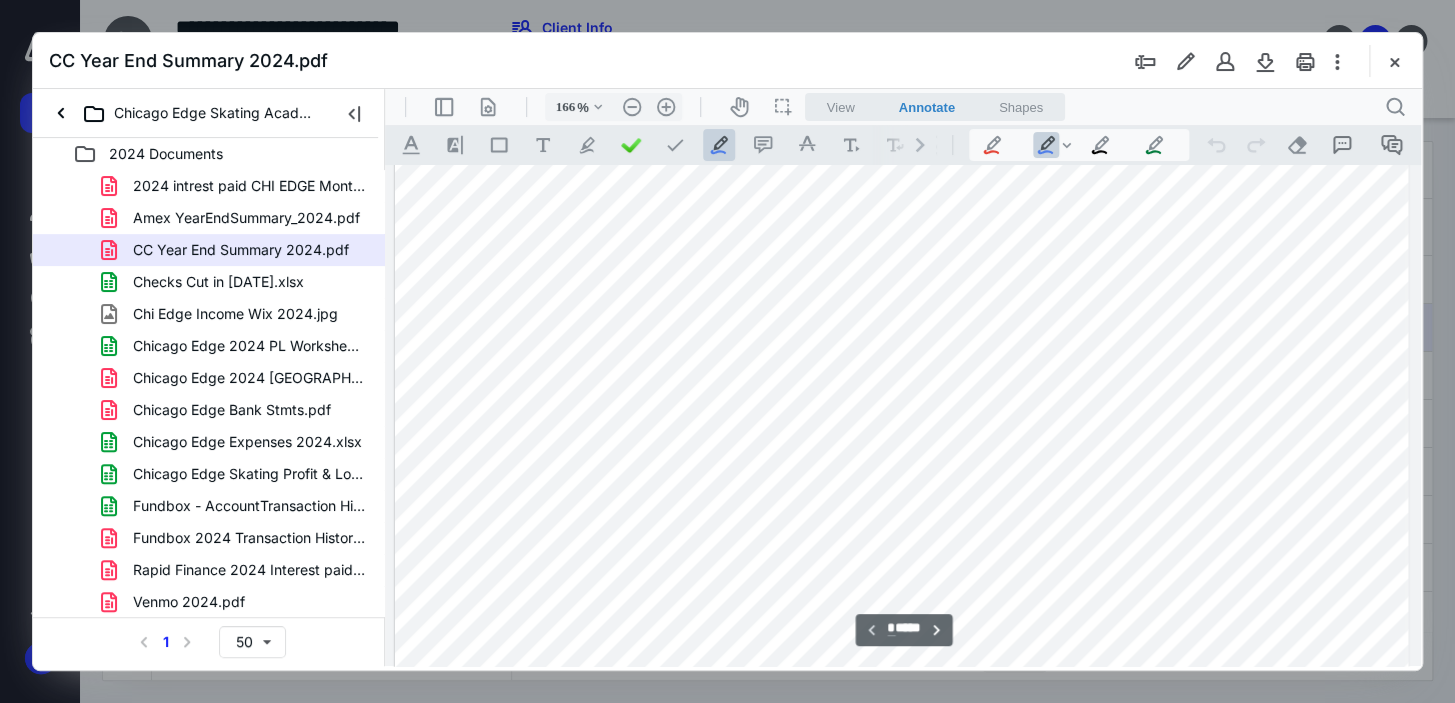 scroll, scrollTop: 0, scrollLeft: 0, axis: both 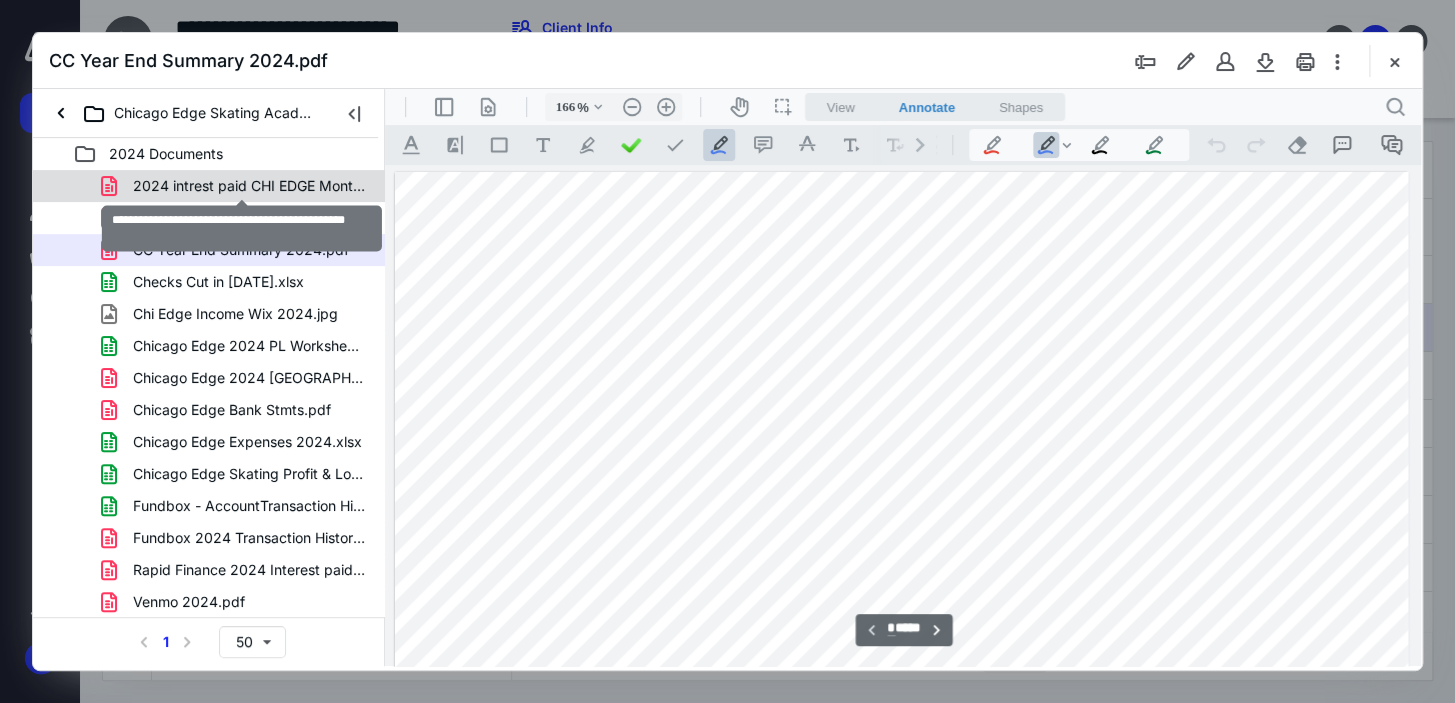 click on "2024 intrest paid CHI EDGE Monthly_Report-2.pdf" at bounding box center [249, 186] 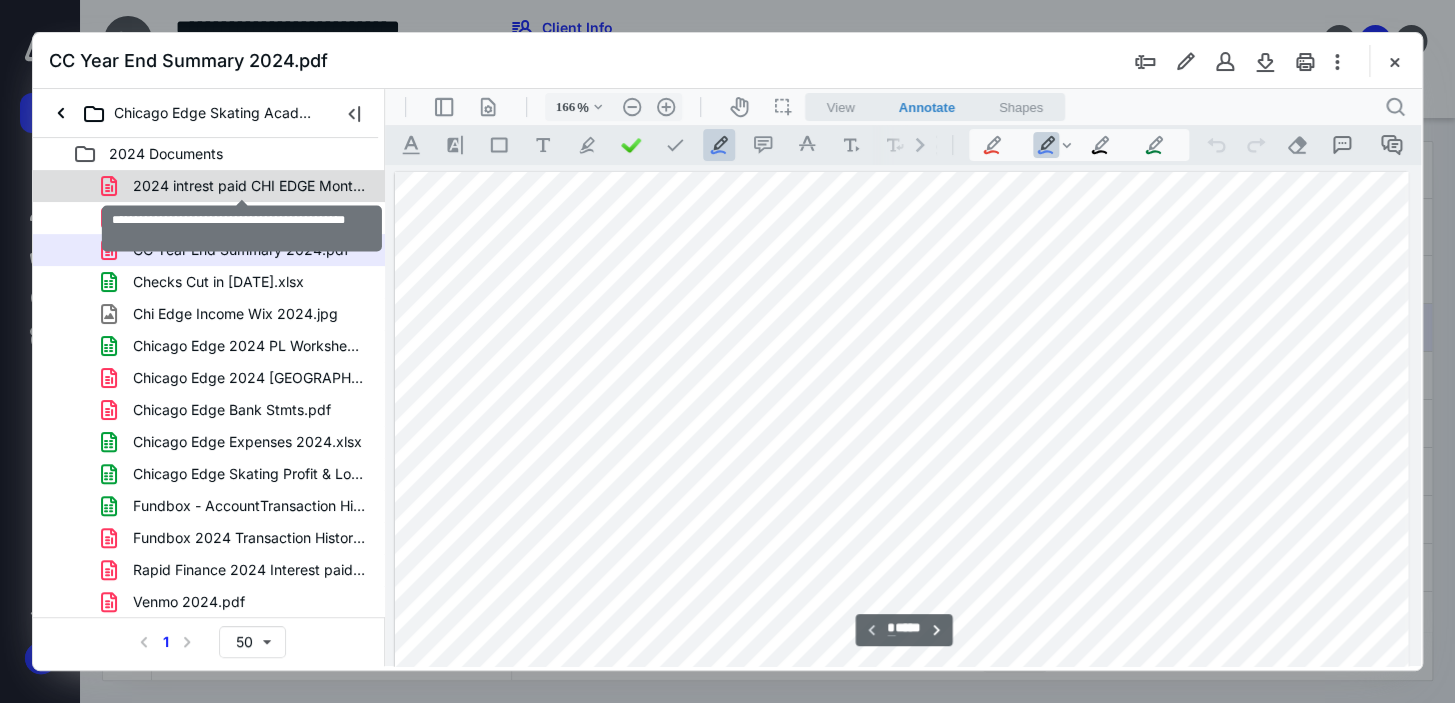 click on "2024 intrest paid CHI EDGE Monthly_Report-2.pdf Amex YearEndSummary_2024.pdf CC Year End Summary 2024.pdf Checks Cut in [DATE].xlsx Chi Edge Income Wix 2024.jpg Chicago Edge 2024 PL Worksheet with Expense Breakdown.xlsx [GEOGRAPHIC_DATA] Edge 2024 [GEOGRAPHIC_DATA] - Revenue .pdf Chicago Edge Bank Stmts.pdf Chicago Edge Expenses 2024.xlsx [GEOGRAPHIC_DATA] Edge Skating Profit & Loss 2024.xlsx Fundbox - AccountTransaction History 2024.xlsx Fundbox 2024 Transaction History 2024.pdf Rapid Finance 2024 Interest paid .Statement_2105825_010120.pdf Venmo 2024.pdf Venmo Income 2024.jpg" at bounding box center (209, 410) 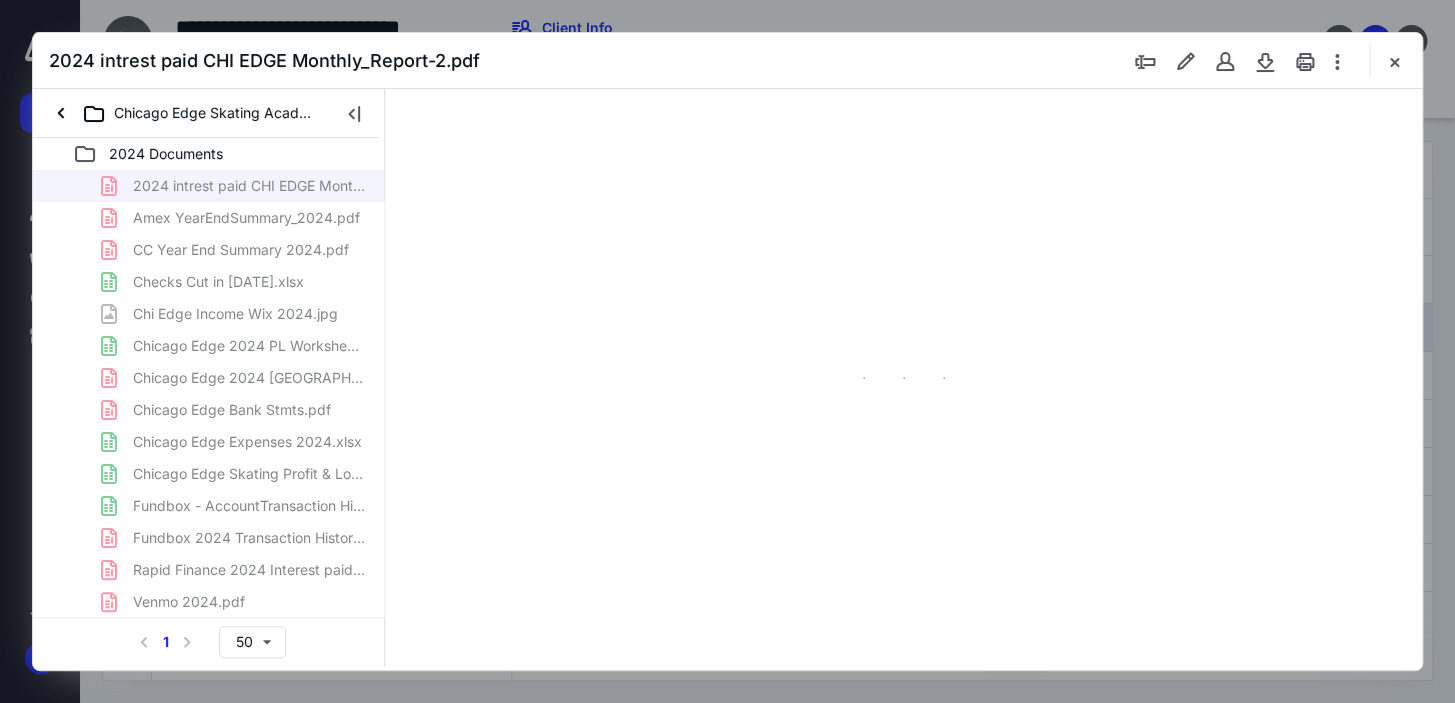 type on "166" 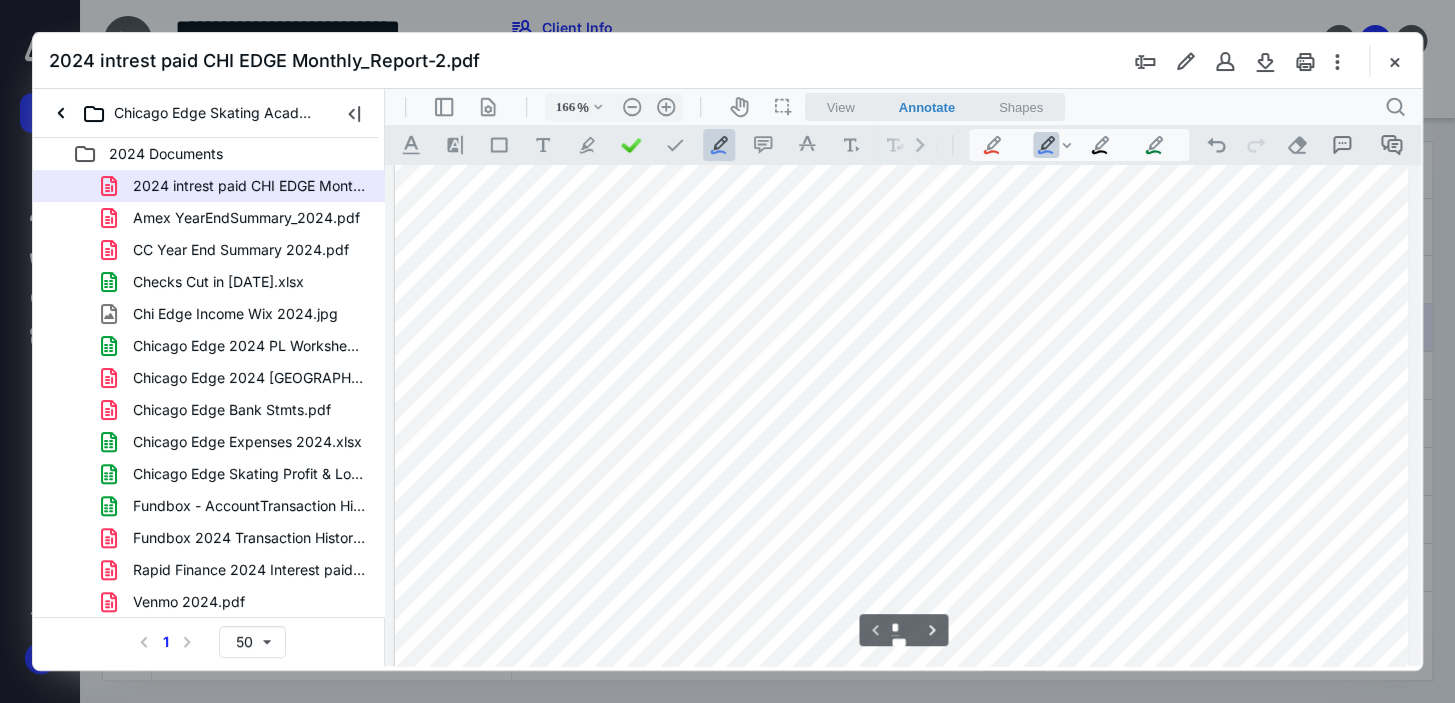 scroll, scrollTop: 355, scrollLeft: 0, axis: vertical 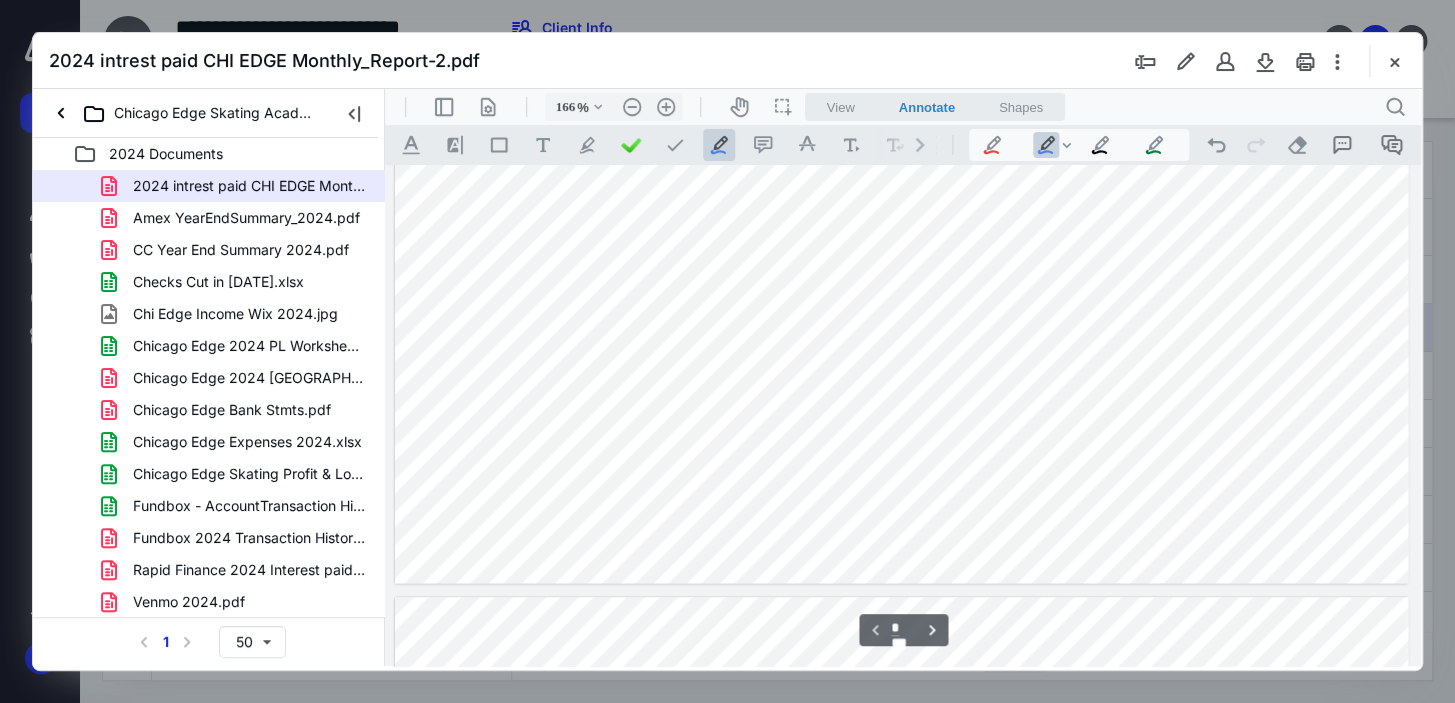 type on "*" 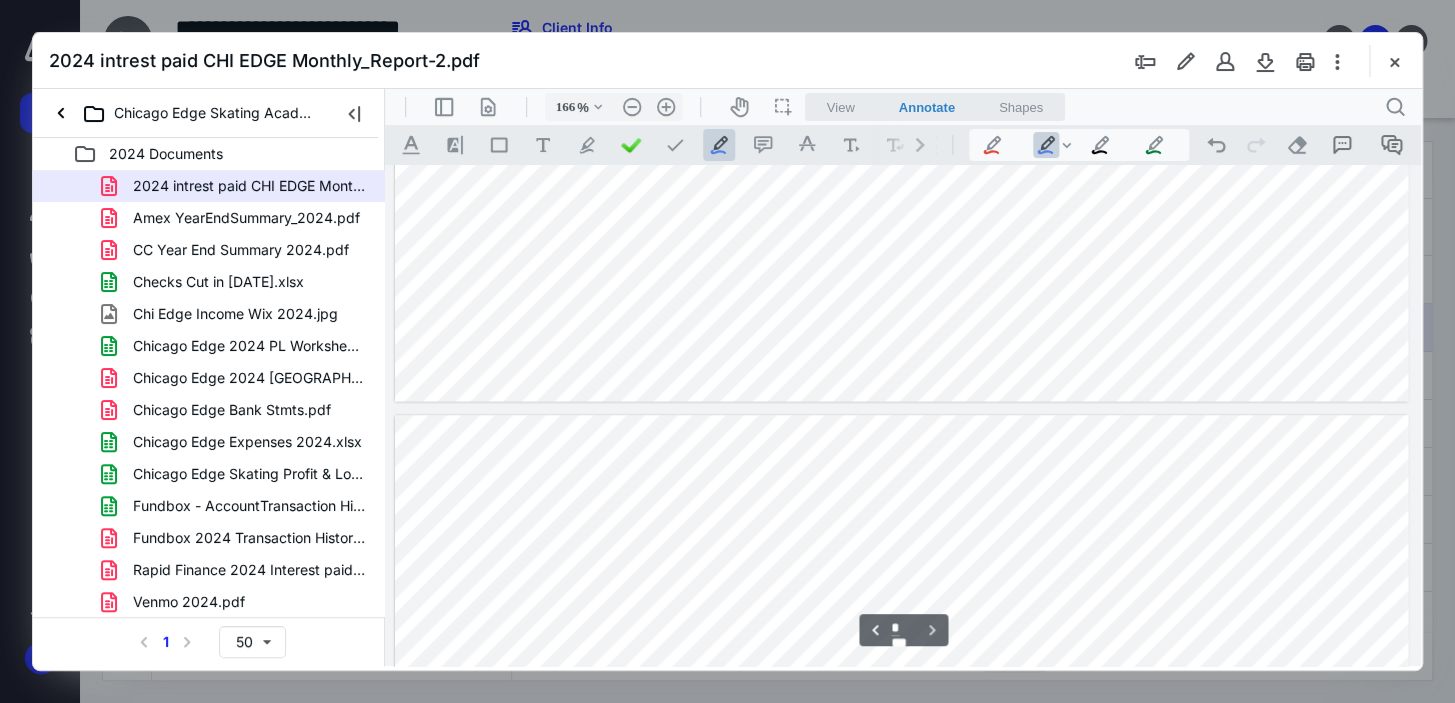 scroll, scrollTop: 1173, scrollLeft: 0, axis: vertical 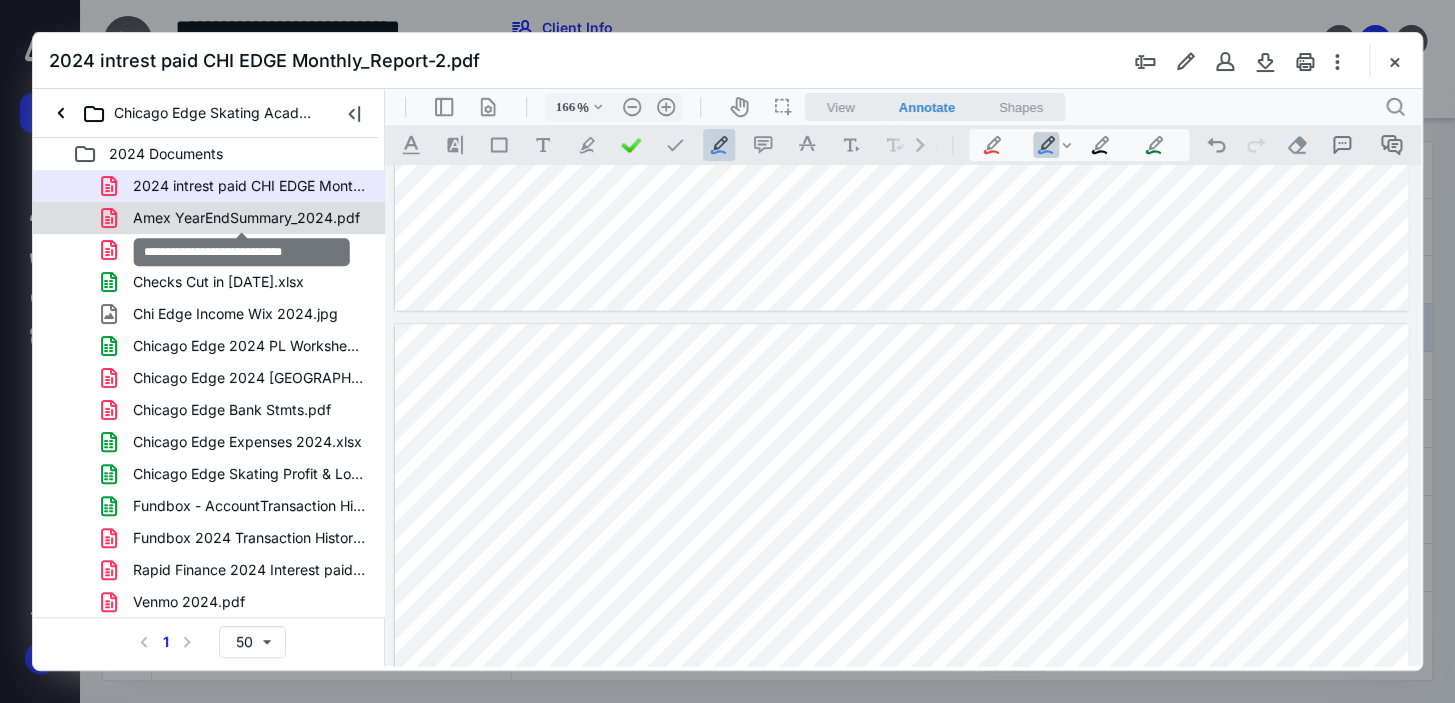 click on "Amex YearEndSummary_2024.pdf" at bounding box center [246, 218] 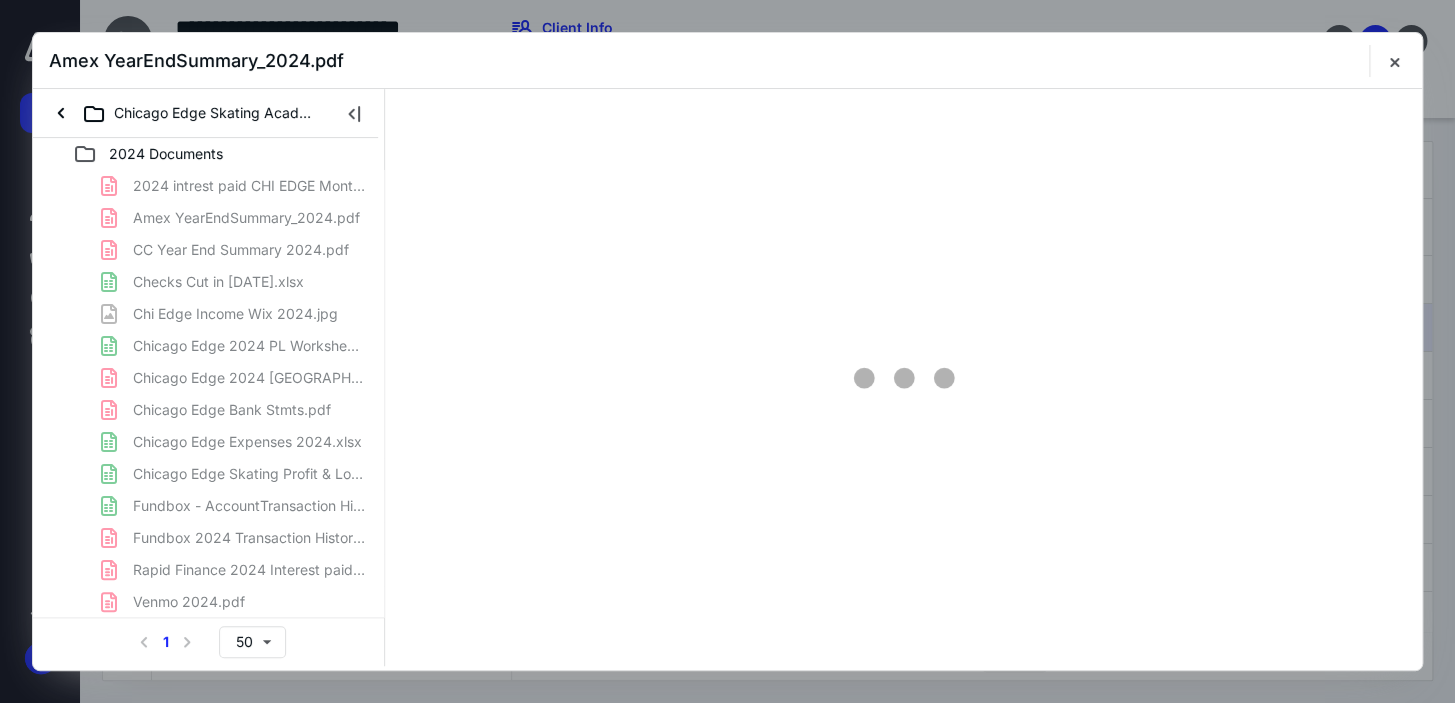 click on "2024 intrest paid CHI EDGE Monthly_Report-2.pdf Amex YearEndSummary_2024.pdf CC Year End Summary 2024.pdf Checks Cut in [DATE].xlsx Chi Edge Income Wix 2024.jpg Chicago Edge 2024 PL Worksheet with Expense Breakdown.xlsx [GEOGRAPHIC_DATA] Edge 2024 [GEOGRAPHIC_DATA] - Revenue .pdf Chicago Edge Bank Stmts.pdf Chicago Edge Expenses 2024.xlsx [GEOGRAPHIC_DATA] Edge Skating Profit & Loss 2024.xlsx Fundbox - AccountTransaction History 2024.xlsx Fundbox 2024 Transaction History 2024.pdf Rapid Finance 2024 Interest paid .Statement_2105825_010120.pdf Venmo 2024.pdf Venmo Income 2024.jpg" at bounding box center [209, 410] 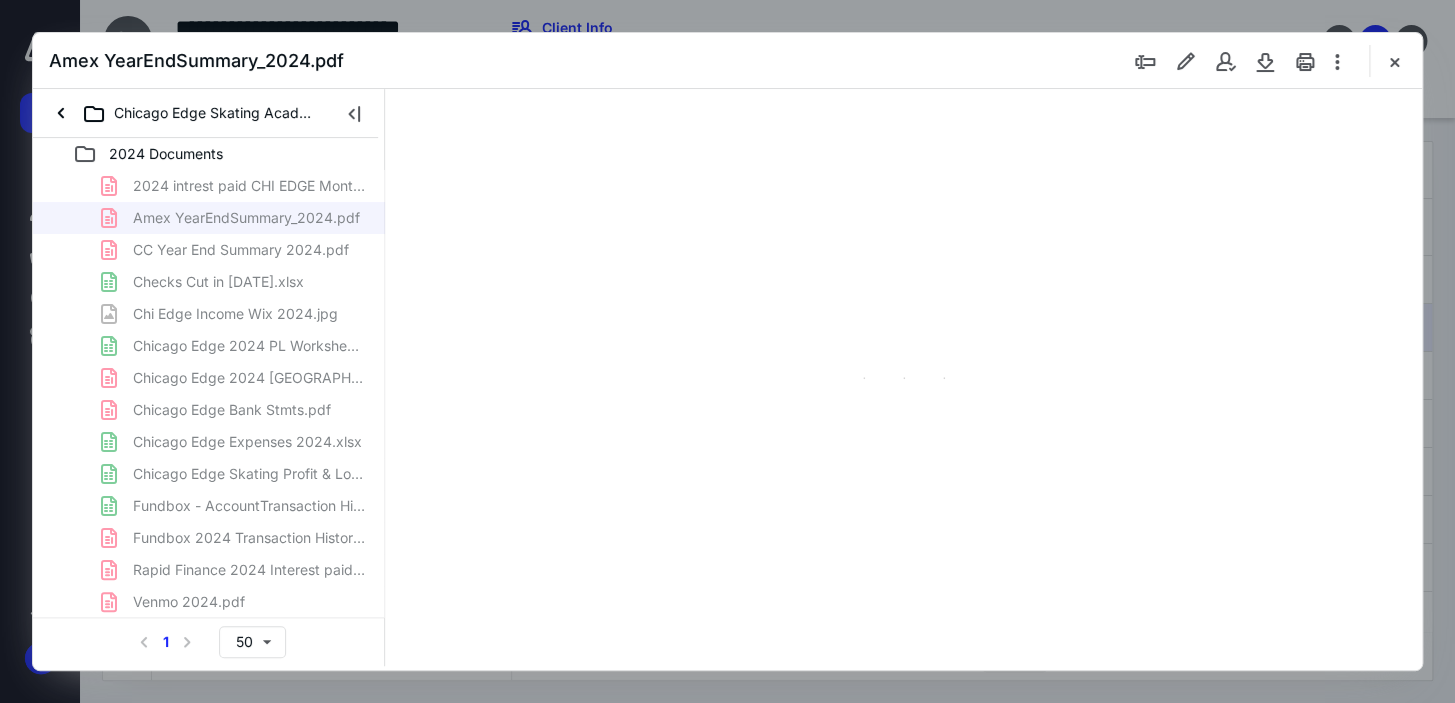 type on "166" 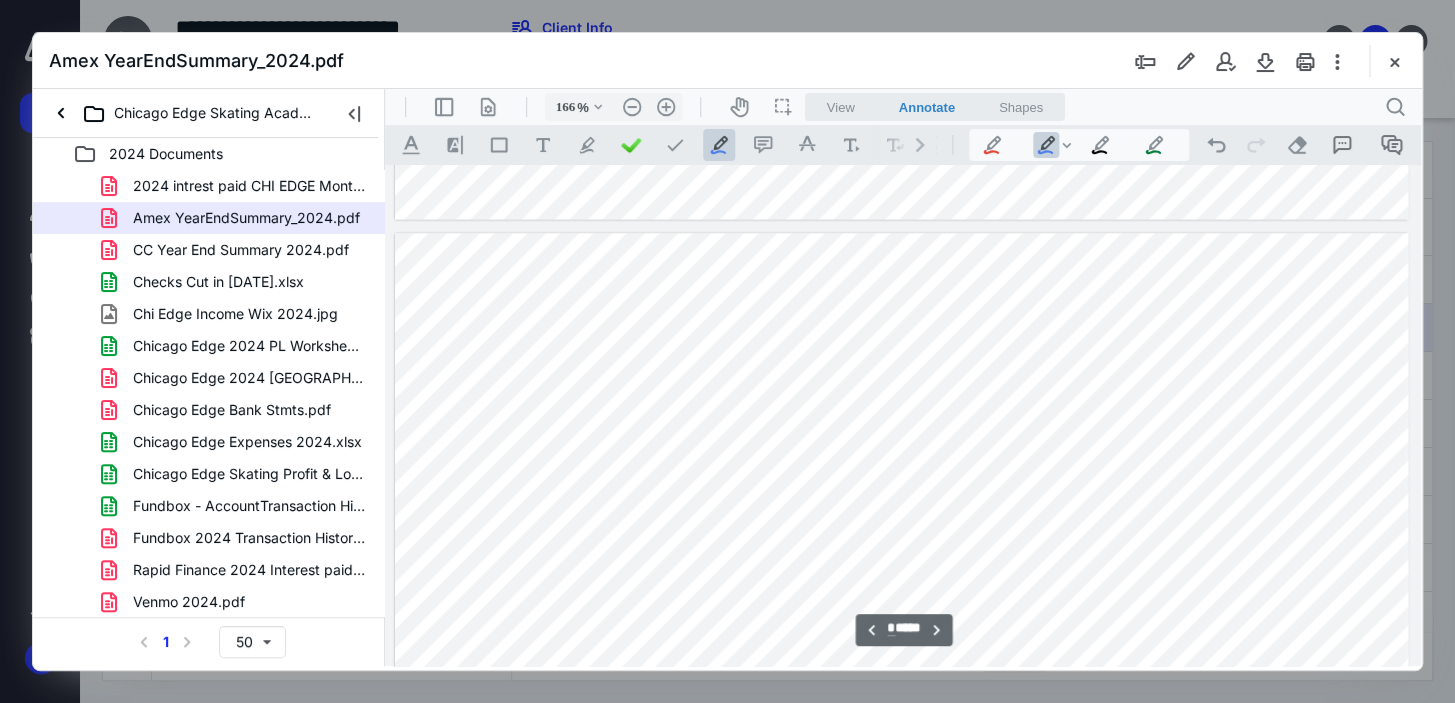 scroll, scrollTop: 1446, scrollLeft: 0, axis: vertical 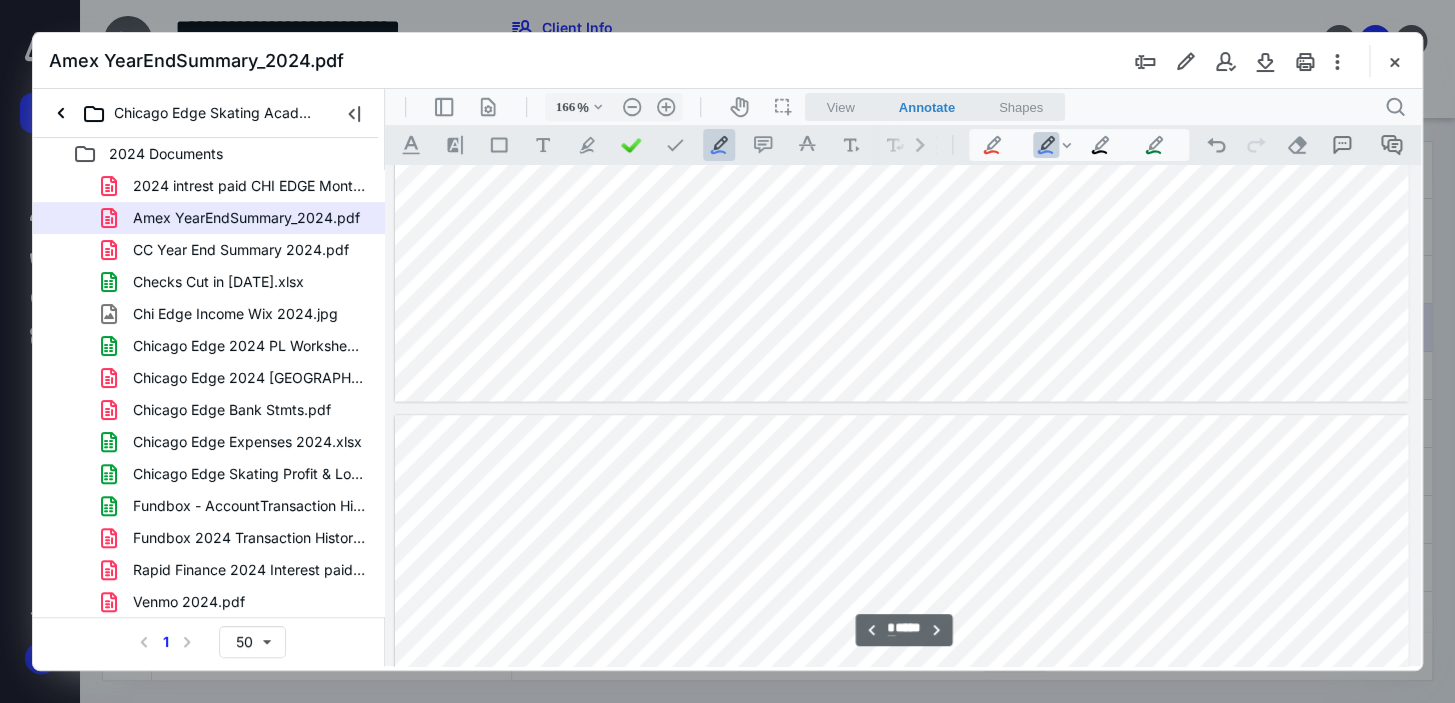 type on "*" 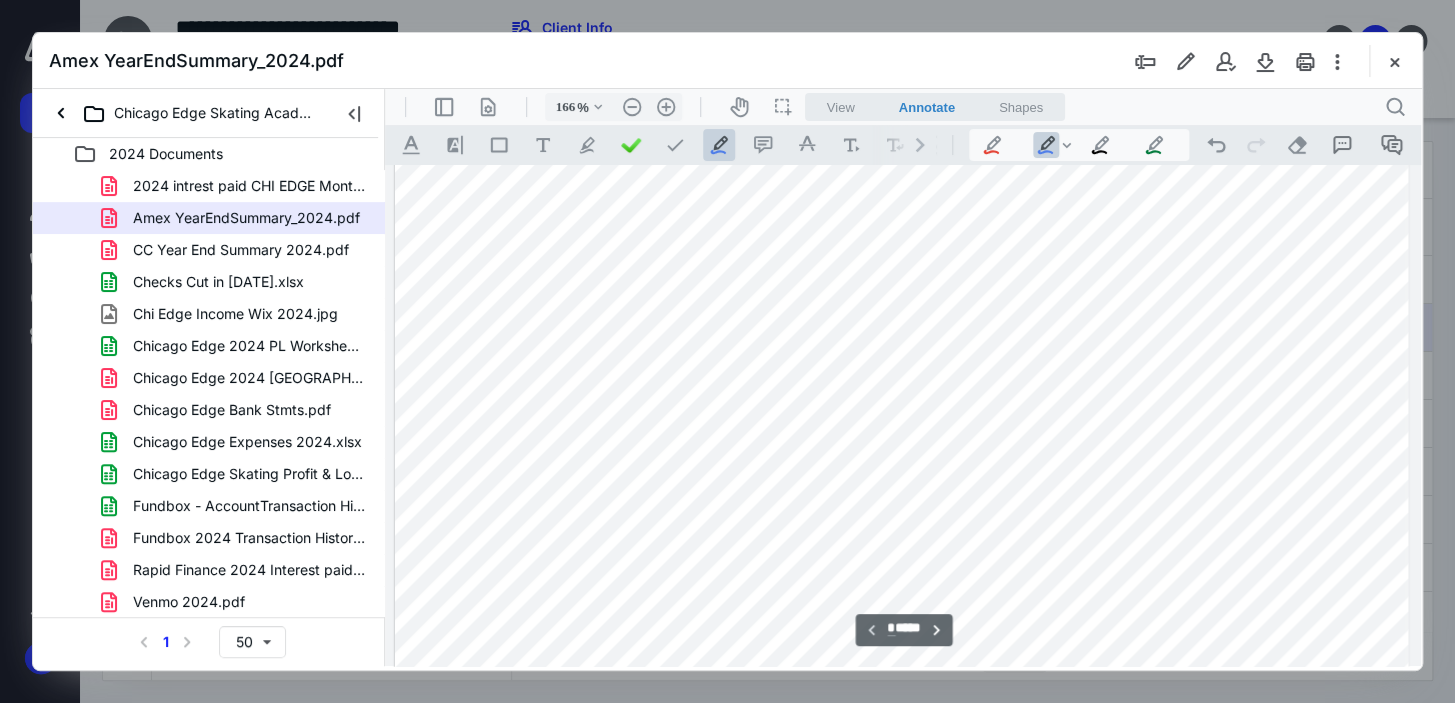 scroll, scrollTop: 173, scrollLeft: 0, axis: vertical 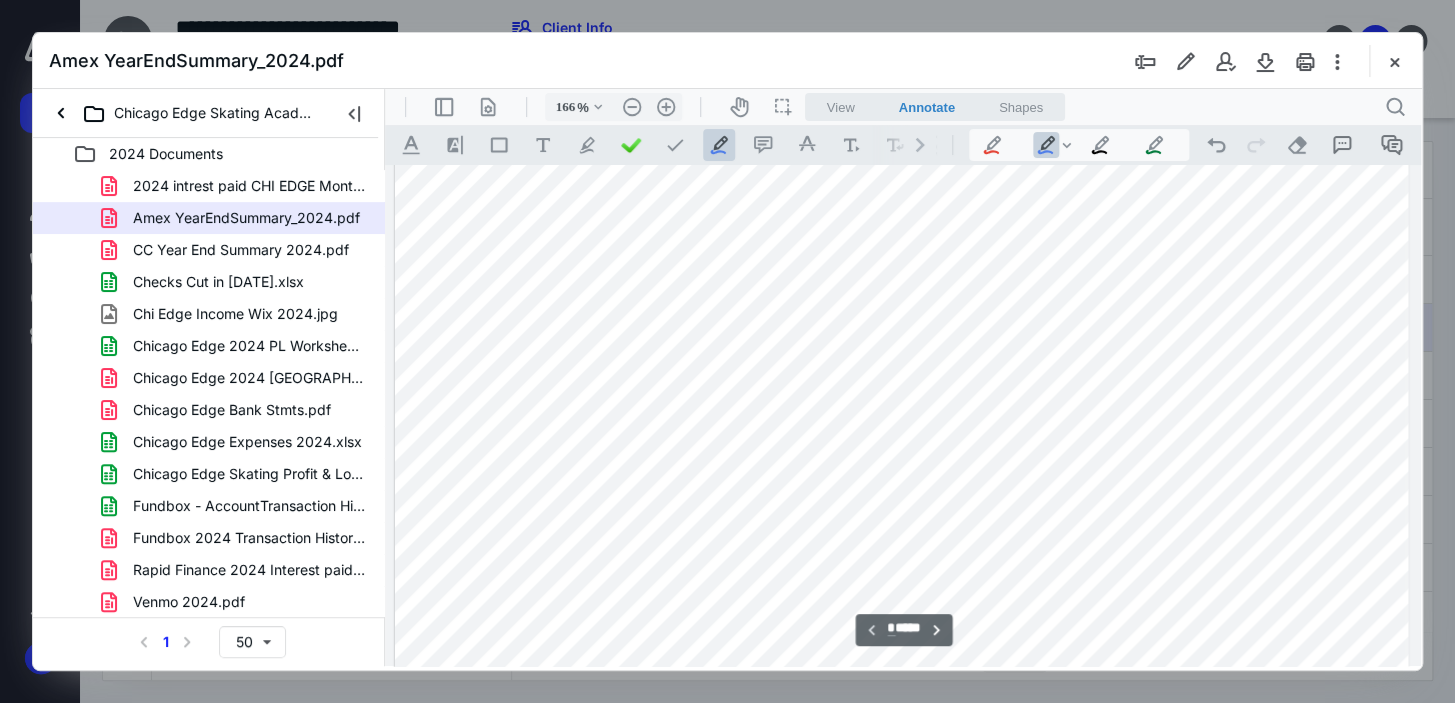 drag, startPoint x: 1395, startPoint y: 64, endPoint x: 1329, endPoint y: 104, distance: 77.175125 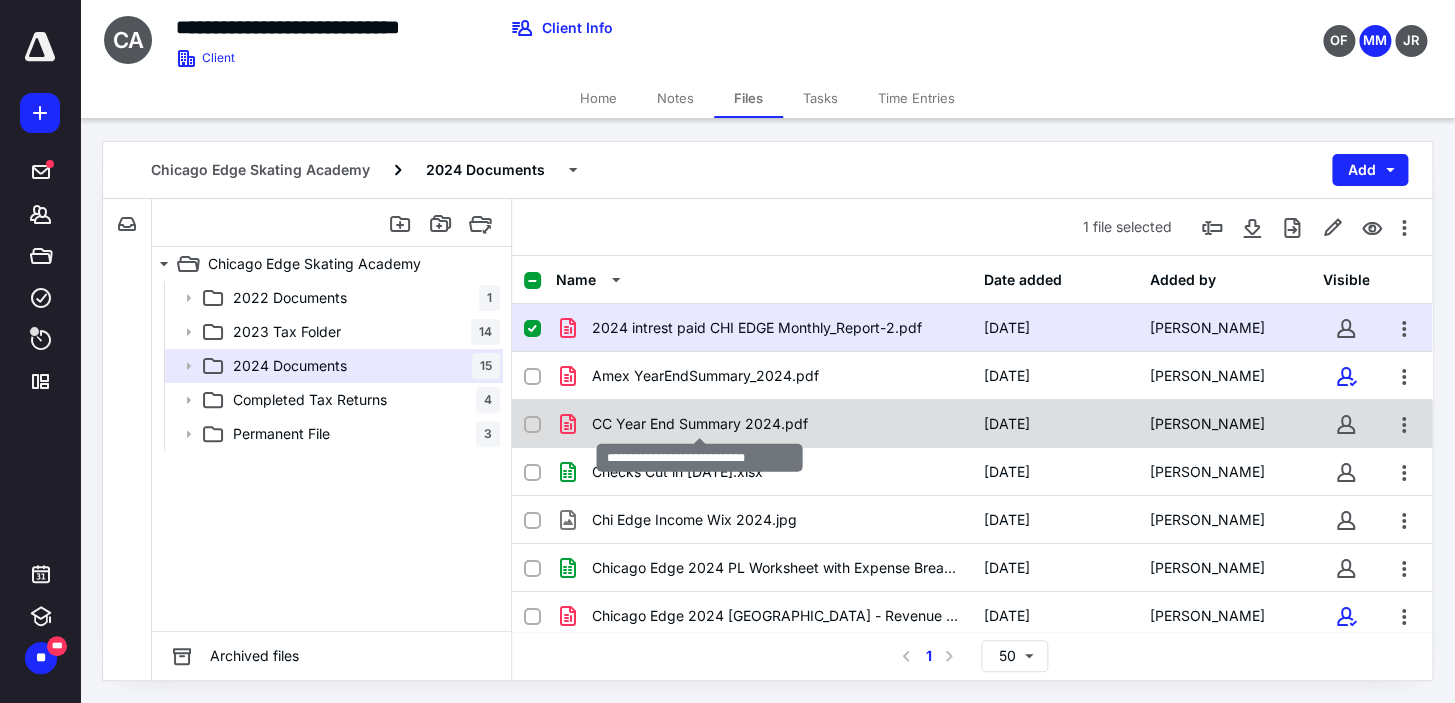 click on "CC Year End Summary 2024.pdf" at bounding box center (700, 424) 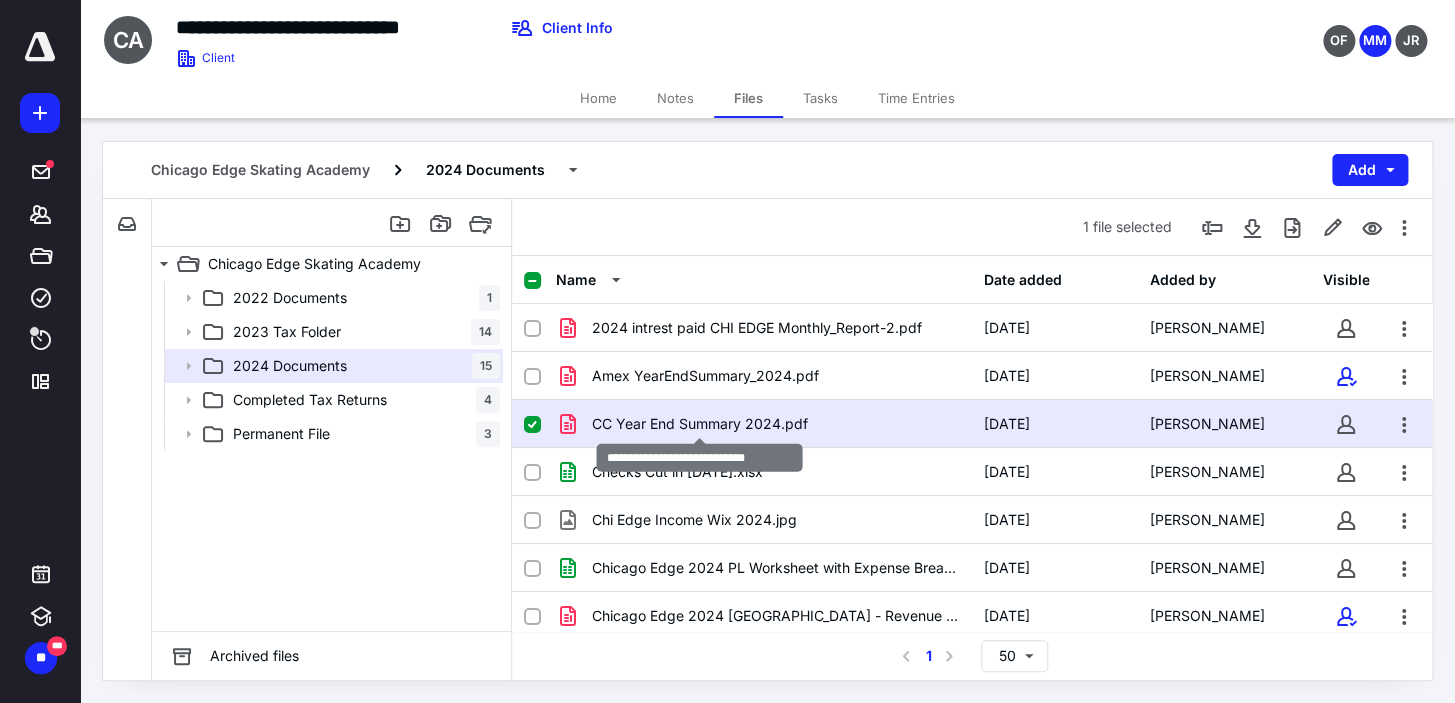 click on "CC Year End Summary 2024.pdf" at bounding box center (700, 424) 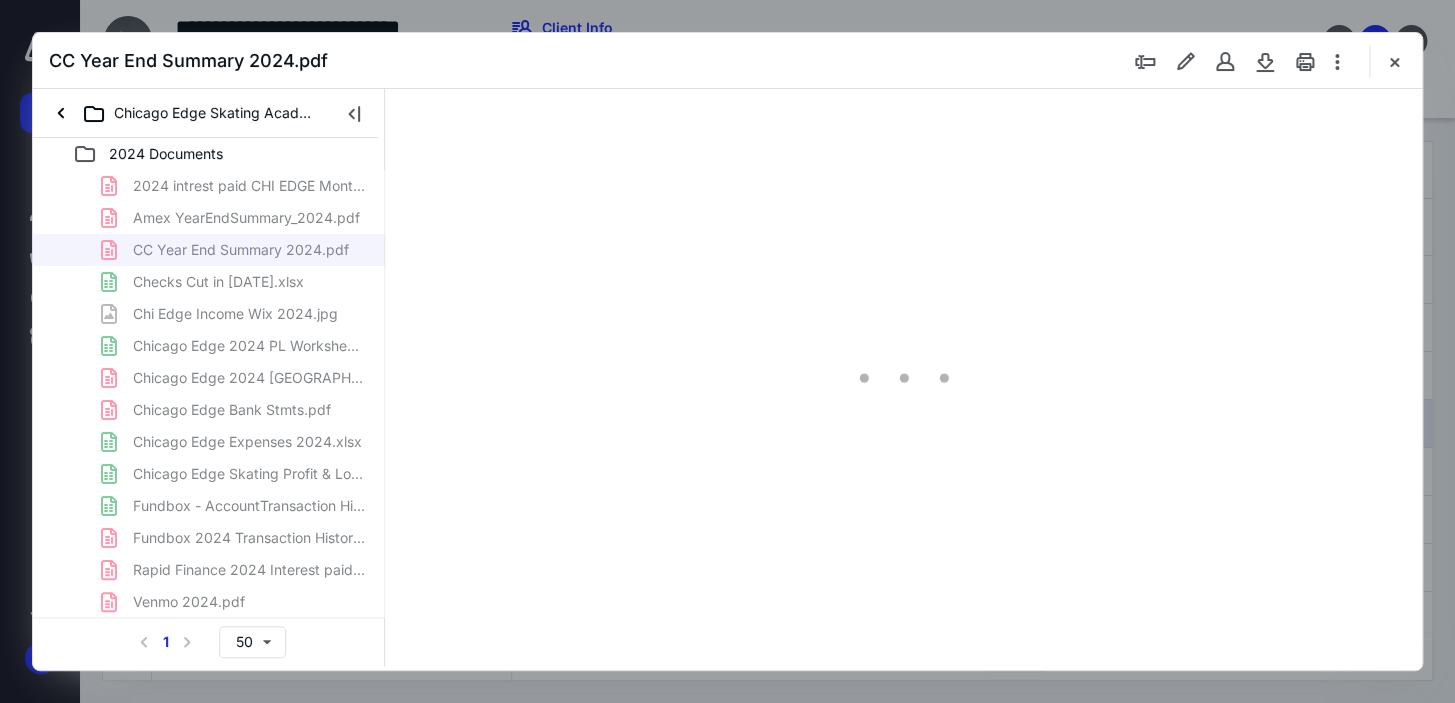 scroll, scrollTop: 0, scrollLeft: 0, axis: both 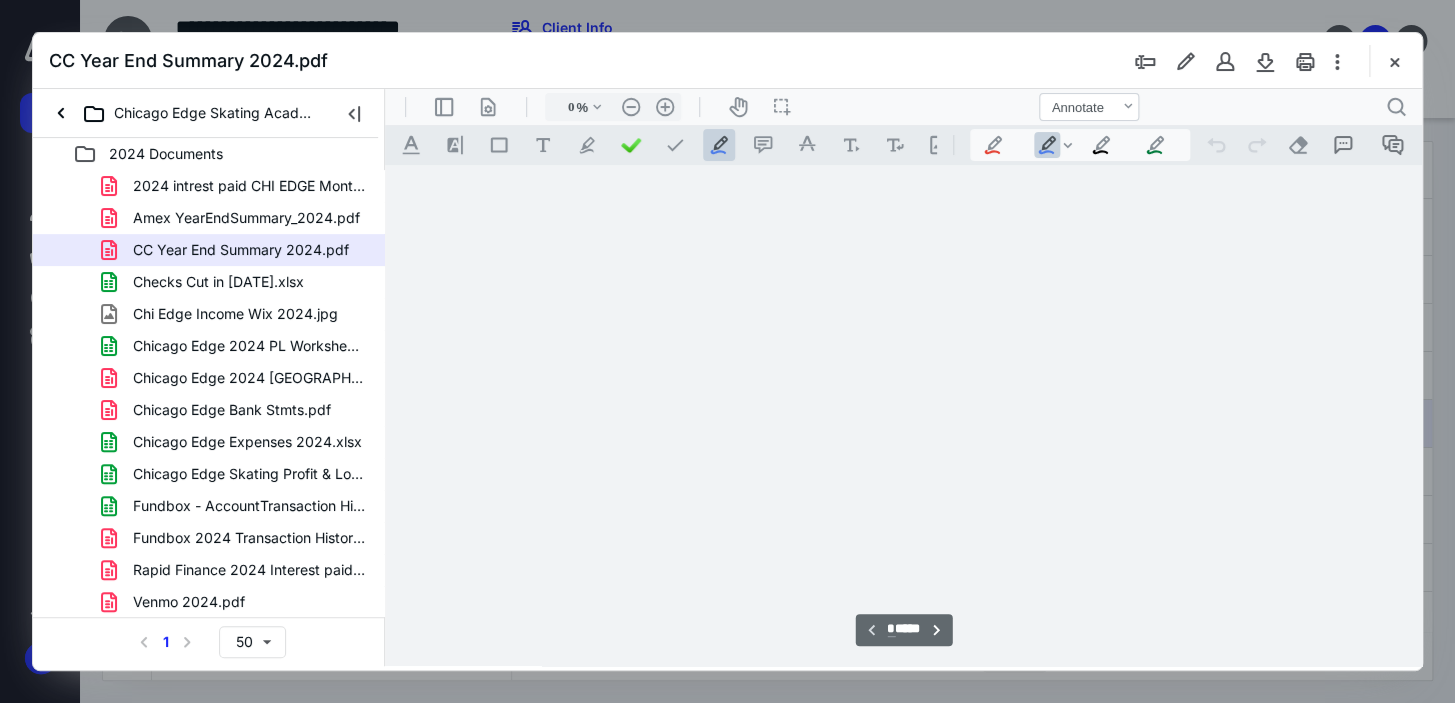 type on "166" 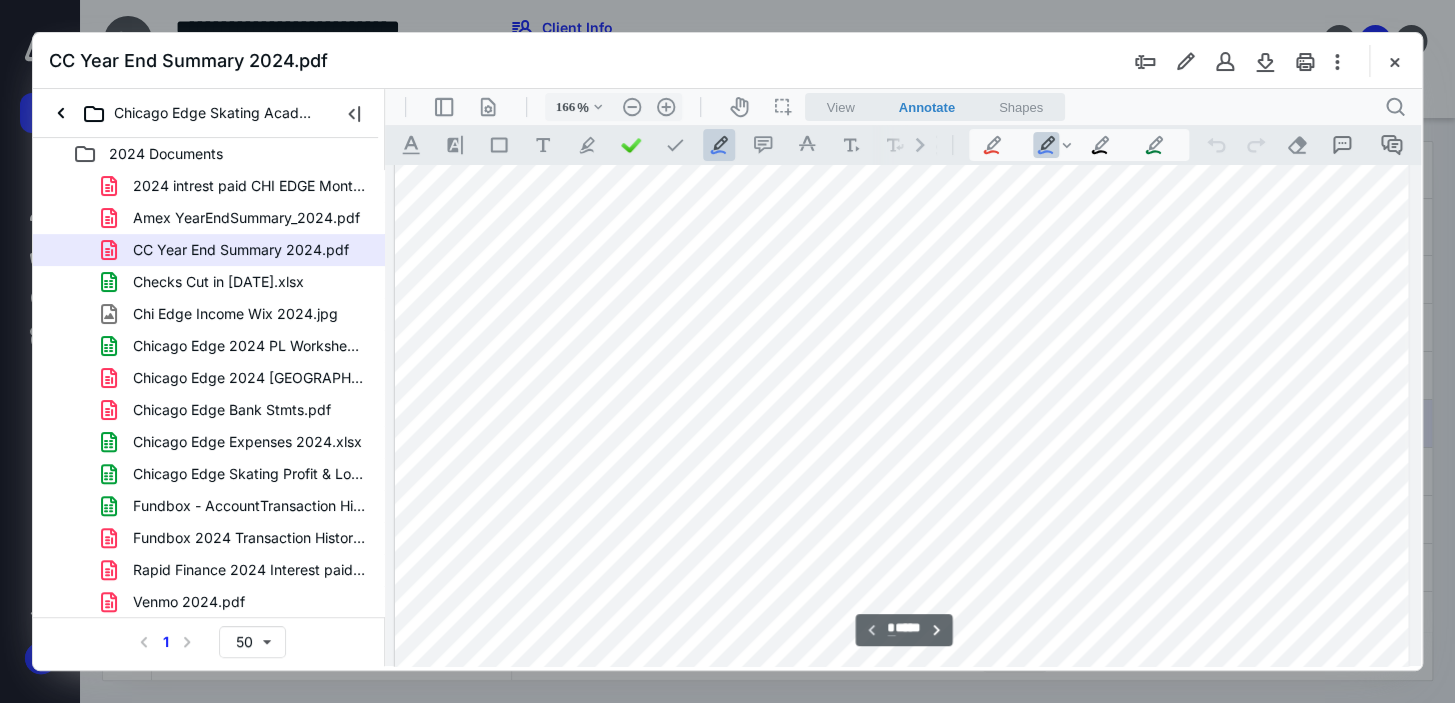 scroll, scrollTop: 173, scrollLeft: 0, axis: vertical 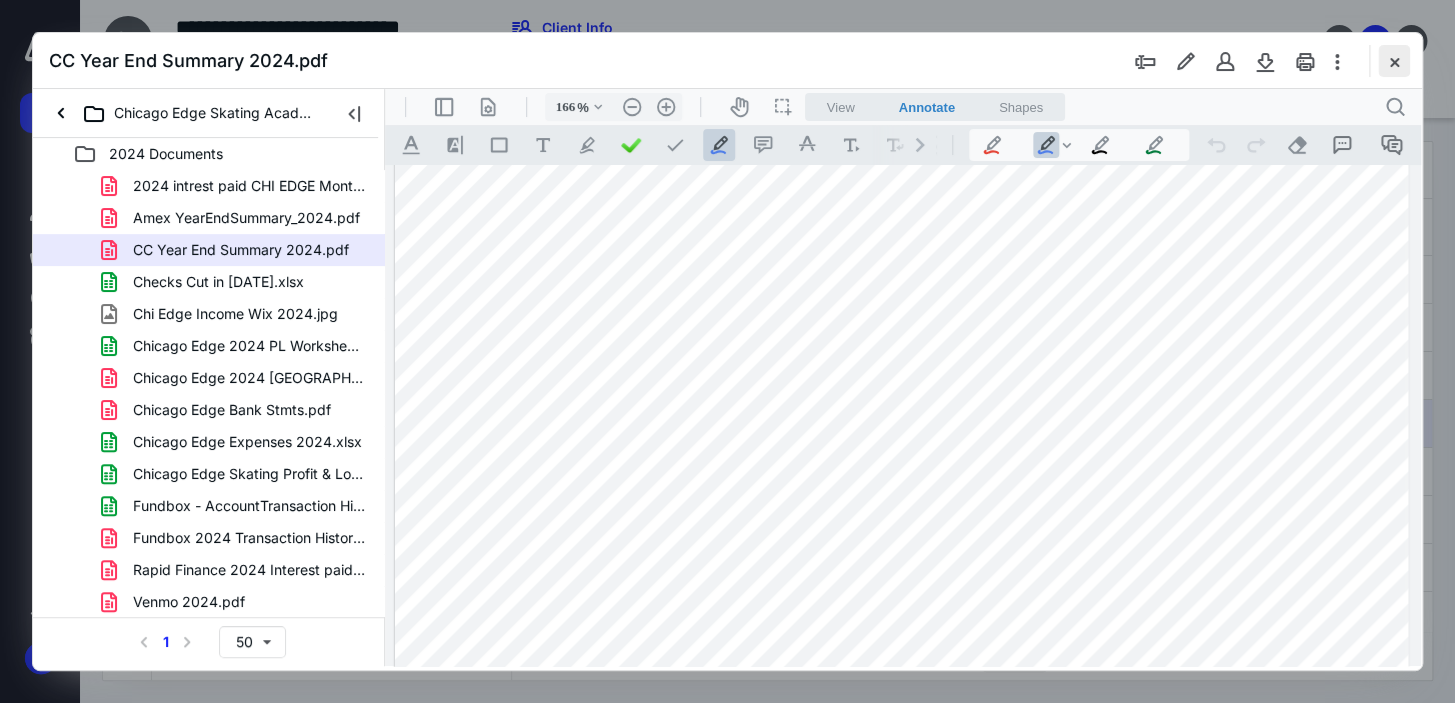 click at bounding box center (1394, 61) 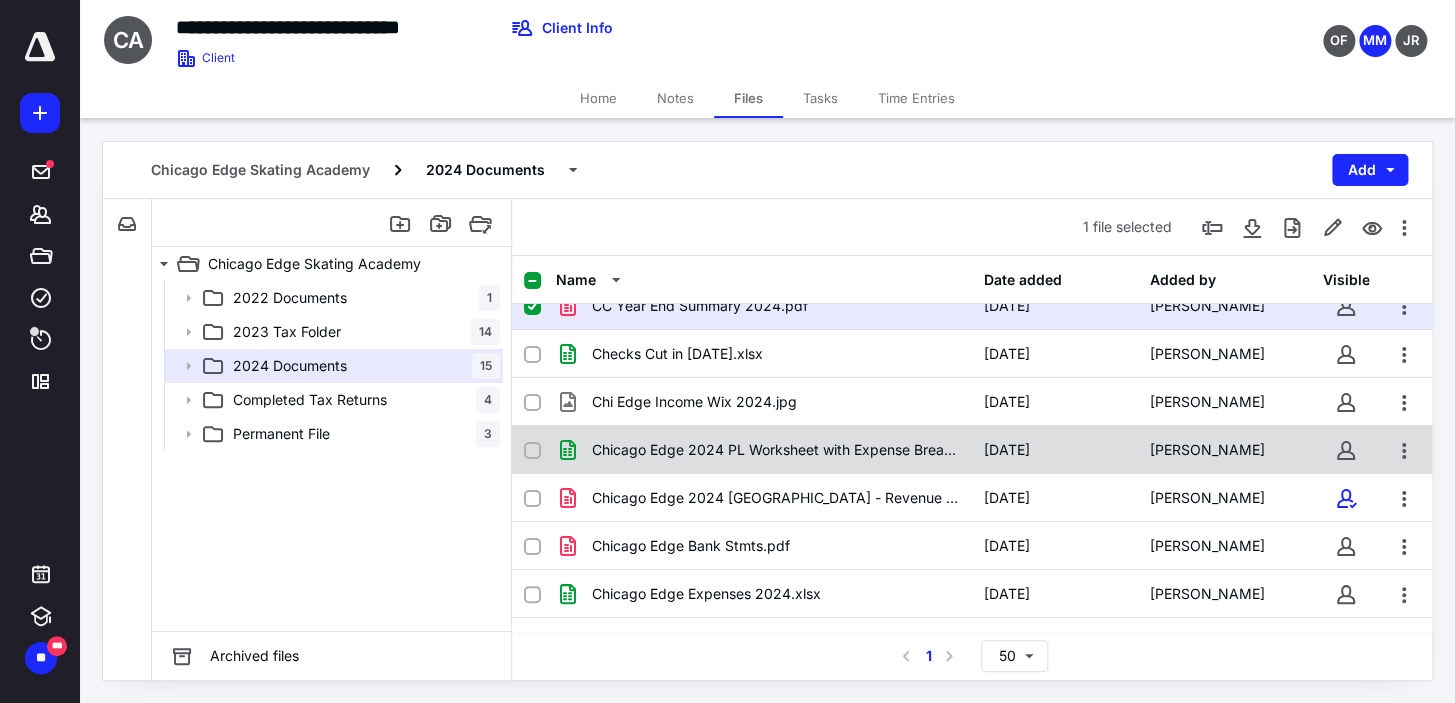 scroll, scrollTop: 27, scrollLeft: 0, axis: vertical 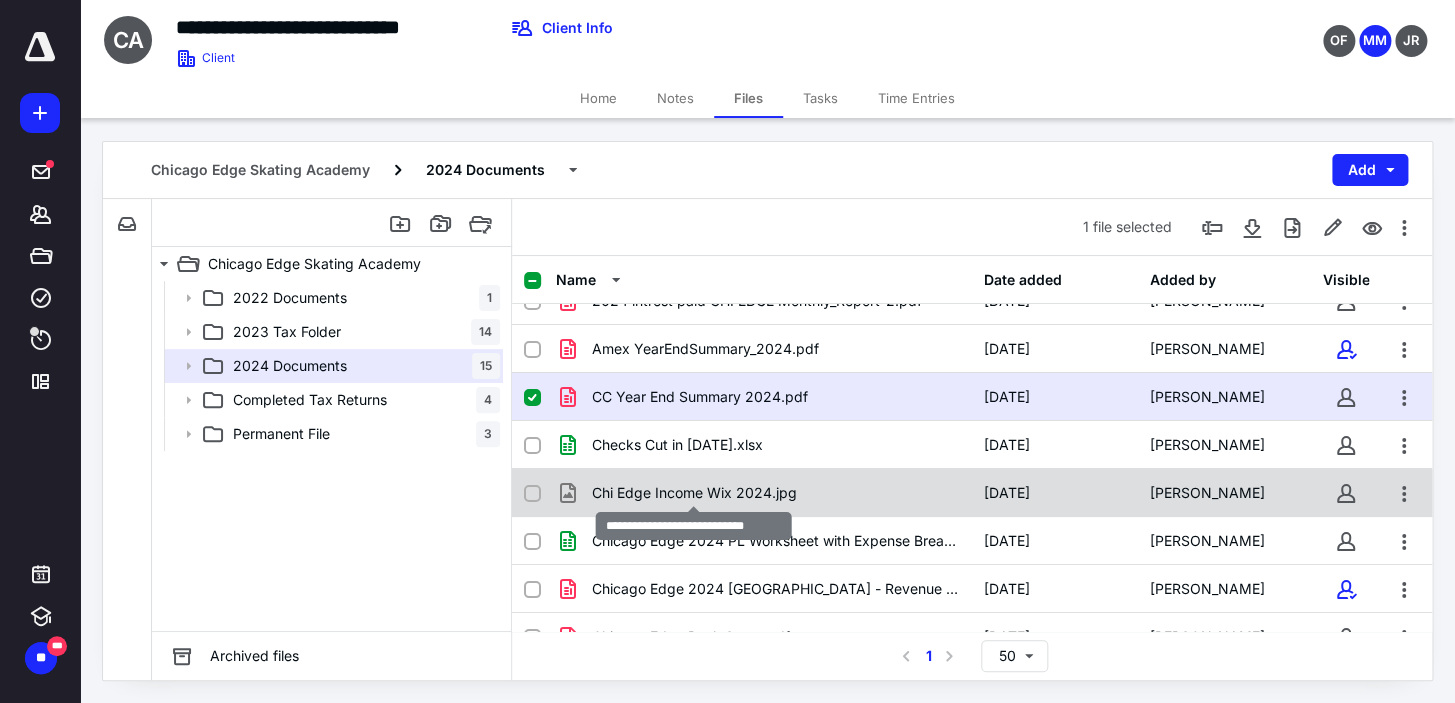 click on "Chi Edge Income Wix 2024.jpg" at bounding box center (694, 493) 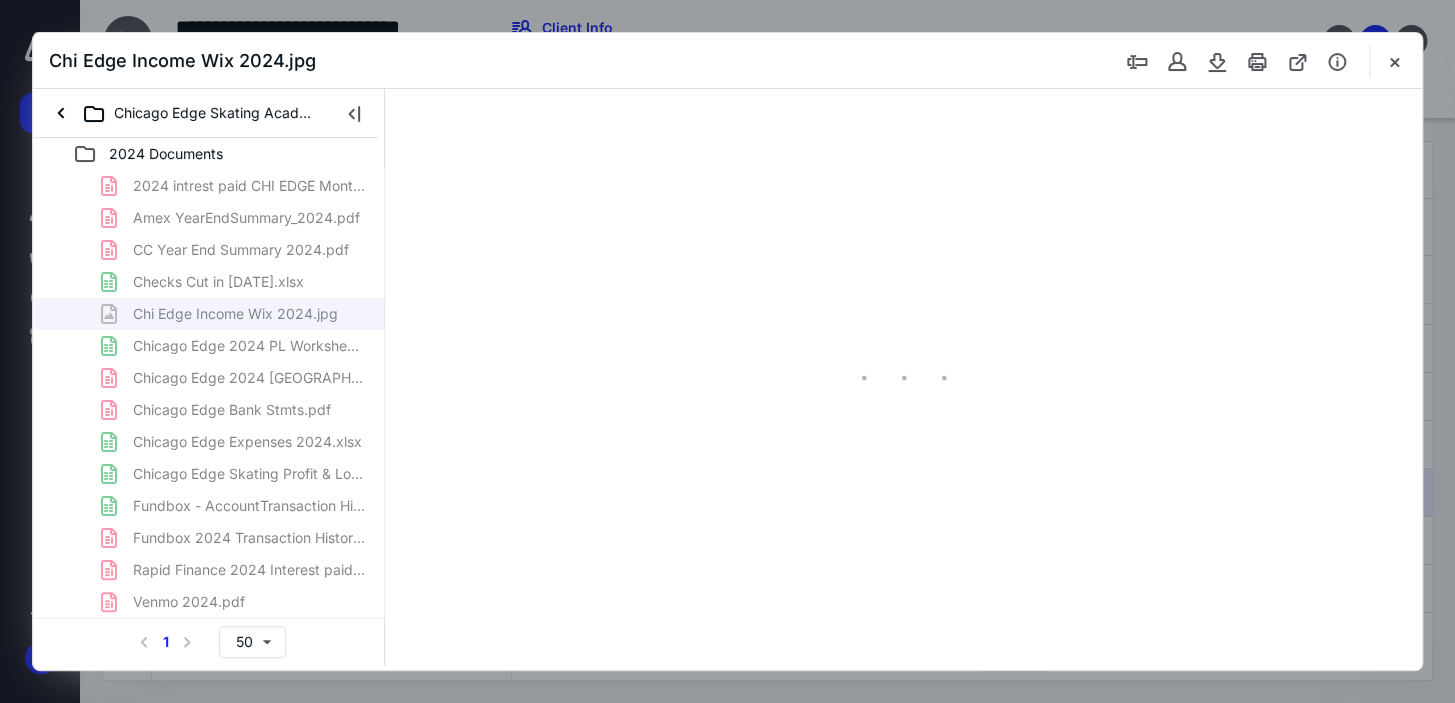 scroll, scrollTop: 0, scrollLeft: 0, axis: both 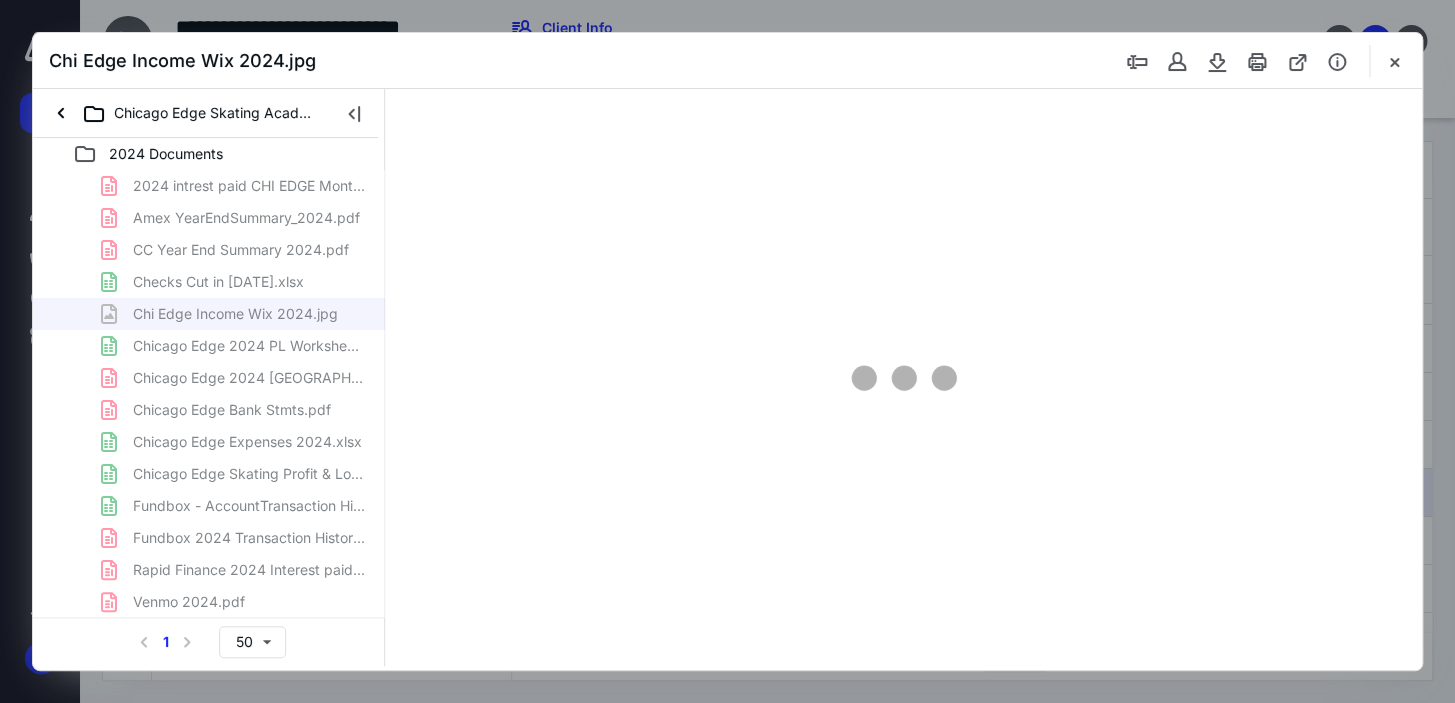 type on "171" 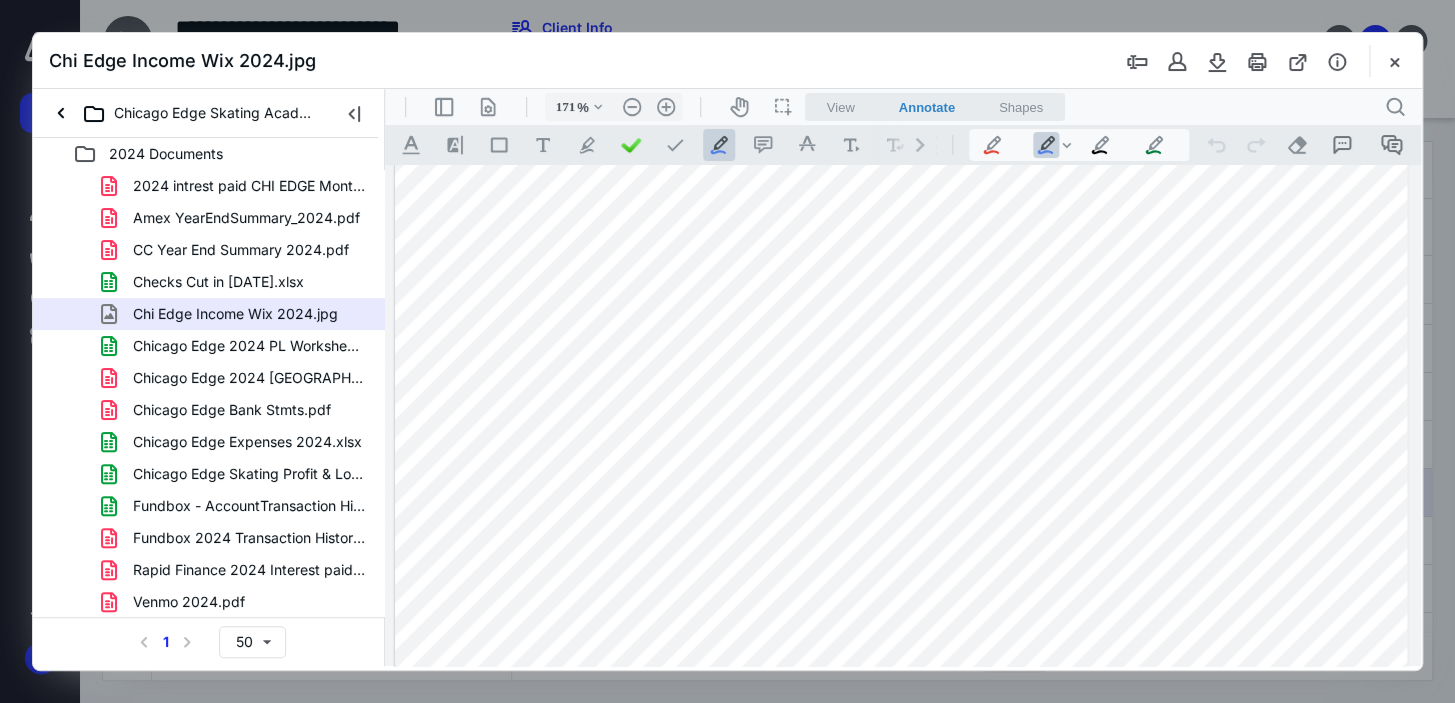 scroll, scrollTop: 636, scrollLeft: 0, axis: vertical 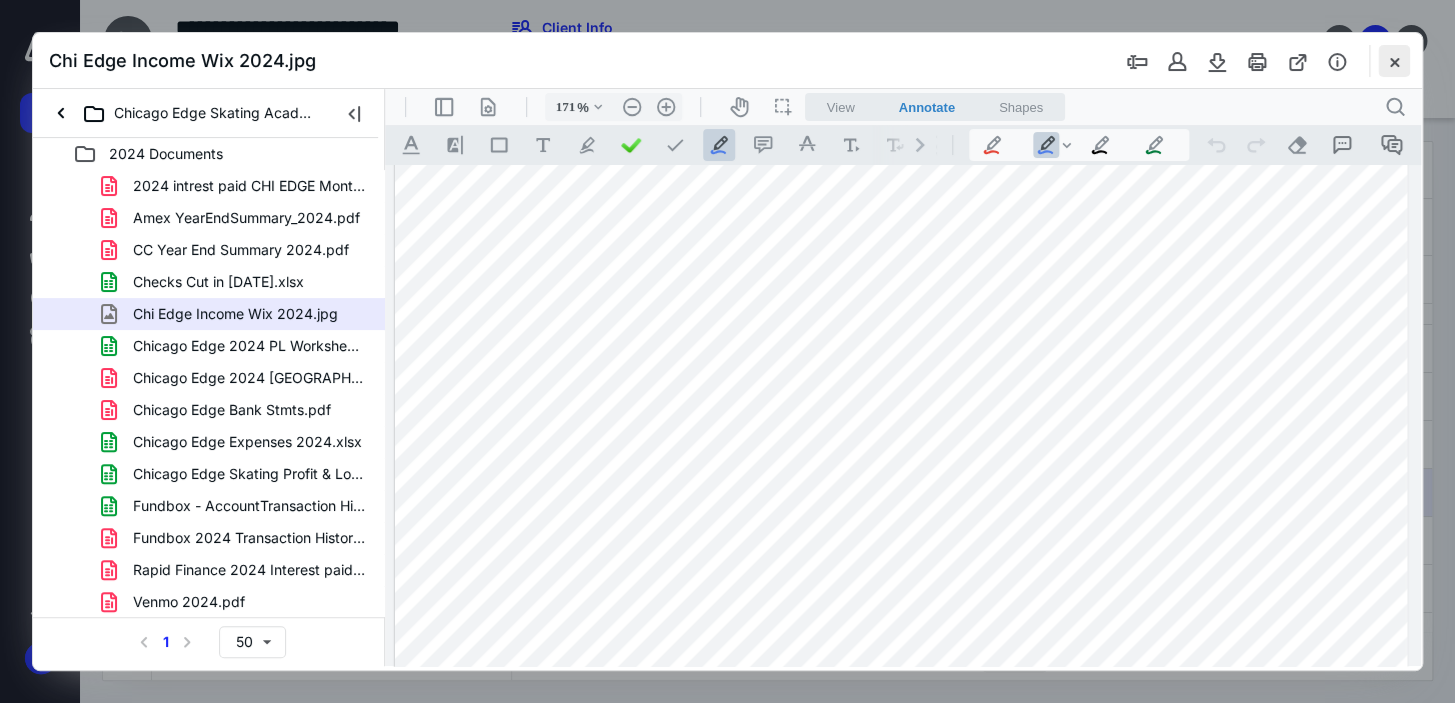 click at bounding box center (1394, 61) 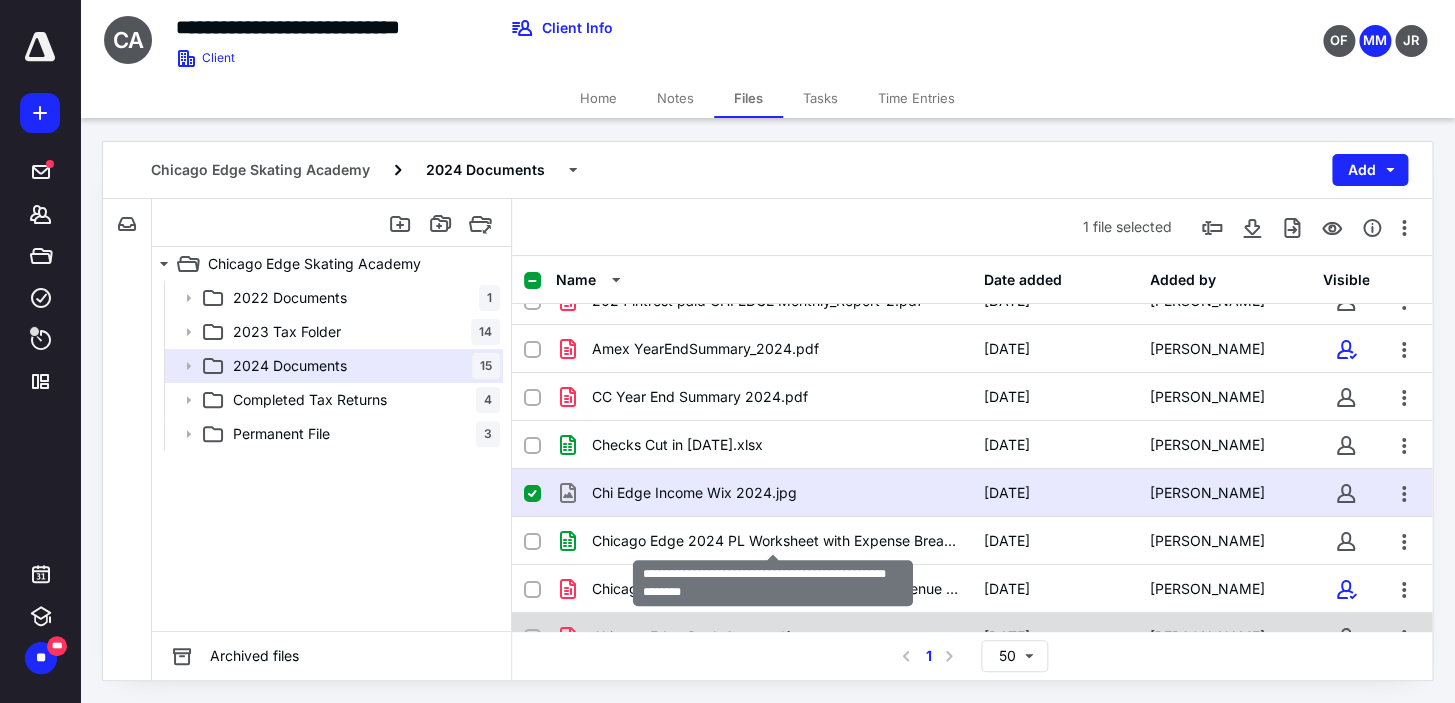 scroll, scrollTop: 118, scrollLeft: 0, axis: vertical 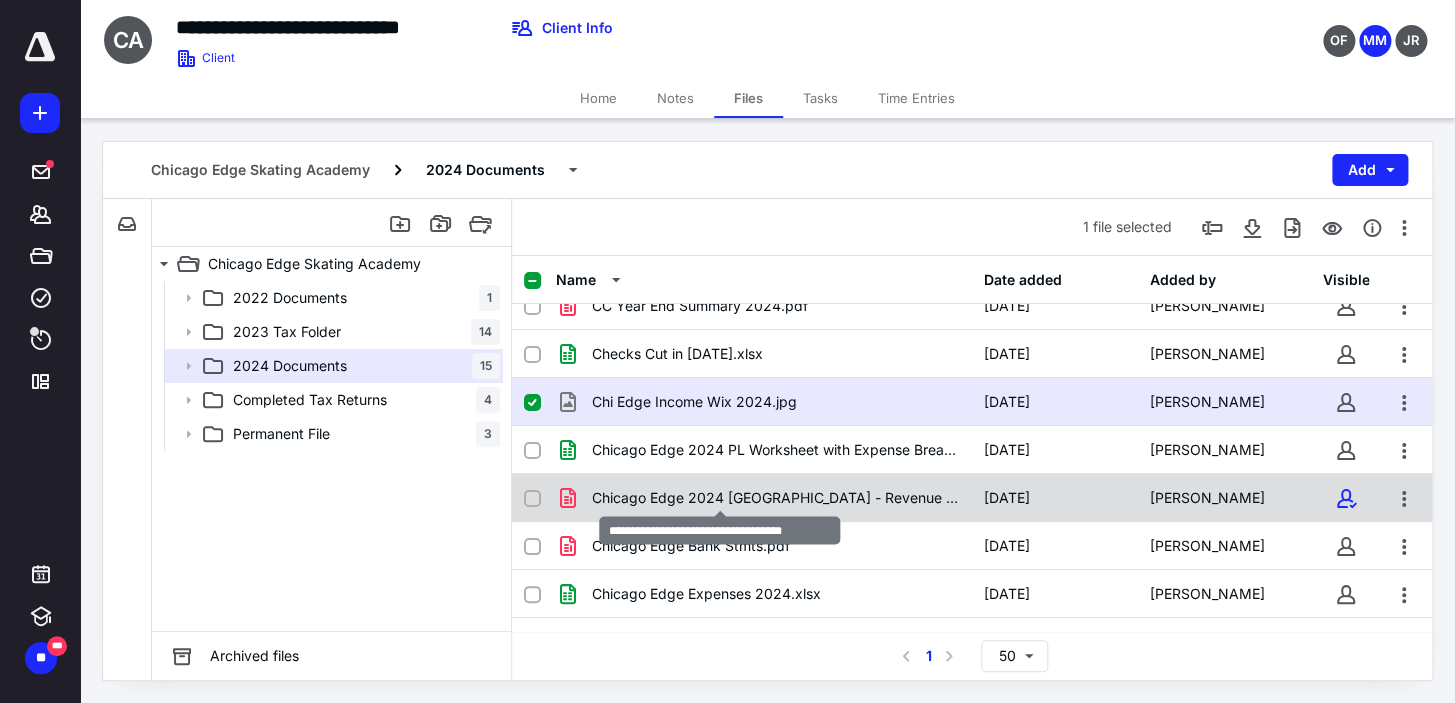 click on "Chicago Edge 2024 [GEOGRAPHIC_DATA] - Revenue .pdf" at bounding box center [776, 498] 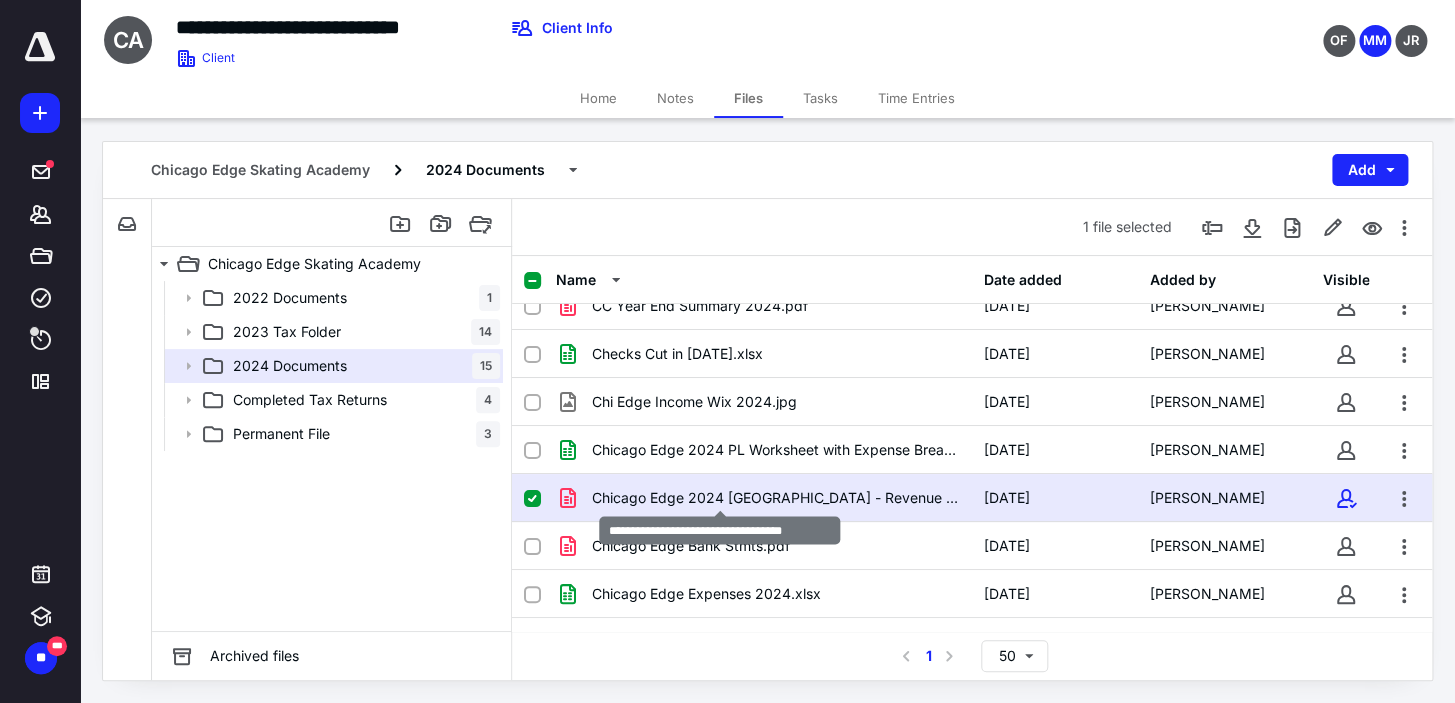click on "Chicago Edge 2024 [GEOGRAPHIC_DATA] - Revenue .pdf" at bounding box center (776, 498) 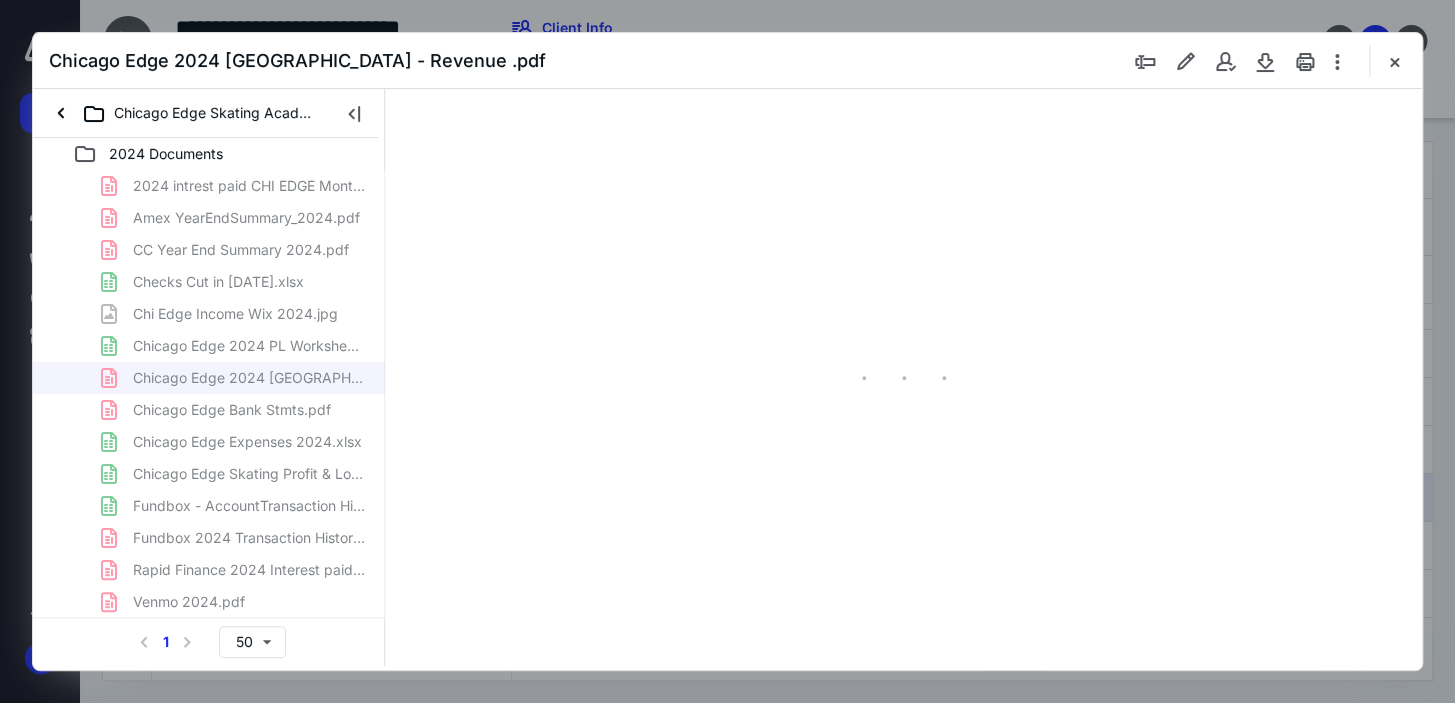 scroll, scrollTop: 0, scrollLeft: 0, axis: both 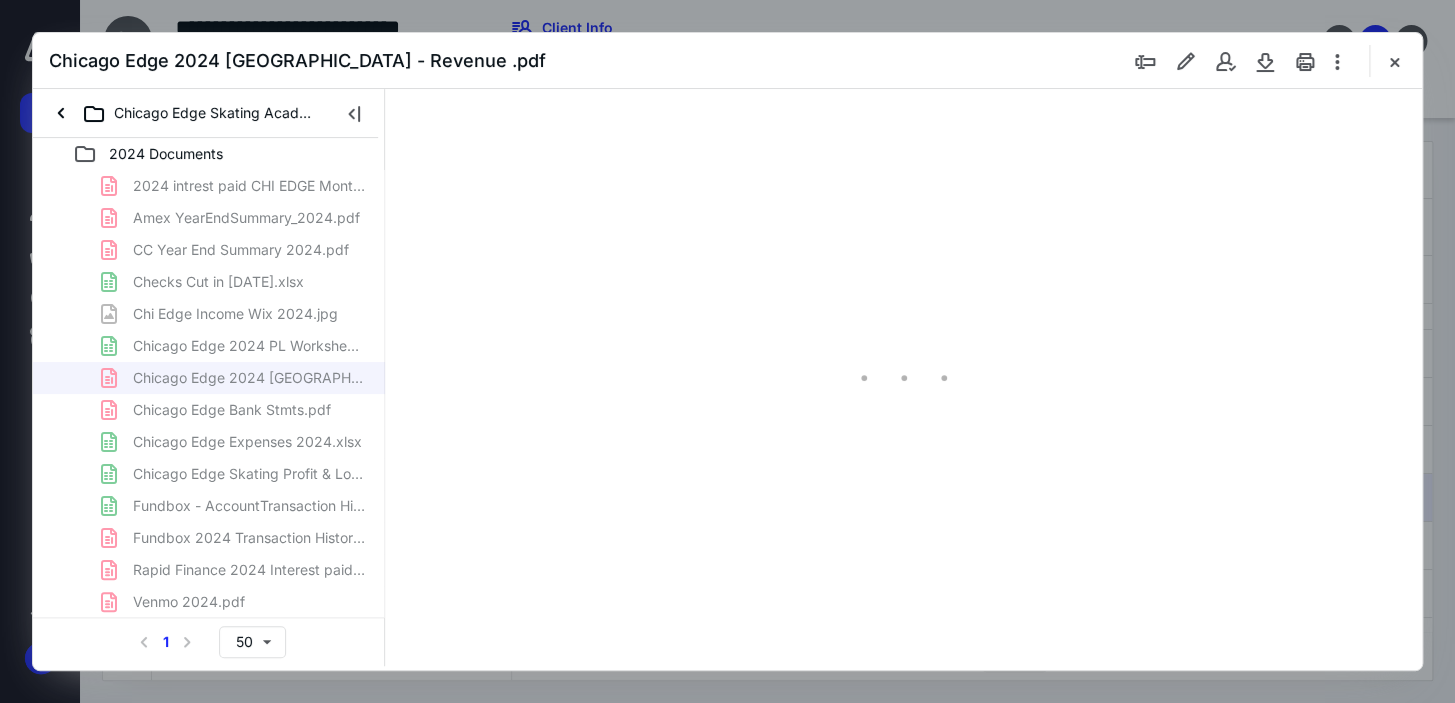 type on "129" 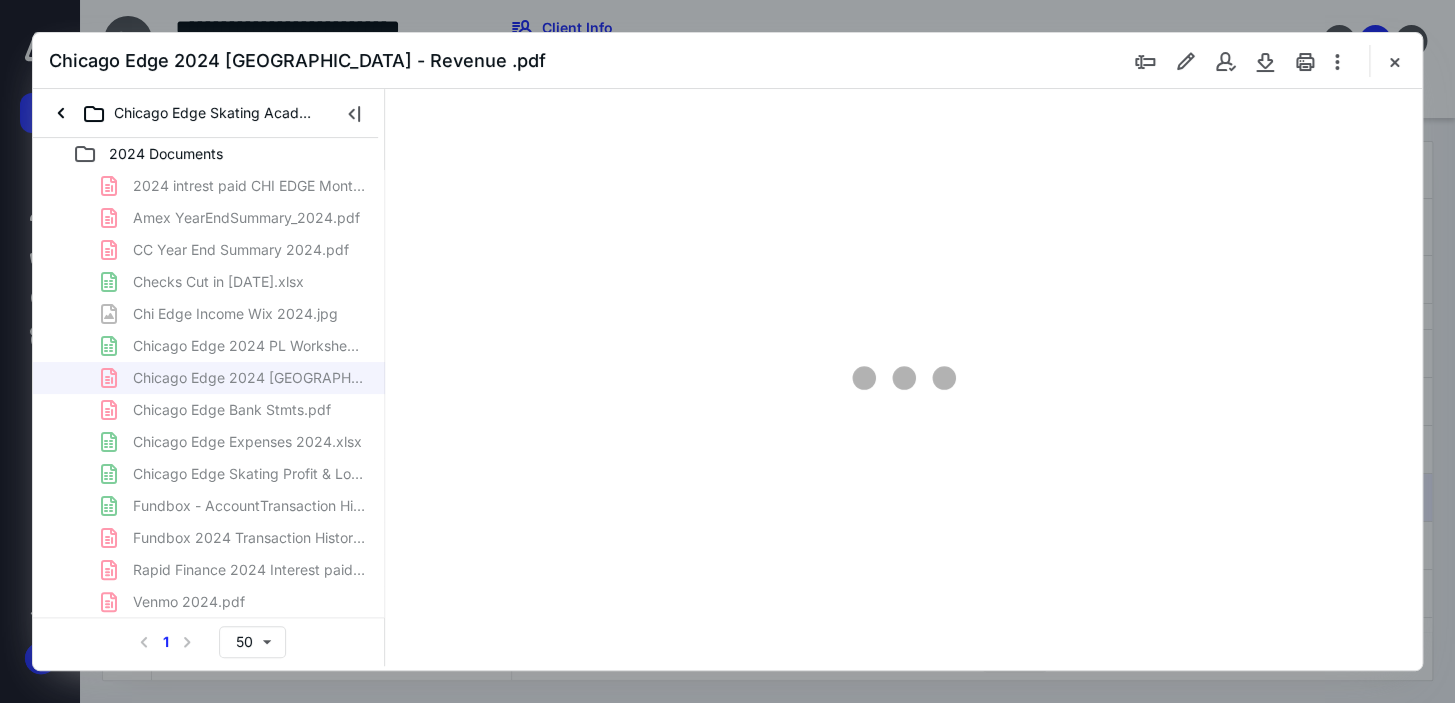scroll, scrollTop: 80, scrollLeft: 0, axis: vertical 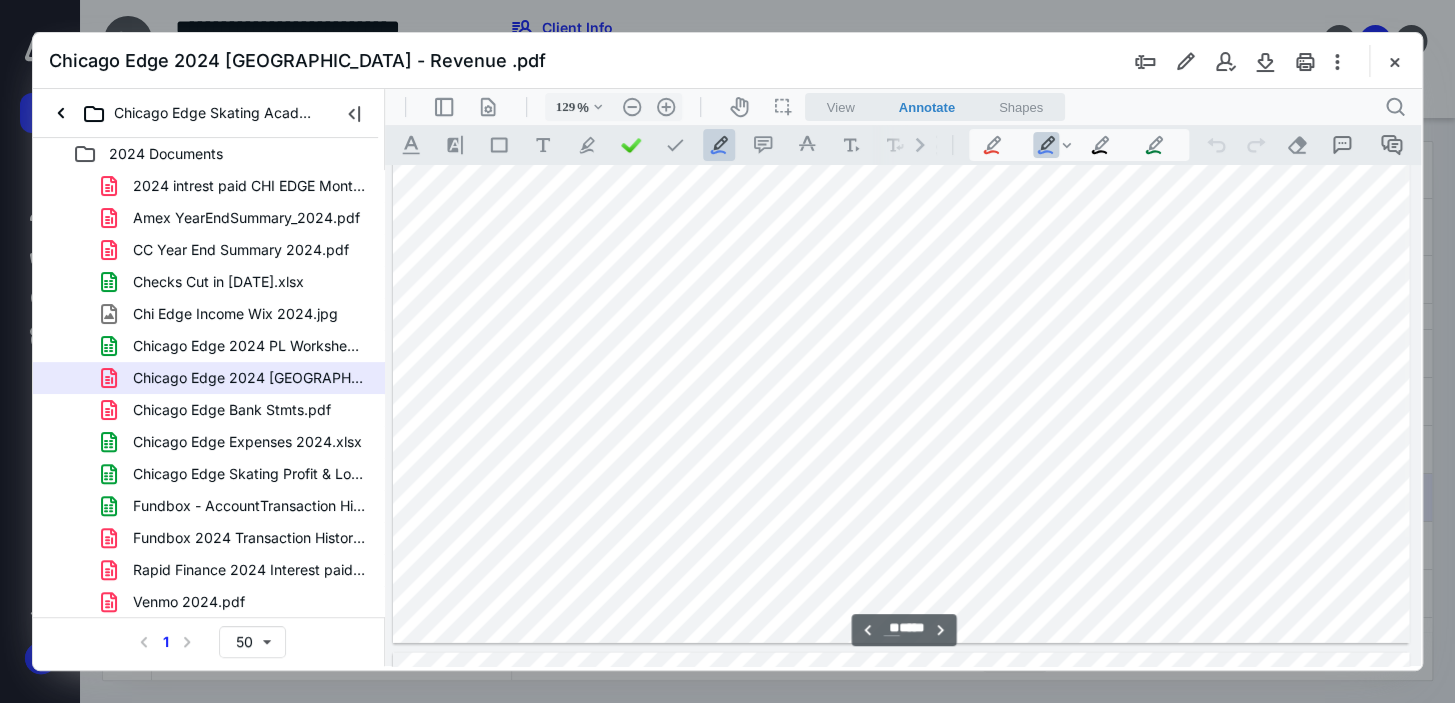 type on "**" 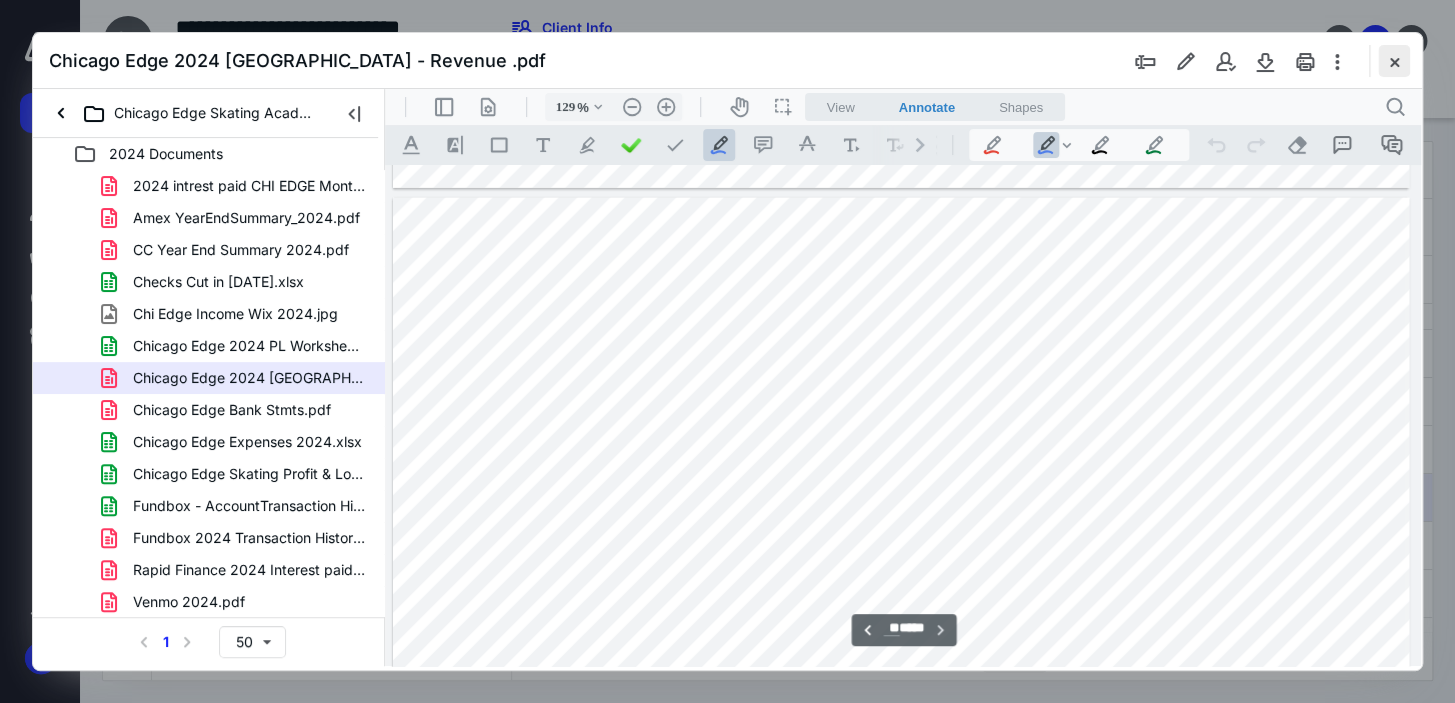 click at bounding box center (1394, 61) 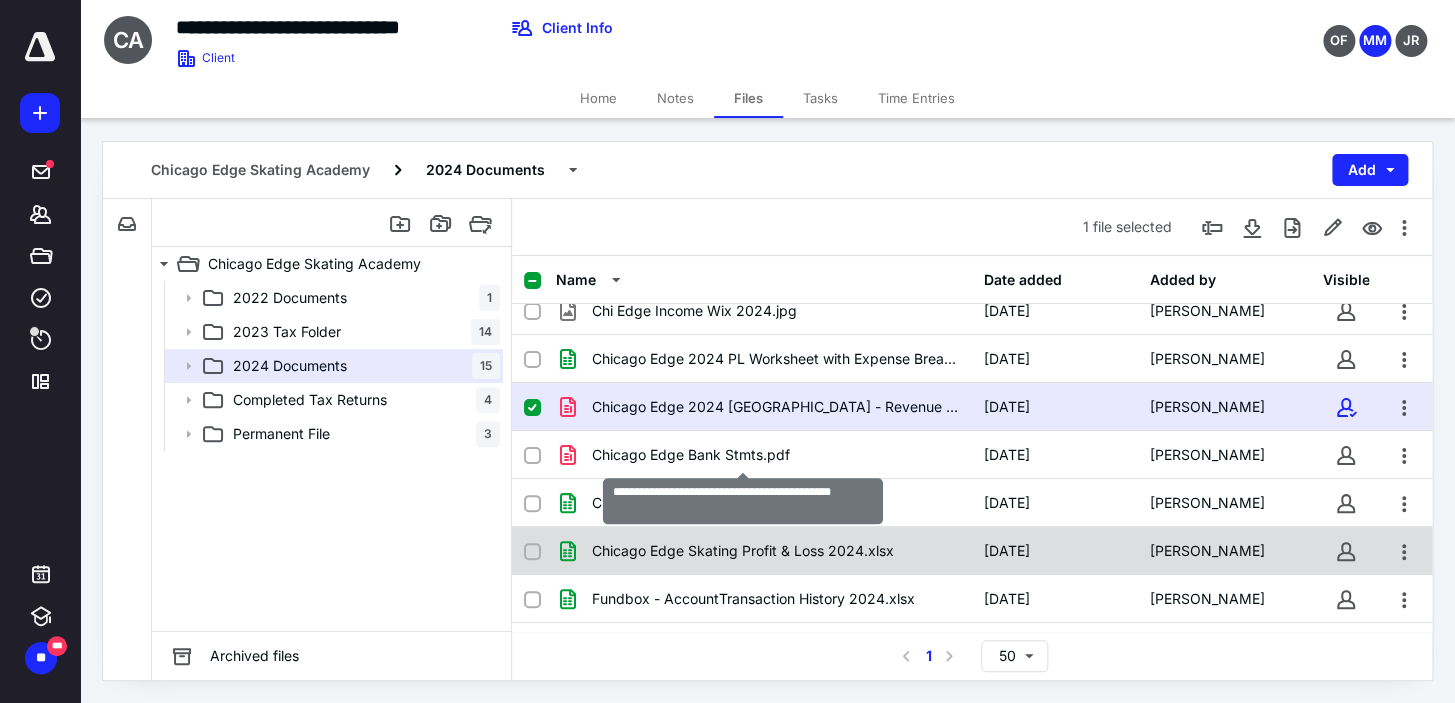 scroll, scrollTop: 300, scrollLeft: 0, axis: vertical 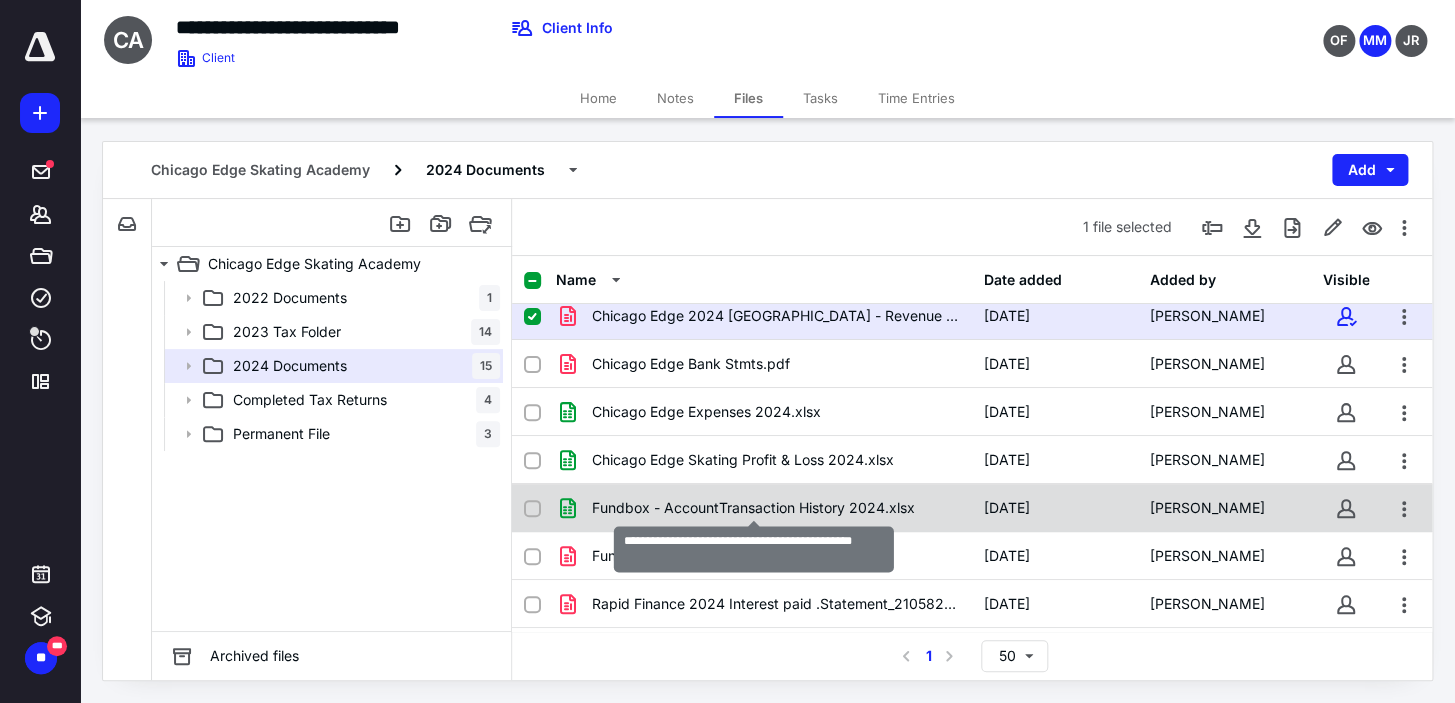 click on "Fundbox - AccountTransaction History 2024.xlsx" at bounding box center [753, 508] 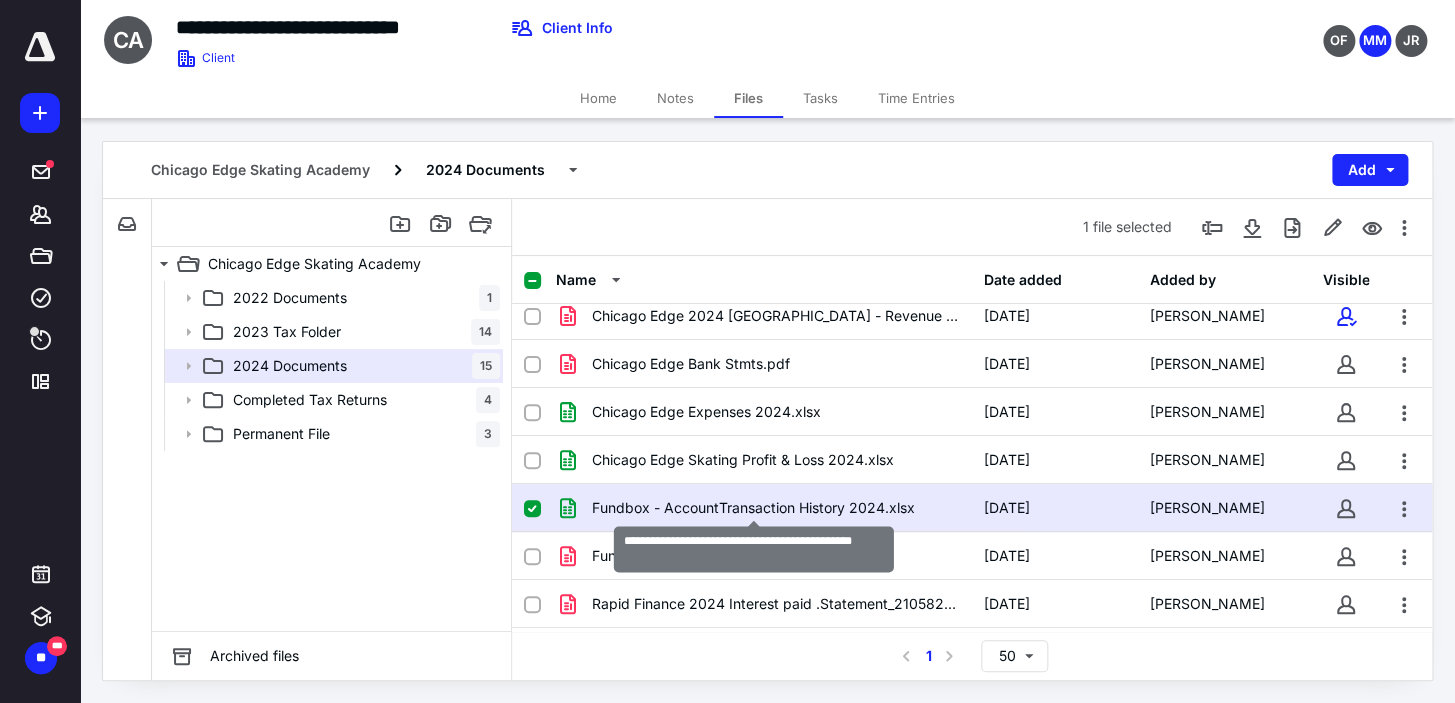 click on "Fundbox - AccountTransaction History 2024.xlsx" at bounding box center [753, 508] 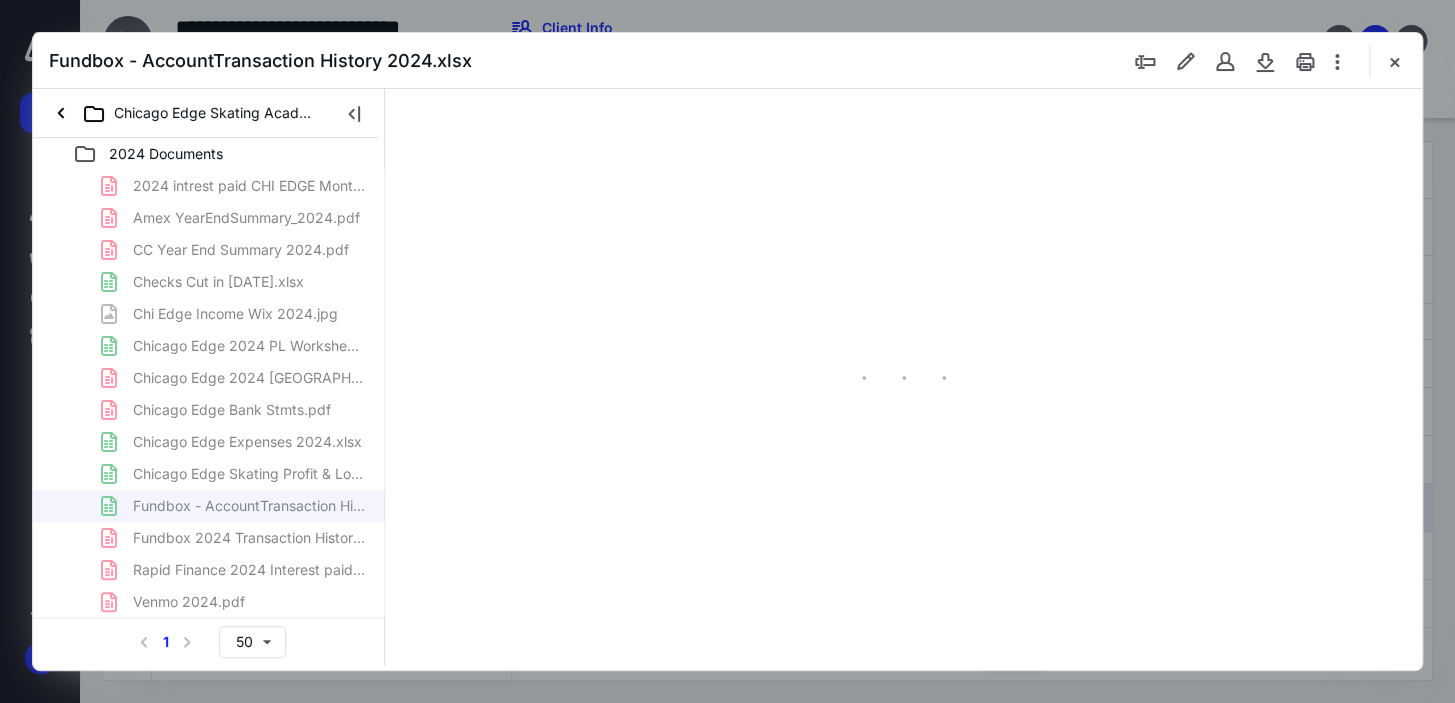 scroll, scrollTop: 0, scrollLeft: 0, axis: both 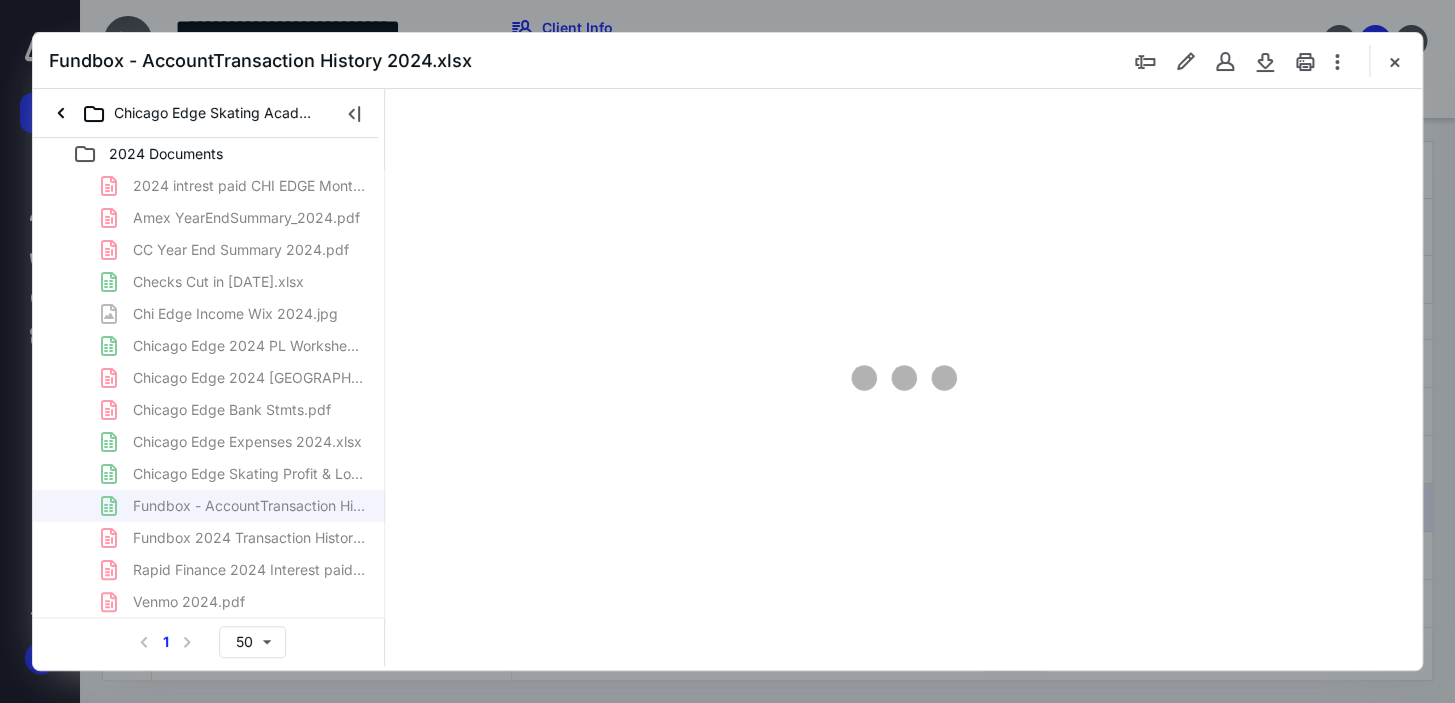 type on "142" 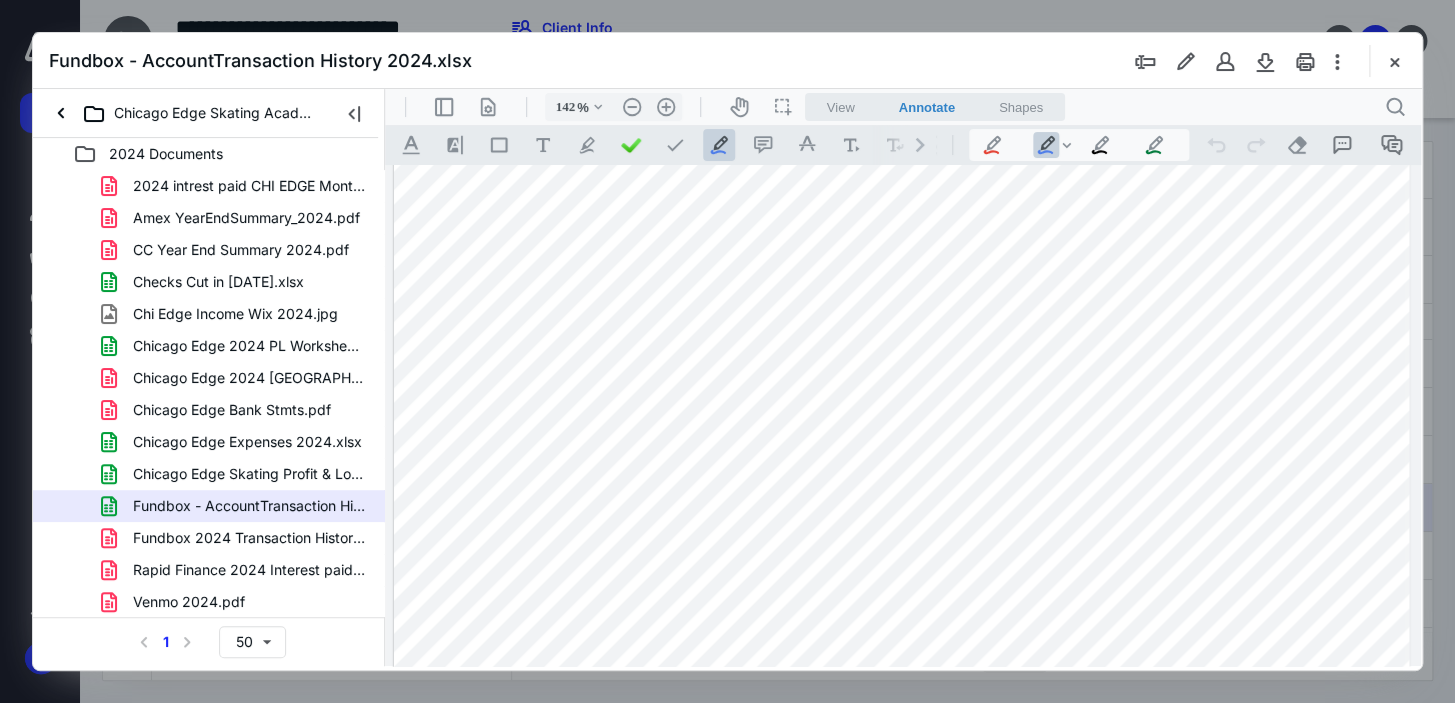 scroll, scrollTop: 718, scrollLeft: 0, axis: vertical 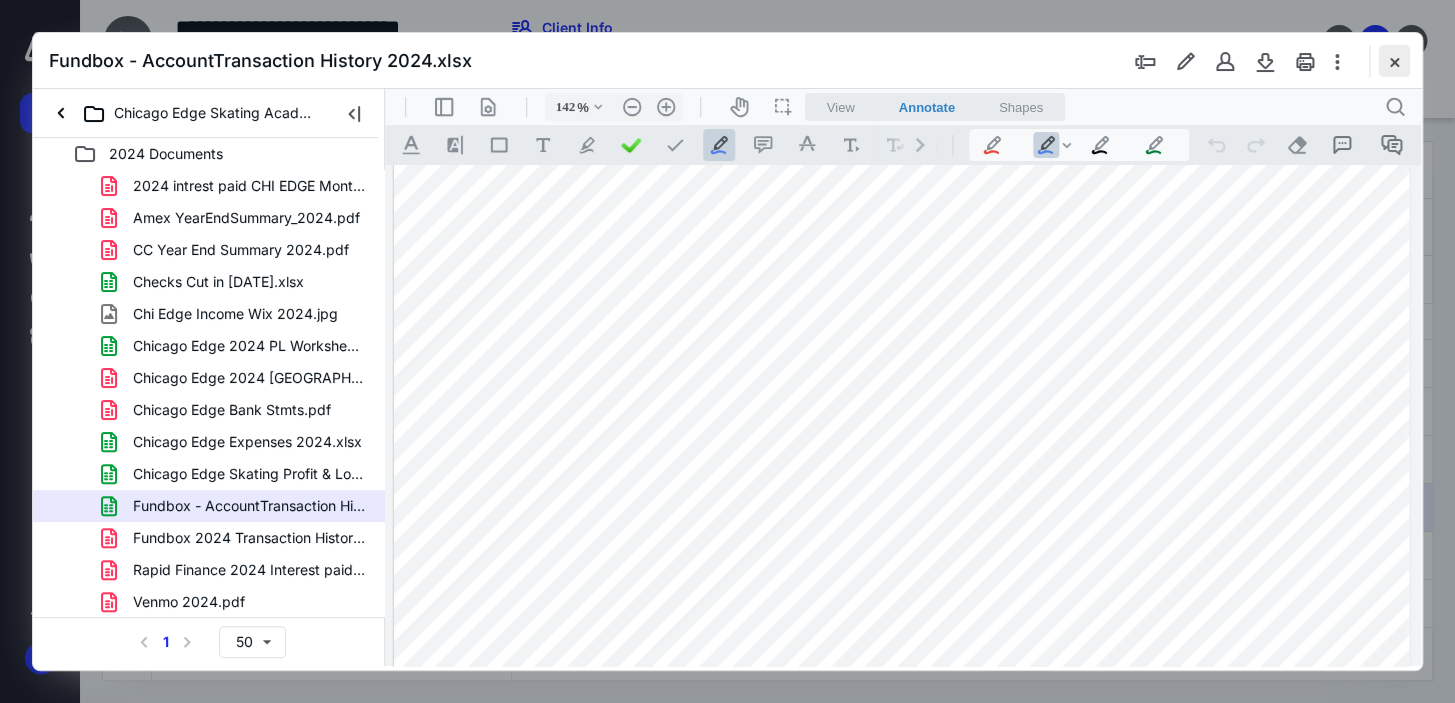 click at bounding box center (1394, 61) 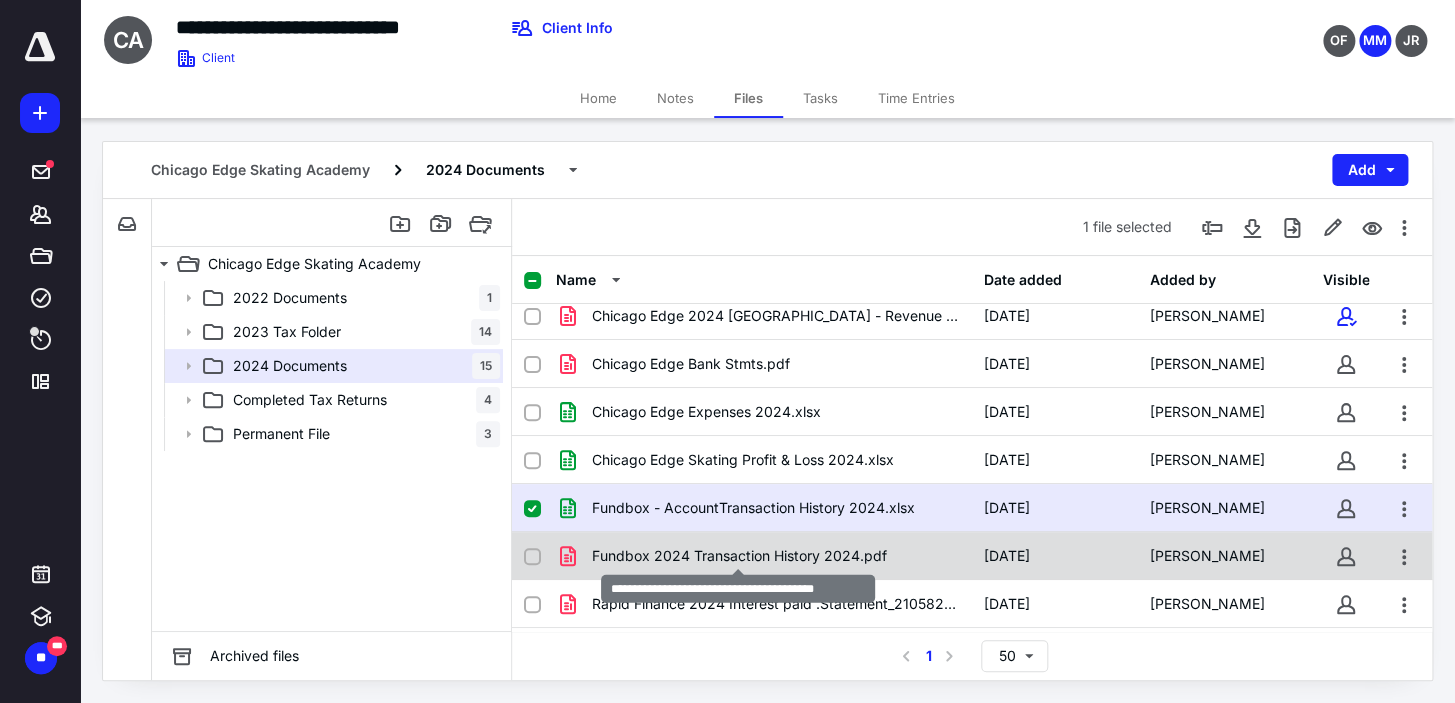 scroll, scrollTop: 390, scrollLeft: 0, axis: vertical 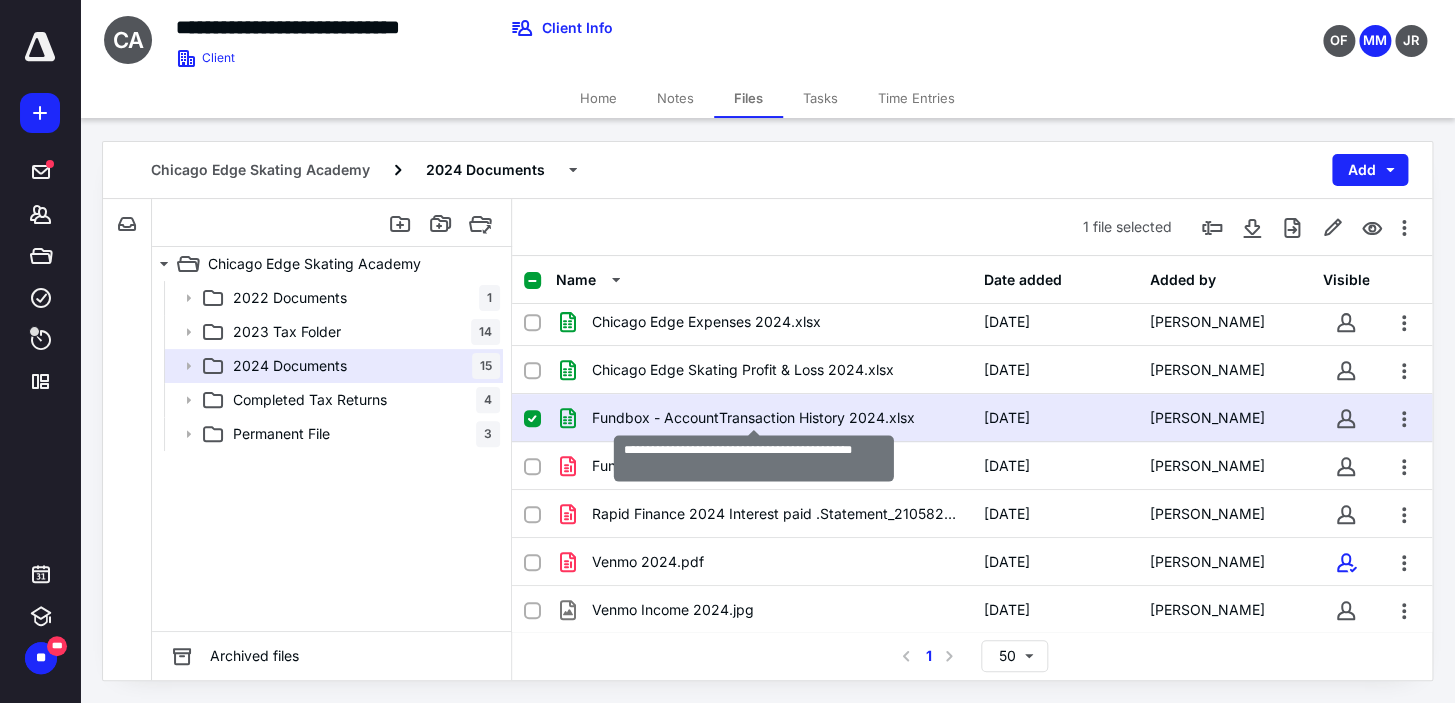 click on "Fundbox - AccountTransaction History 2024.xlsx" at bounding box center (753, 418) 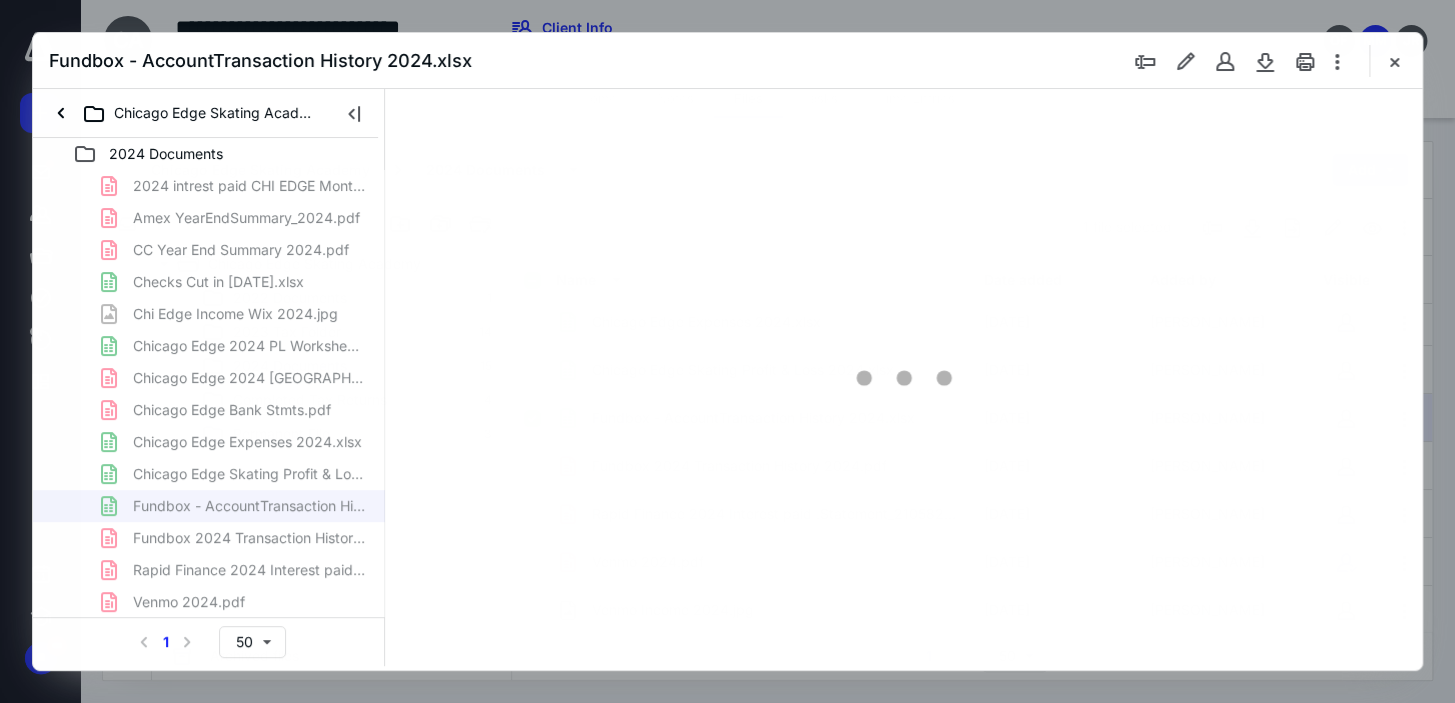scroll, scrollTop: 0, scrollLeft: 0, axis: both 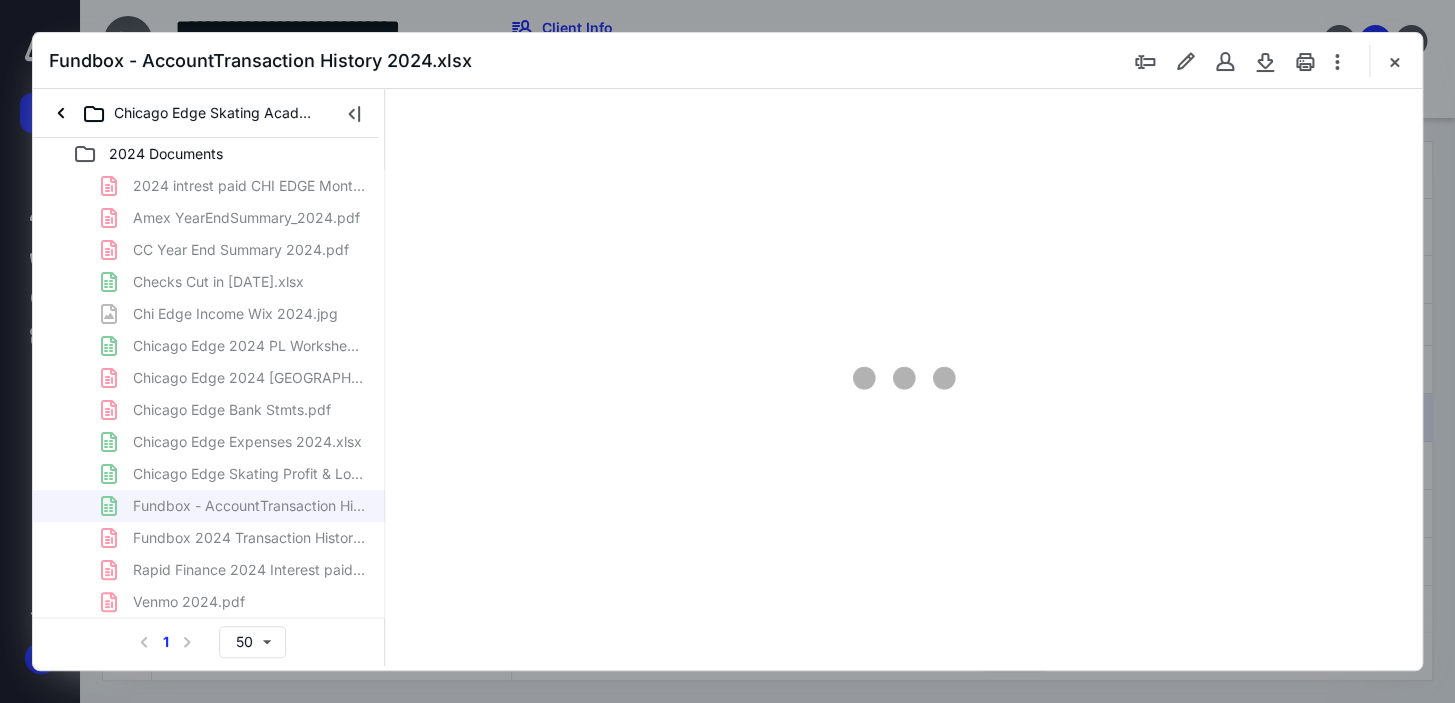 type on "142" 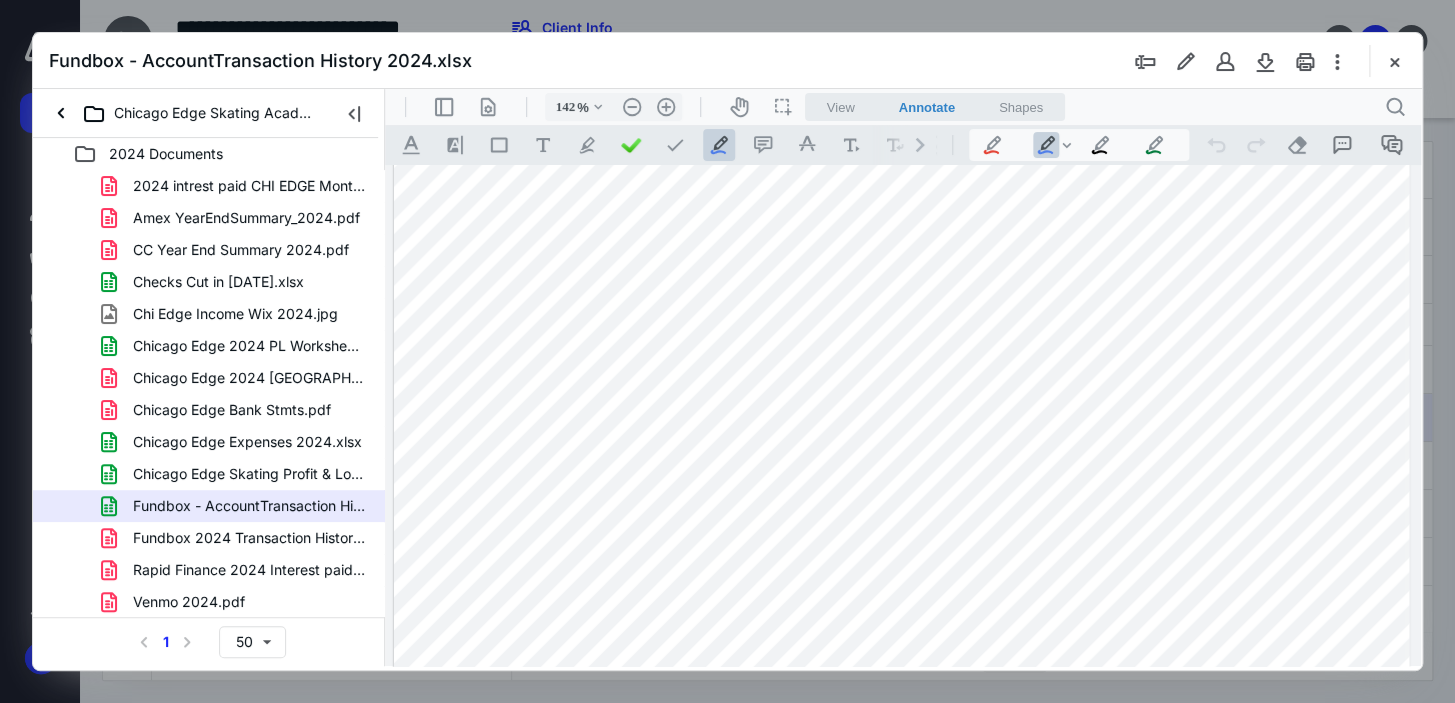 scroll, scrollTop: 2445, scrollLeft: 0, axis: vertical 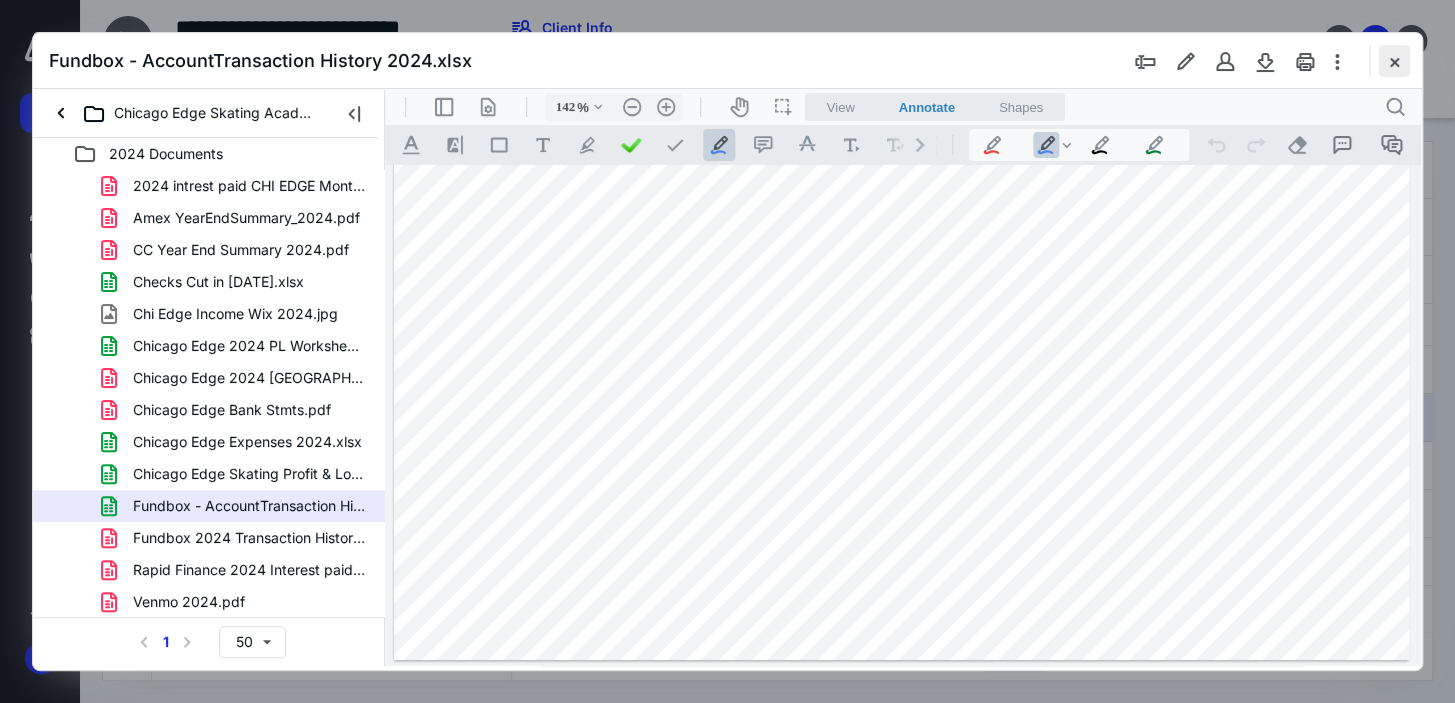 click at bounding box center [1394, 61] 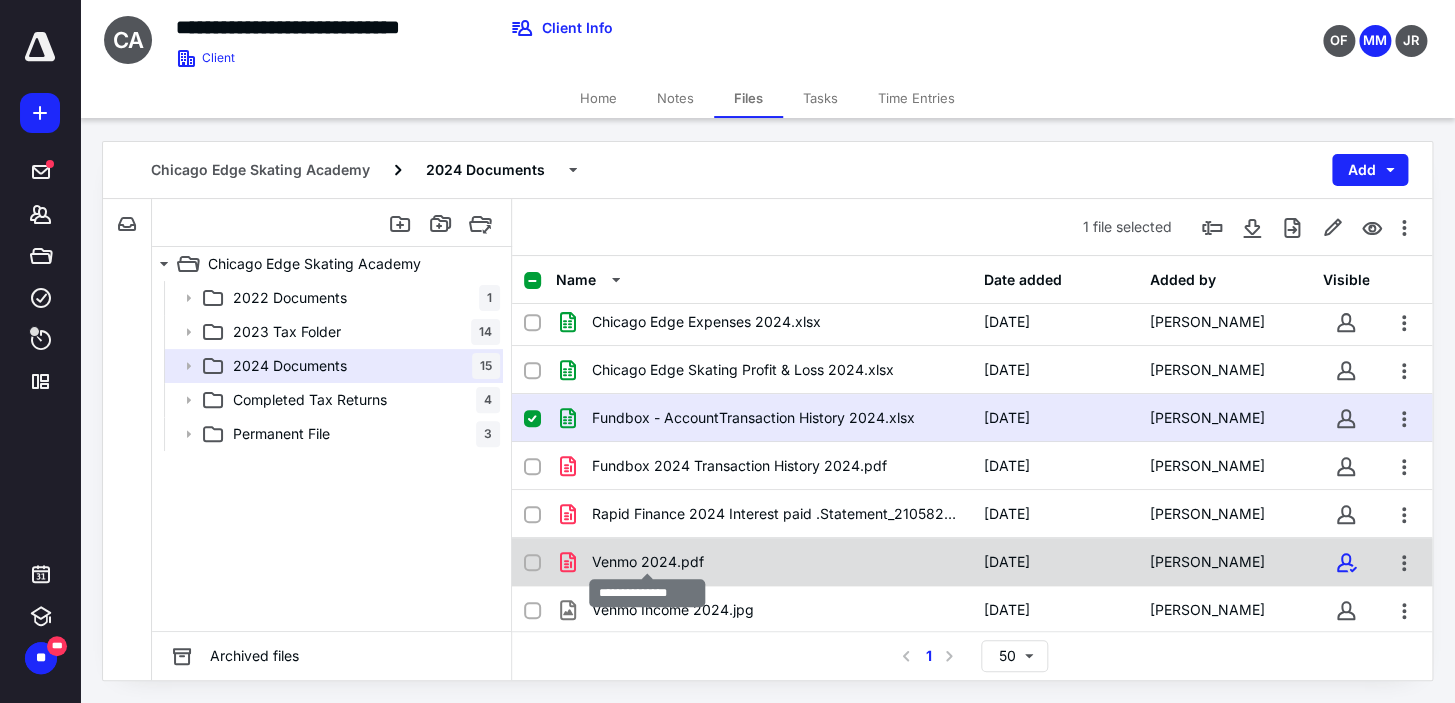 click on "Venmo 2024.pdf" at bounding box center [648, 562] 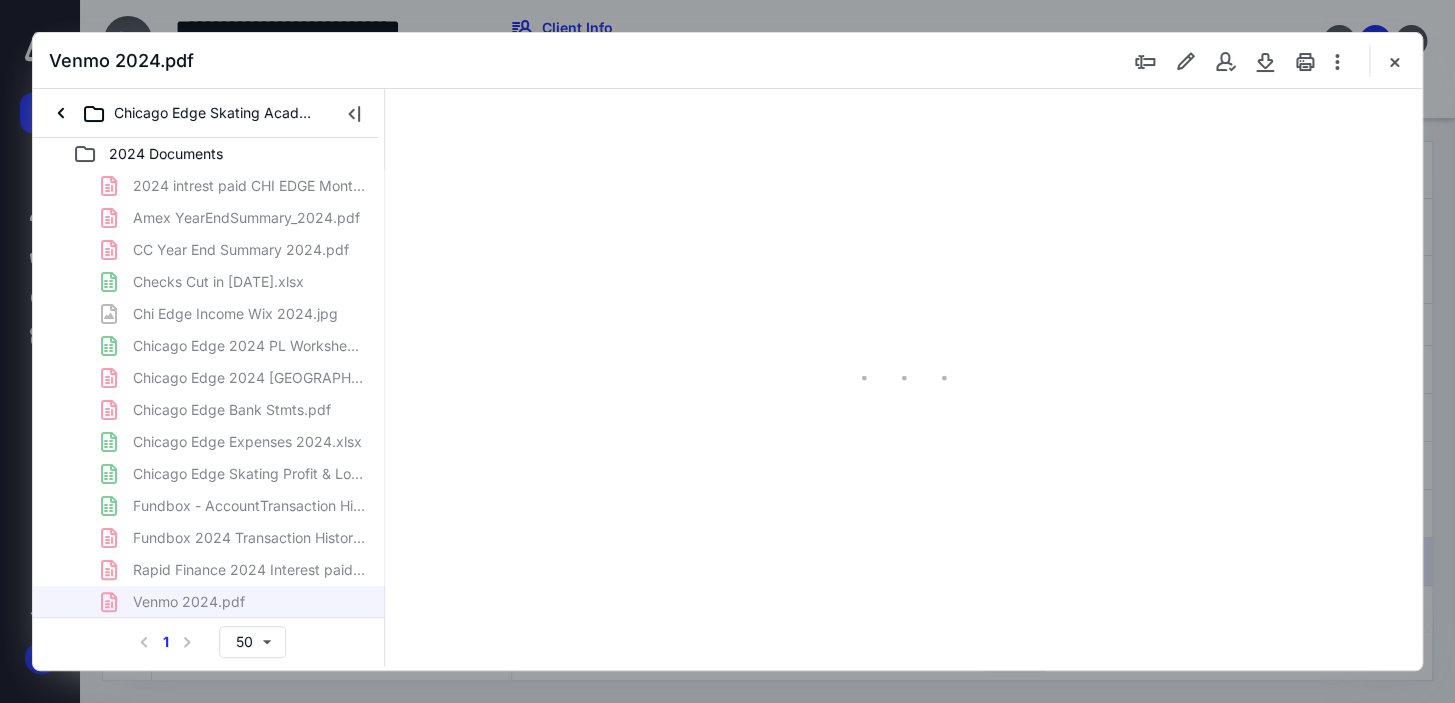 scroll, scrollTop: 0, scrollLeft: 0, axis: both 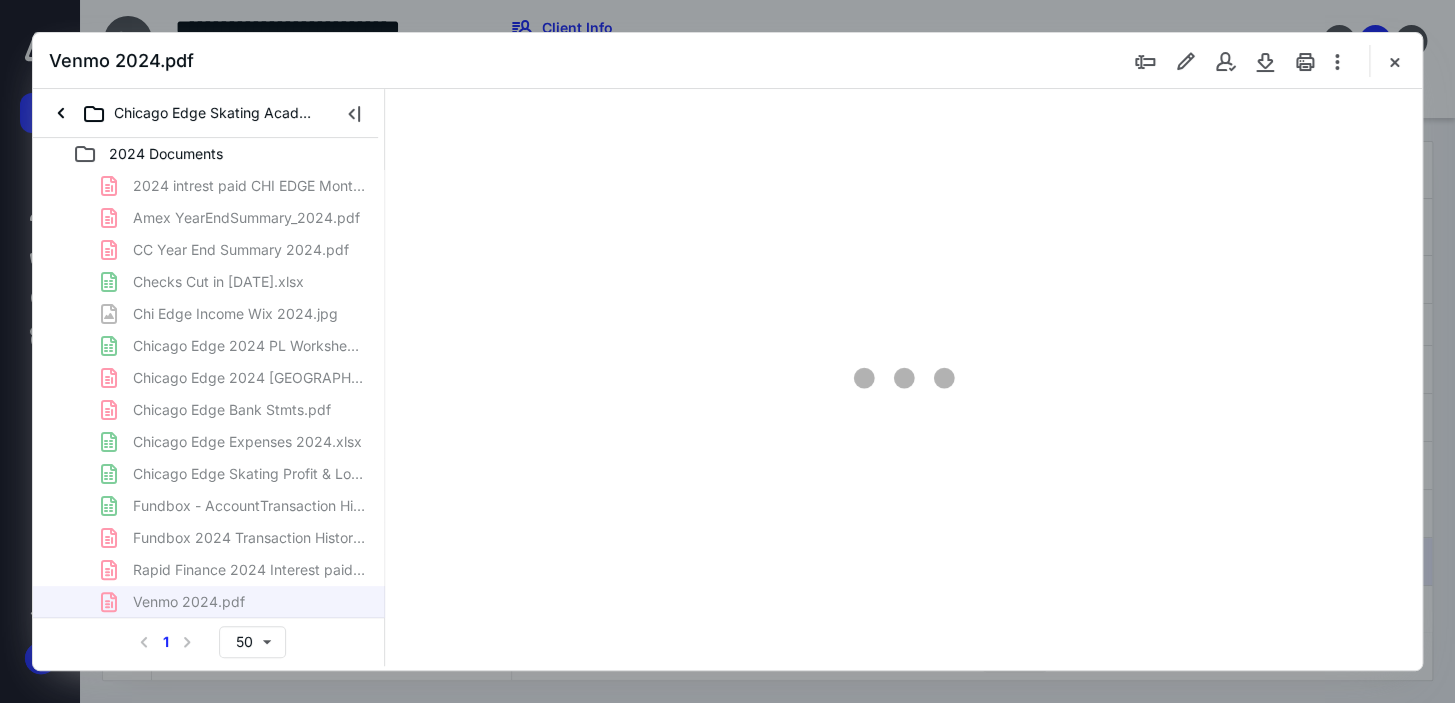 type on "165" 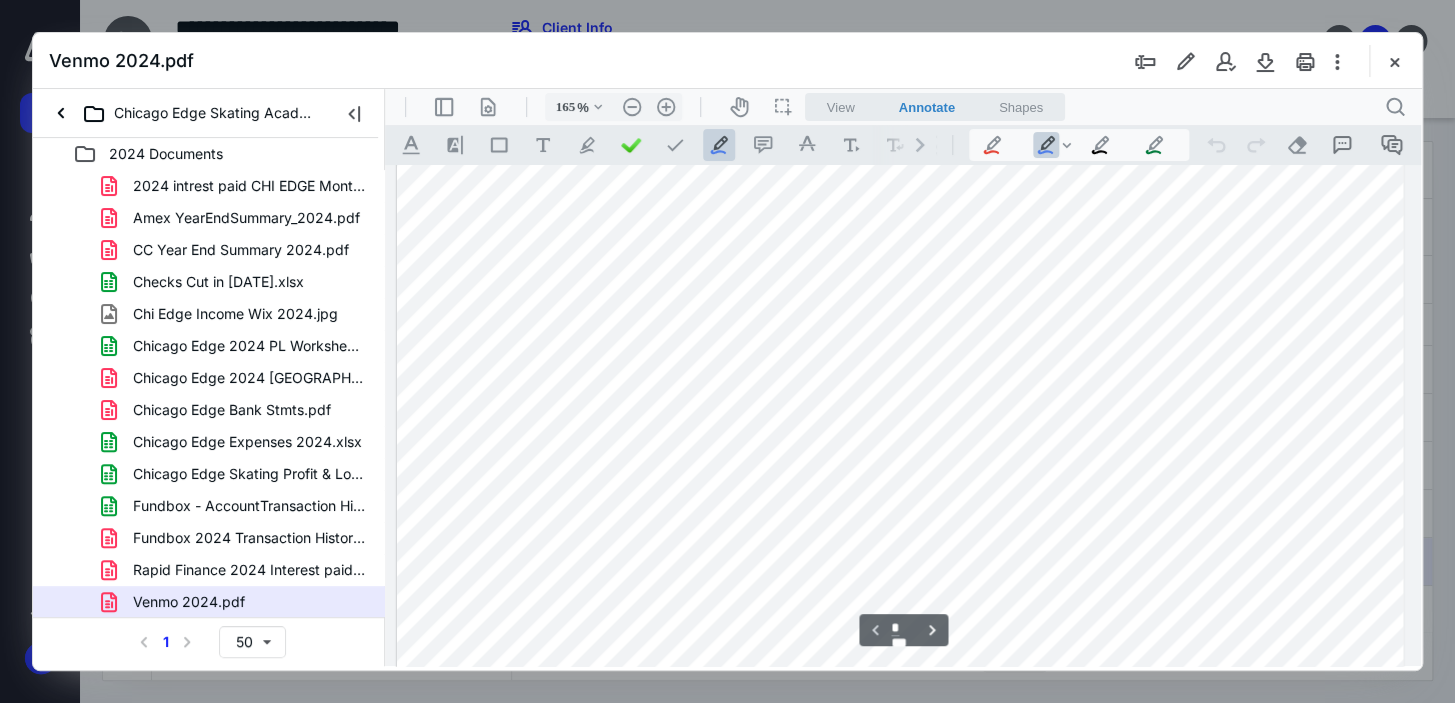 scroll, scrollTop: 545, scrollLeft: 143, axis: both 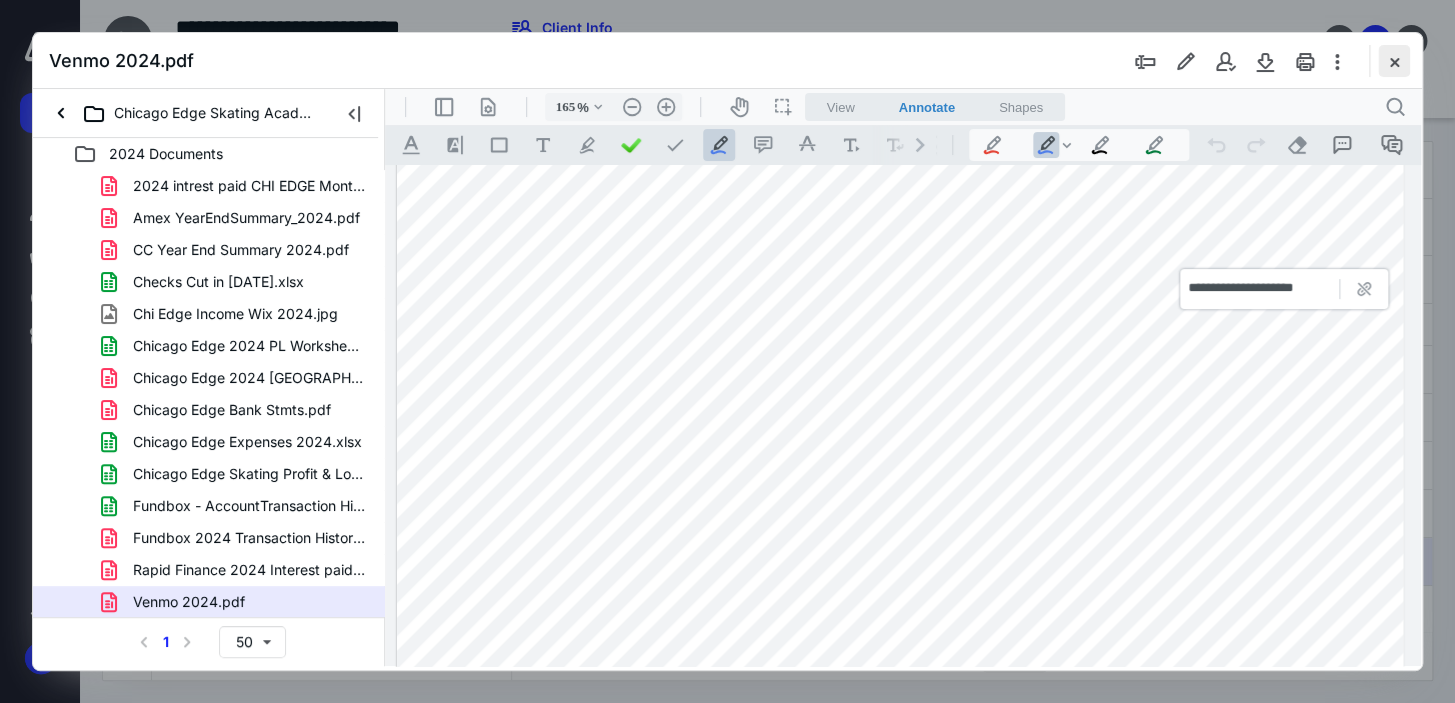 drag, startPoint x: 1397, startPoint y: 59, endPoint x: 1389, endPoint y: 68, distance: 12.0415945 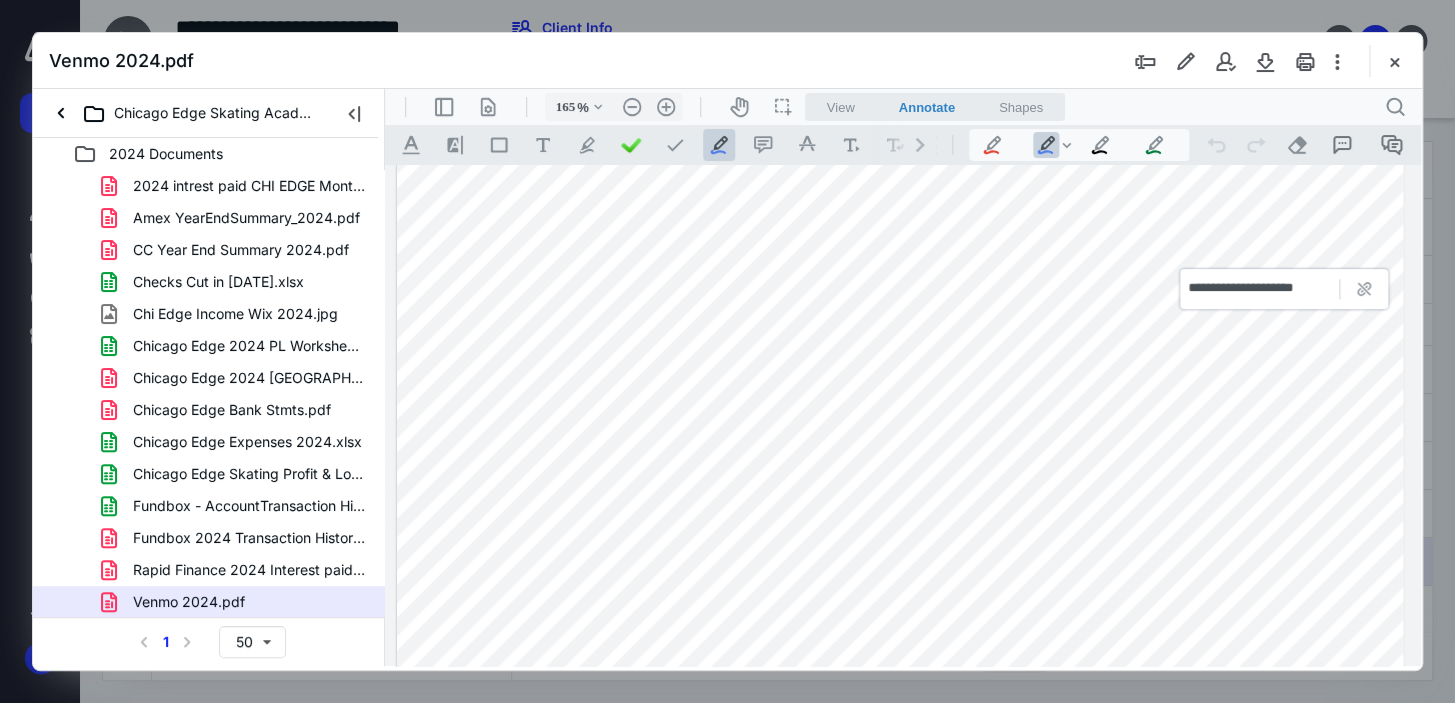 click at bounding box center [1394, 61] 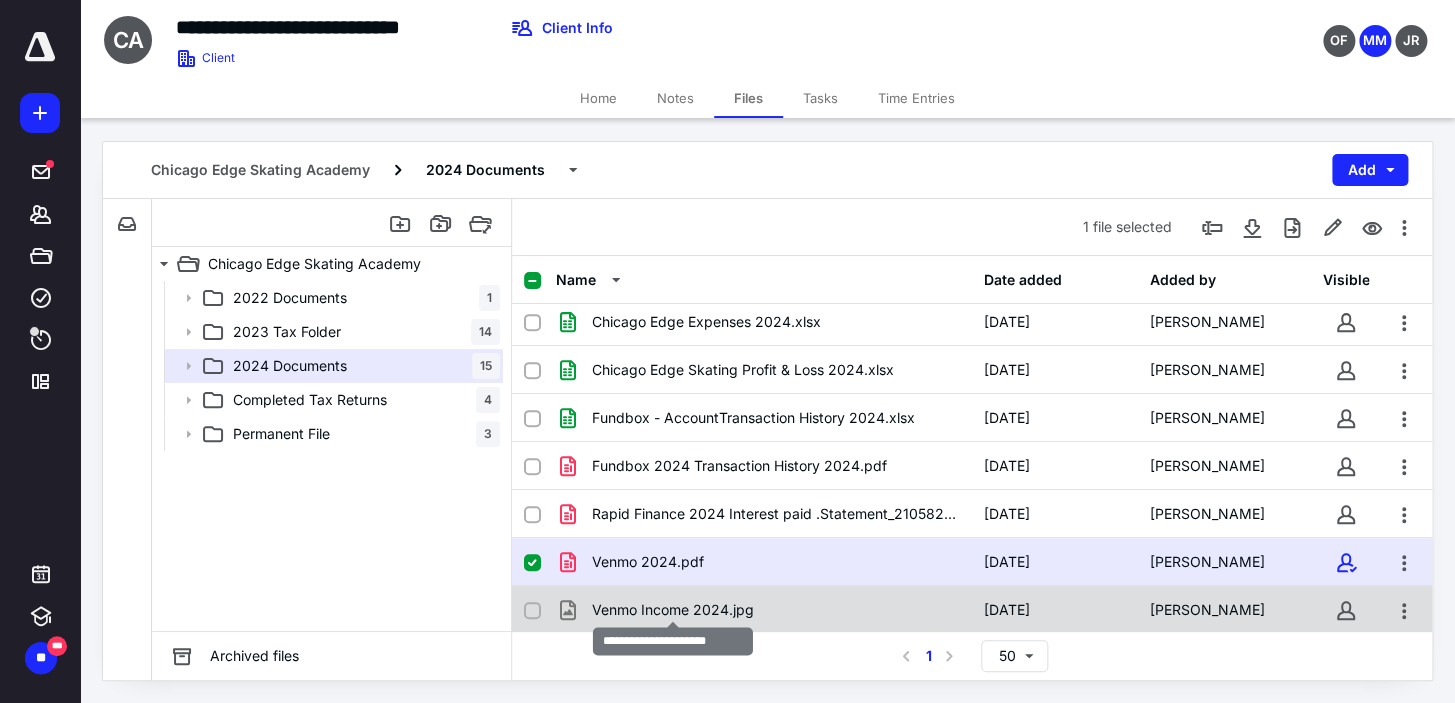 click on "Venmo Income 2024.jpg" at bounding box center [673, 610] 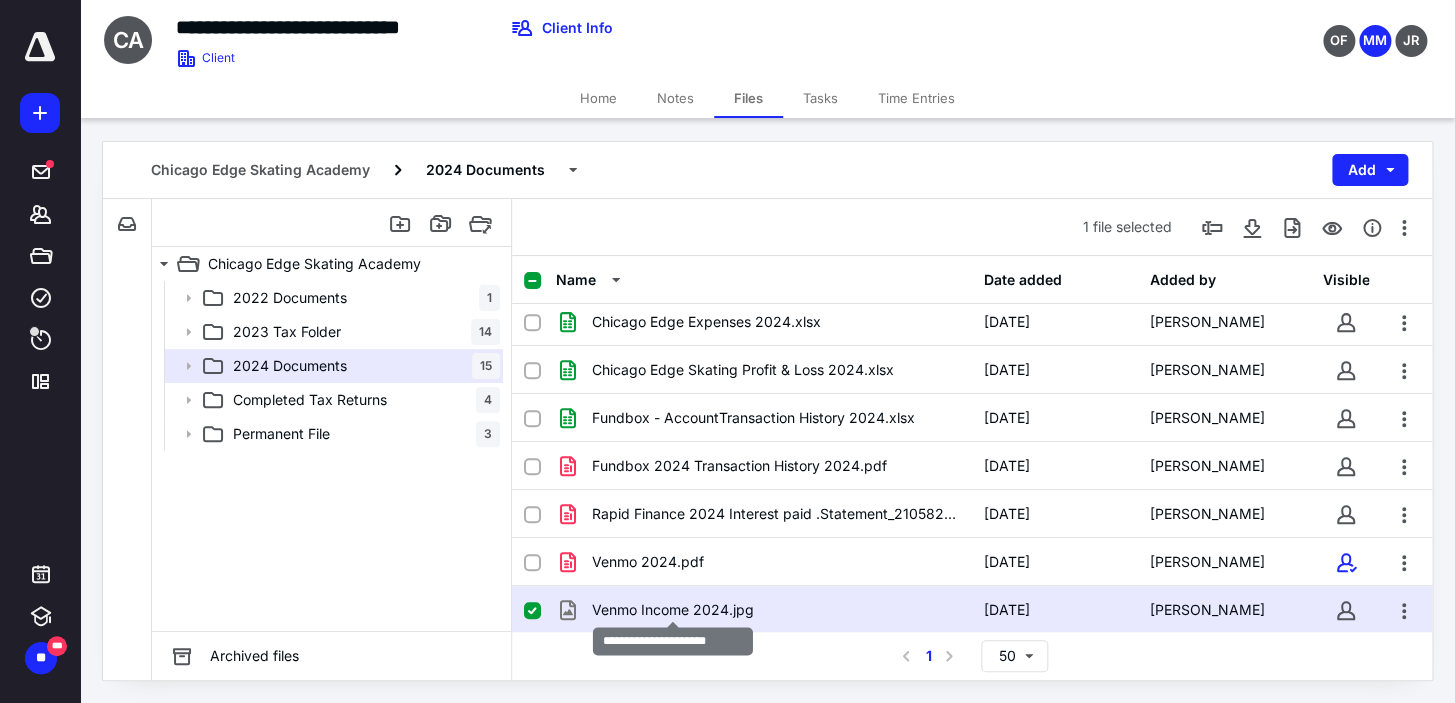 click on "Venmo Income 2024.jpg" at bounding box center [673, 610] 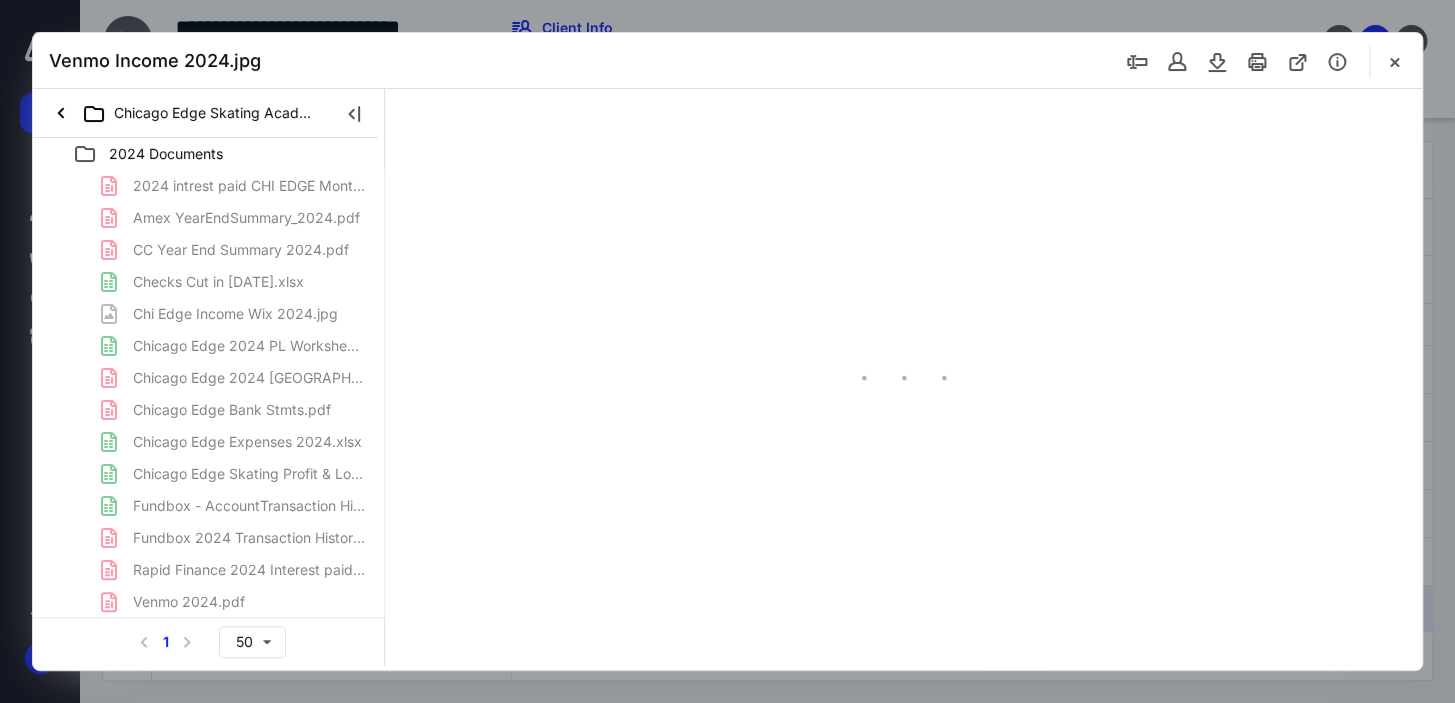 scroll, scrollTop: 0, scrollLeft: 0, axis: both 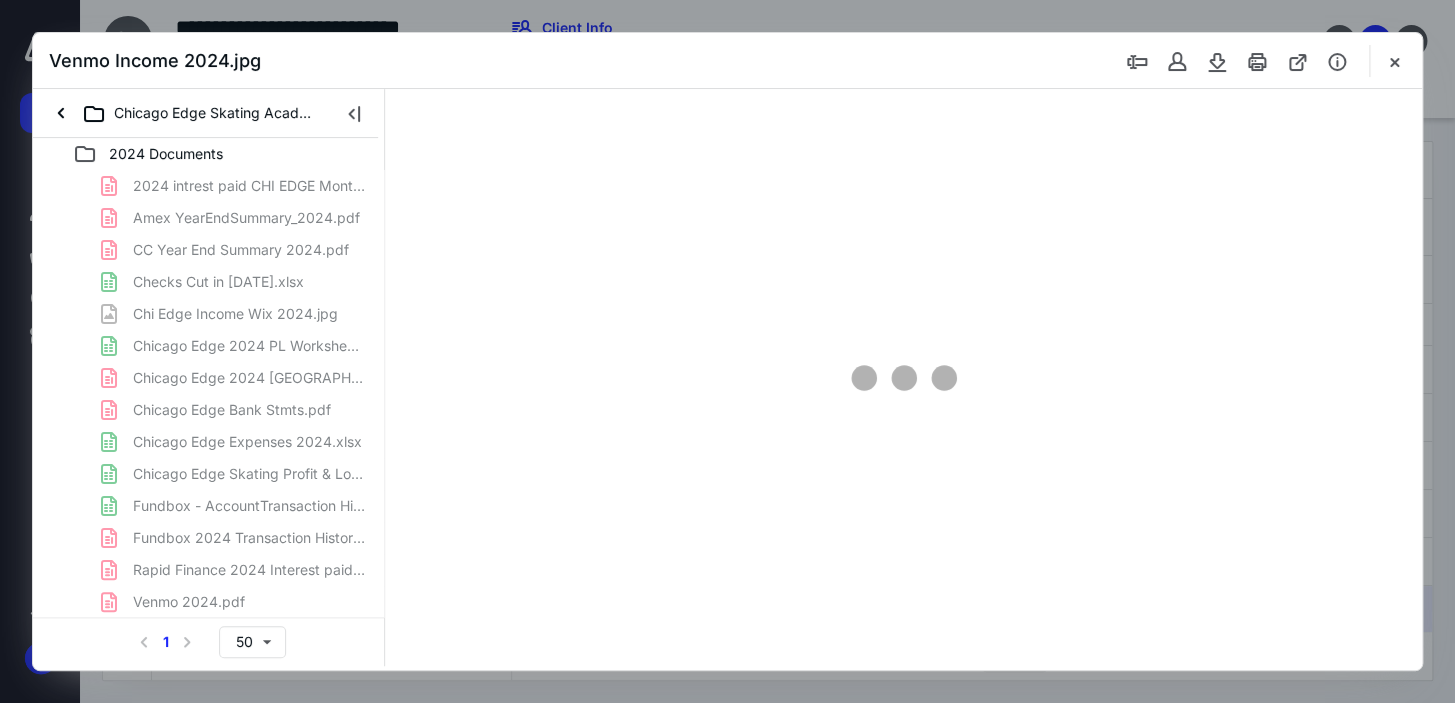 type on "171" 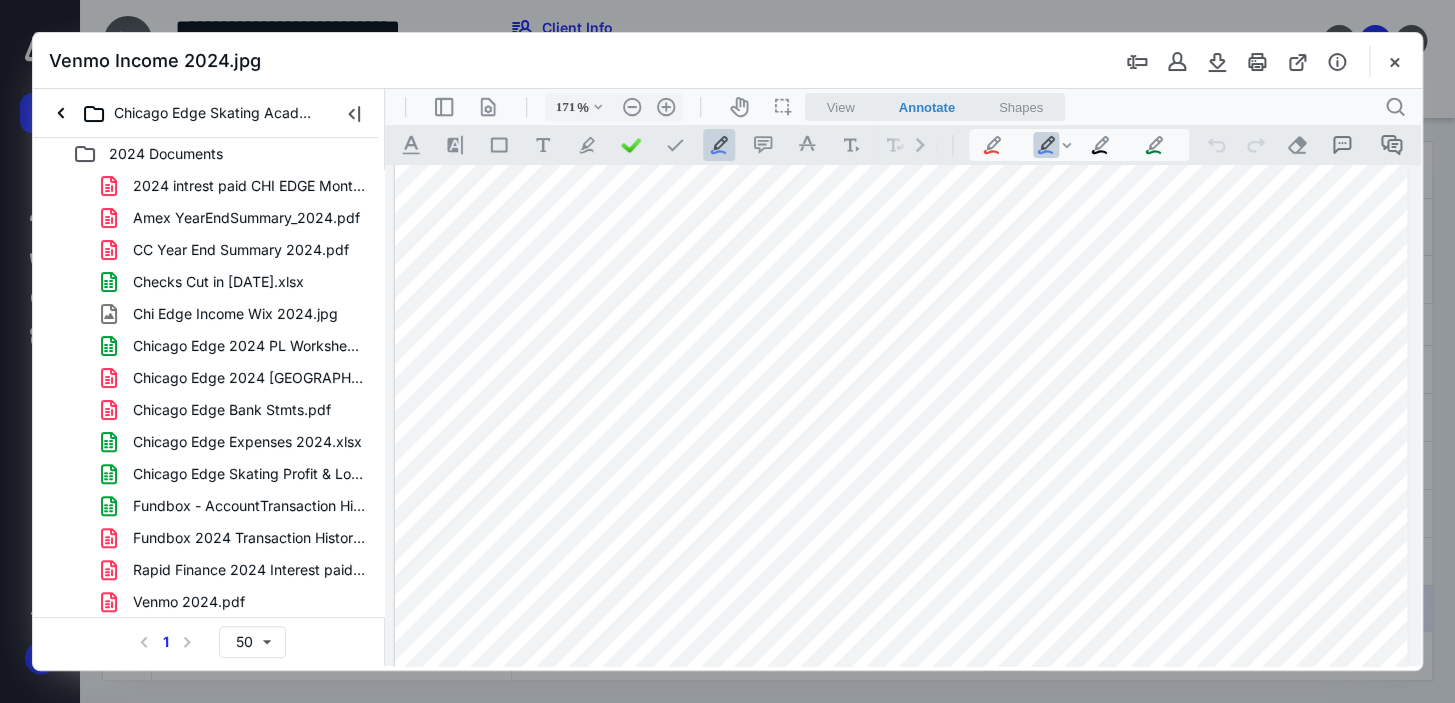 scroll, scrollTop: 545, scrollLeft: 0, axis: vertical 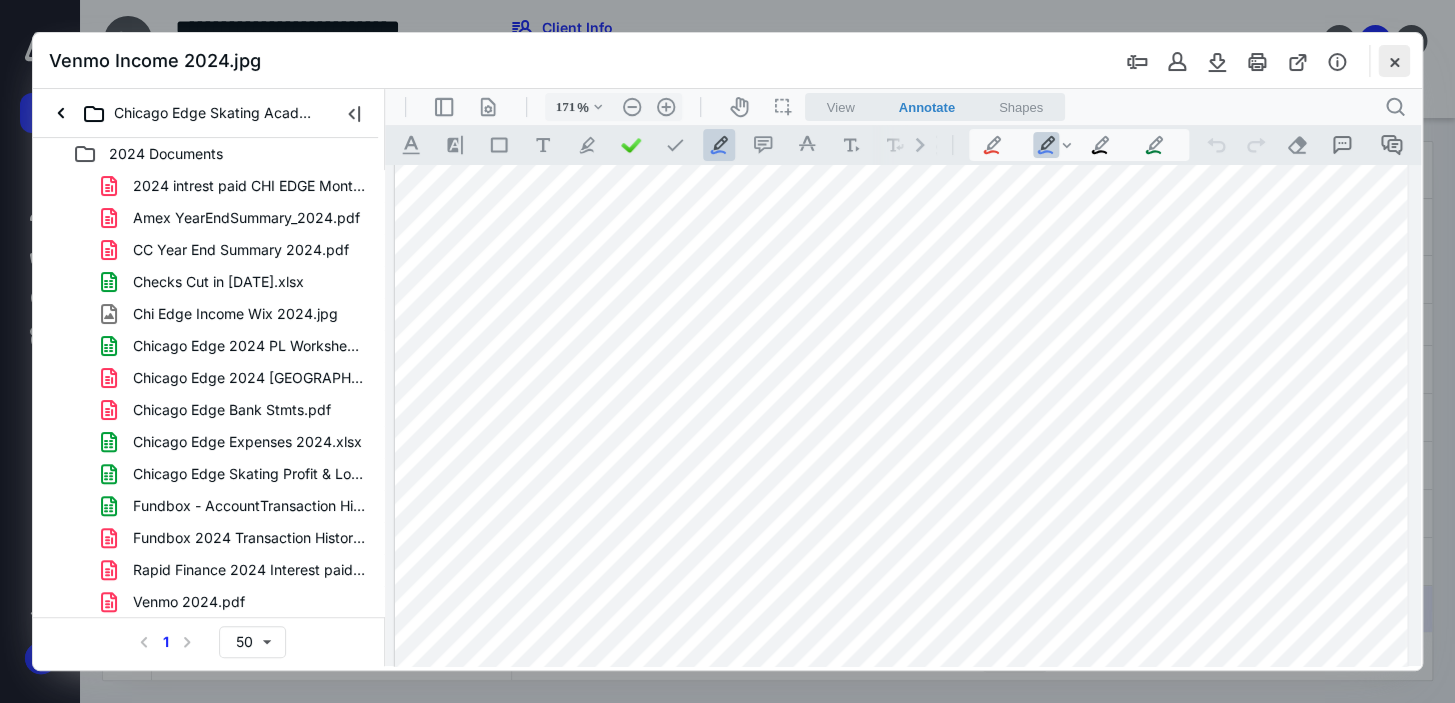 click at bounding box center [1394, 61] 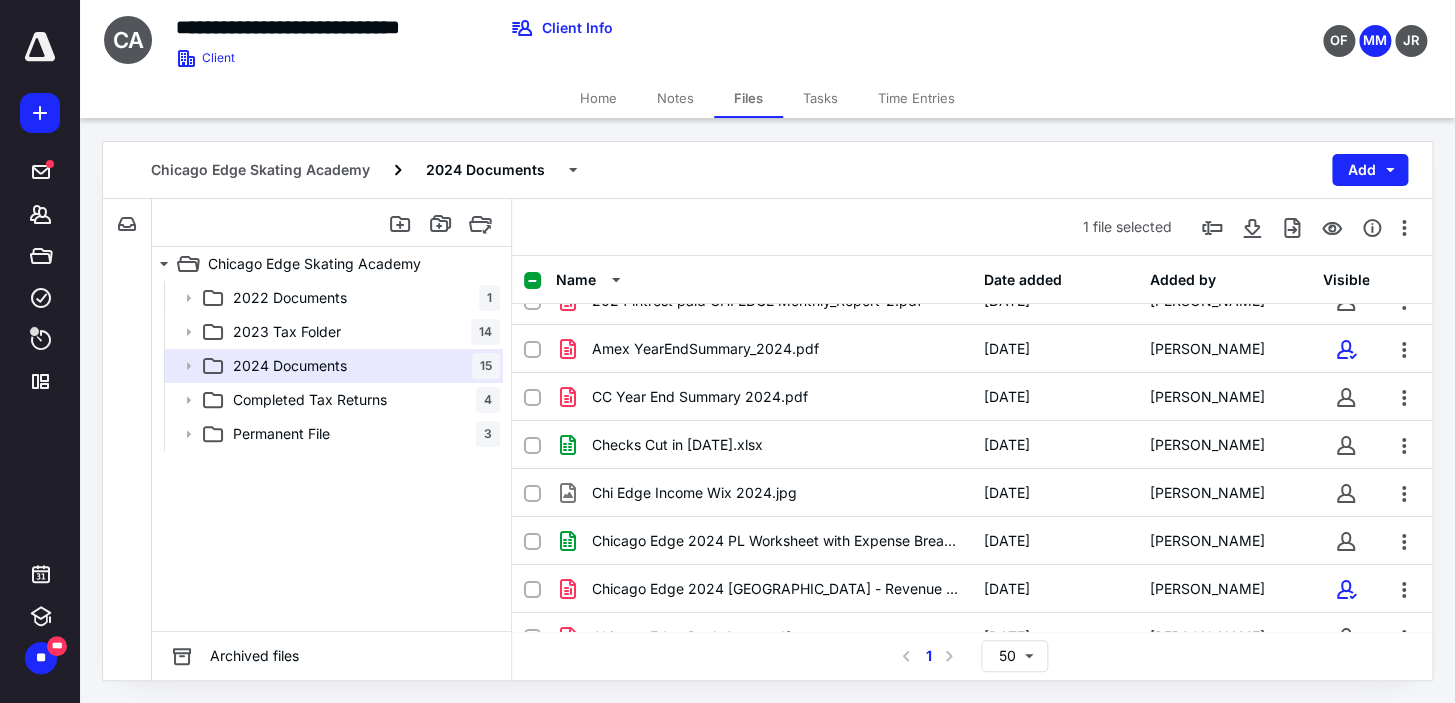 scroll, scrollTop: 0, scrollLeft: 0, axis: both 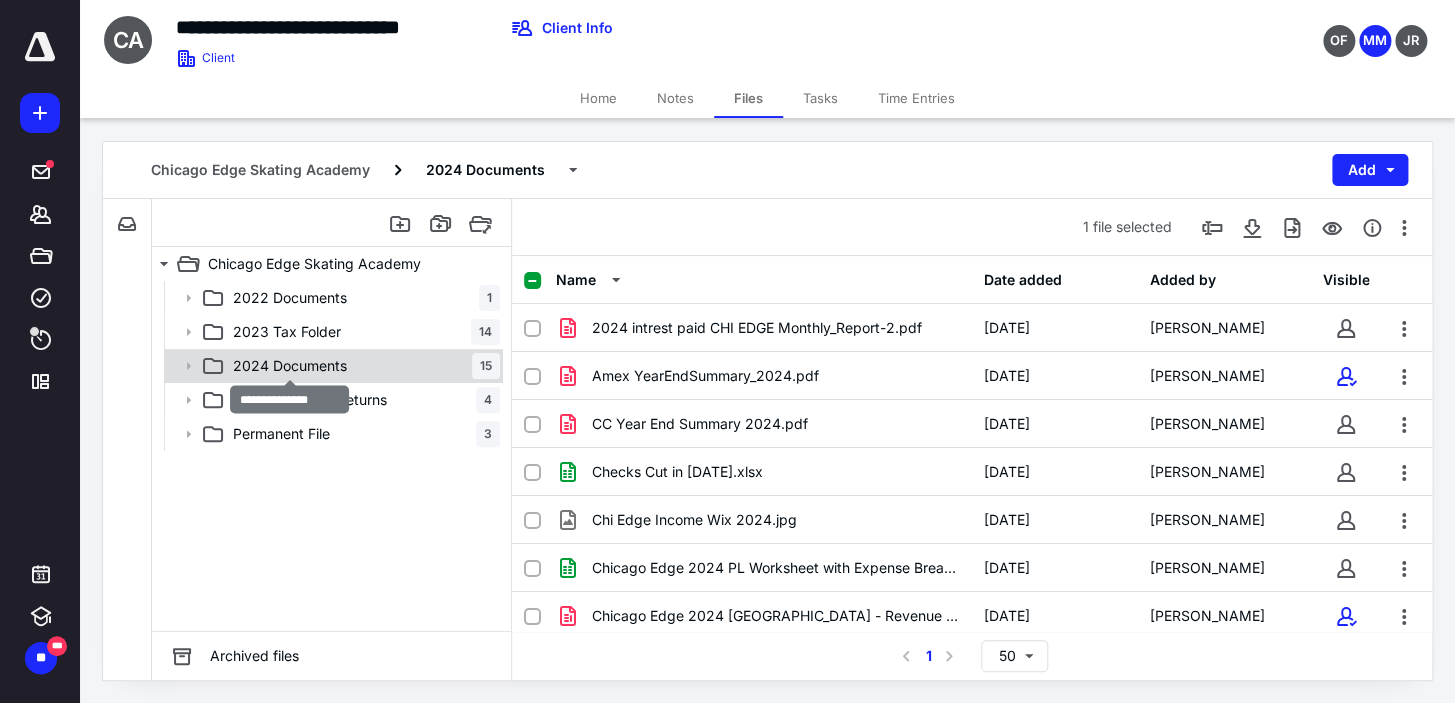 click on "2024 Documents" at bounding box center (290, 366) 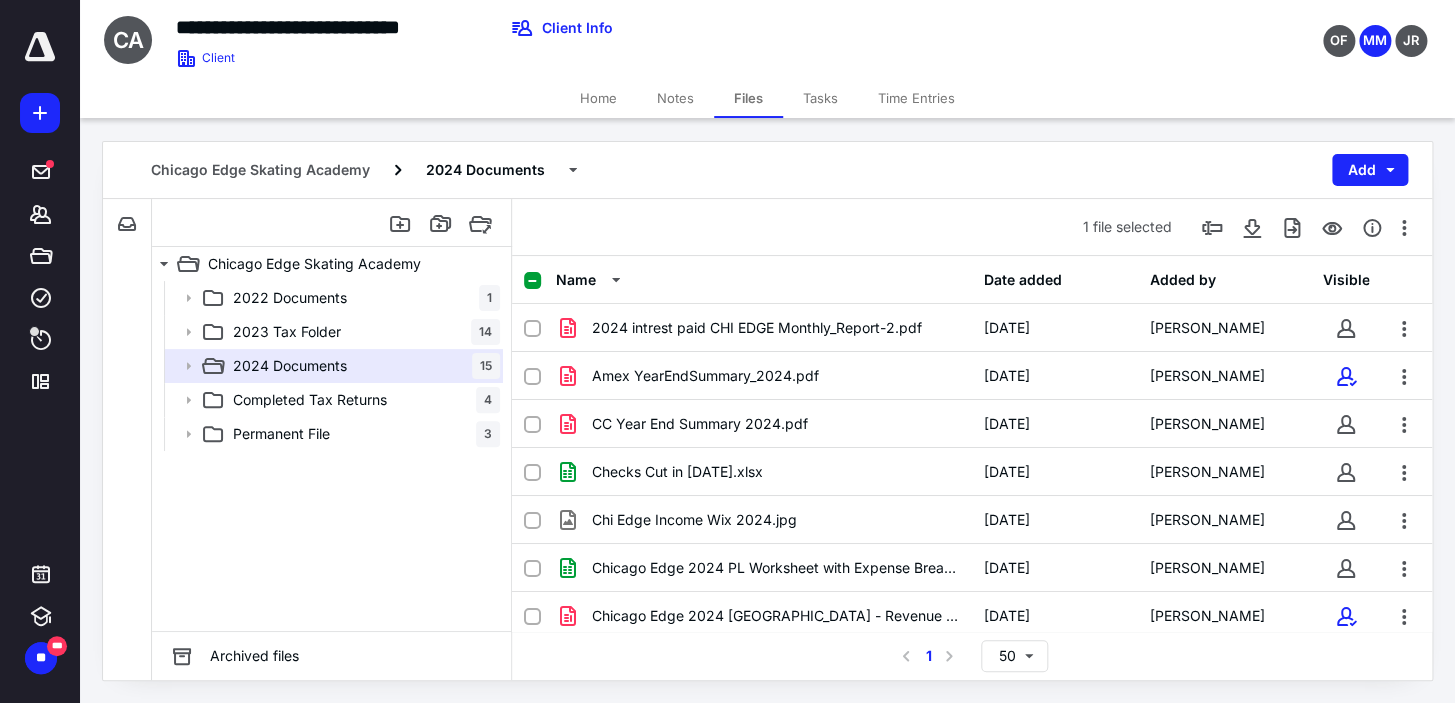 click on "Notes" at bounding box center (675, 98) 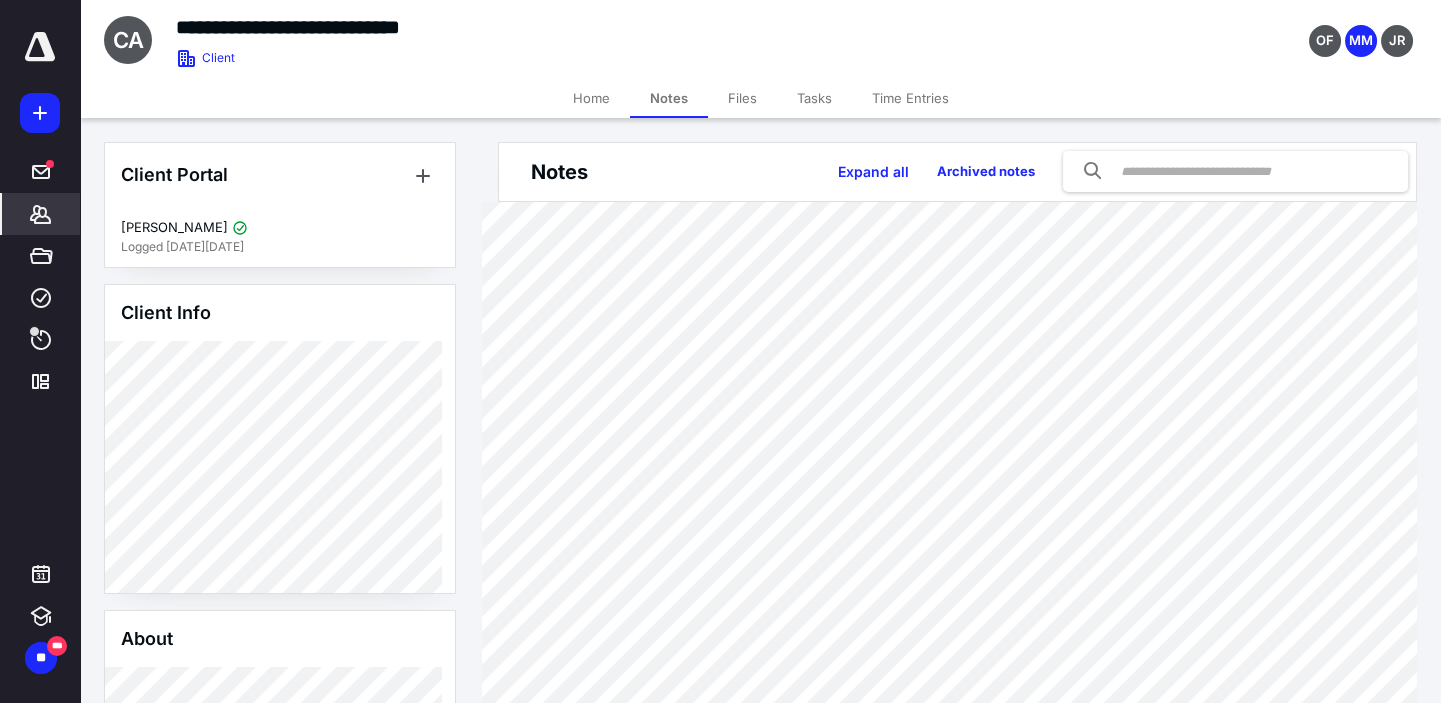 click on "Time Entries" at bounding box center [910, 98] 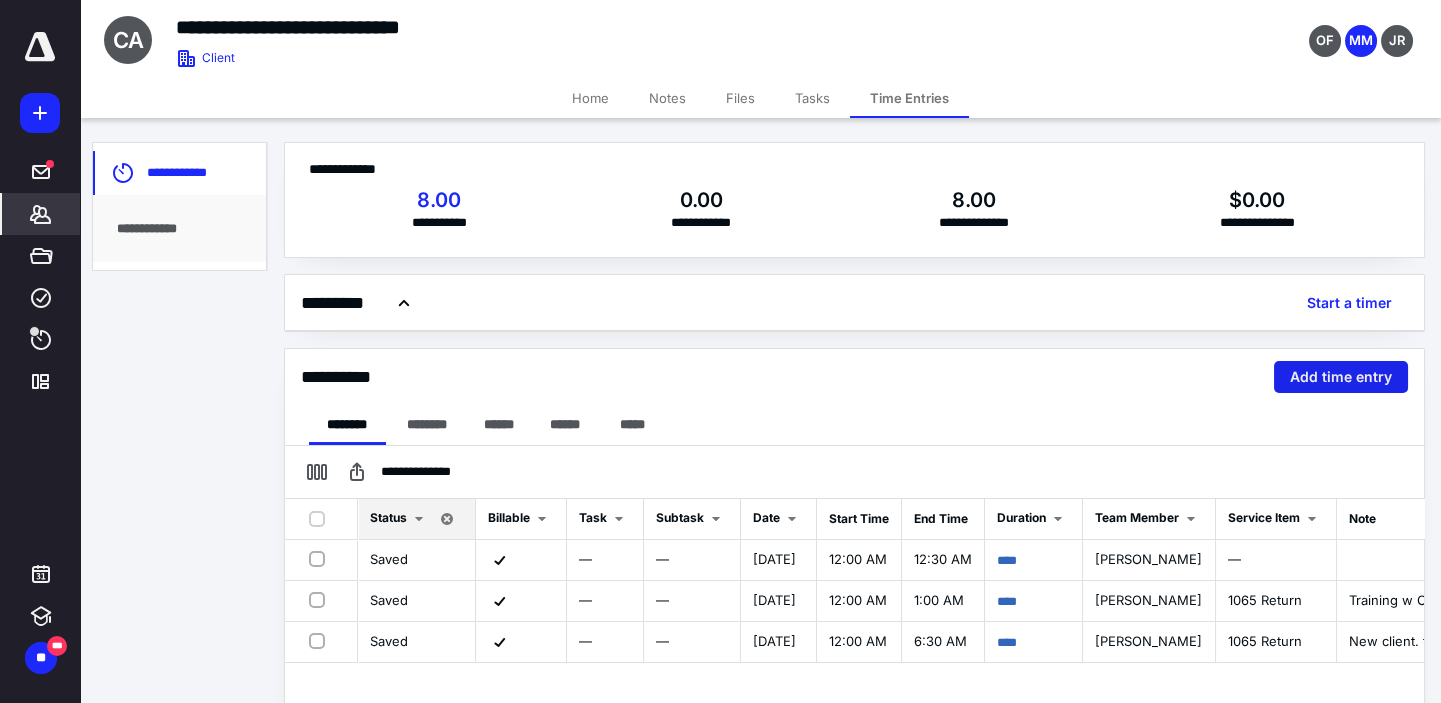click on "Add time entry" at bounding box center [1341, 377] 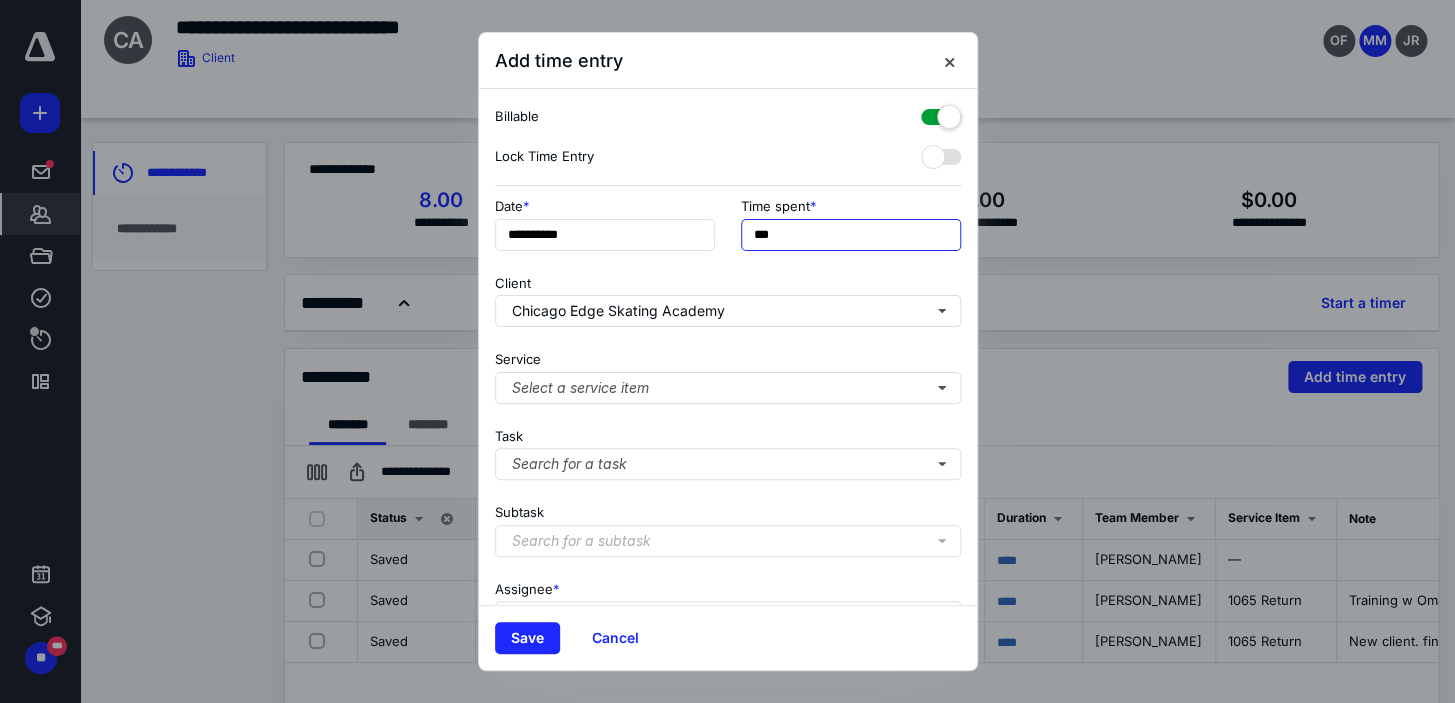 click on "***" at bounding box center (851, 235) 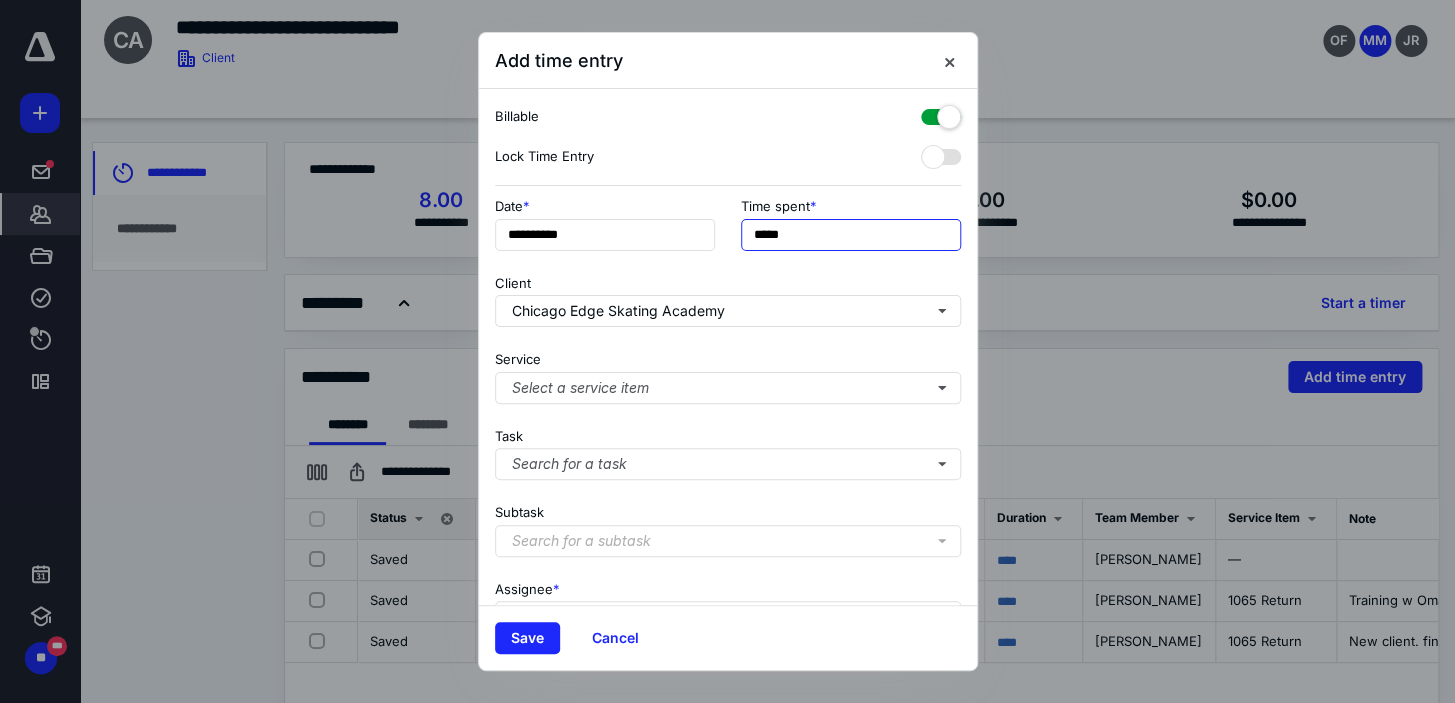 scroll, scrollTop: 90, scrollLeft: 0, axis: vertical 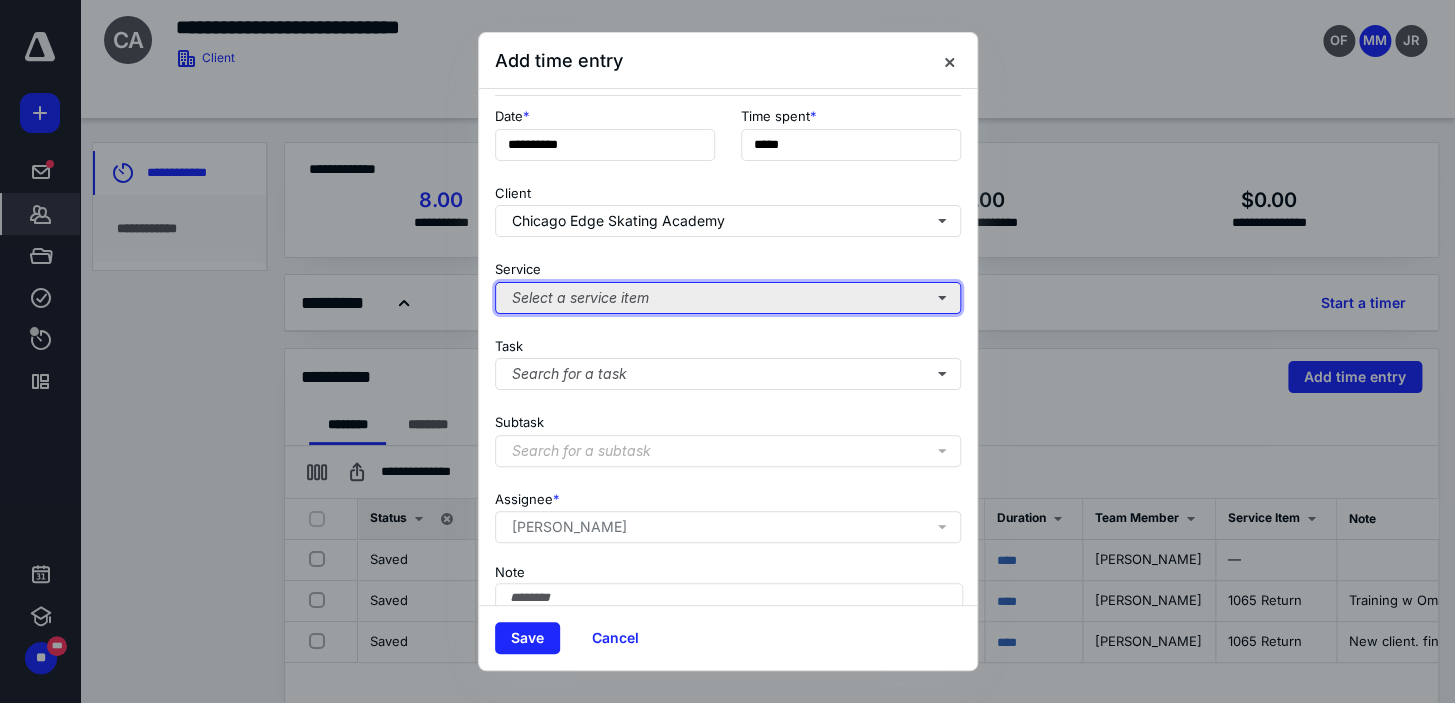 type on "******" 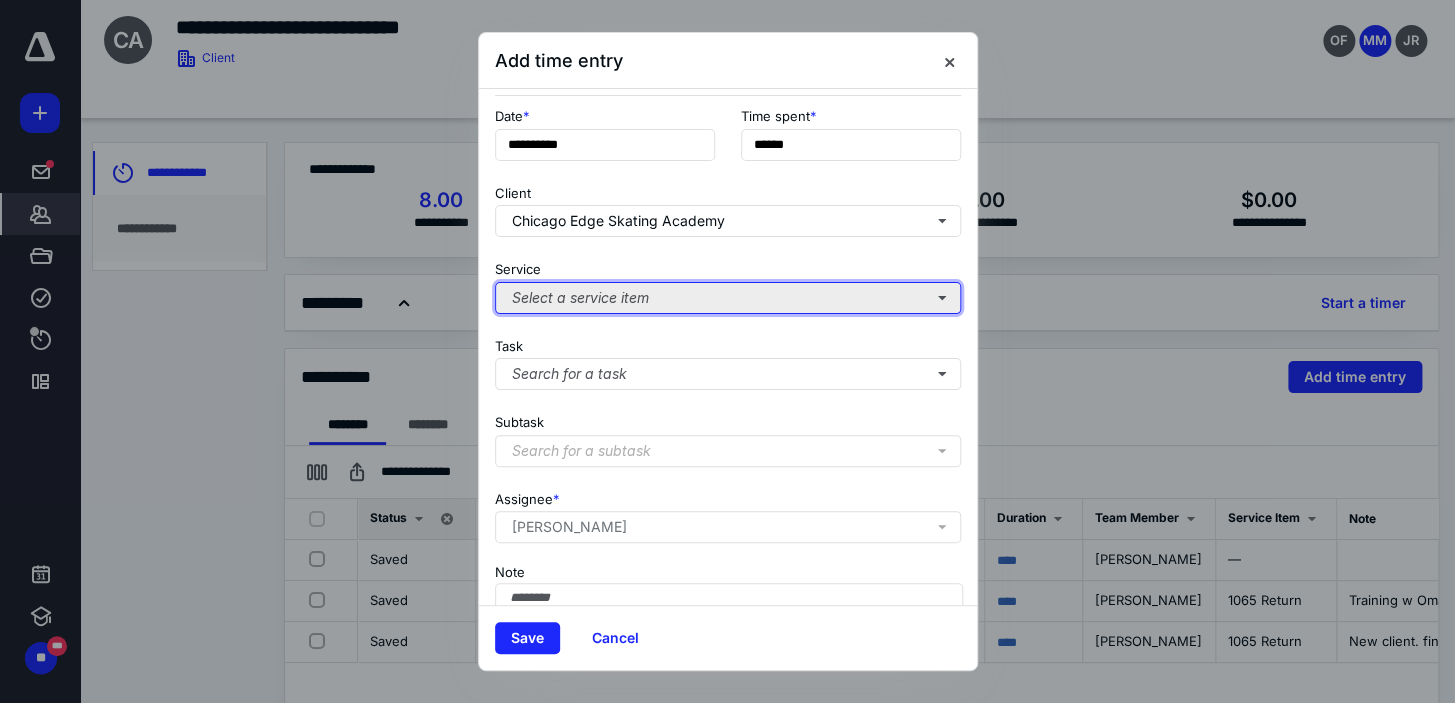 click on "Select a service item" at bounding box center [728, 298] 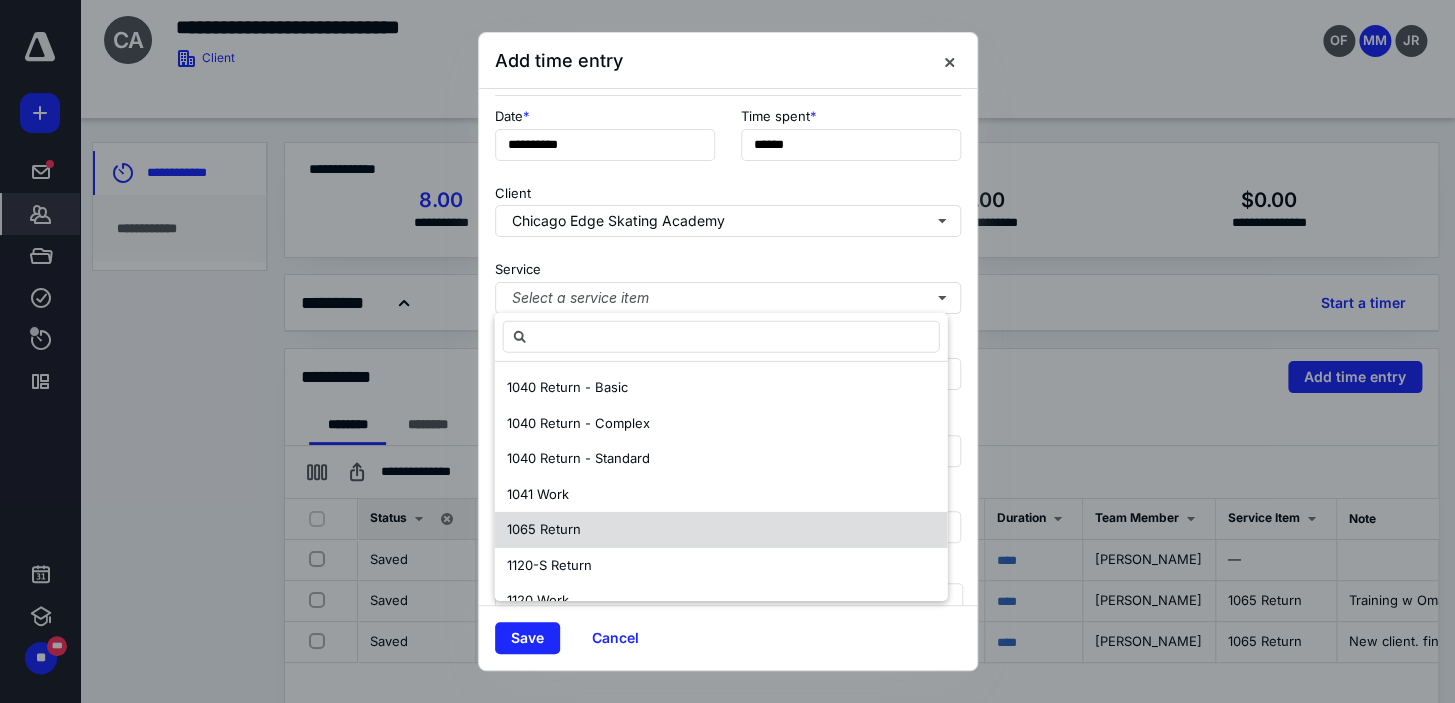 click on "1065 Return" at bounding box center (721, 530) 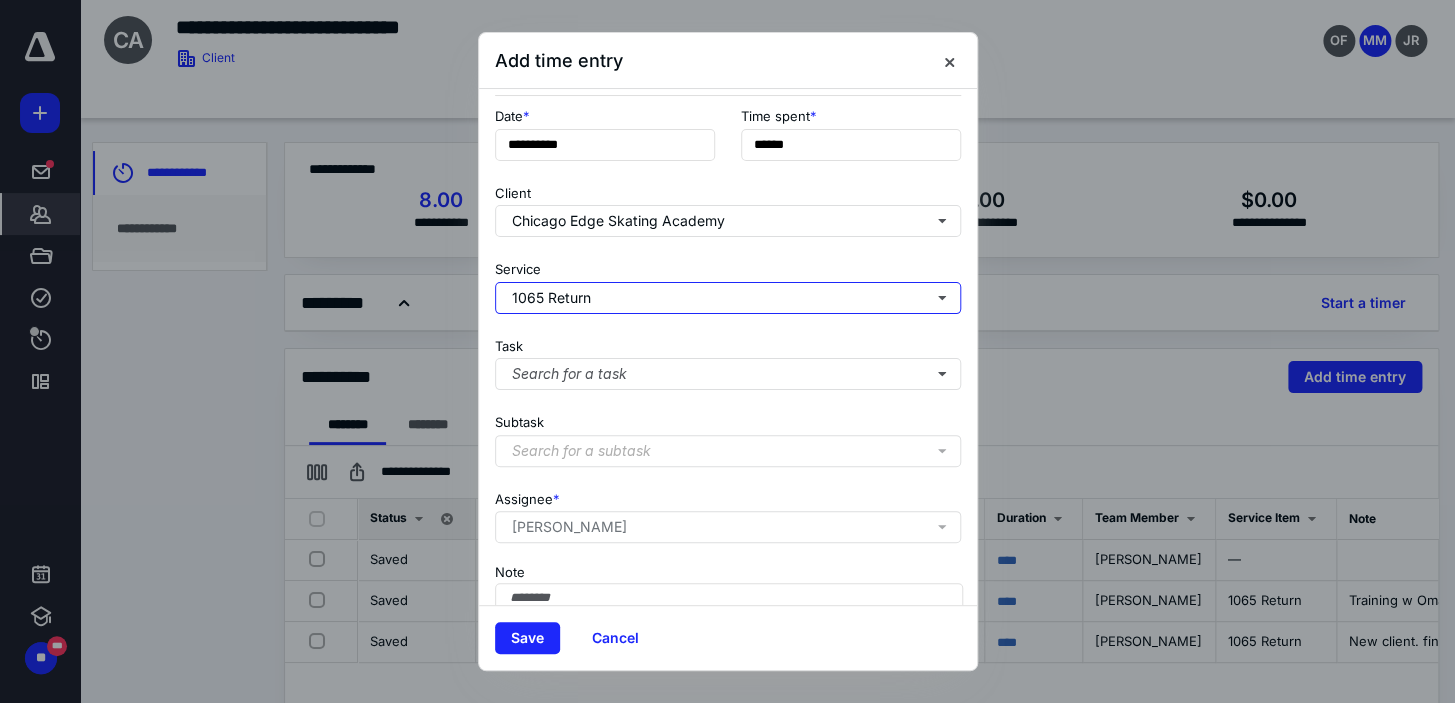 scroll, scrollTop: 182, scrollLeft: 0, axis: vertical 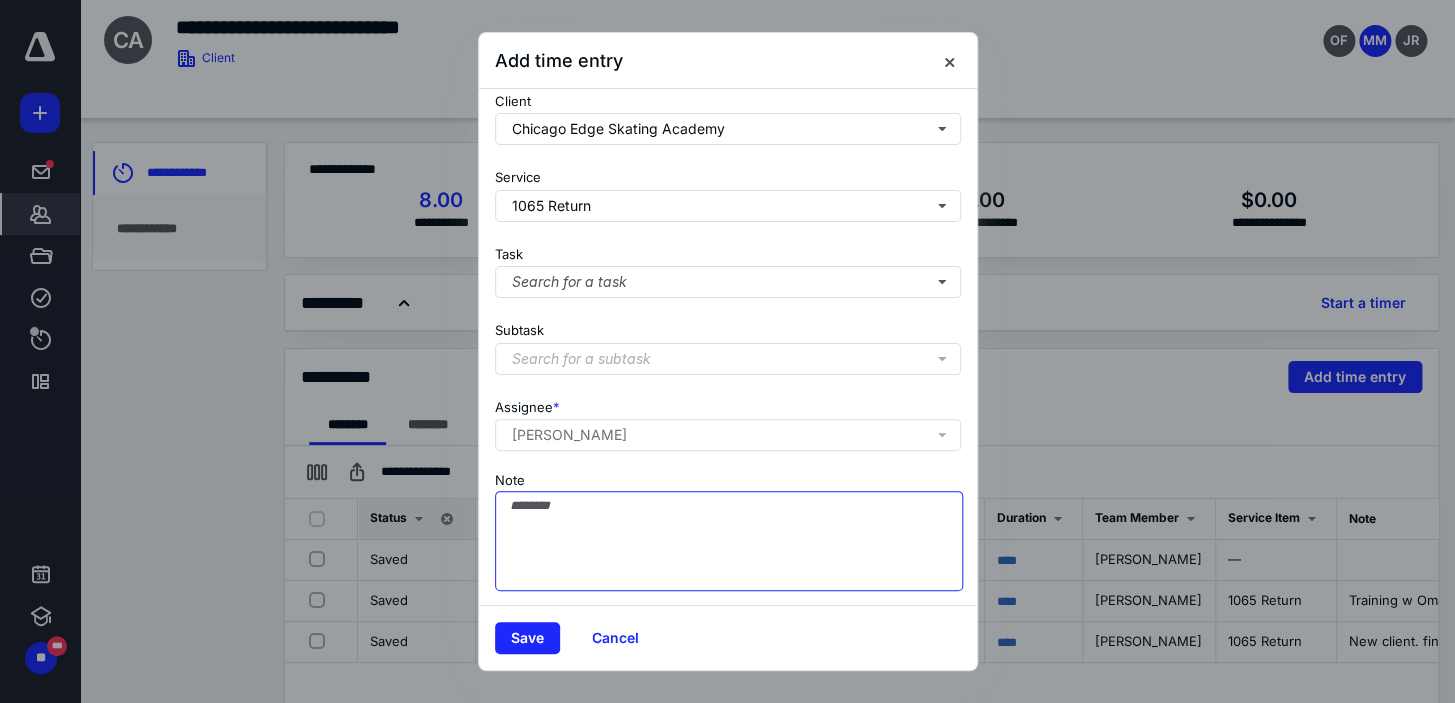 click on "Note" at bounding box center (729, 541) 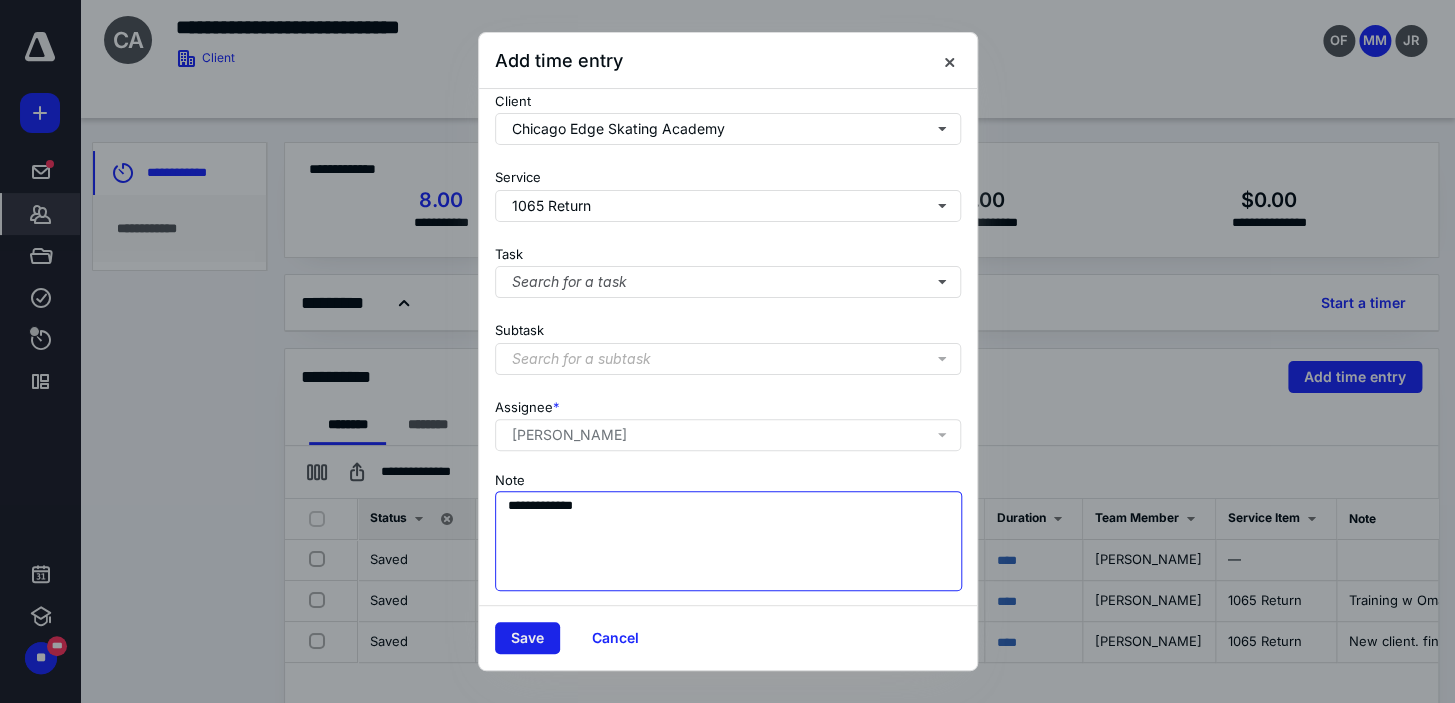 type on "**********" 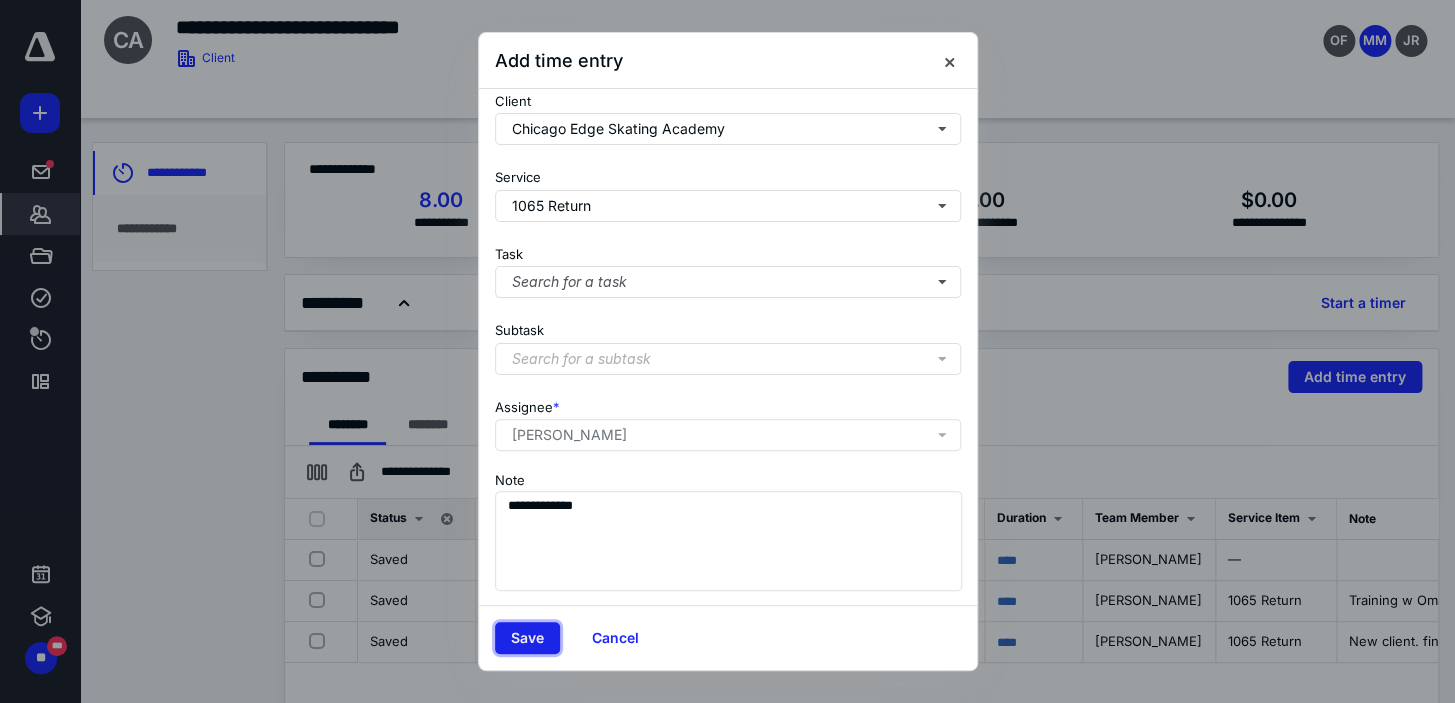 click on "Save" at bounding box center [527, 638] 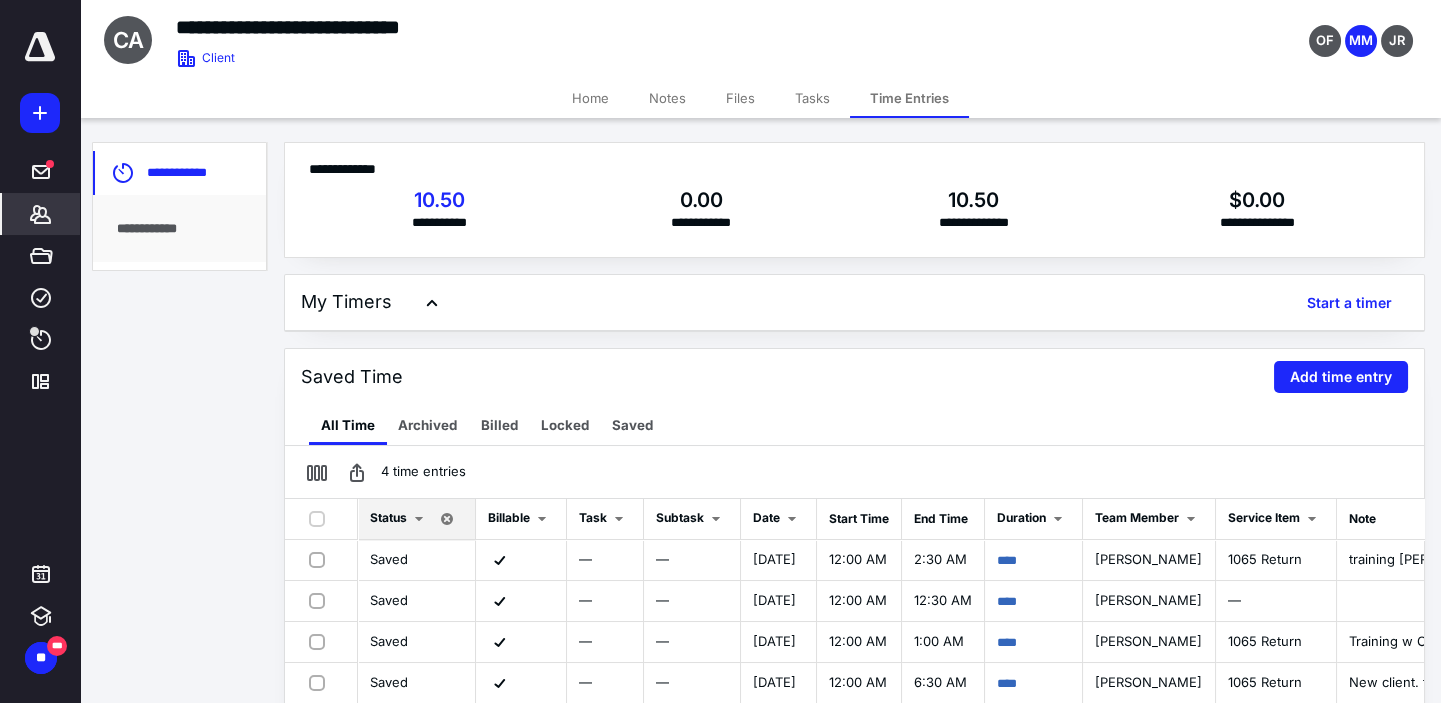 click on "Files" at bounding box center (740, 98) 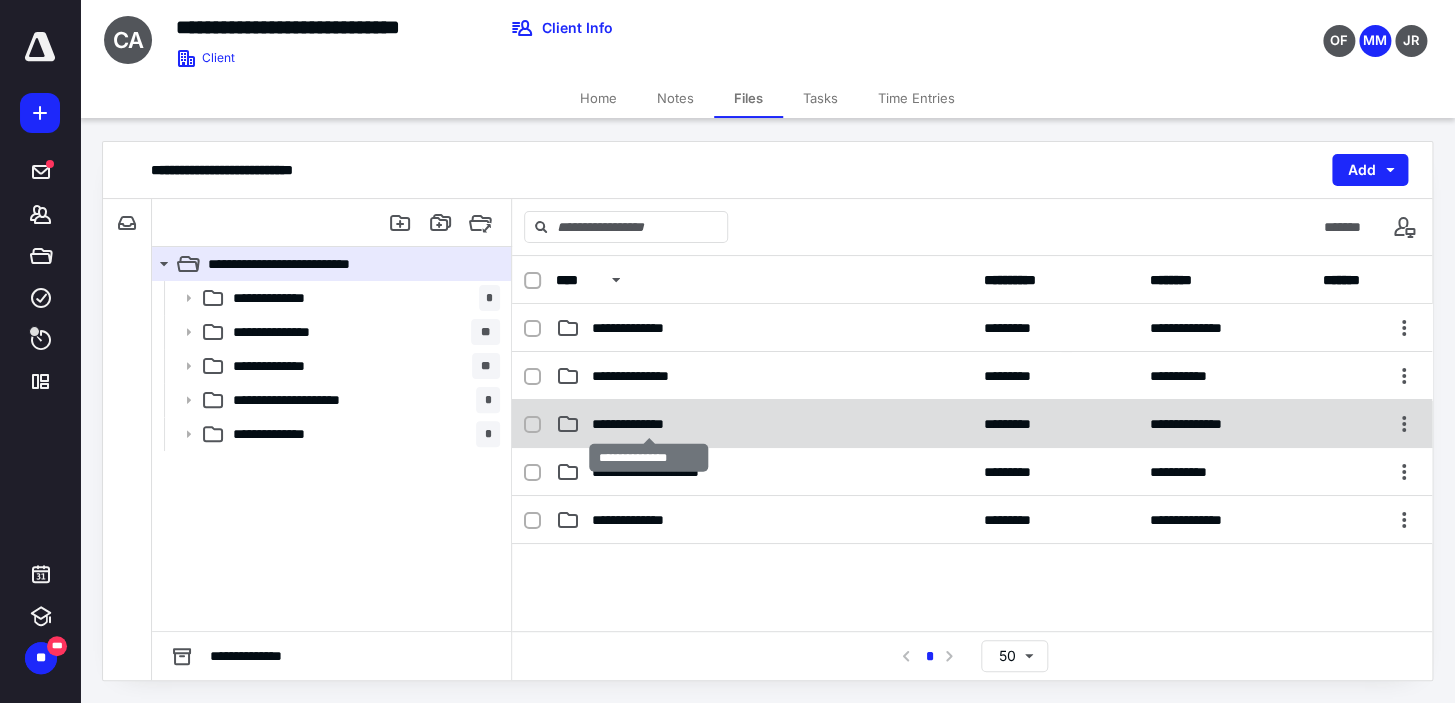 click on "**********" at bounding box center [649, 424] 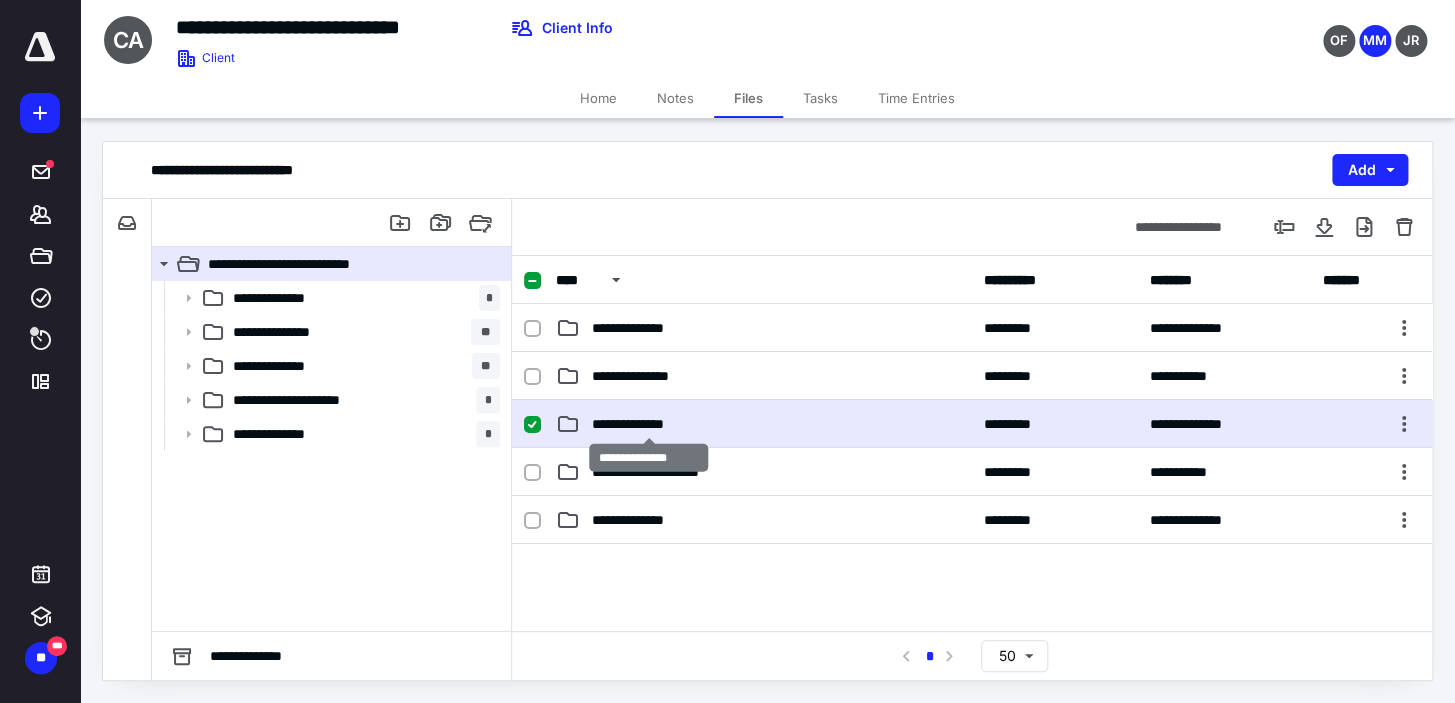 click on "**********" at bounding box center (649, 424) 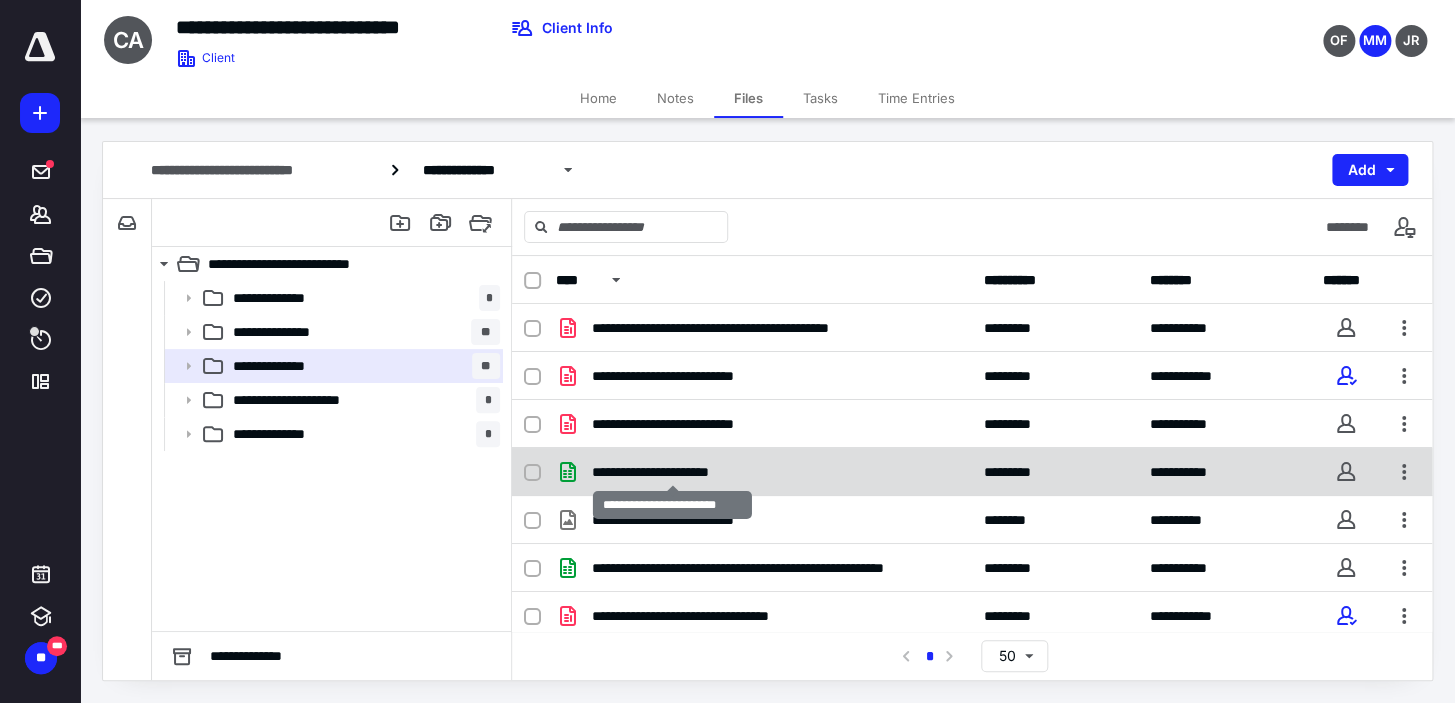 click on "**********" at bounding box center (672, 472) 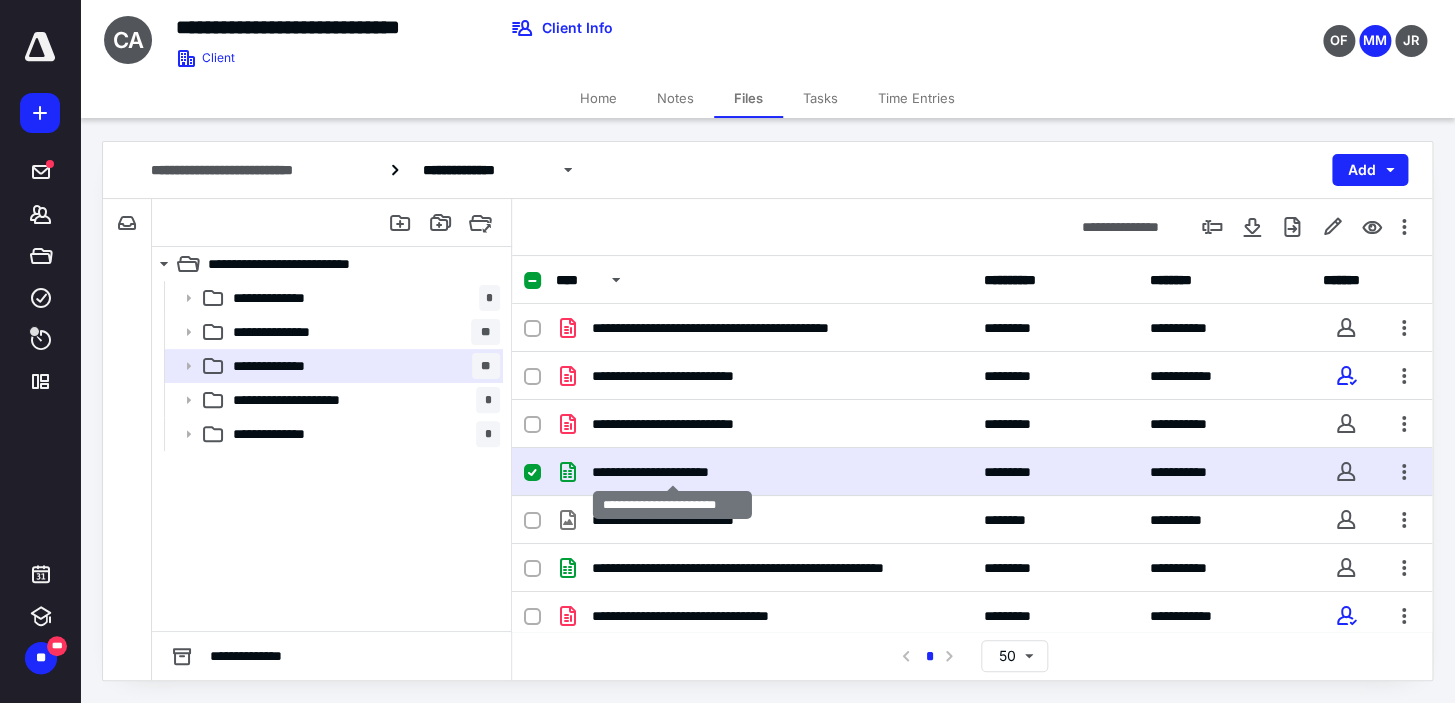 click on "**********" at bounding box center [672, 472] 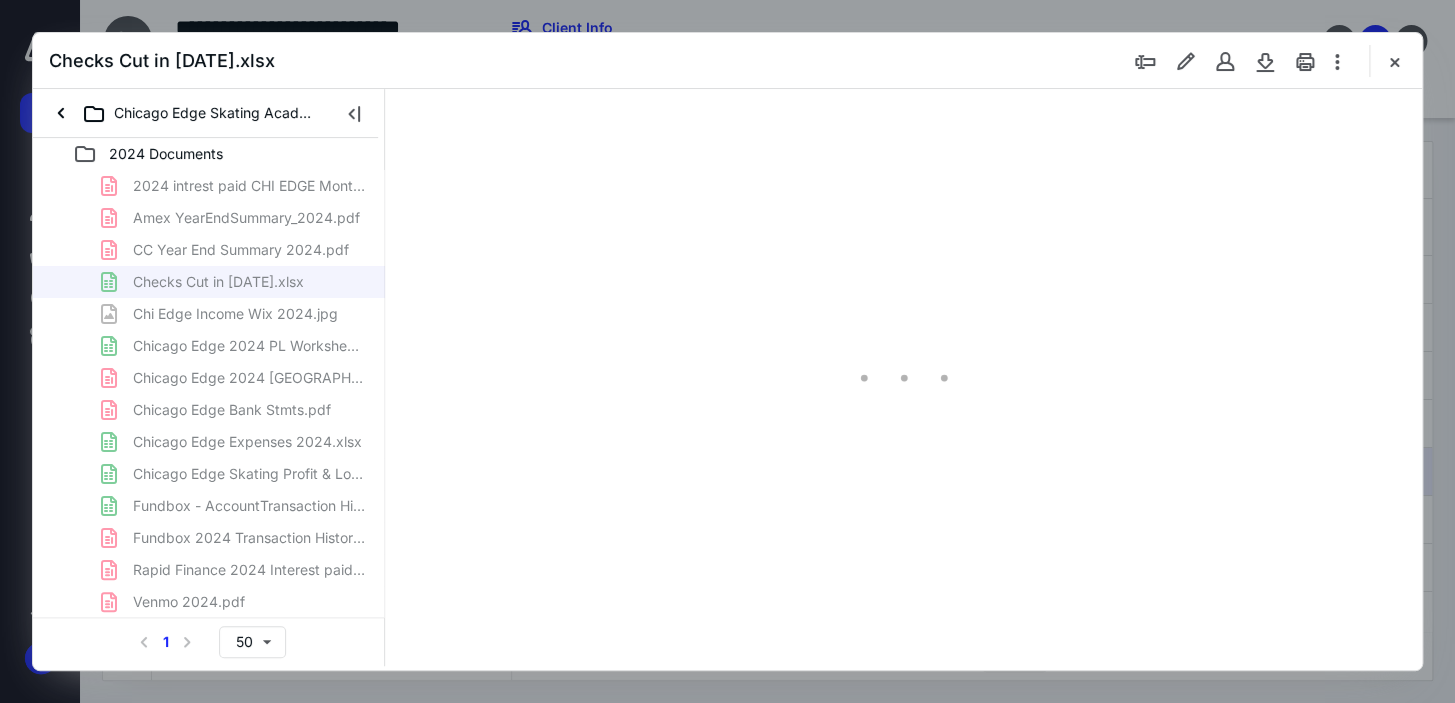 scroll, scrollTop: 0, scrollLeft: 0, axis: both 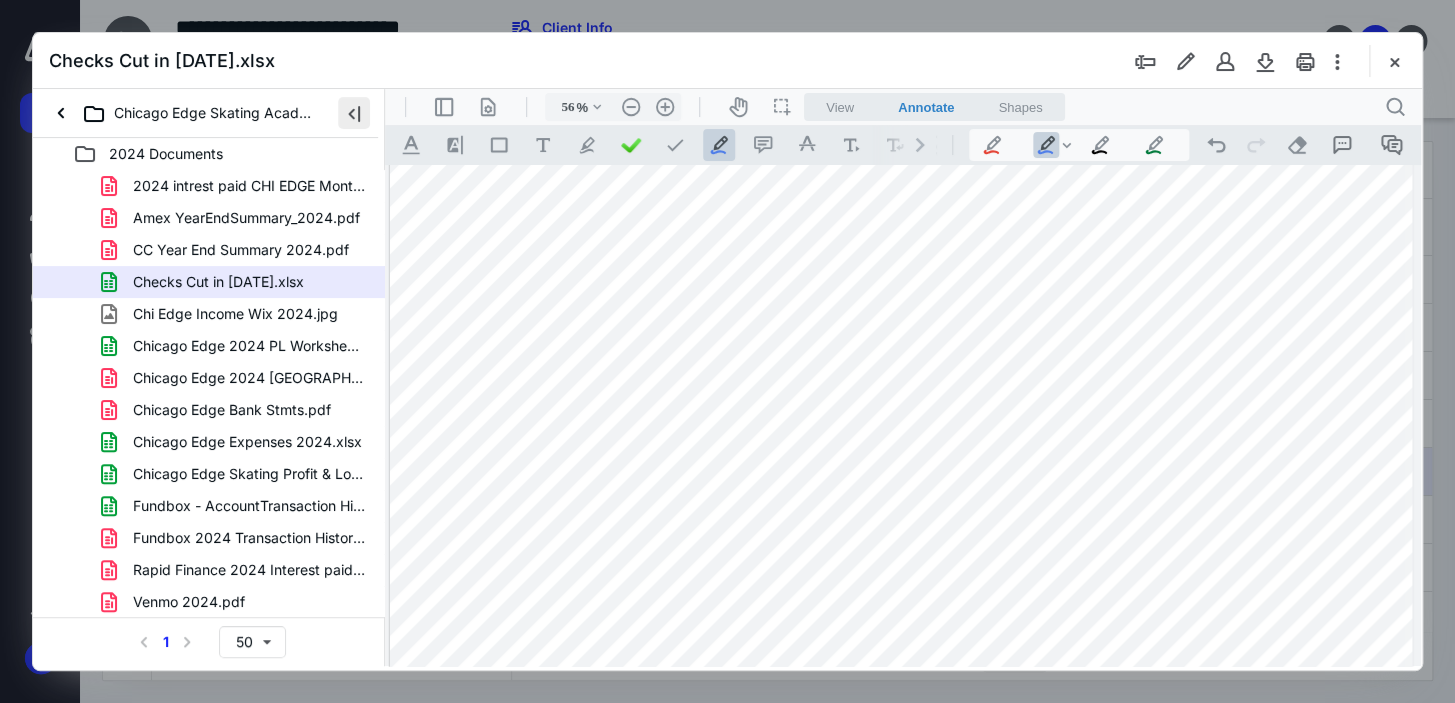 click at bounding box center [354, 113] 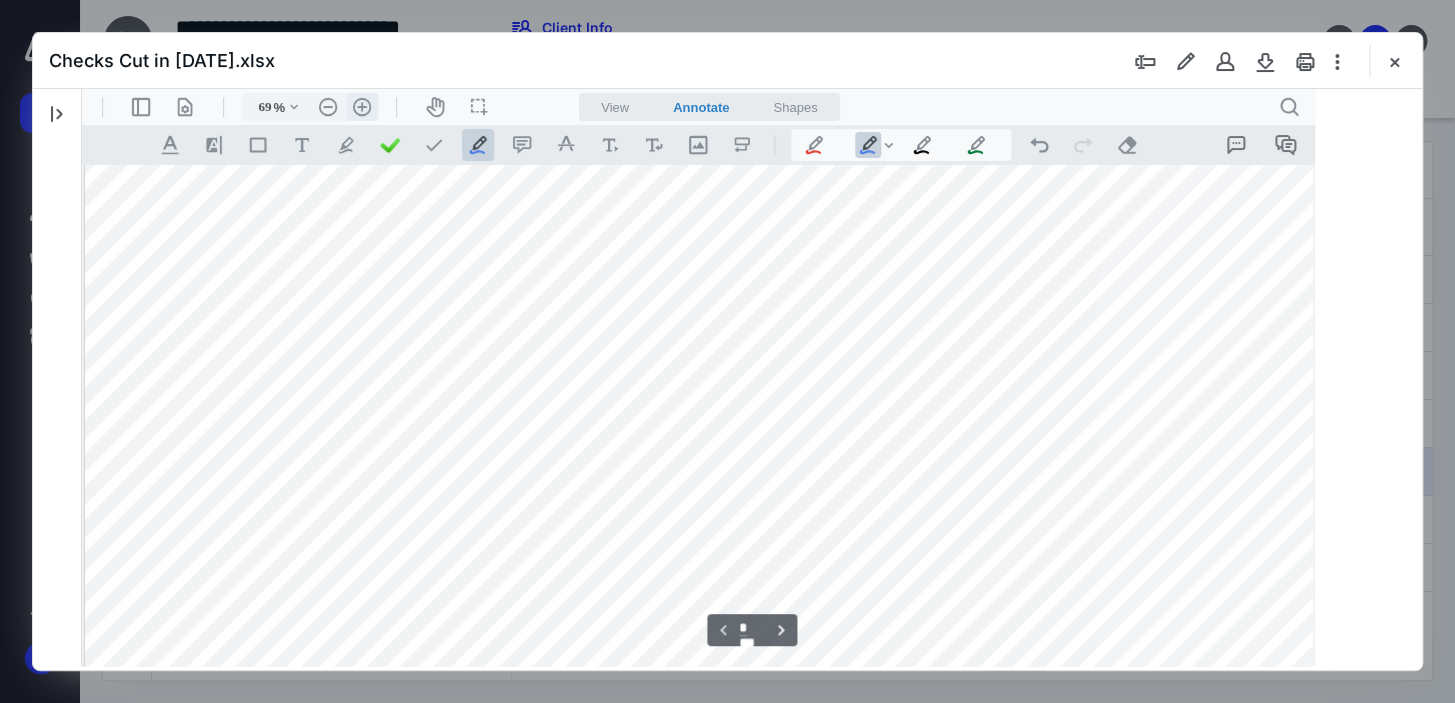 scroll, scrollTop: 79, scrollLeft: 0, axis: vertical 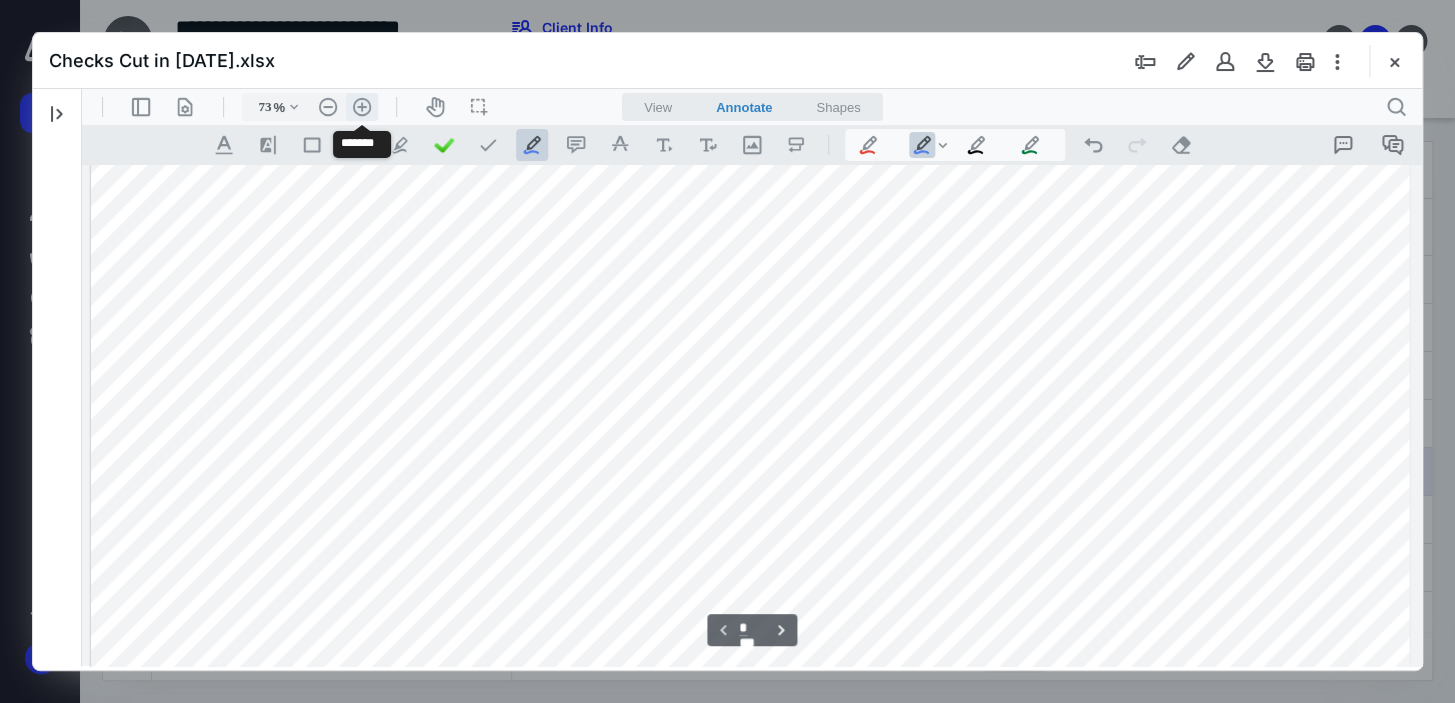 click on ".cls-1{fill:#abb0c4;} icon - header - zoom - in - line" at bounding box center [362, 107] 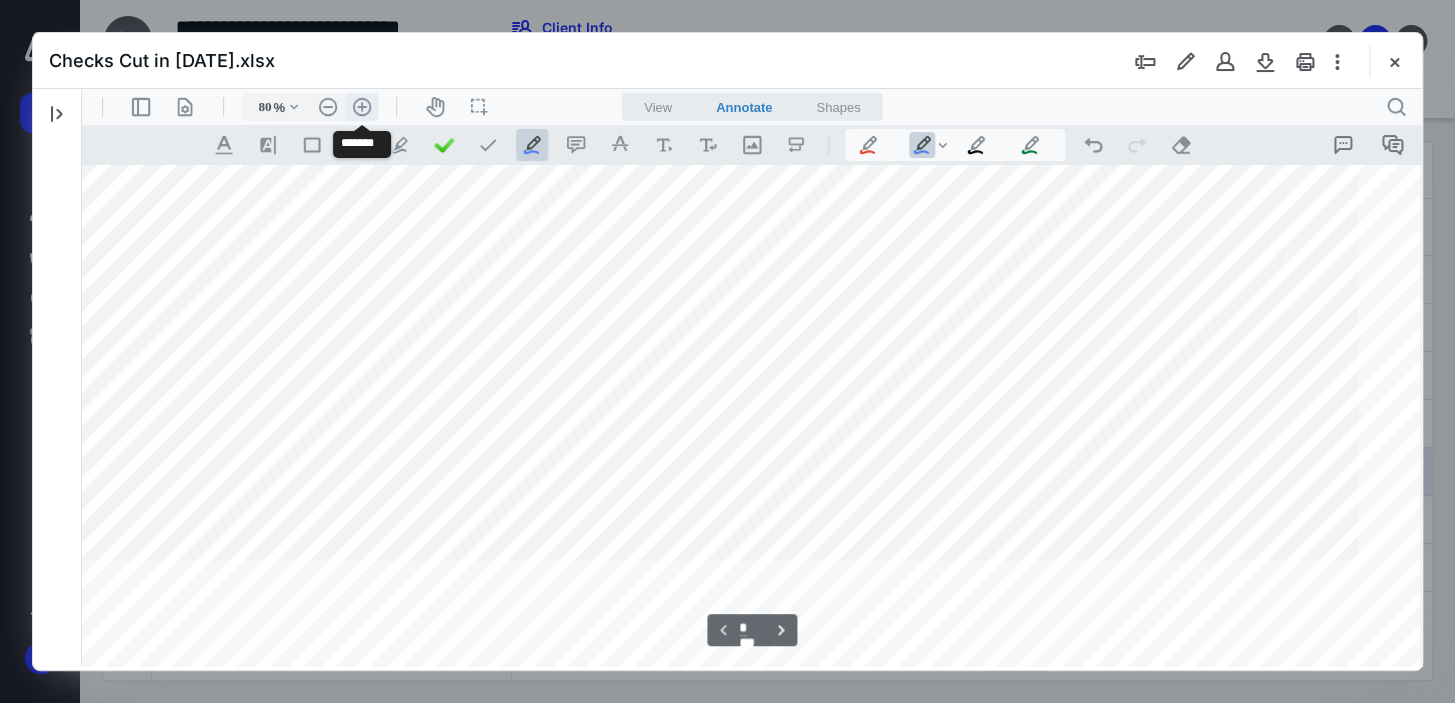 click on ".cls-1{fill:#abb0c4;} icon - header - zoom - in - line" at bounding box center (362, 107) 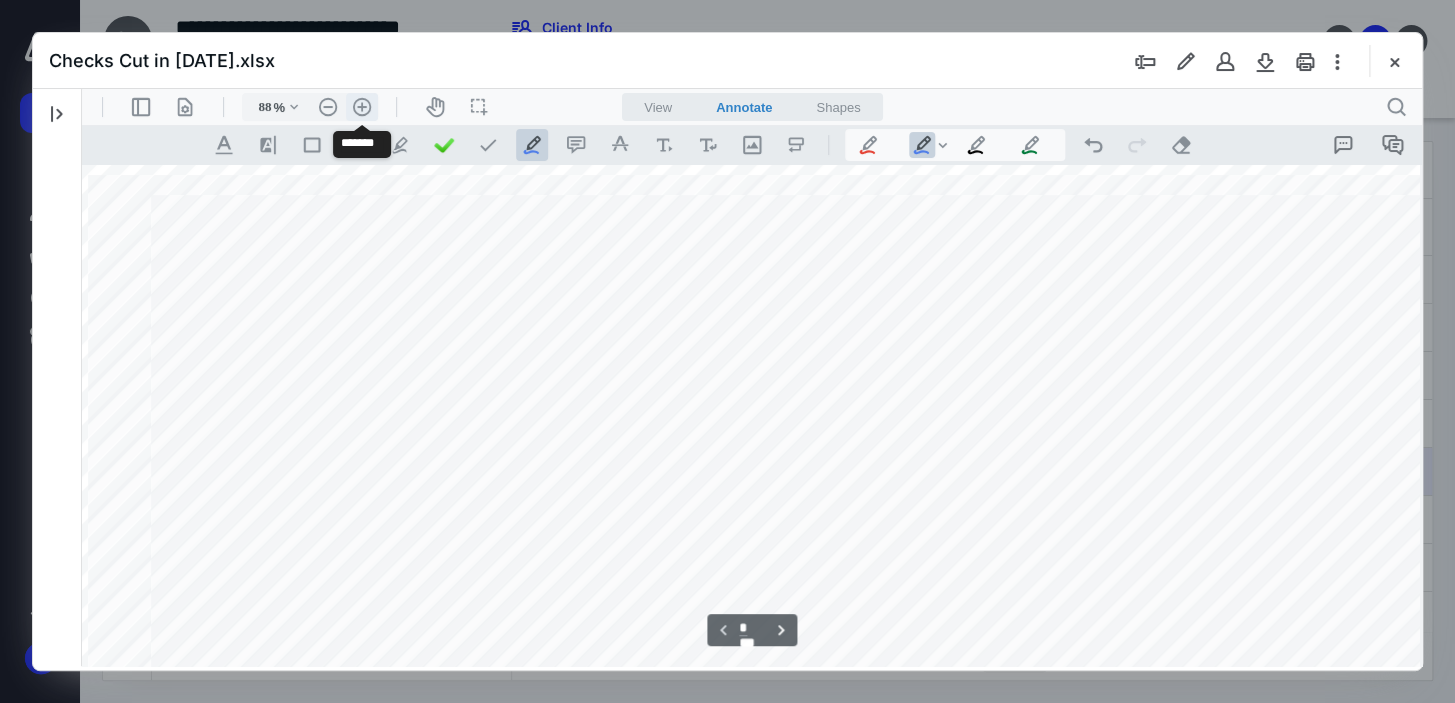 scroll, scrollTop: 139, scrollLeft: 135, axis: both 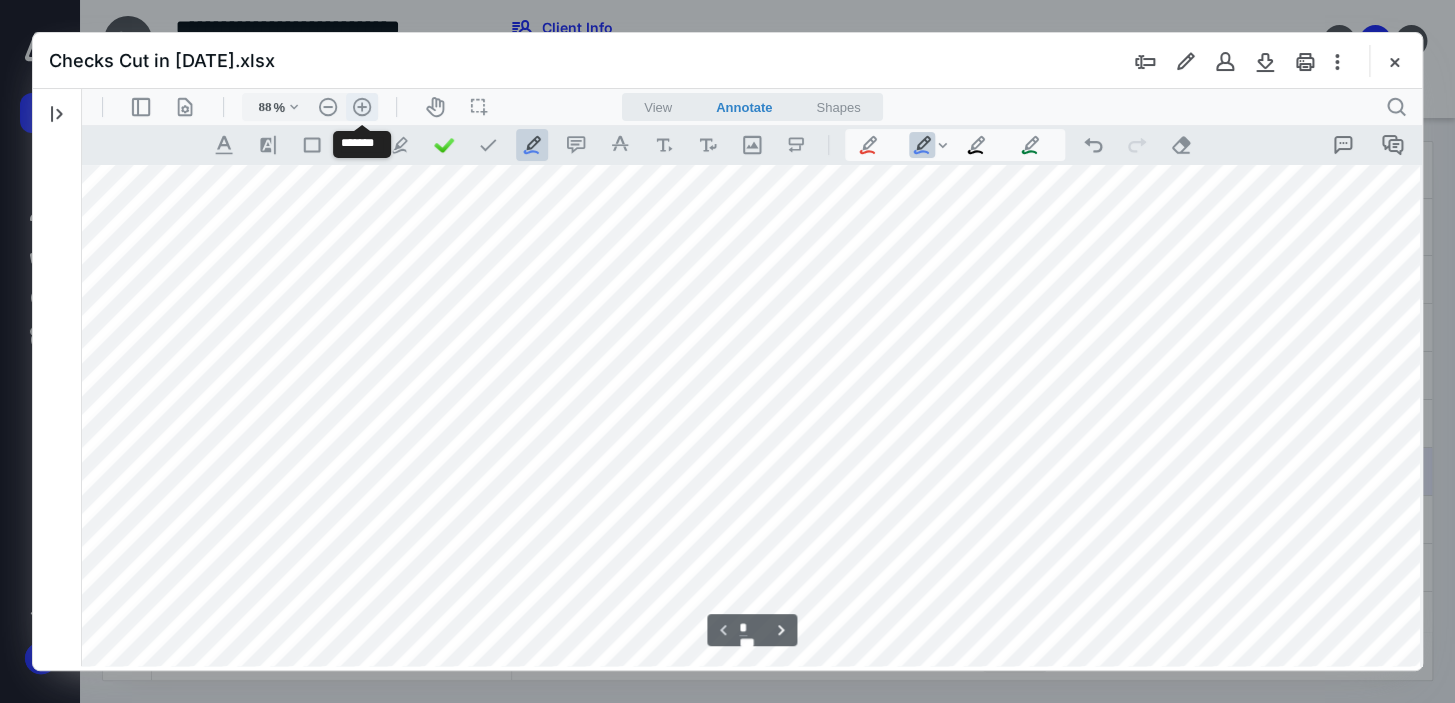 click on ".cls-1{fill:#abb0c4;} icon - header - zoom - in - line" at bounding box center [362, 107] 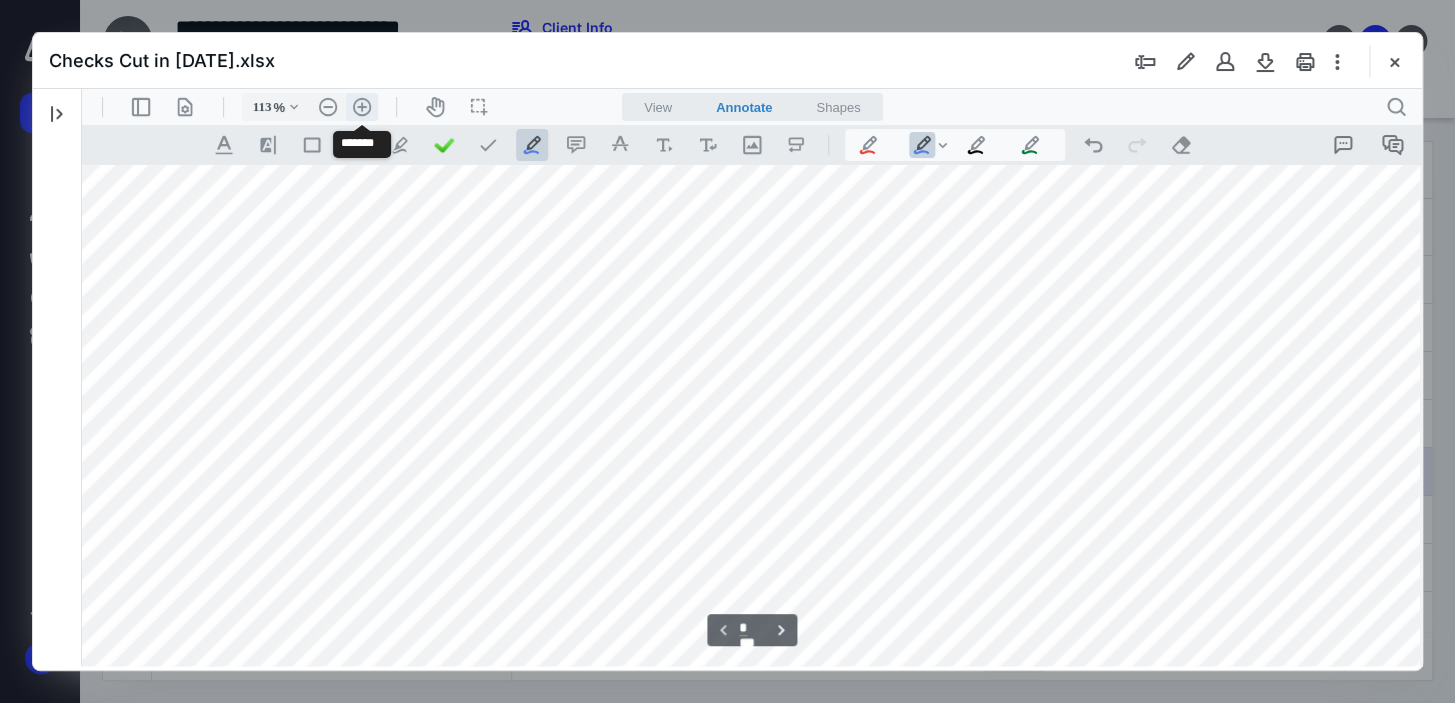 scroll, scrollTop: 240, scrollLeft: 366, axis: both 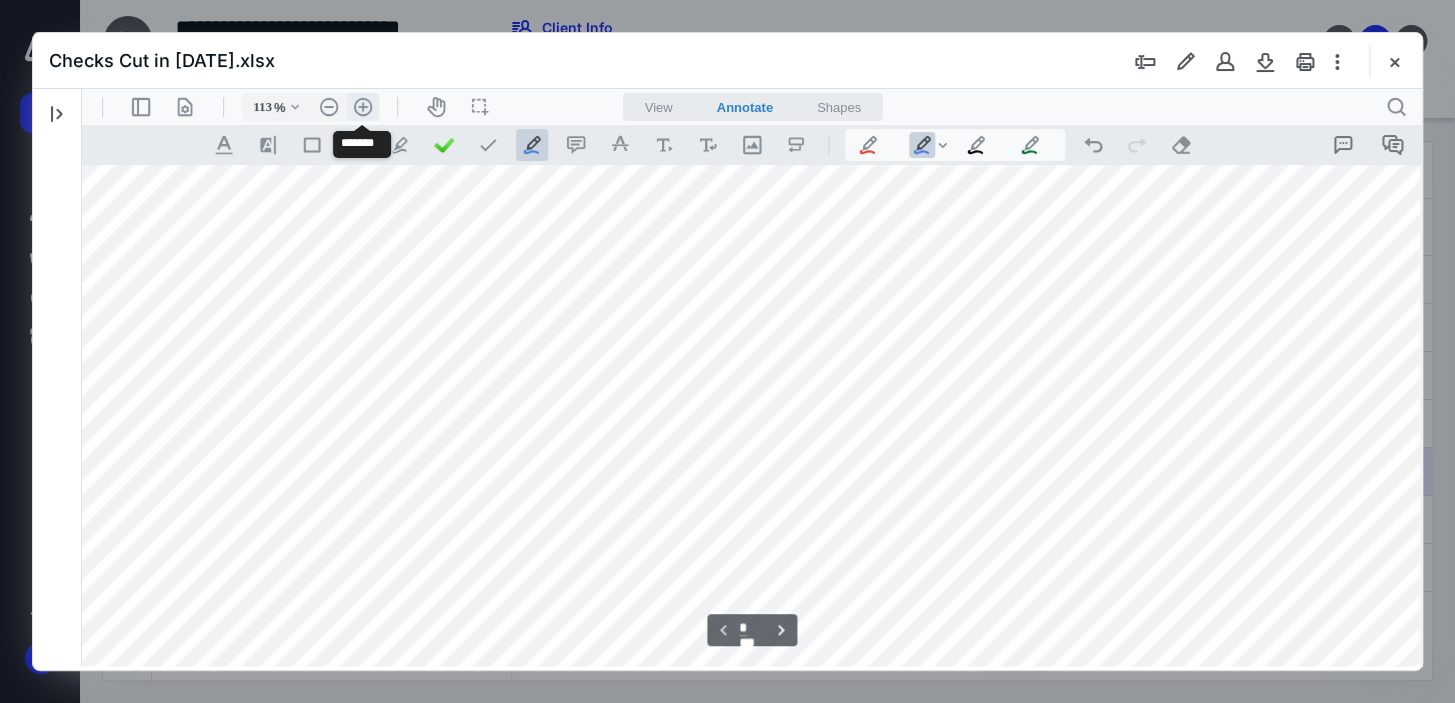 click on ".cls-1{fill:#abb0c4;} icon - header - zoom - in - line" at bounding box center (363, 107) 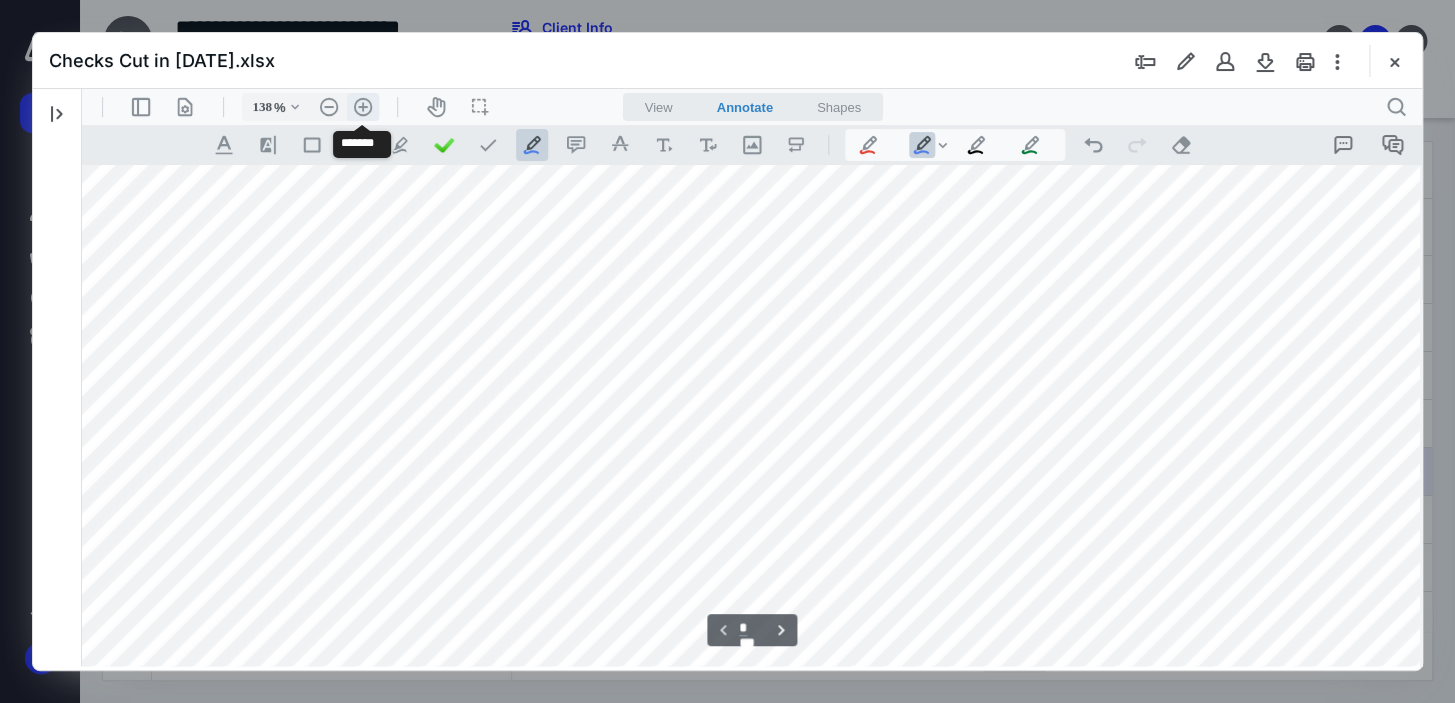 scroll, scrollTop: 340, scrollLeft: 597, axis: both 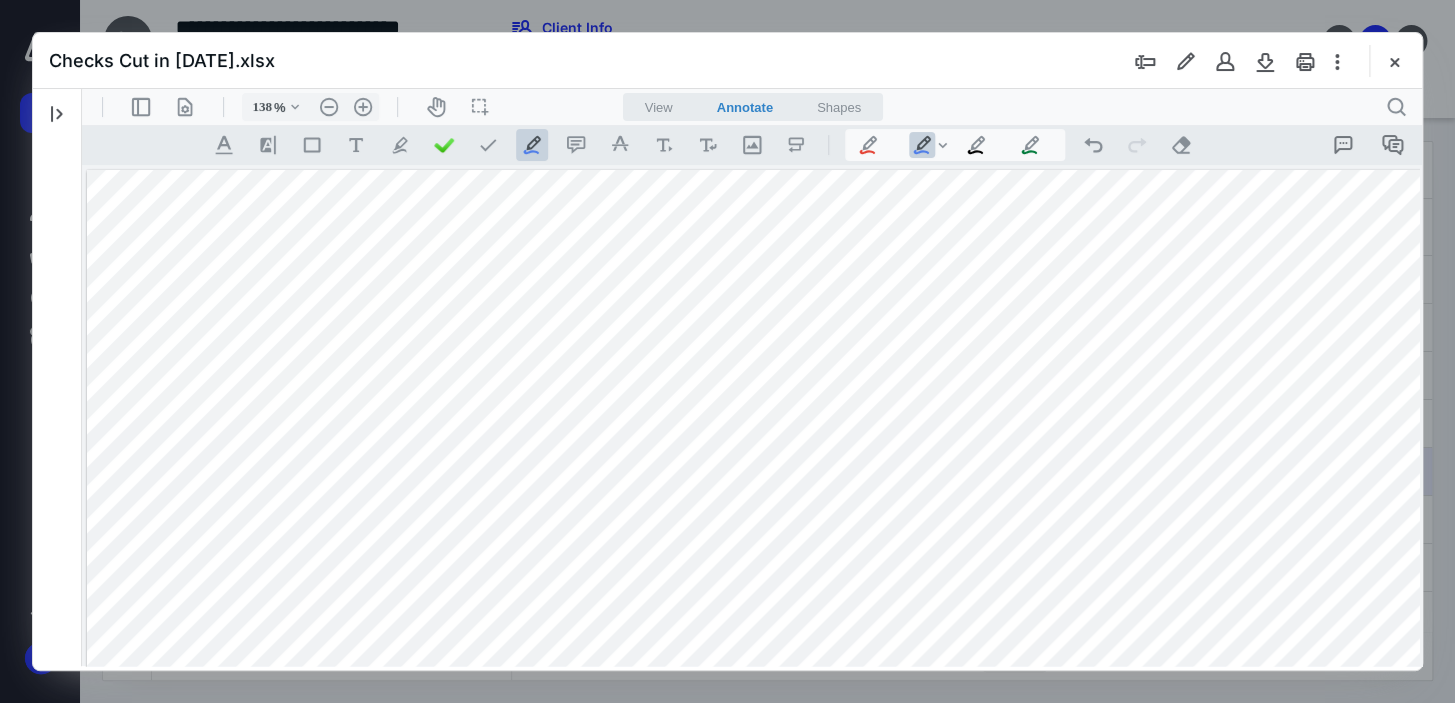 click at bounding box center (1341, 2607) 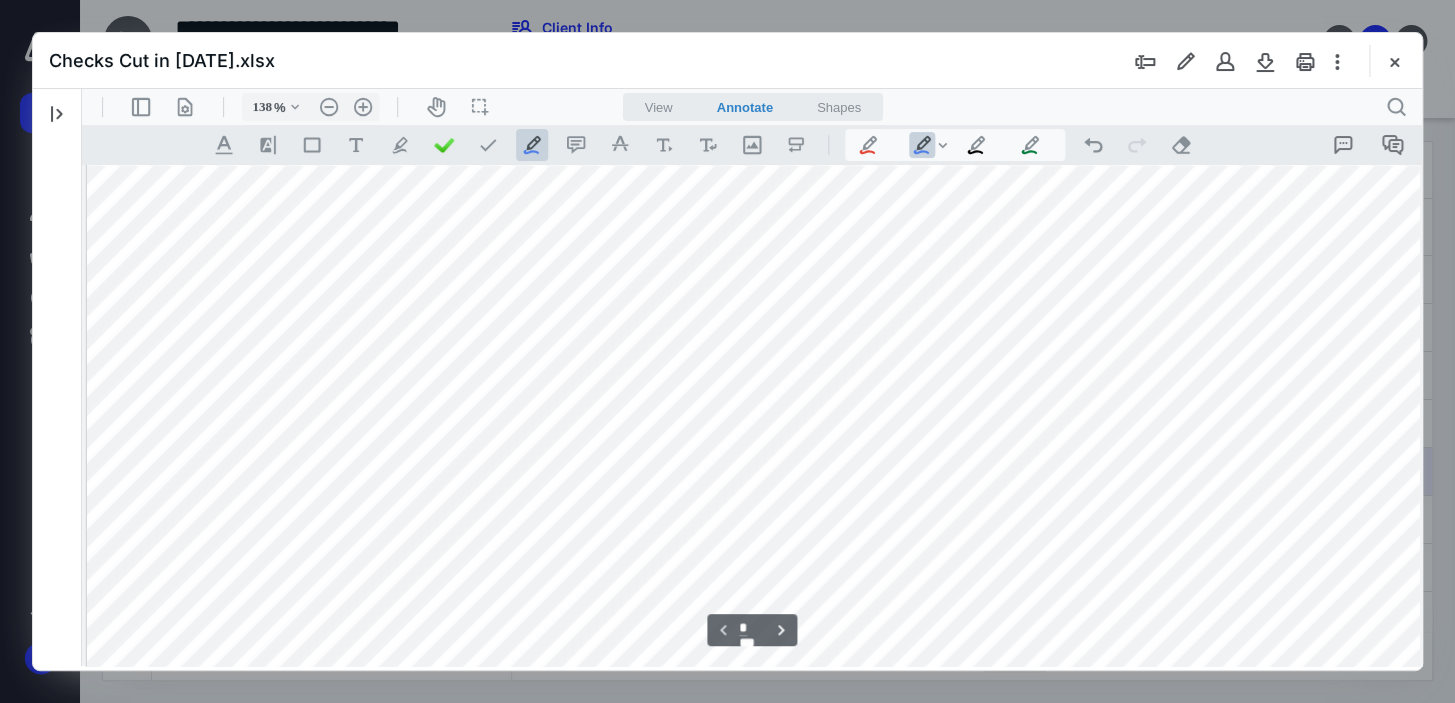 scroll, scrollTop: 363, scrollLeft: 0, axis: vertical 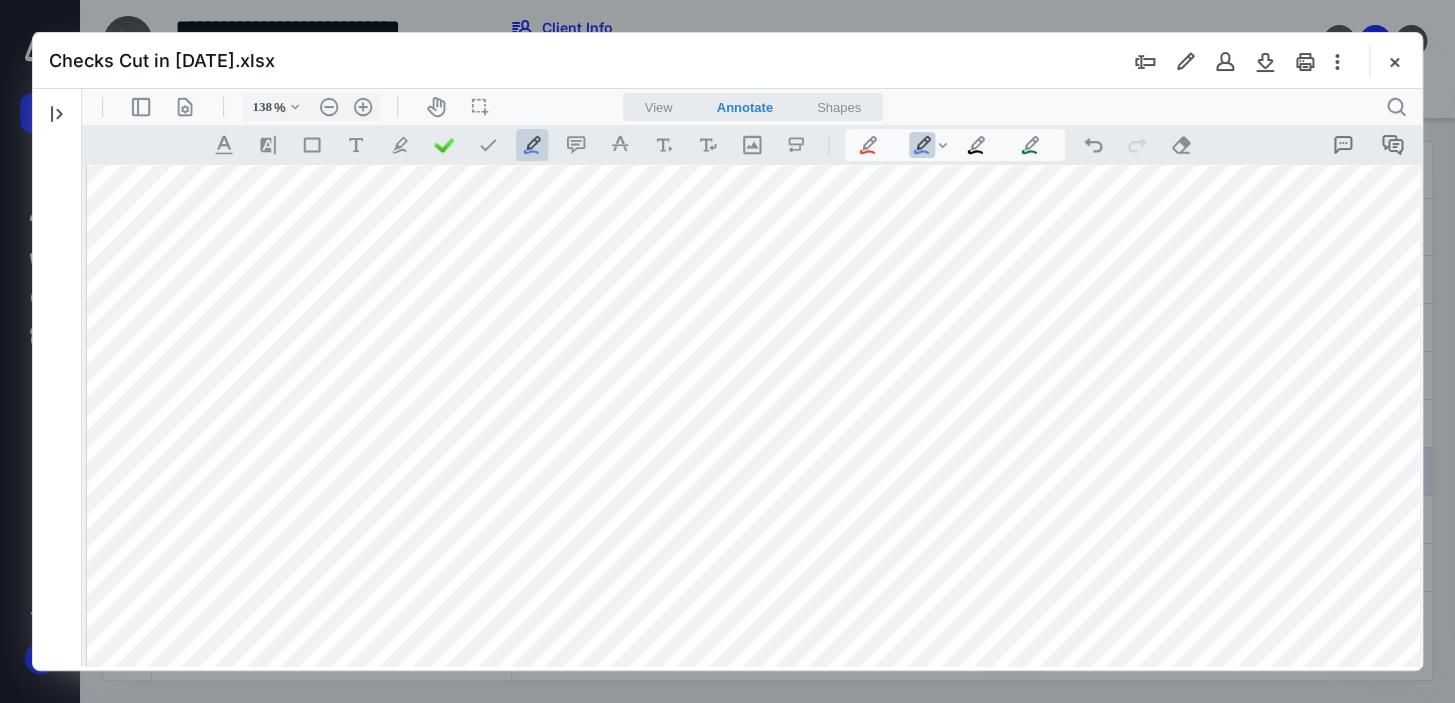drag, startPoint x: 849, startPoint y: 319, endPoint x: 869, endPoint y: 405, distance: 88.29496 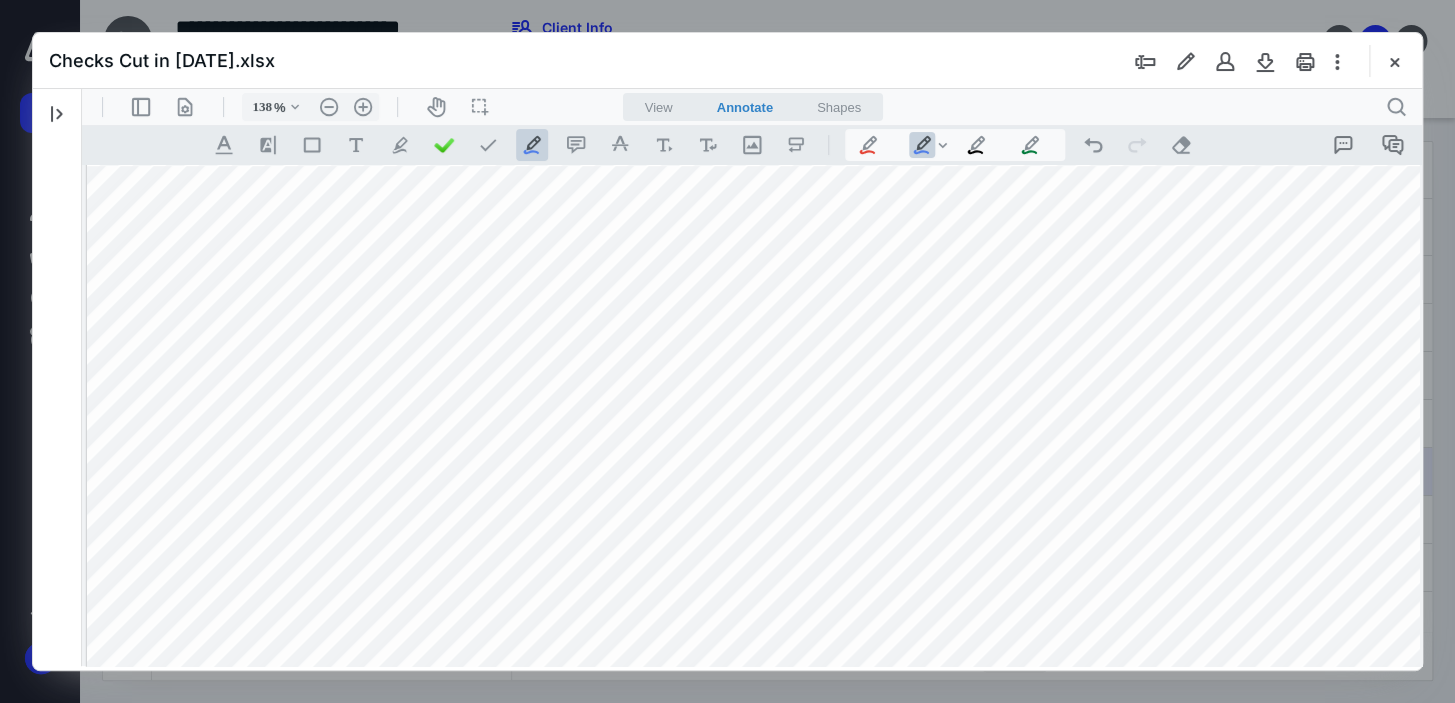 click at bounding box center (1341, 2153) 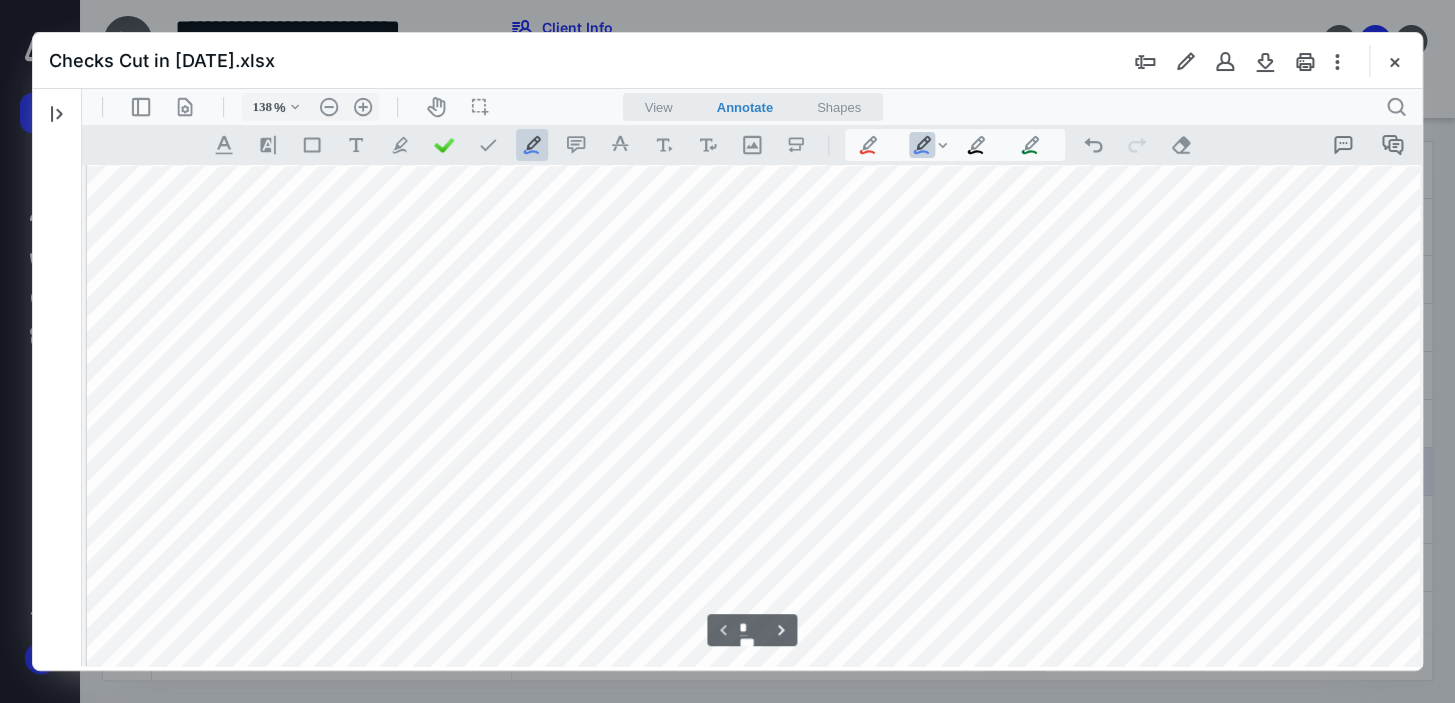 scroll, scrollTop: 545, scrollLeft: 0, axis: vertical 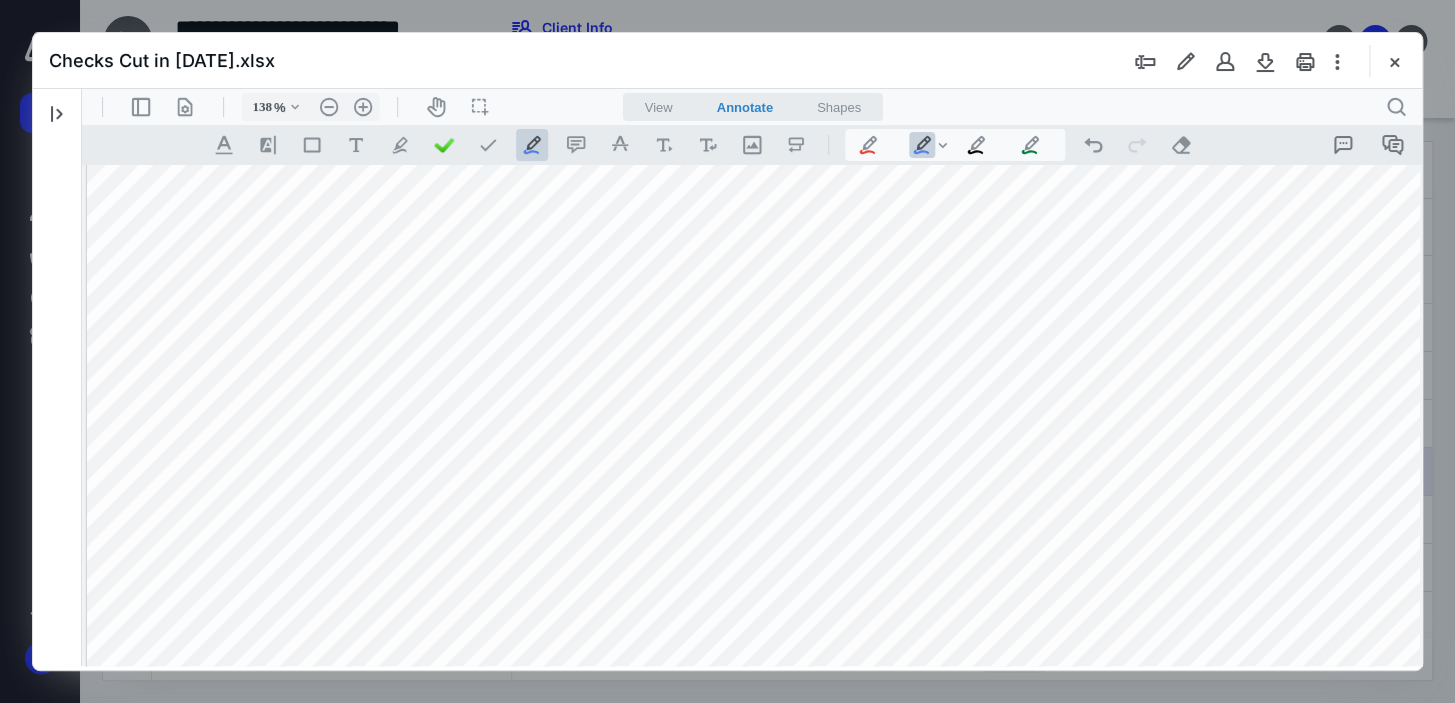 click at bounding box center (1341, 2062) 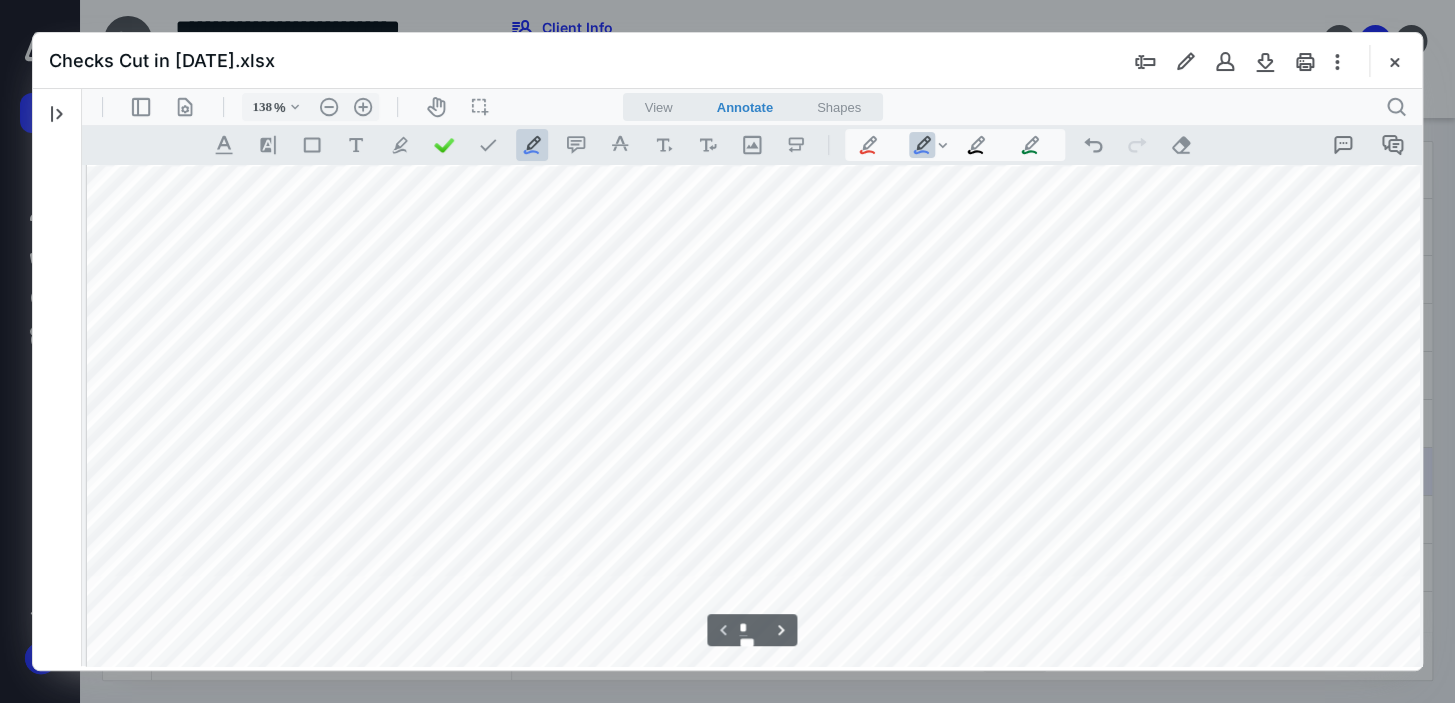 scroll, scrollTop: 1272, scrollLeft: 0, axis: vertical 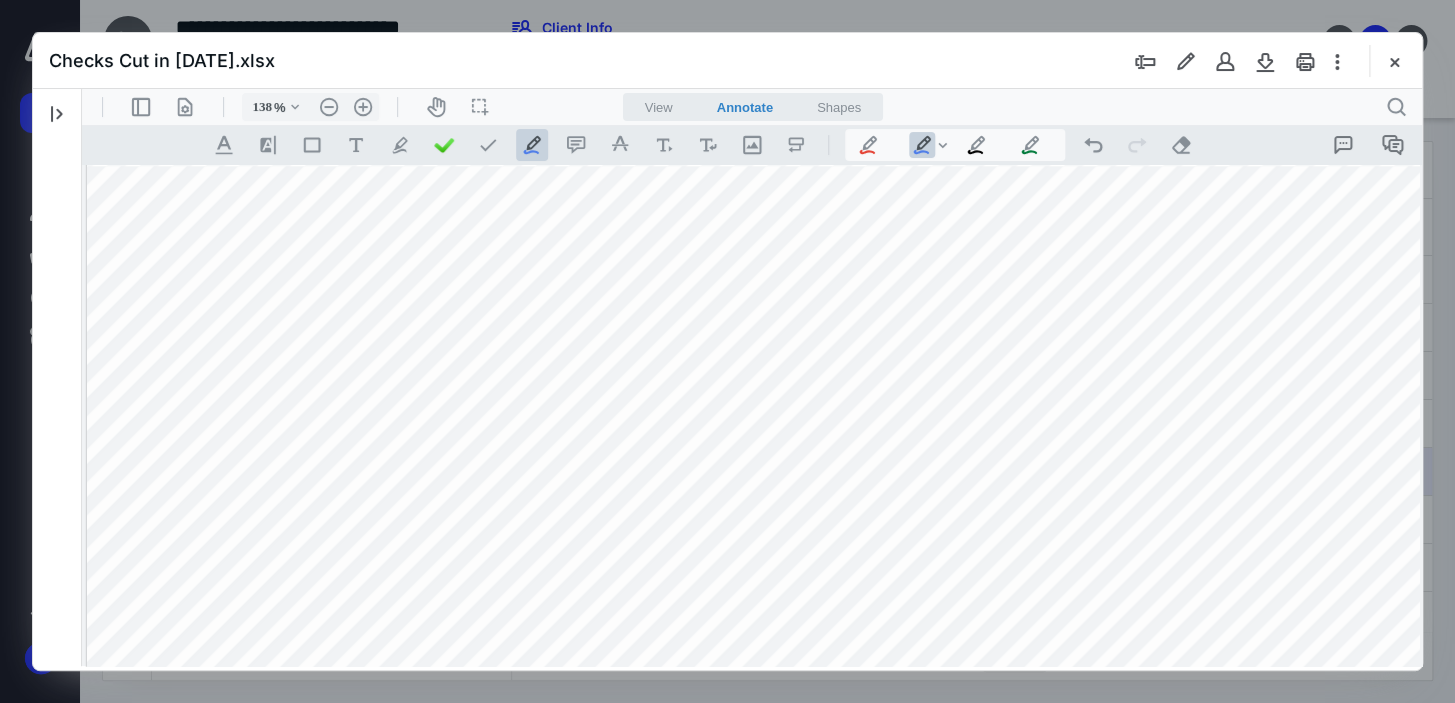 click at bounding box center [1341, 1335] 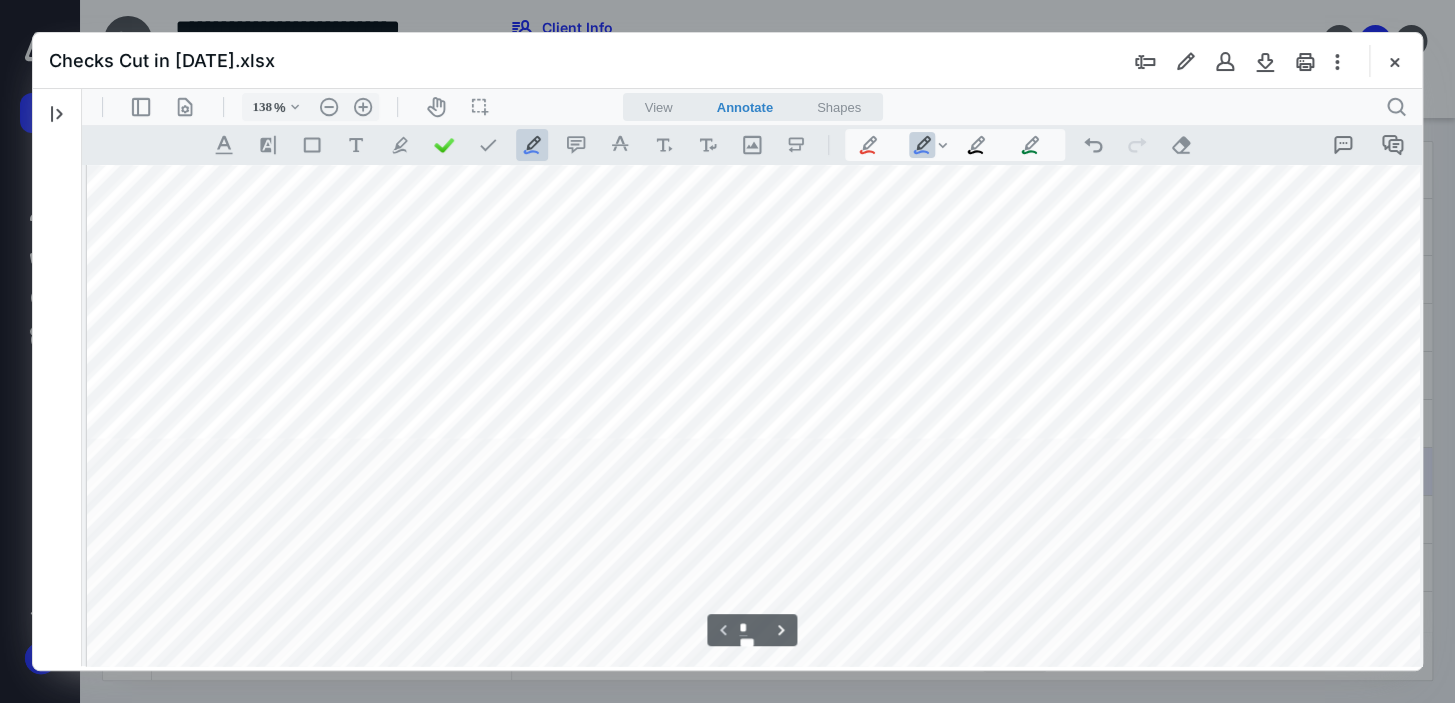 scroll, scrollTop: 1636, scrollLeft: 0, axis: vertical 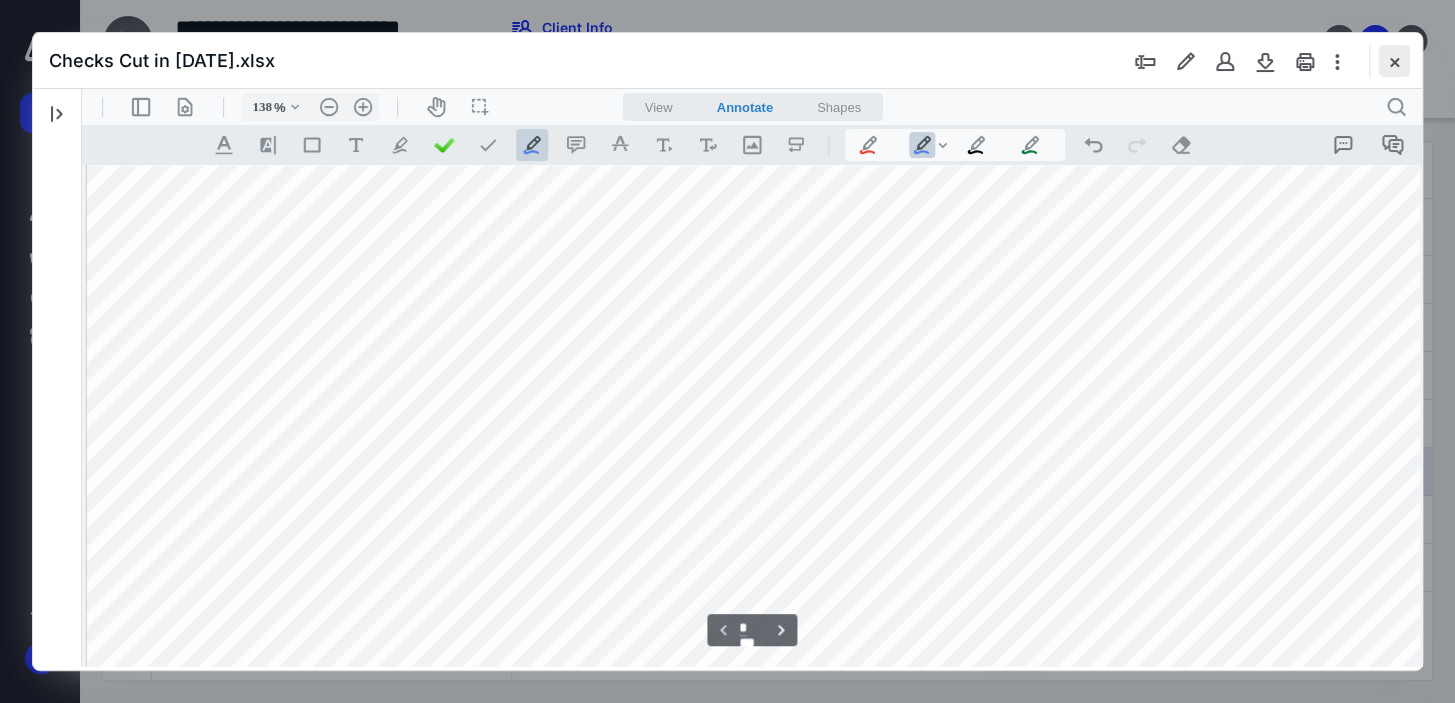 click at bounding box center [1394, 61] 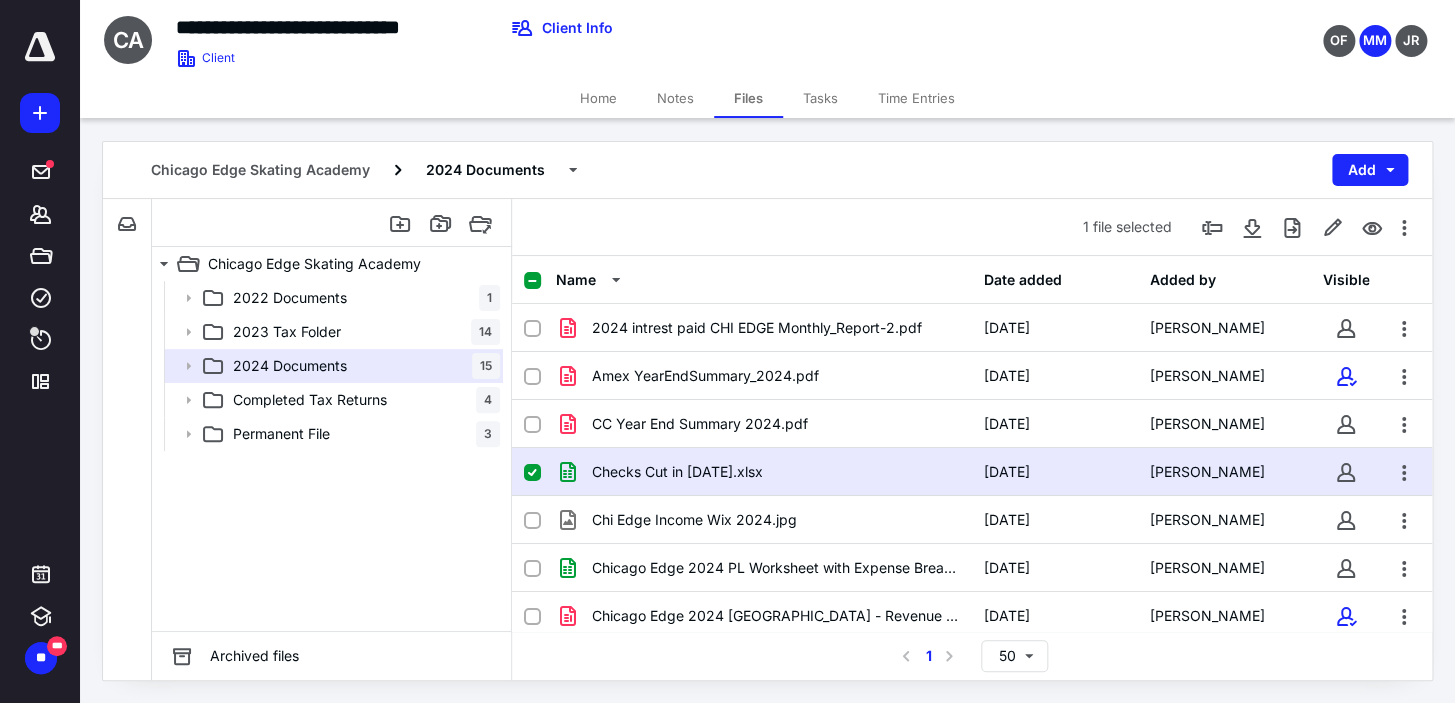scroll, scrollTop: 90, scrollLeft: 0, axis: vertical 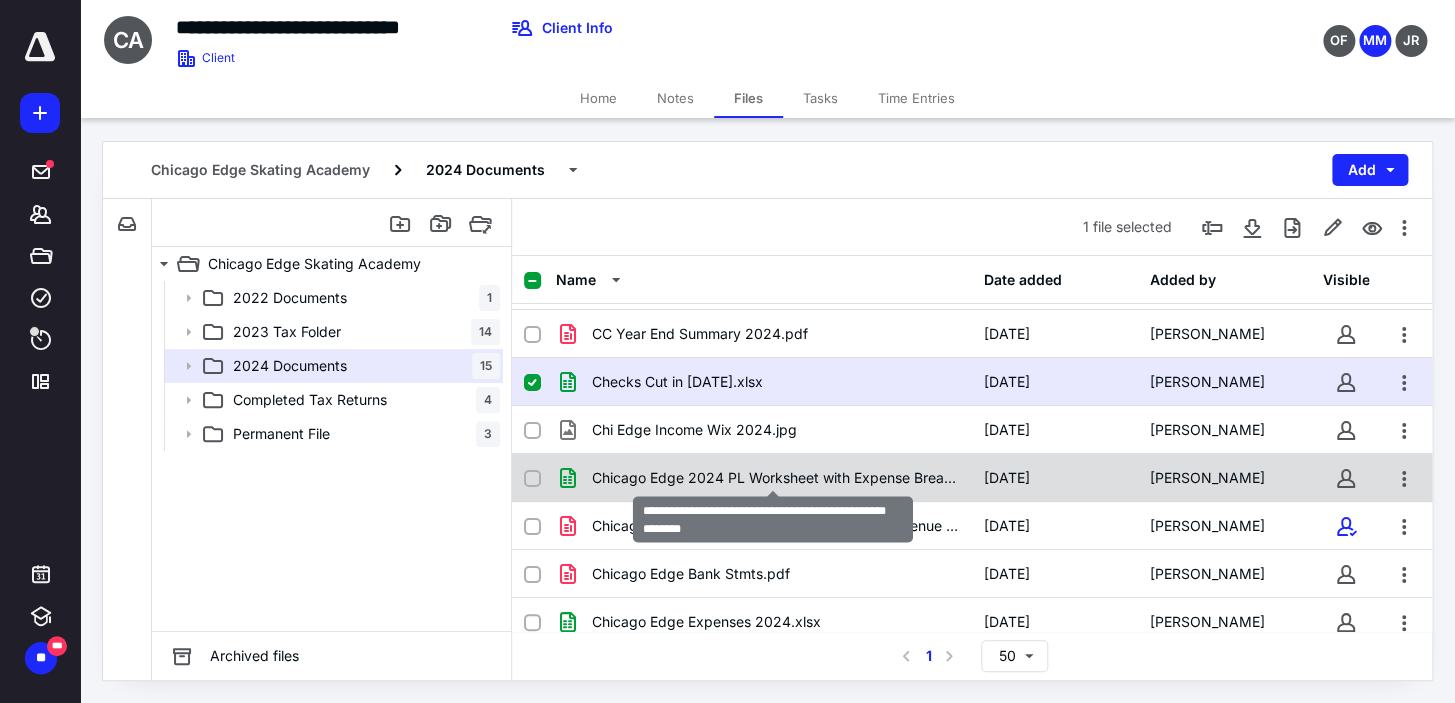 click on "Chicago Edge 2024 PL Worksheet with Expense Breakdown.xlsx" at bounding box center (776, 478) 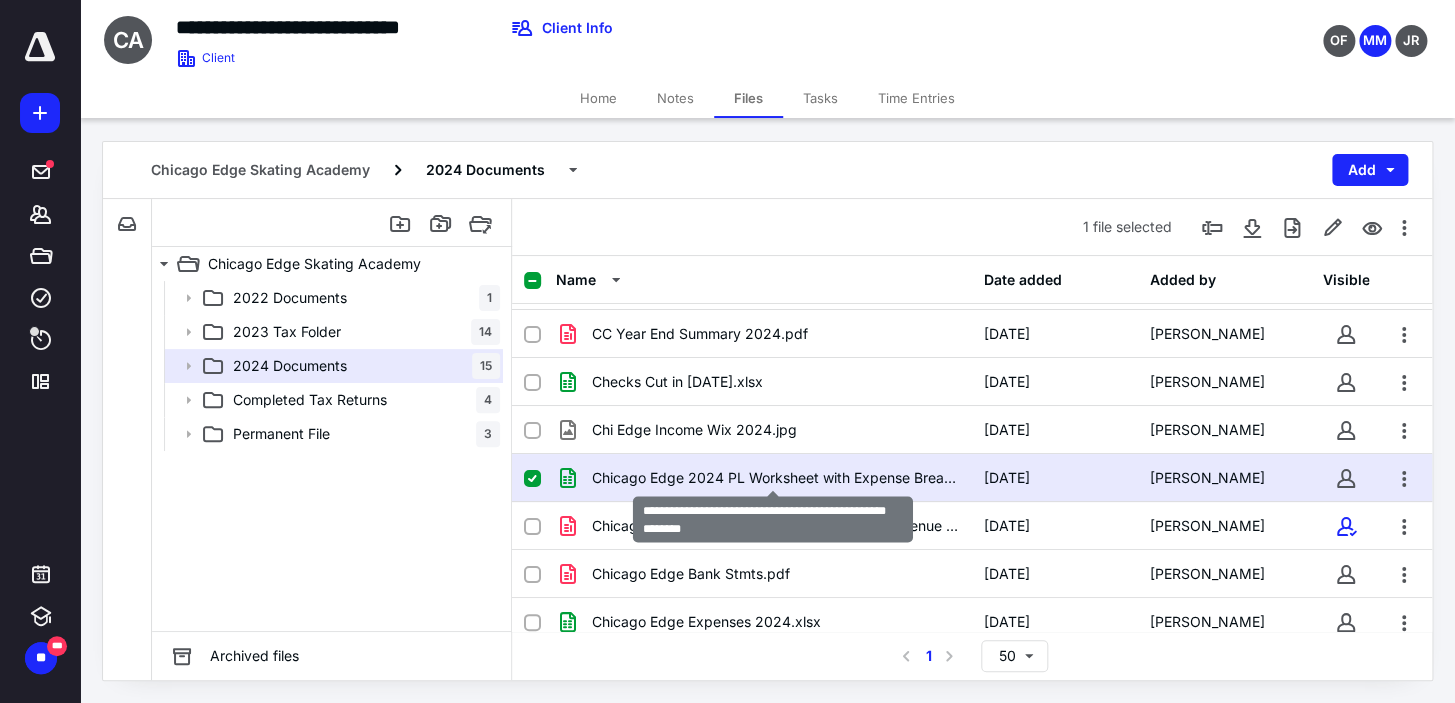 click on "Chicago Edge 2024 PL Worksheet with Expense Breakdown.xlsx" at bounding box center (776, 478) 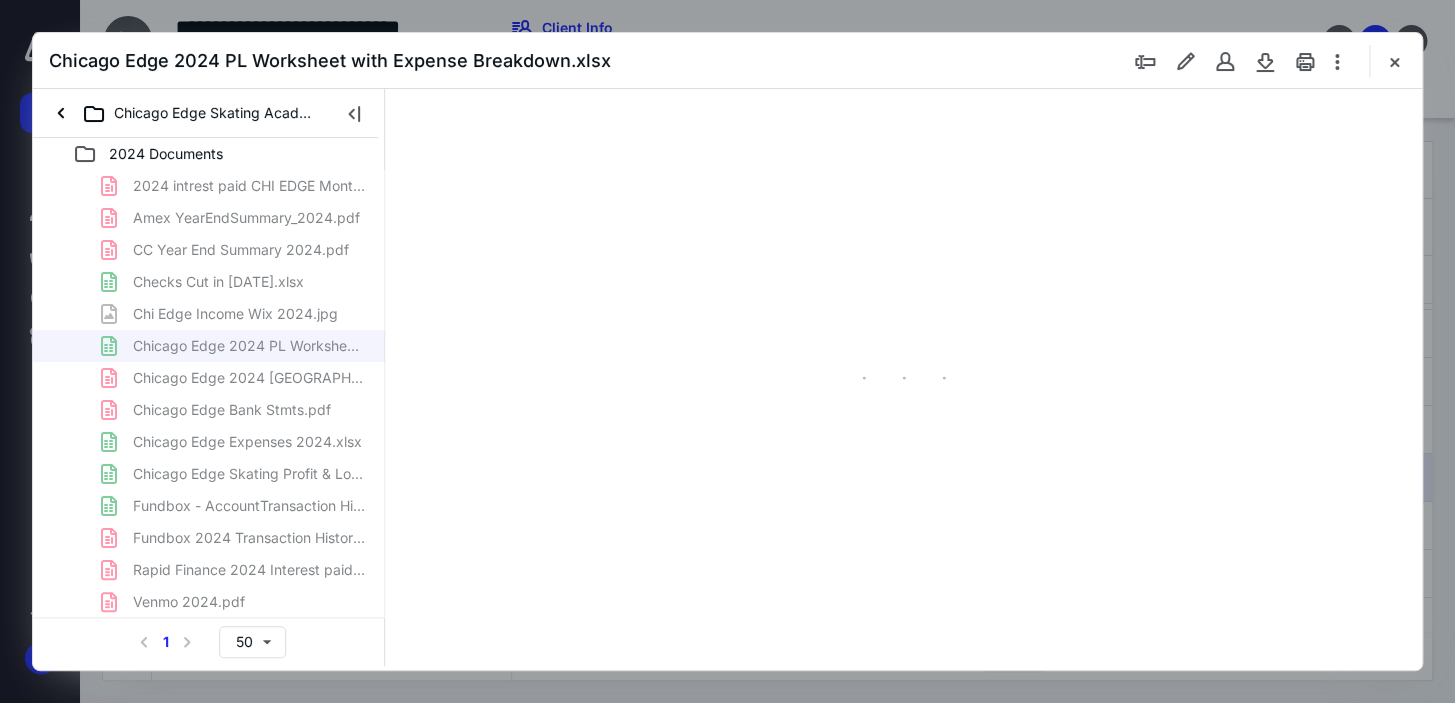 scroll, scrollTop: 0, scrollLeft: 0, axis: both 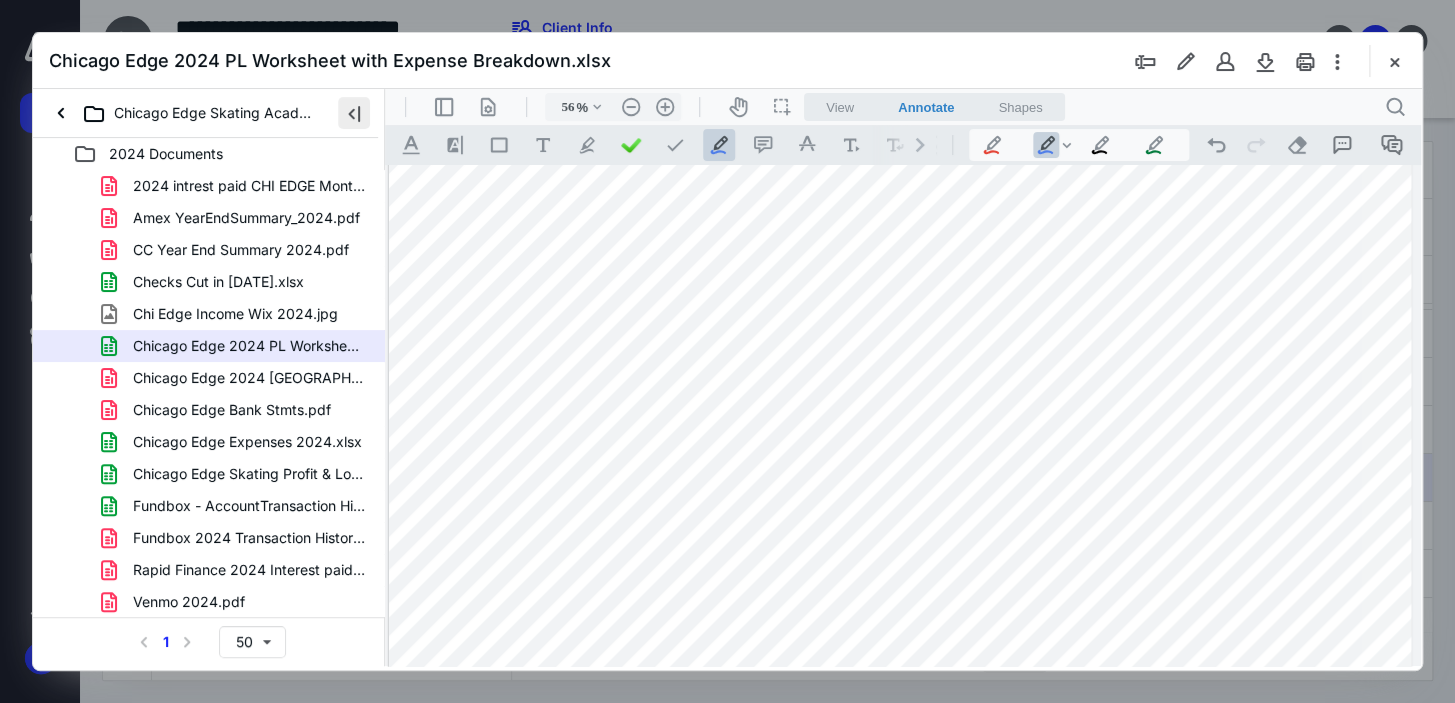 click at bounding box center [354, 113] 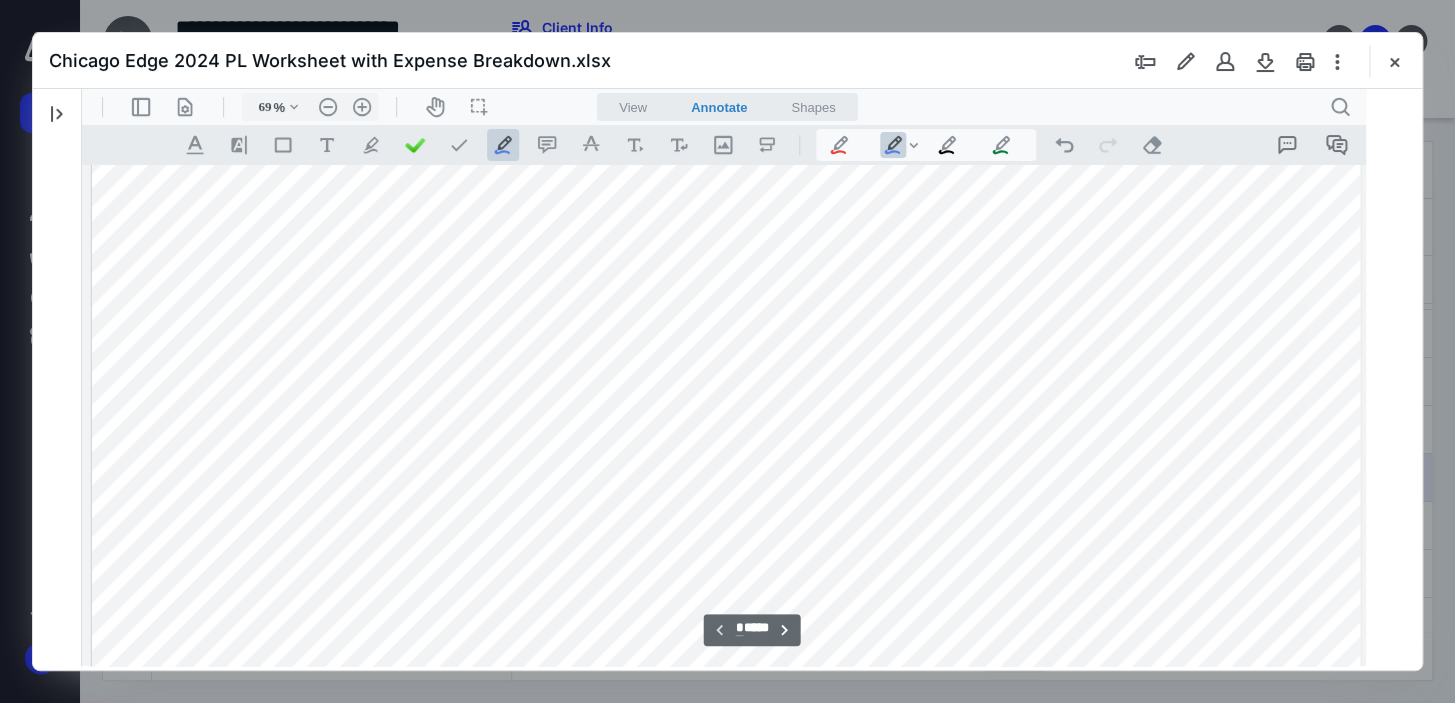 scroll, scrollTop: 79, scrollLeft: 49, axis: both 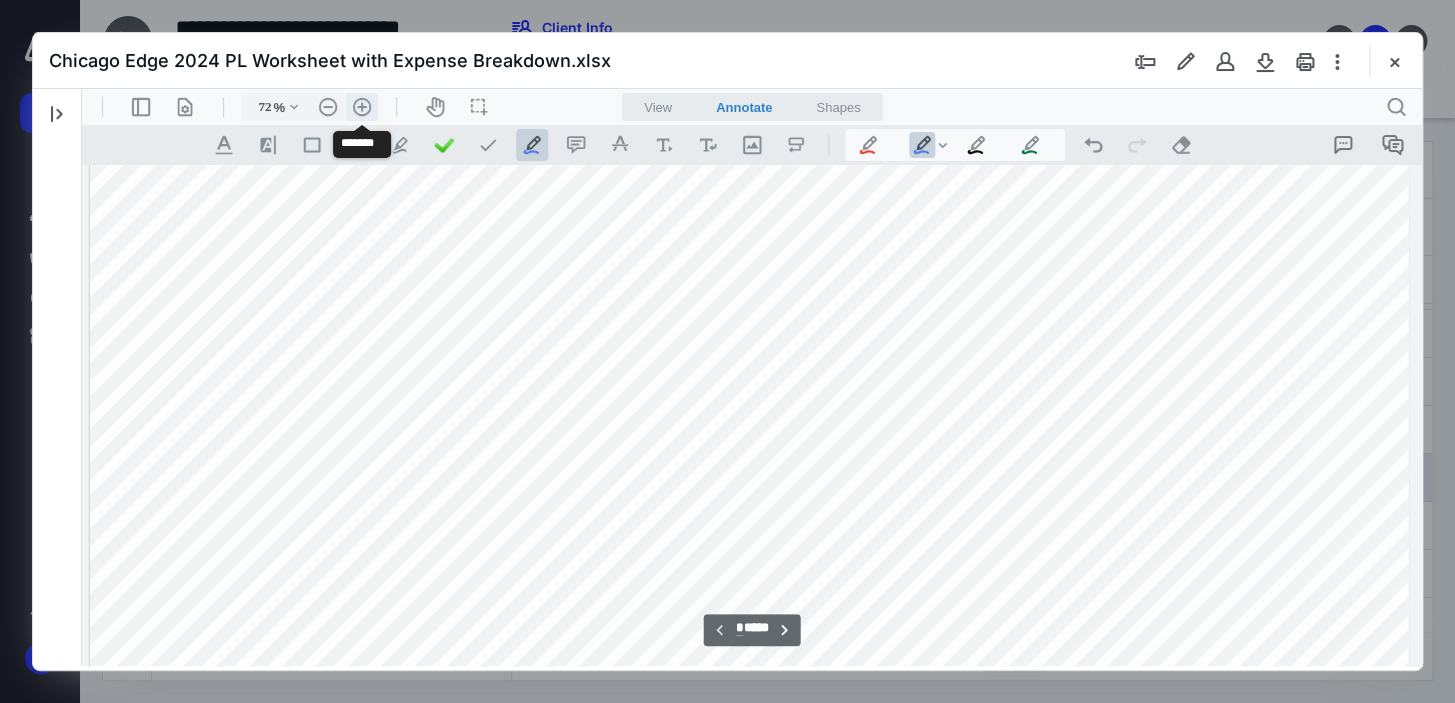 click on ".cls-1{fill:#abb0c4;} icon - header - zoom - in - line" at bounding box center (362, 107) 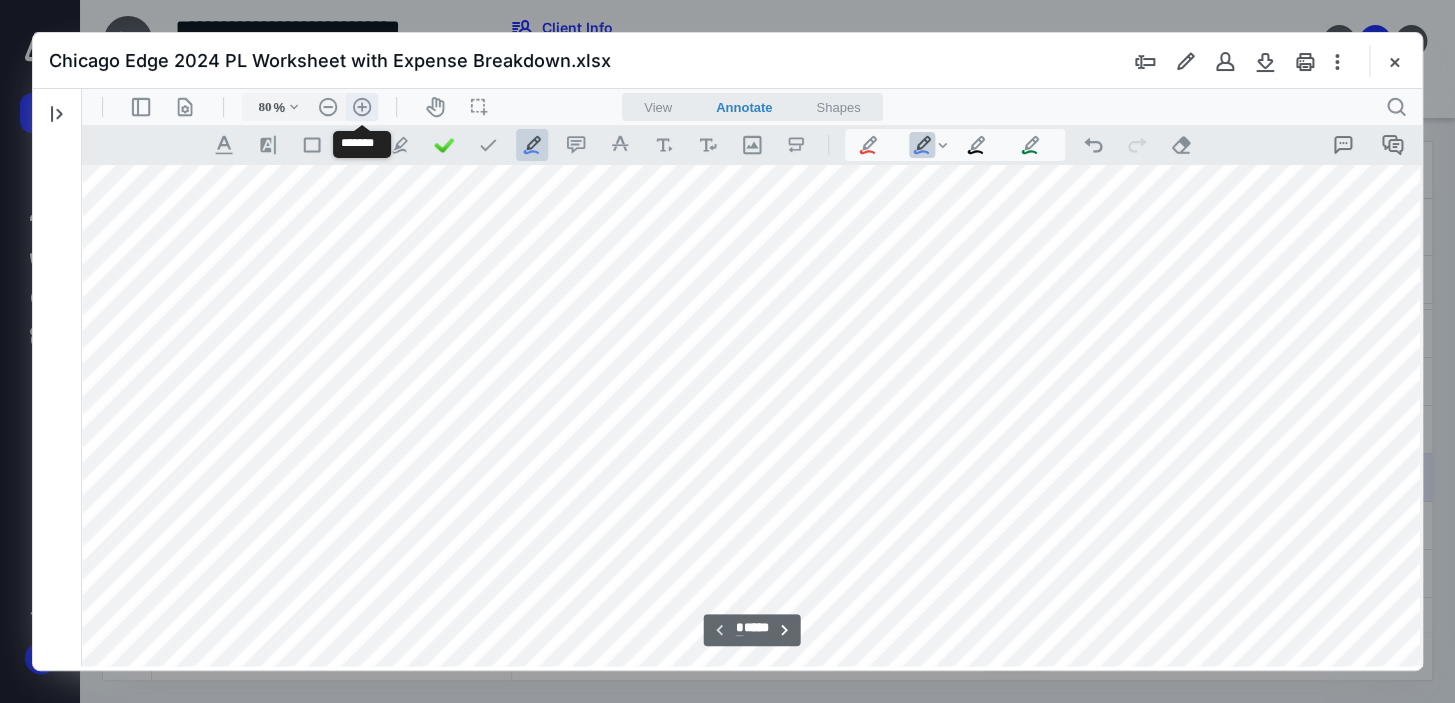 click on ".cls-1{fill:#abb0c4;} icon - header - zoom - in - line" at bounding box center (362, 107) 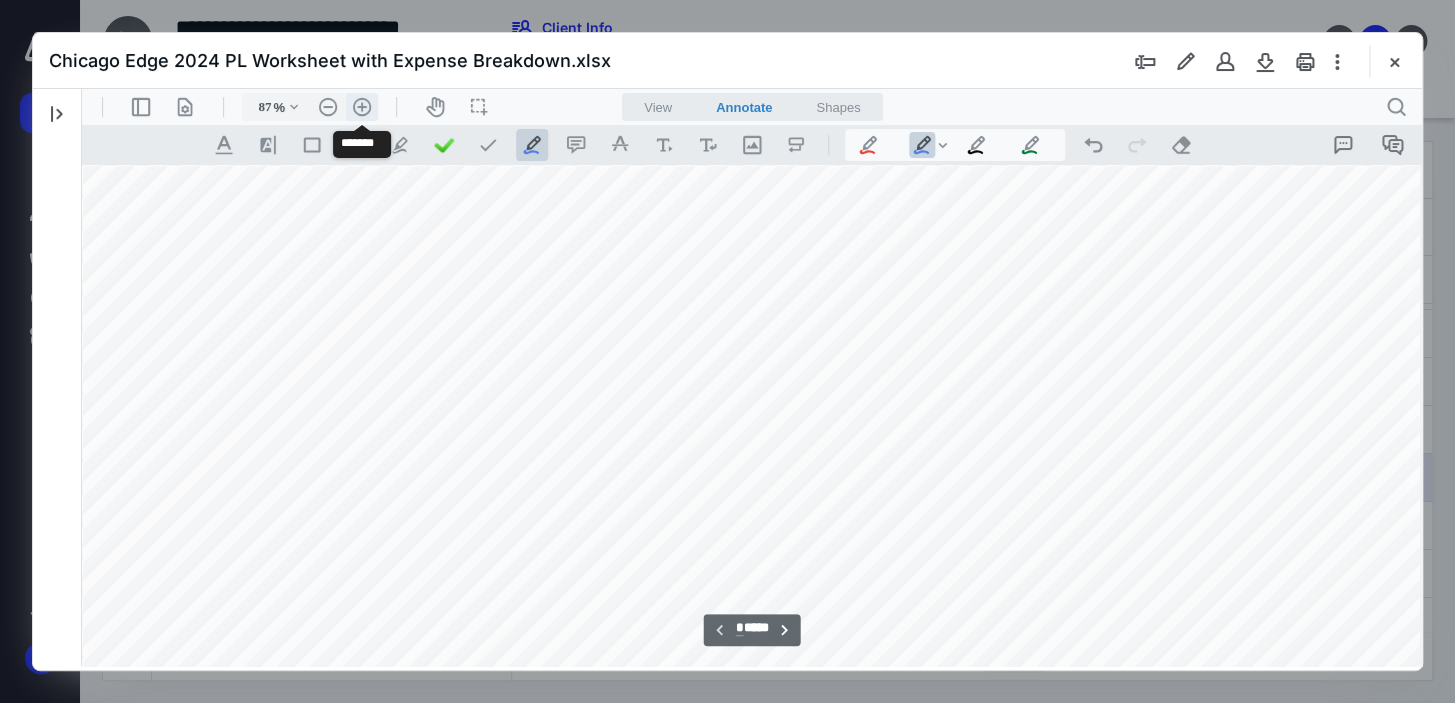 click on ".cls-1{fill:#abb0c4;} icon - header - zoom - in - line" at bounding box center [362, 107] 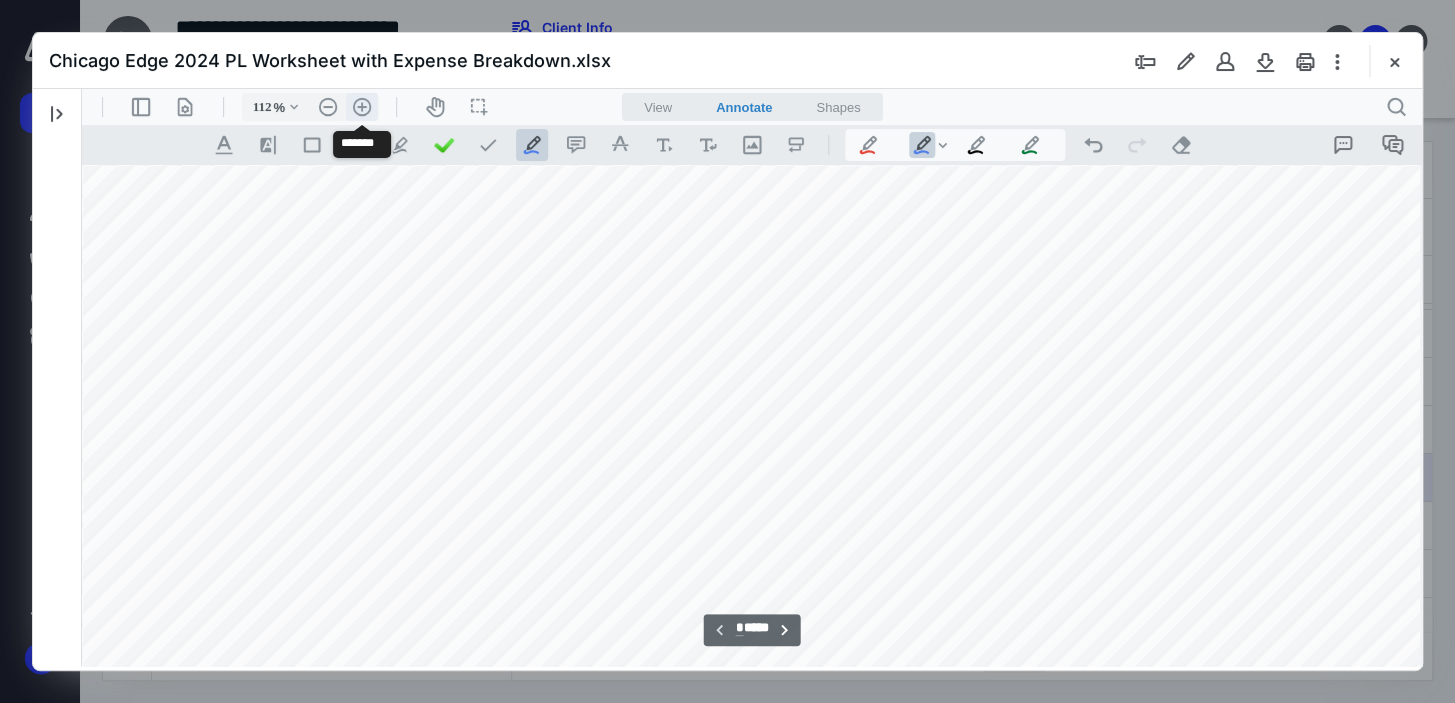 scroll, scrollTop: 242, scrollLeft: 450, axis: both 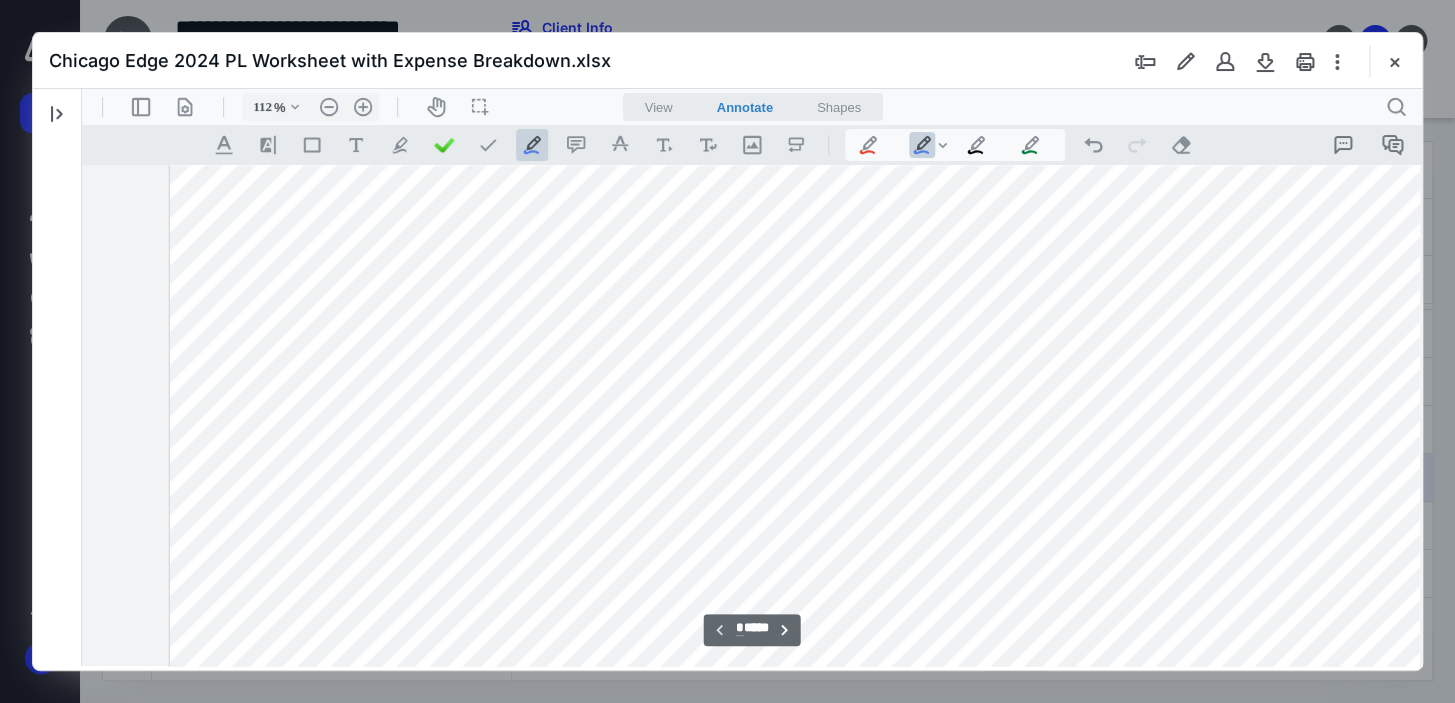 click at bounding box center [1197, 705] 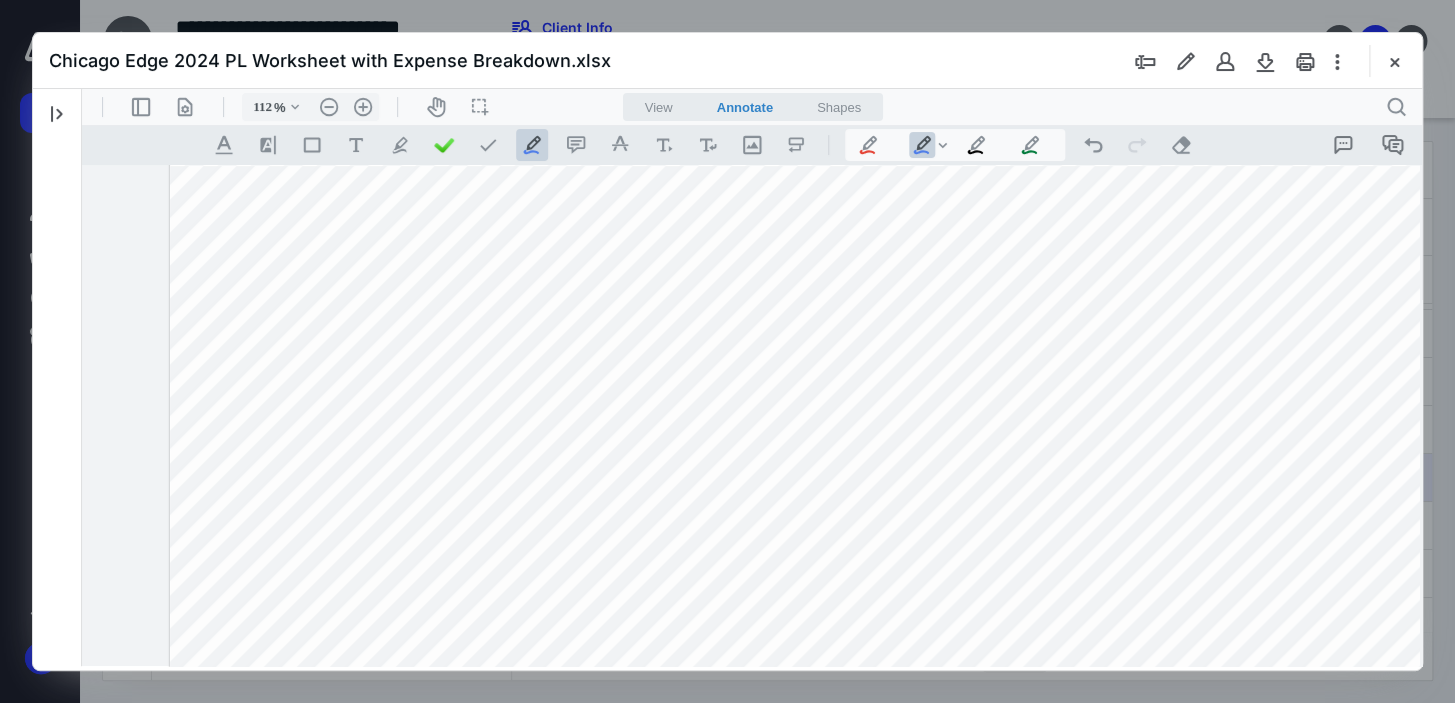 scroll, scrollTop: 3545, scrollLeft: 0, axis: vertical 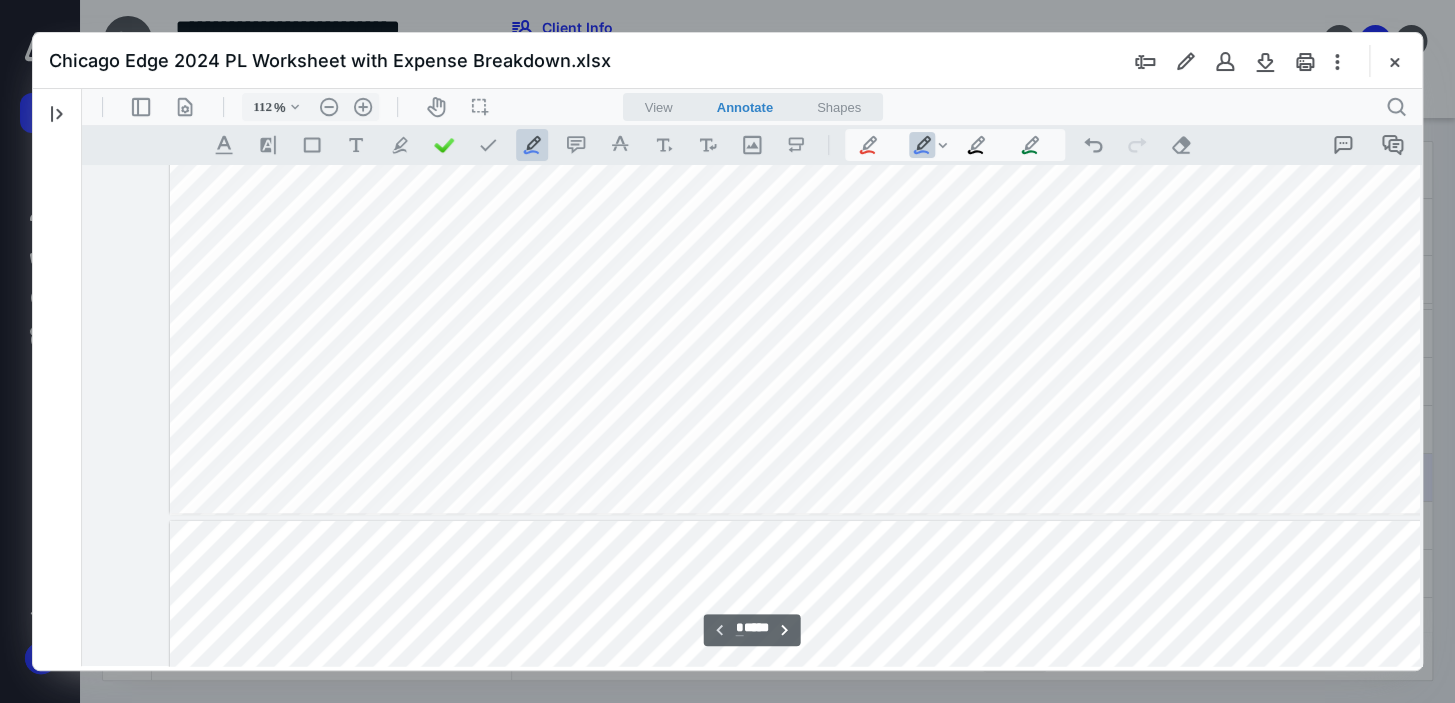 type on "*" 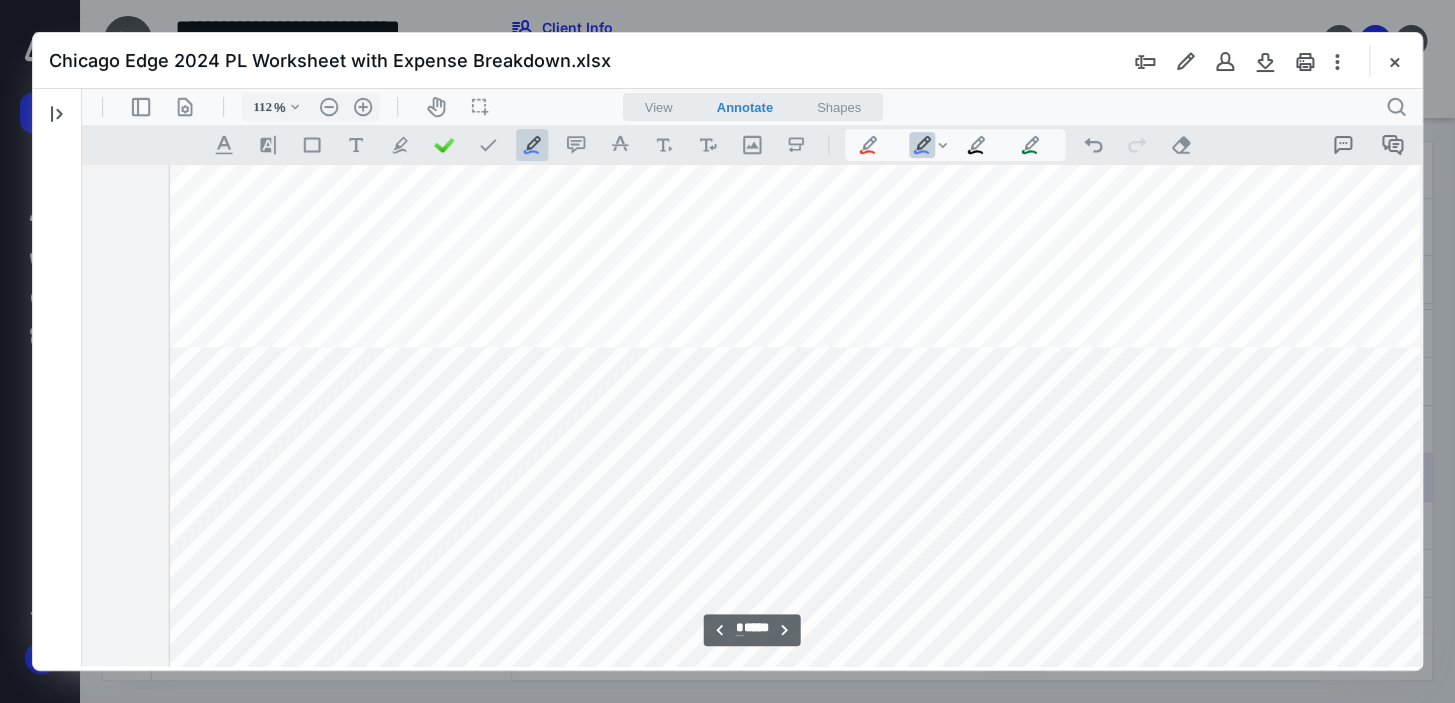 scroll, scrollTop: 4636, scrollLeft: 0, axis: vertical 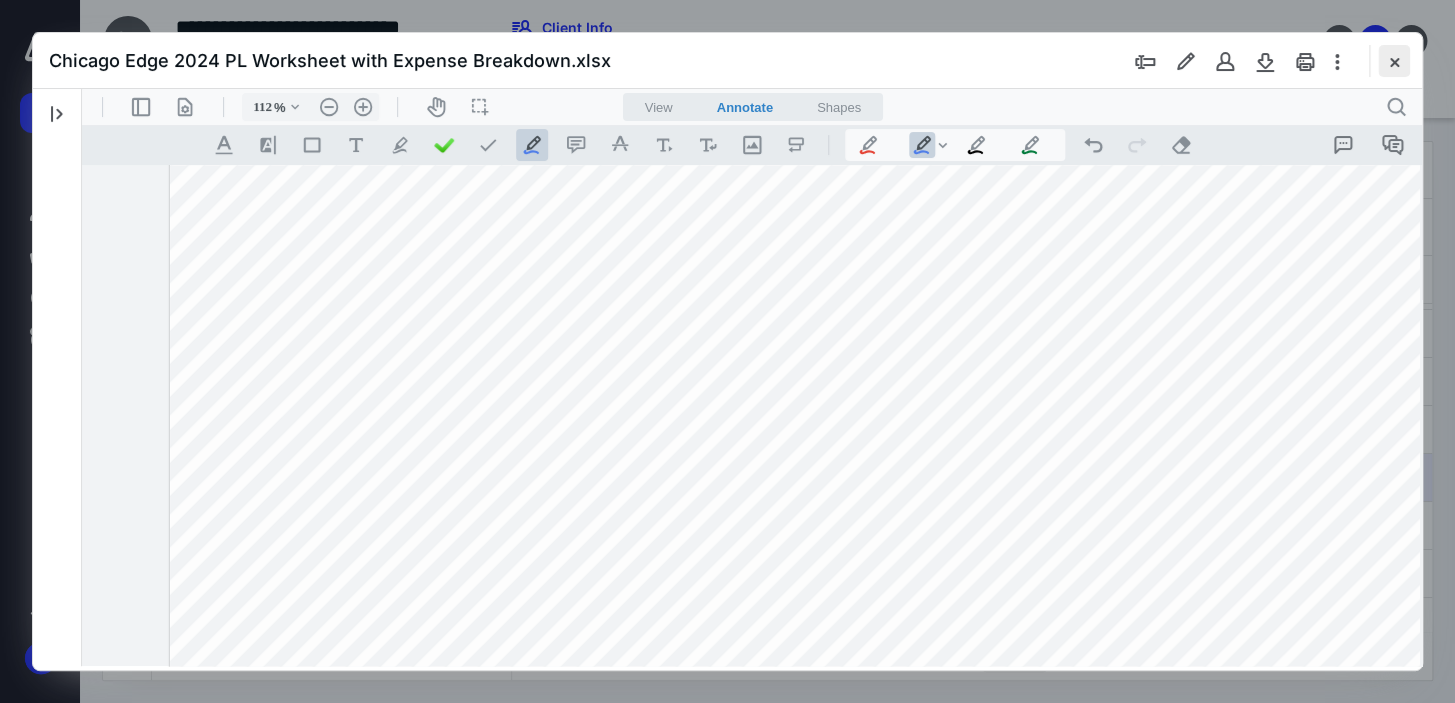 click at bounding box center (1394, 61) 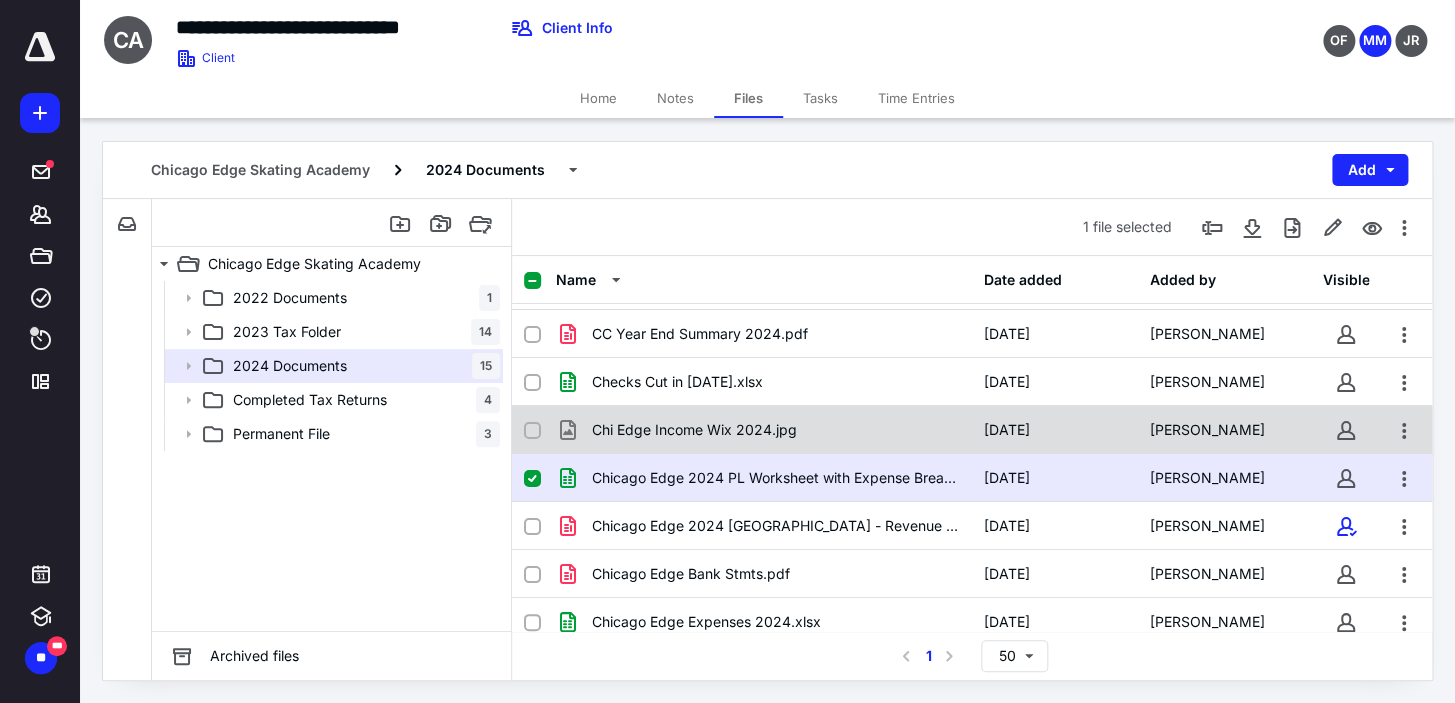 scroll, scrollTop: 181, scrollLeft: 0, axis: vertical 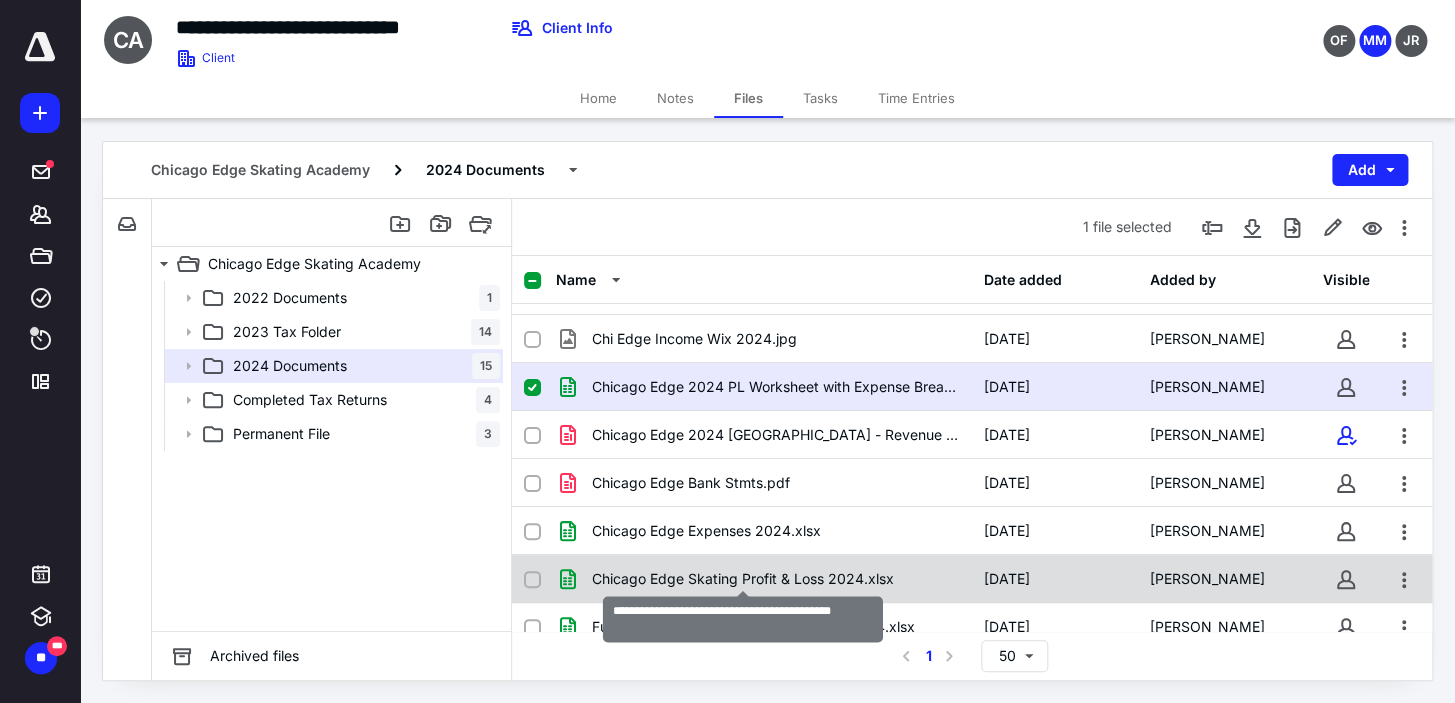 click on "Chicago Edge Skating Profit & Loss 2024.xlsx" at bounding box center [743, 579] 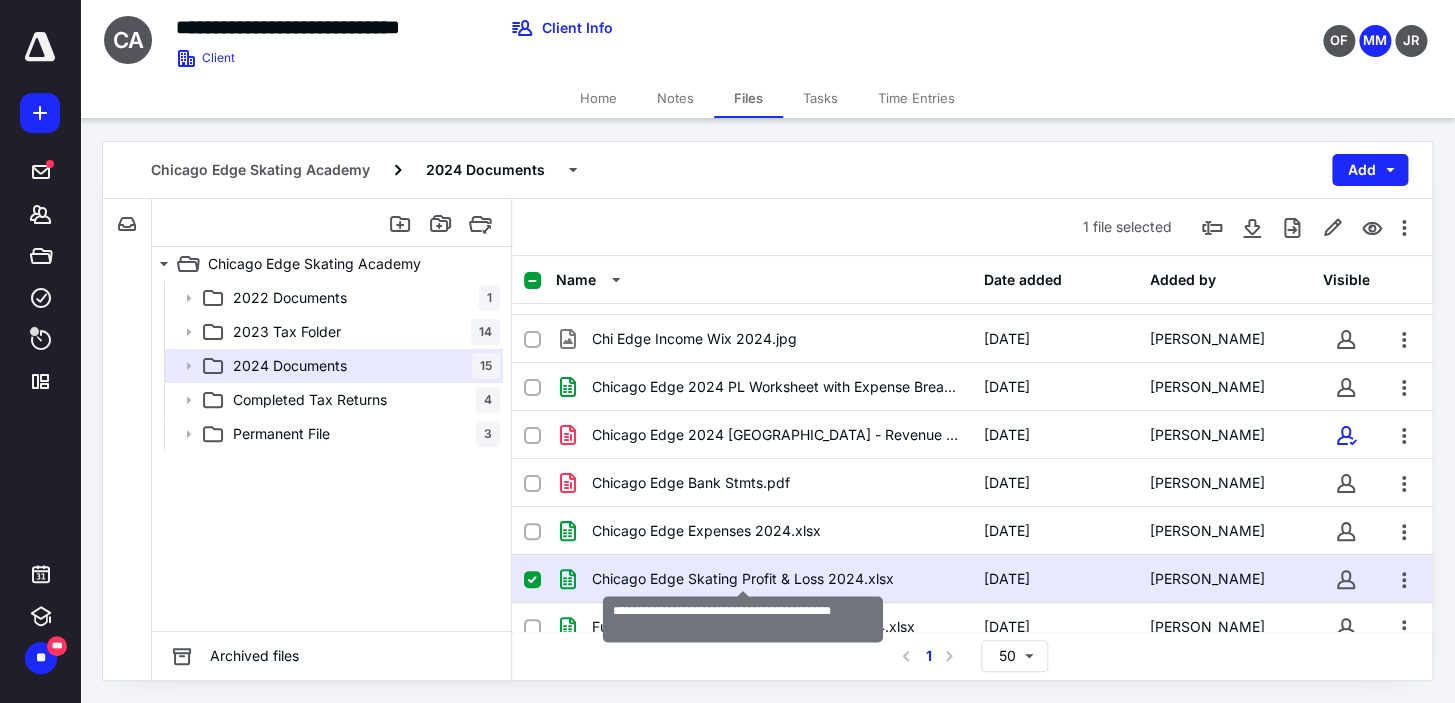 click on "Chicago Edge Skating Profit & Loss 2024.xlsx" at bounding box center (743, 579) 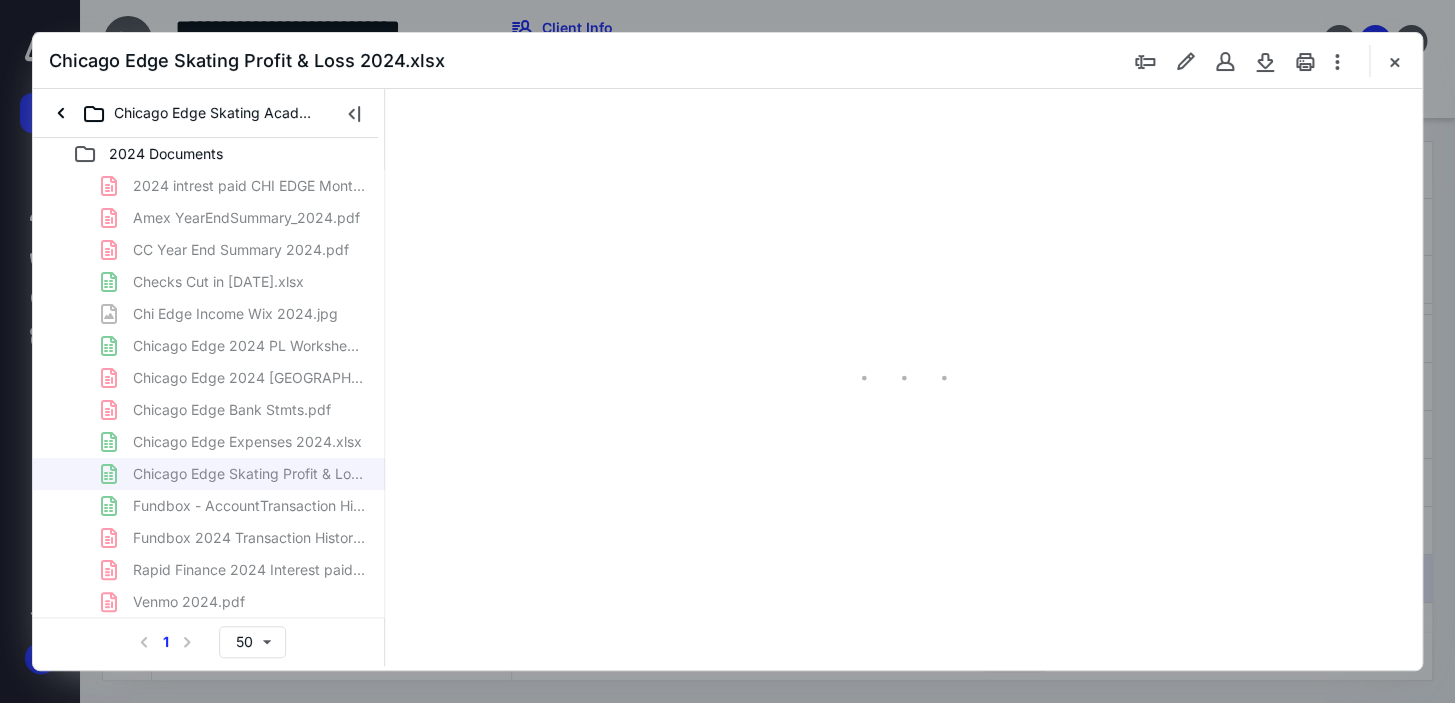 scroll, scrollTop: 0, scrollLeft: 0, axis: both 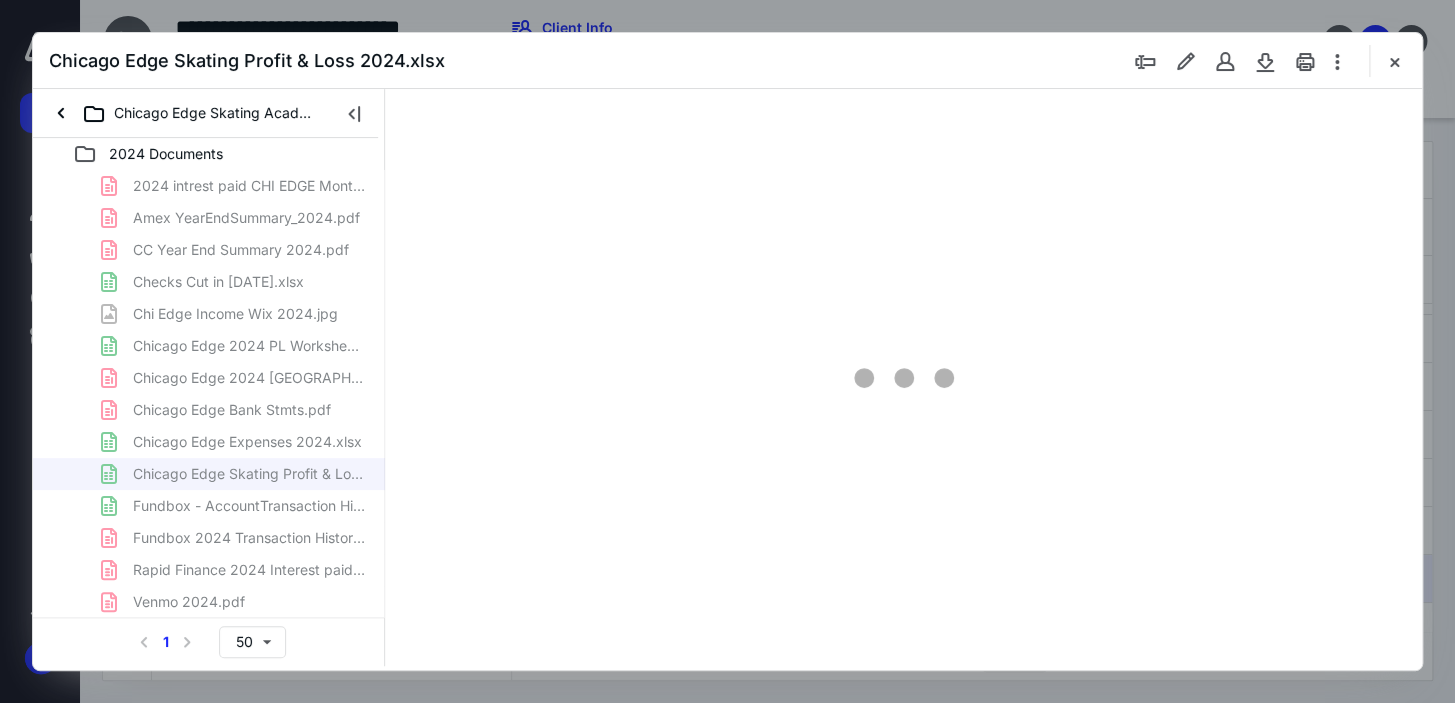 type on "188" 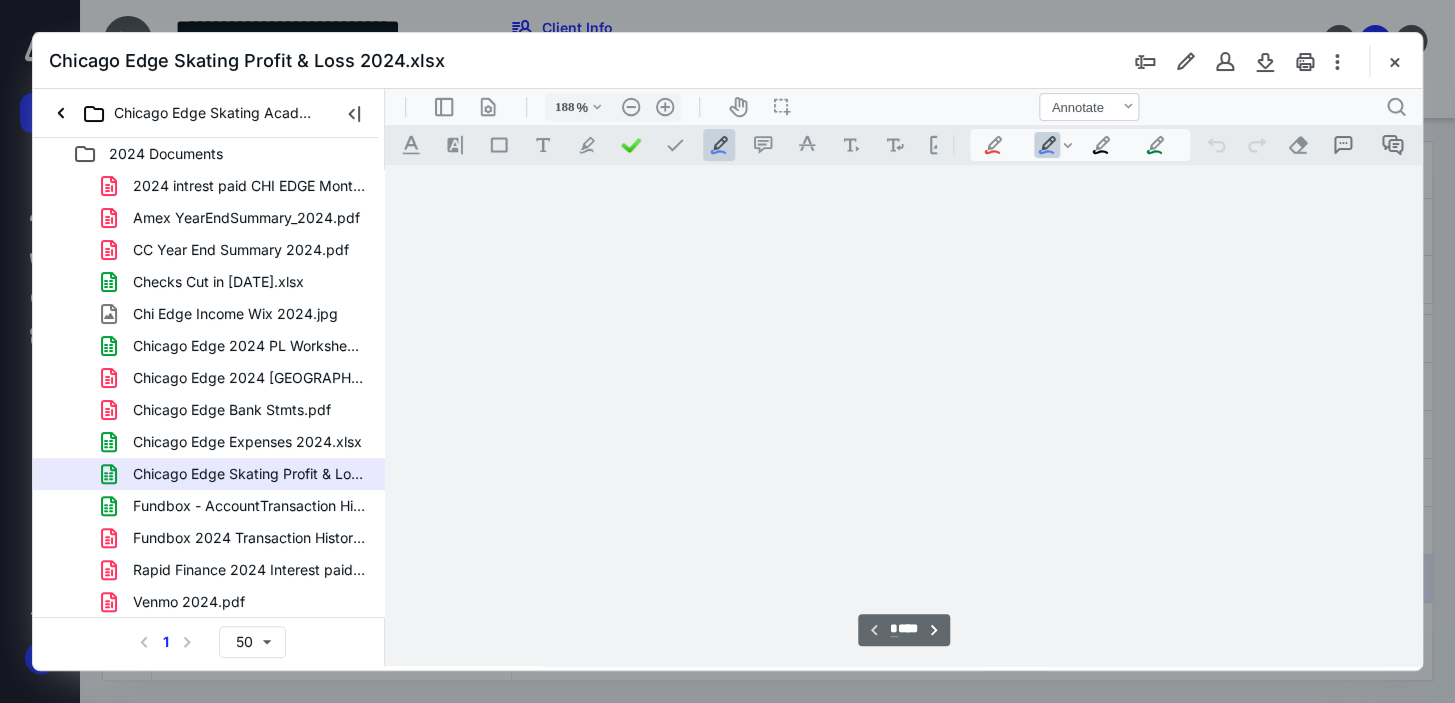 scroll, scrollTop: 82, scrollLeft: 557, axis: both 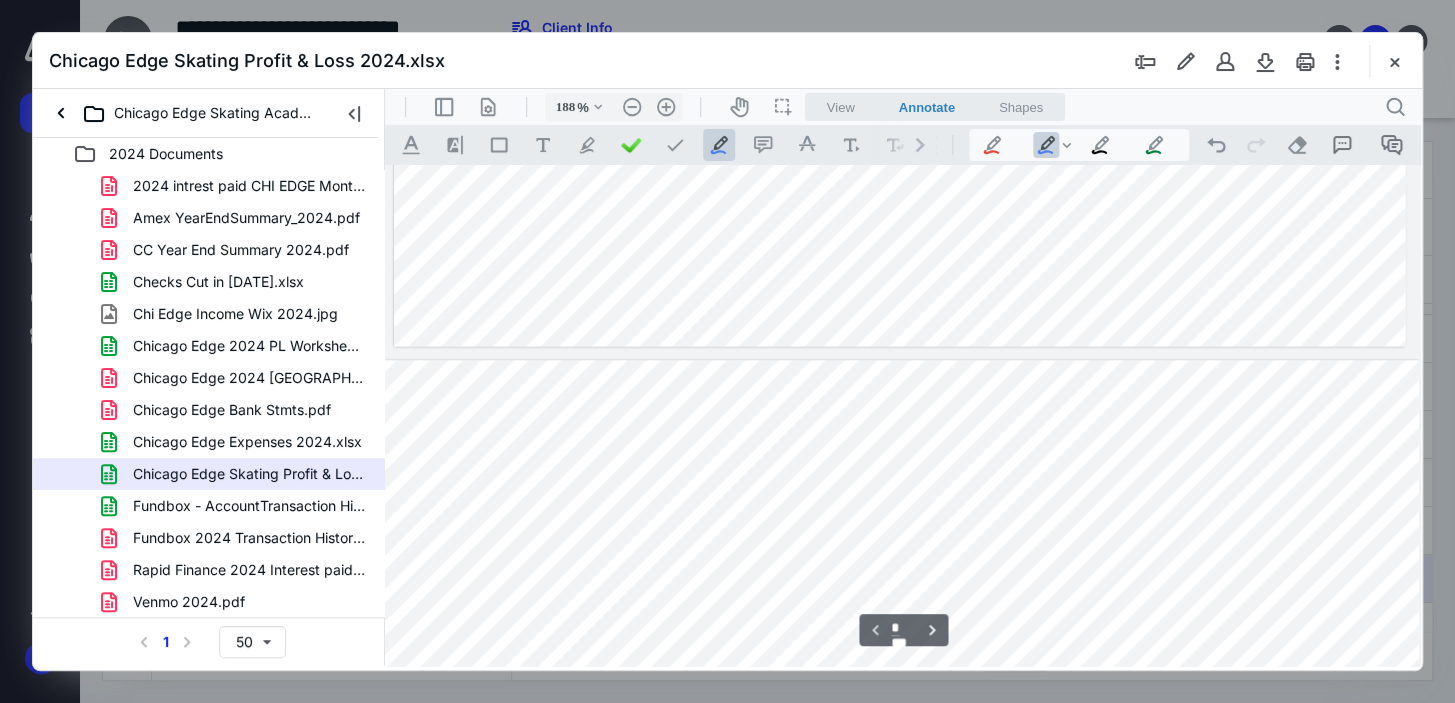 type on "*" 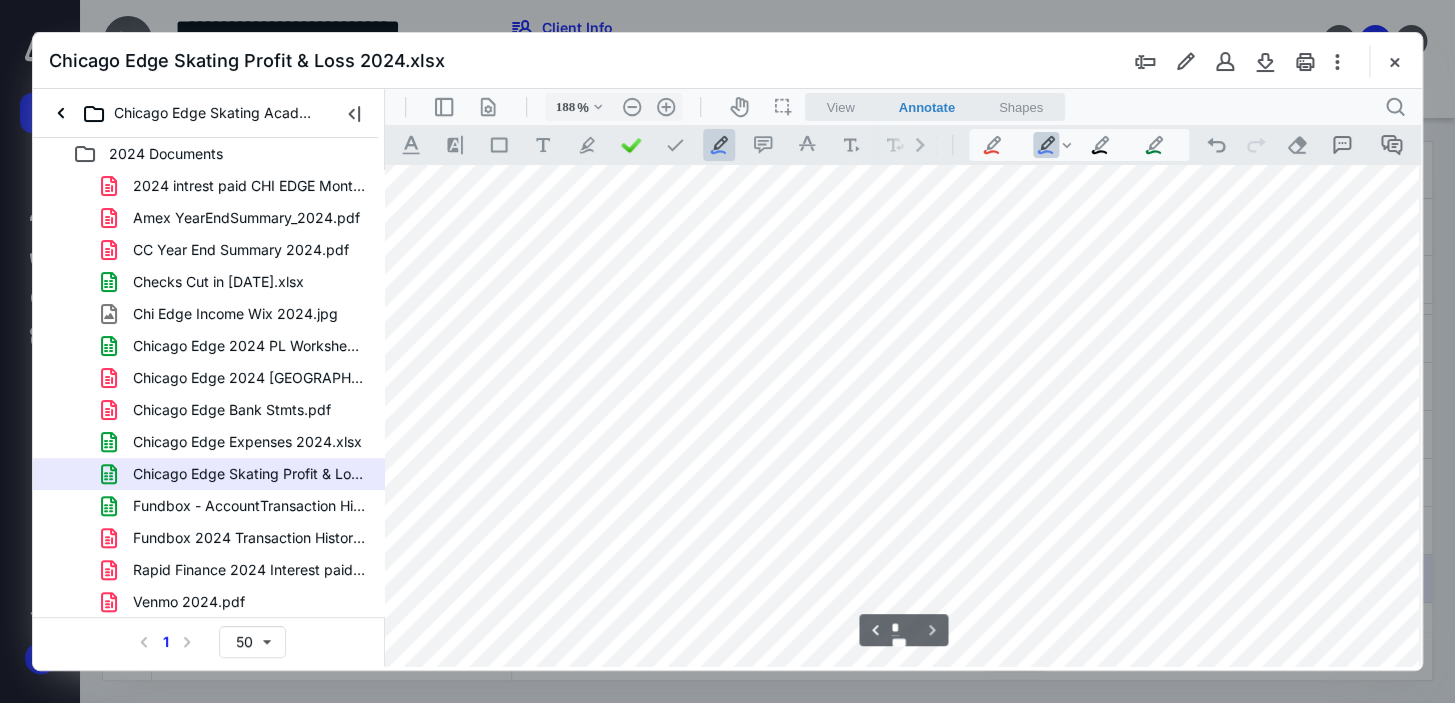 scroll, scrollTop: 1520, scrollLeft: 557, axis: both 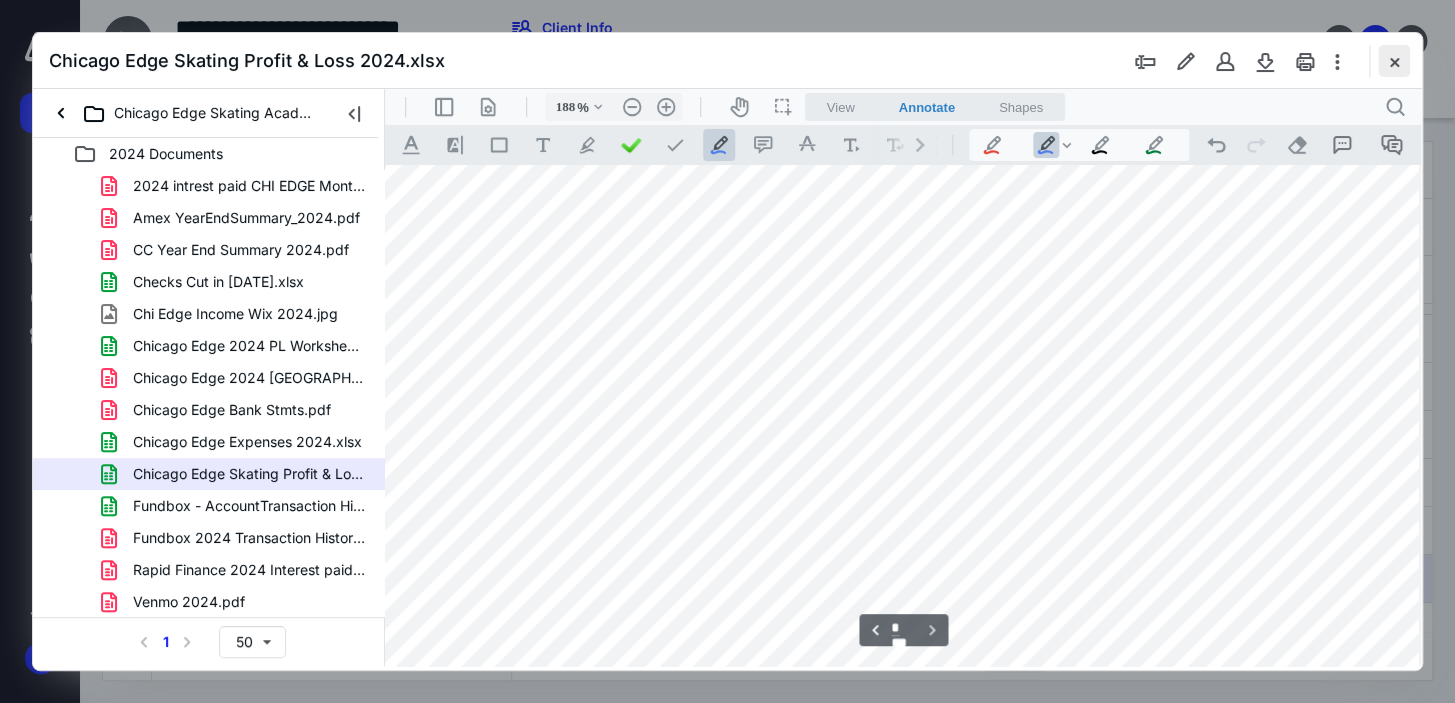 click at bounding box center [1394, 61] 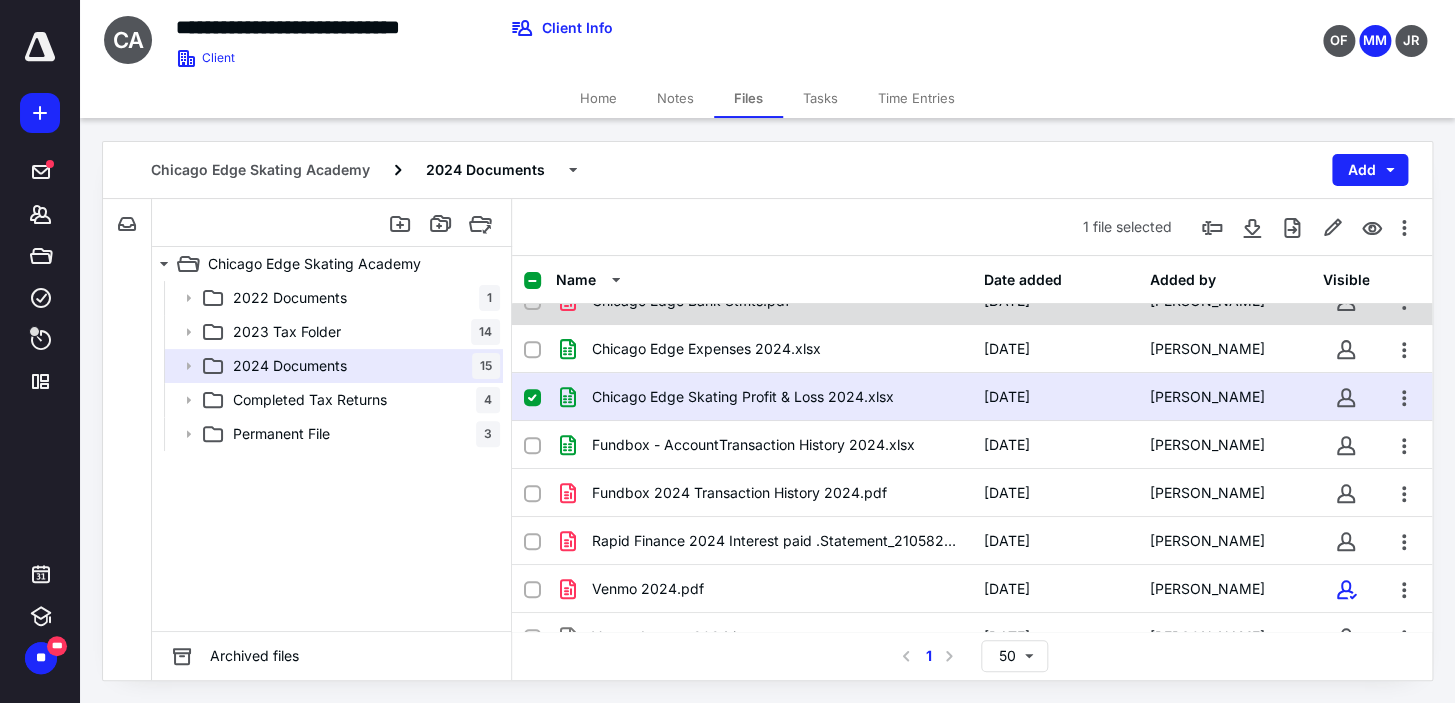 scroll, scrollTop: 390, scrollLeft: 0, axis: vertical 